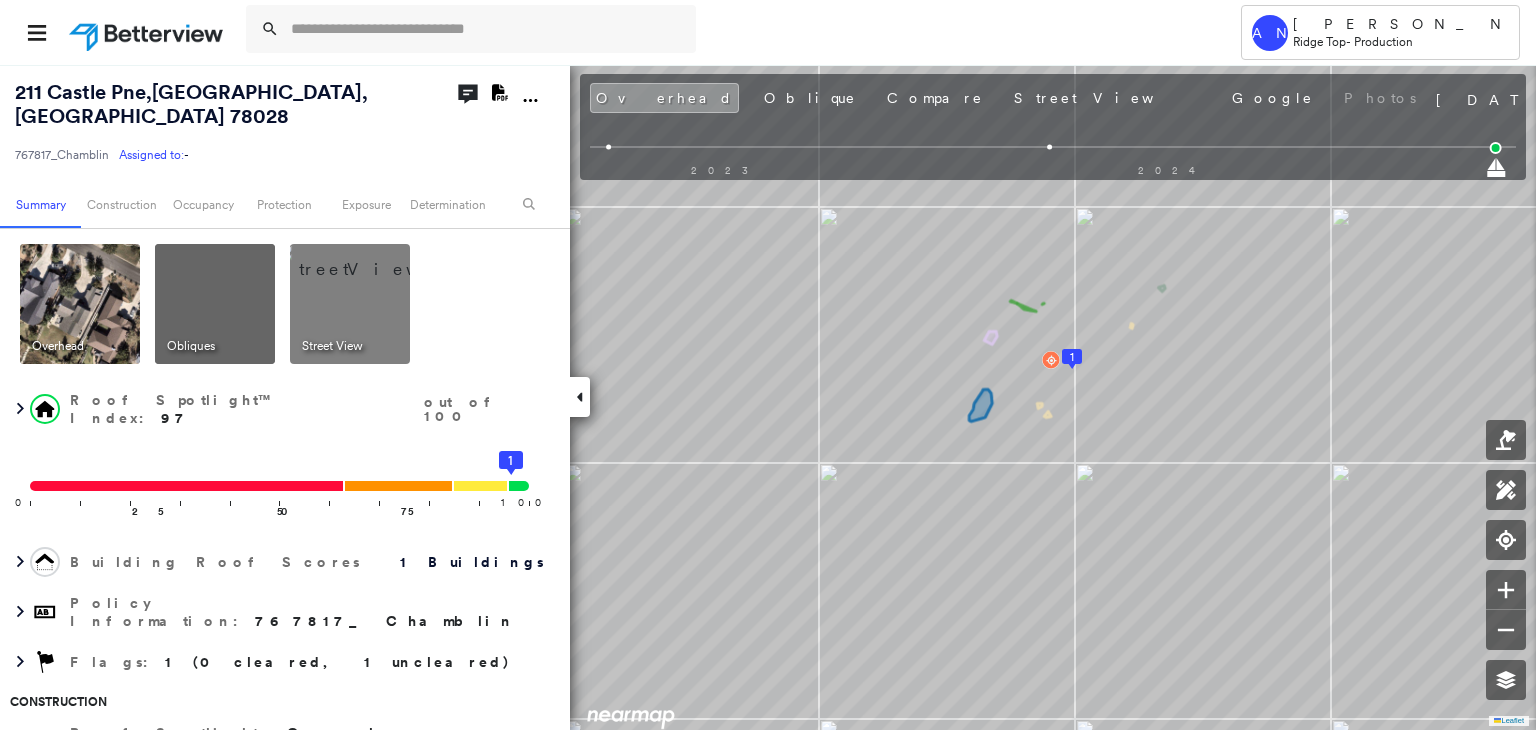 scroll, scrollTop: 0, scrollLeft: 0, axis: both 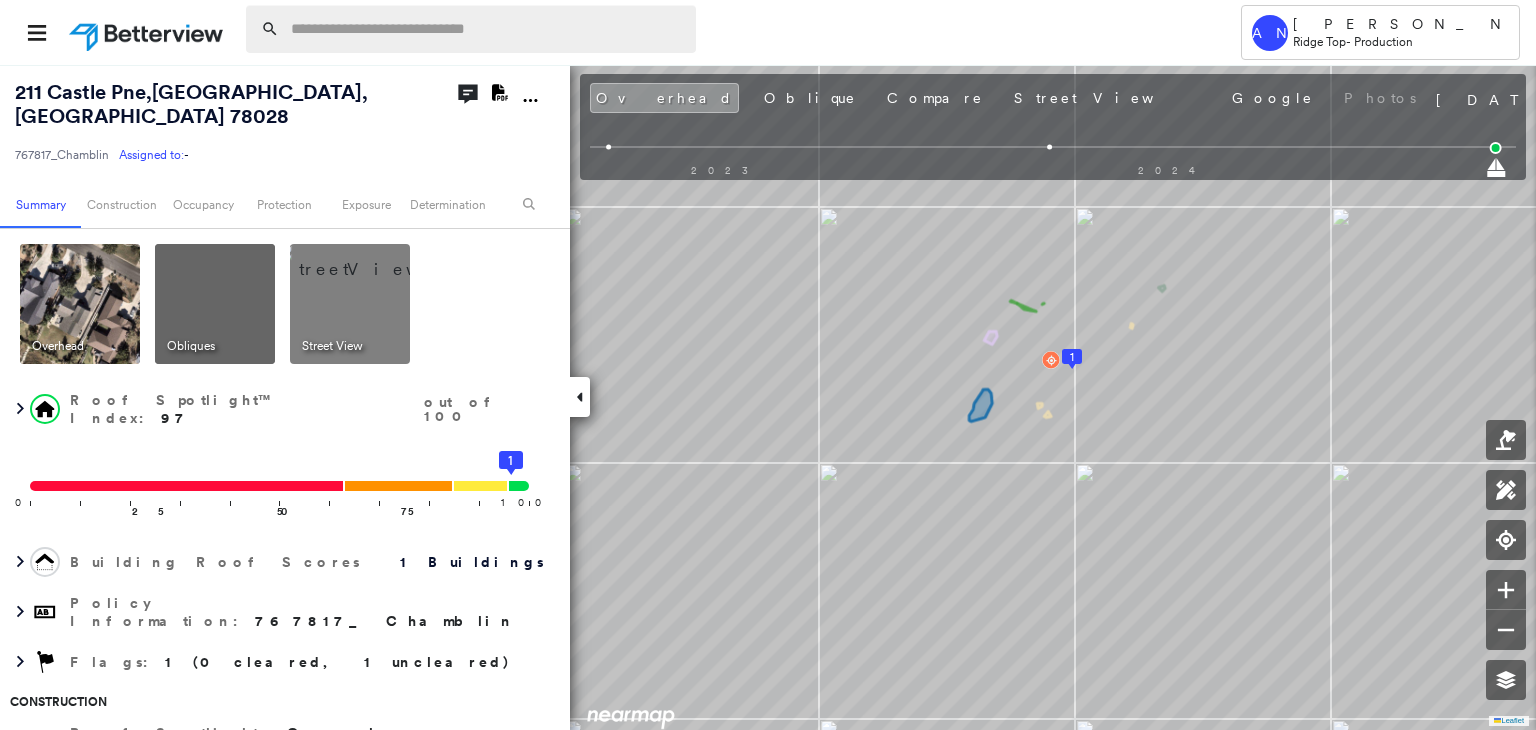 click at bounding box center (487, 29) 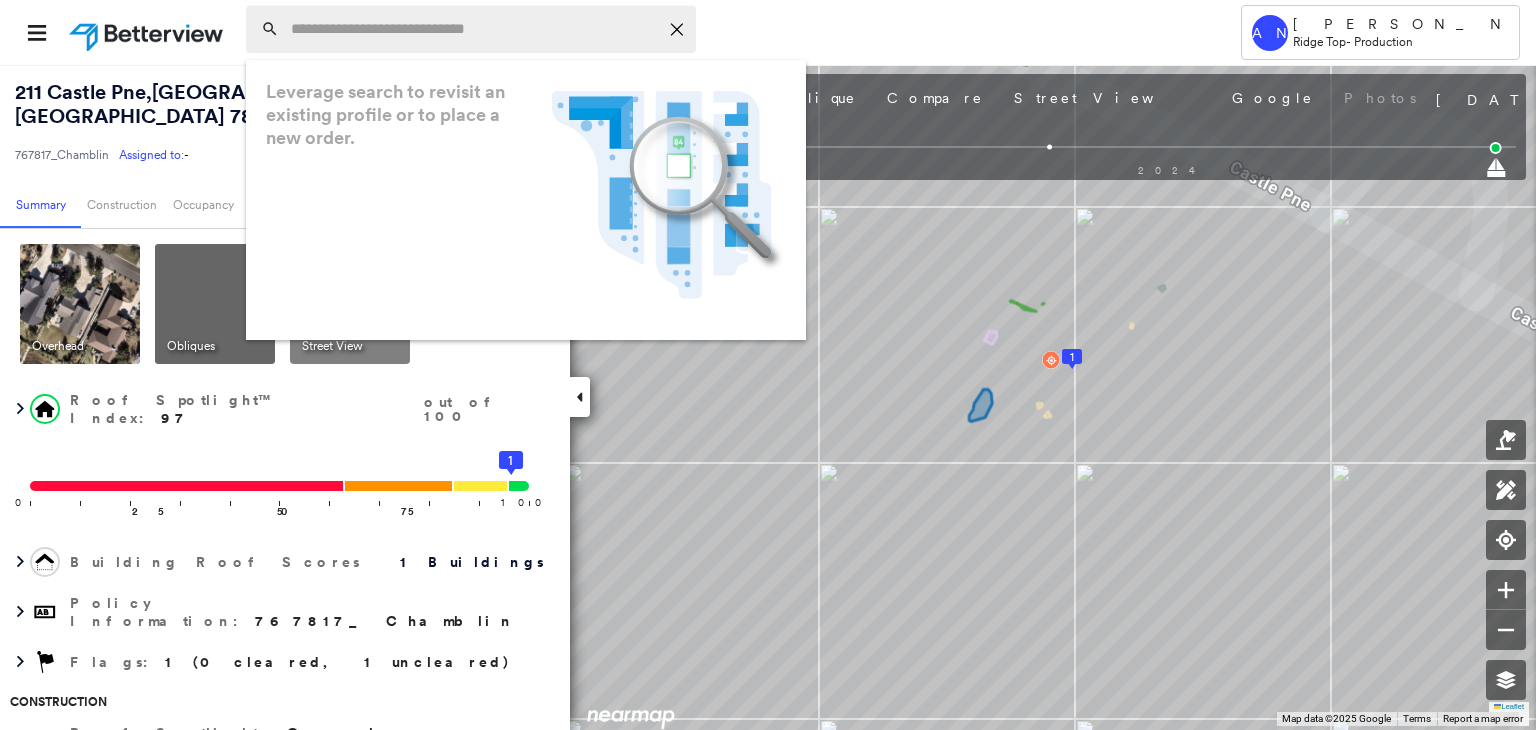 paste on "**********" 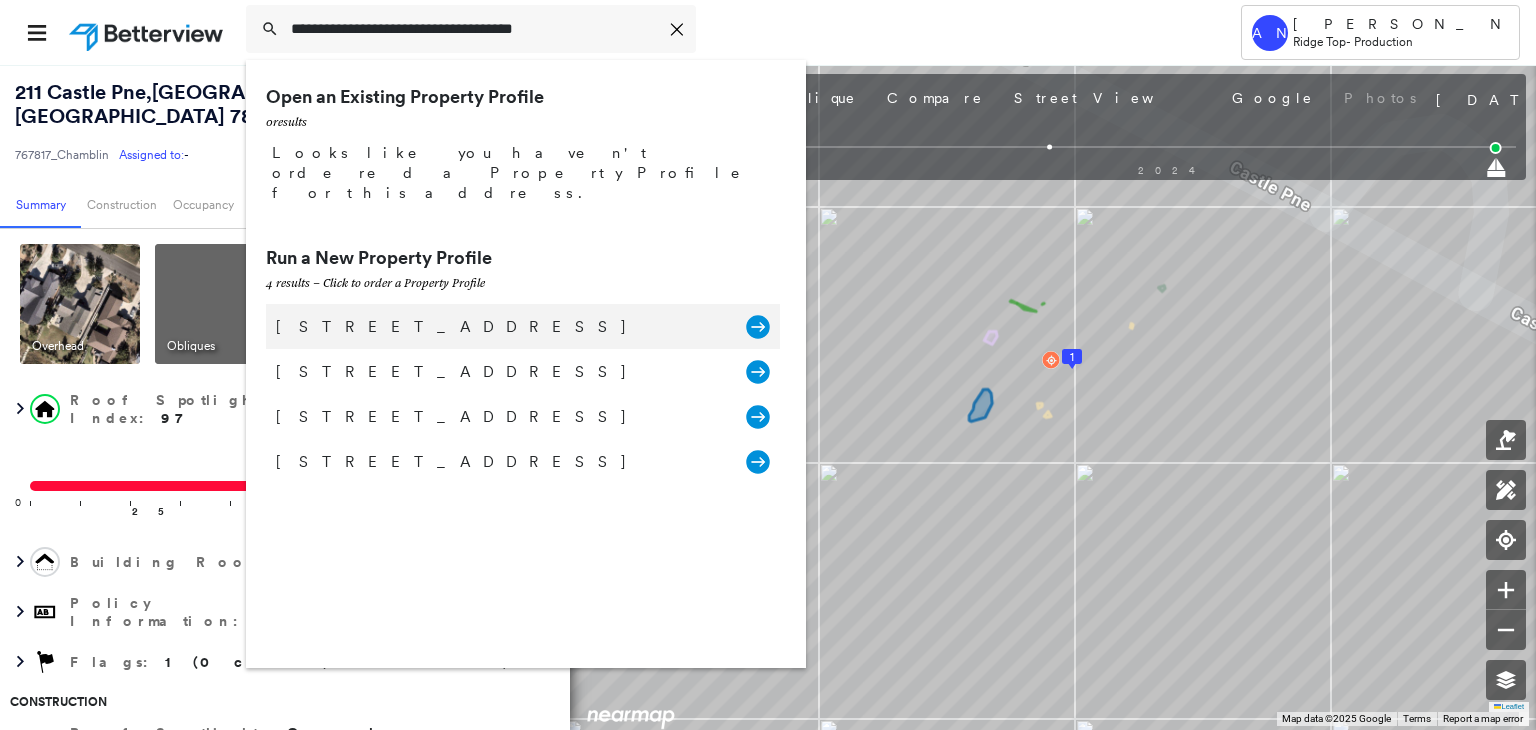 type on "**********" 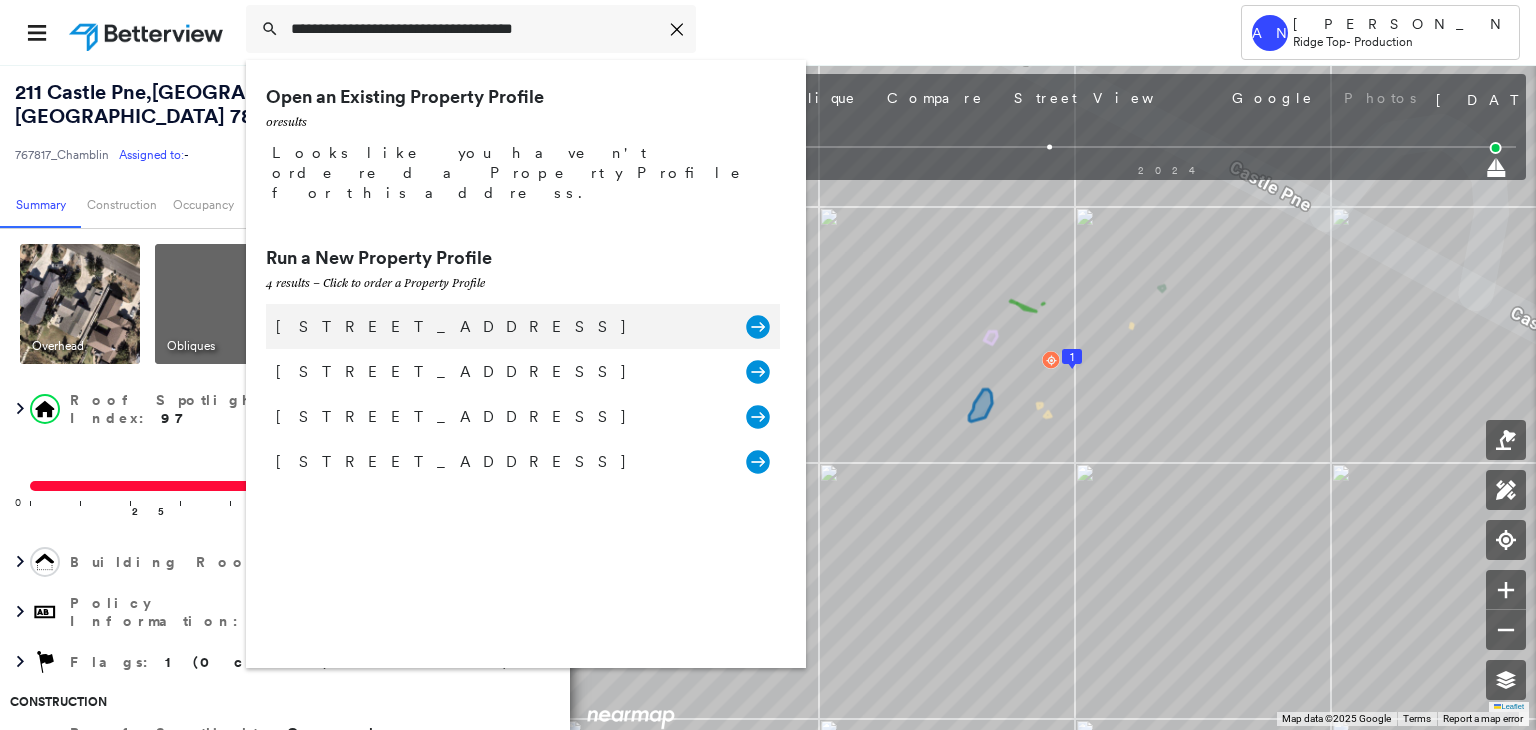 click on "2298 Ambush Canyon, Leander, TX 78641, USA" at bounding box center (501, 327) 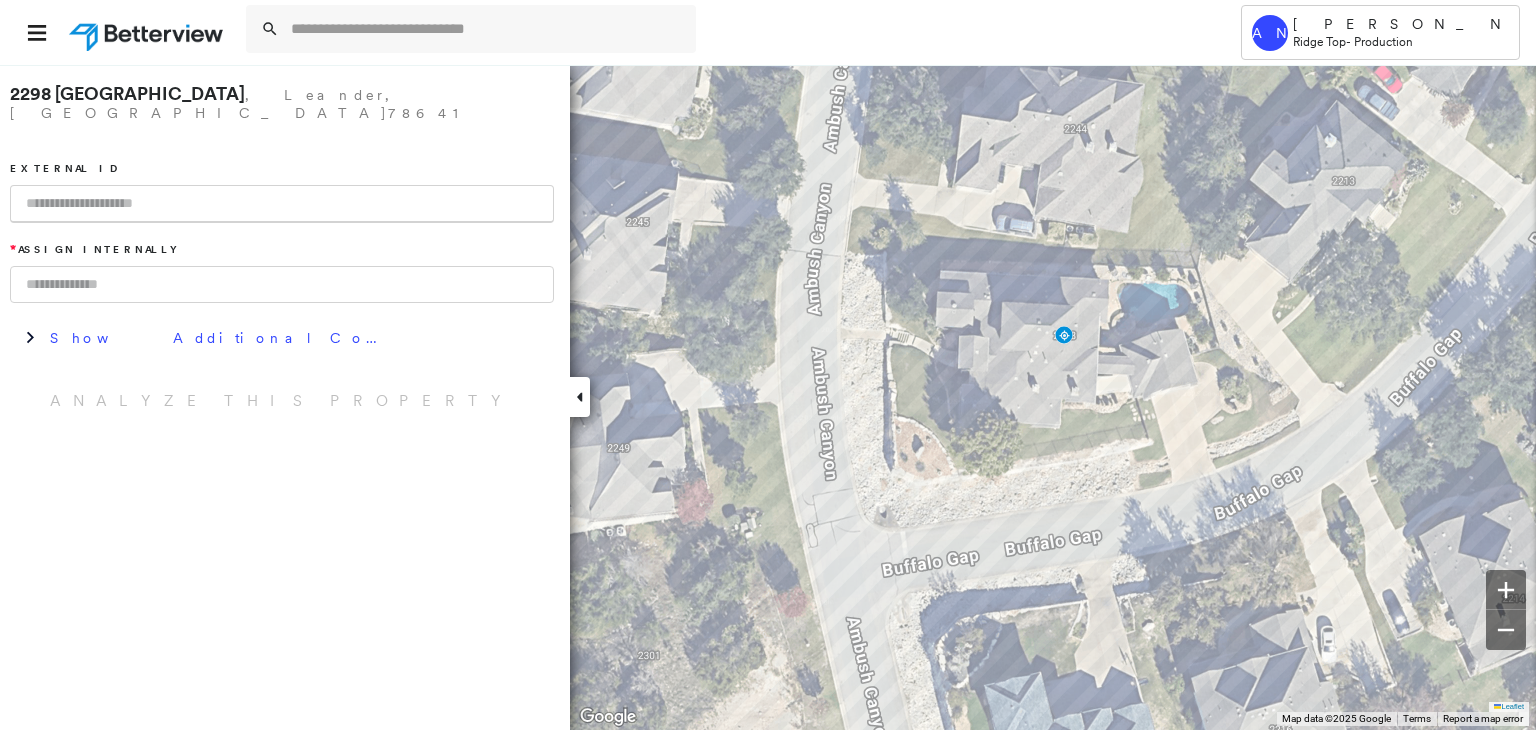 click at bounding box center (282, 204) 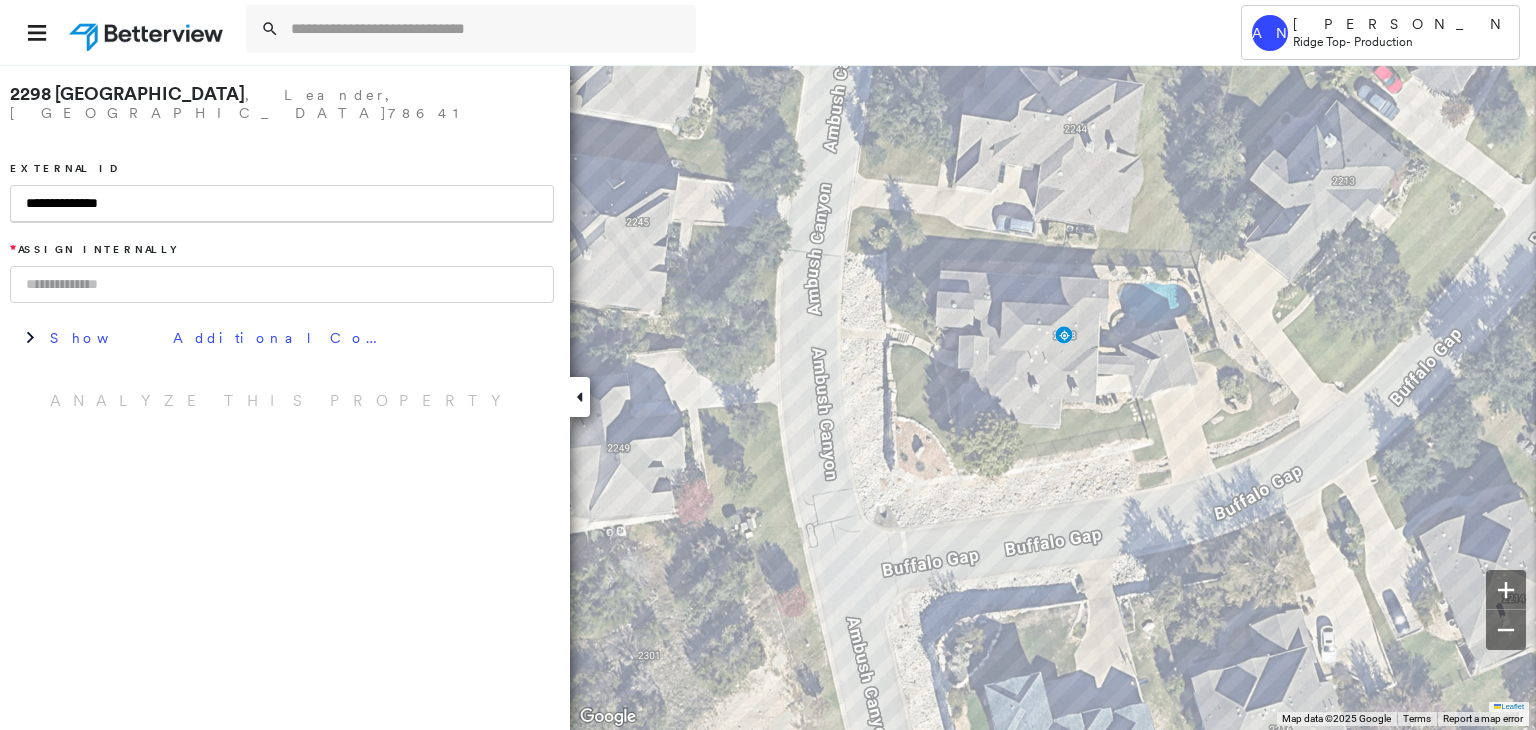 type on "**********" 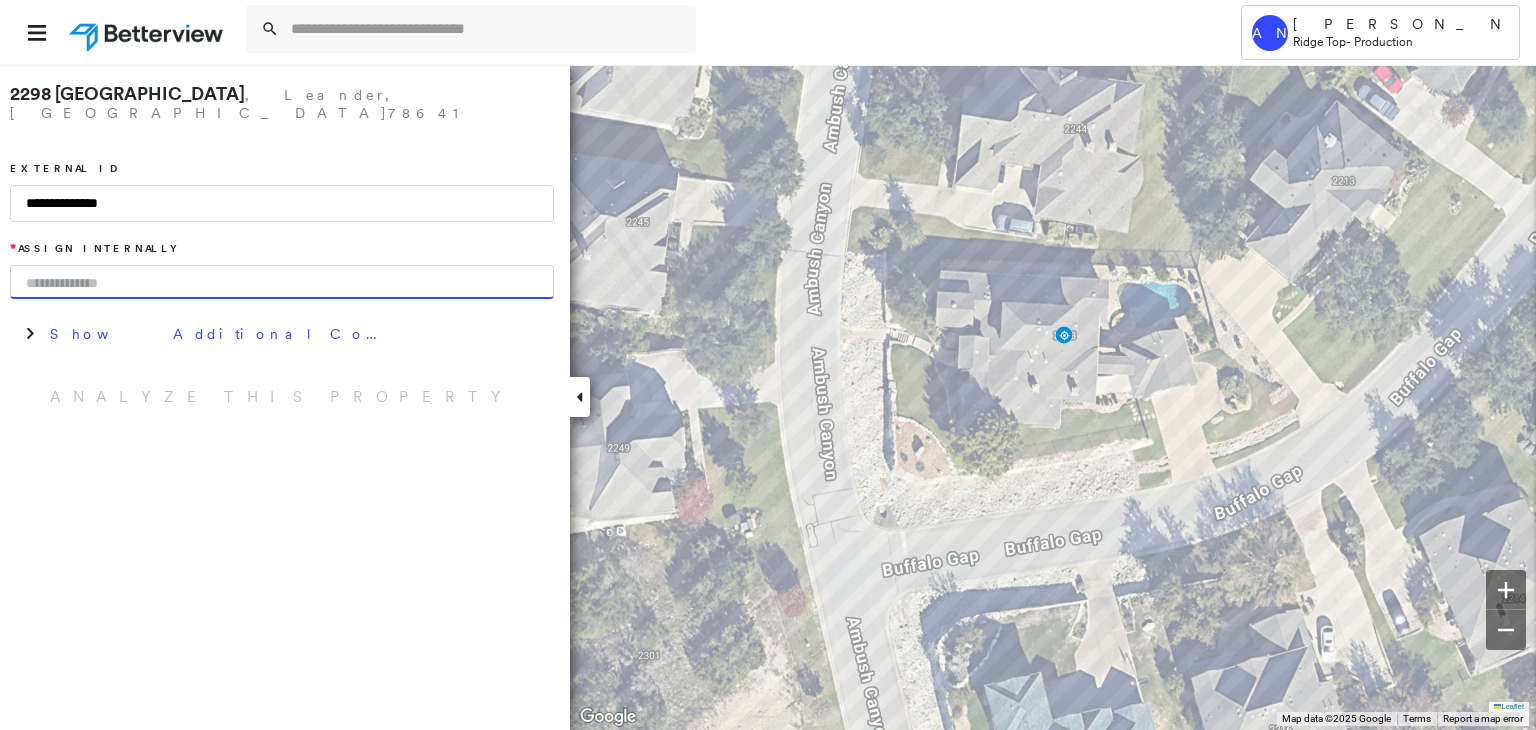 click at bounding box center [282, 282] 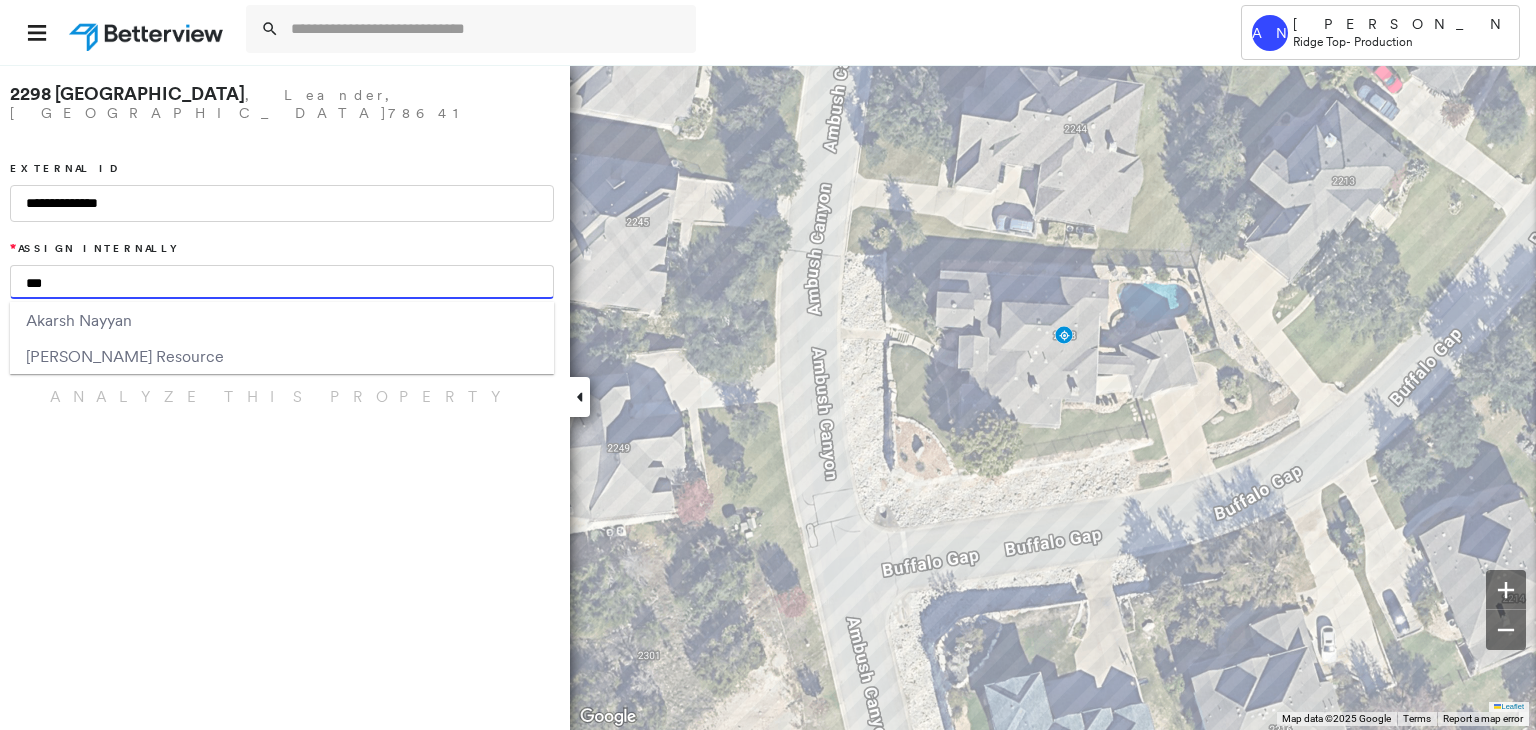 scroll, scrollTop: 0, scrollLeft: 0, axis: both 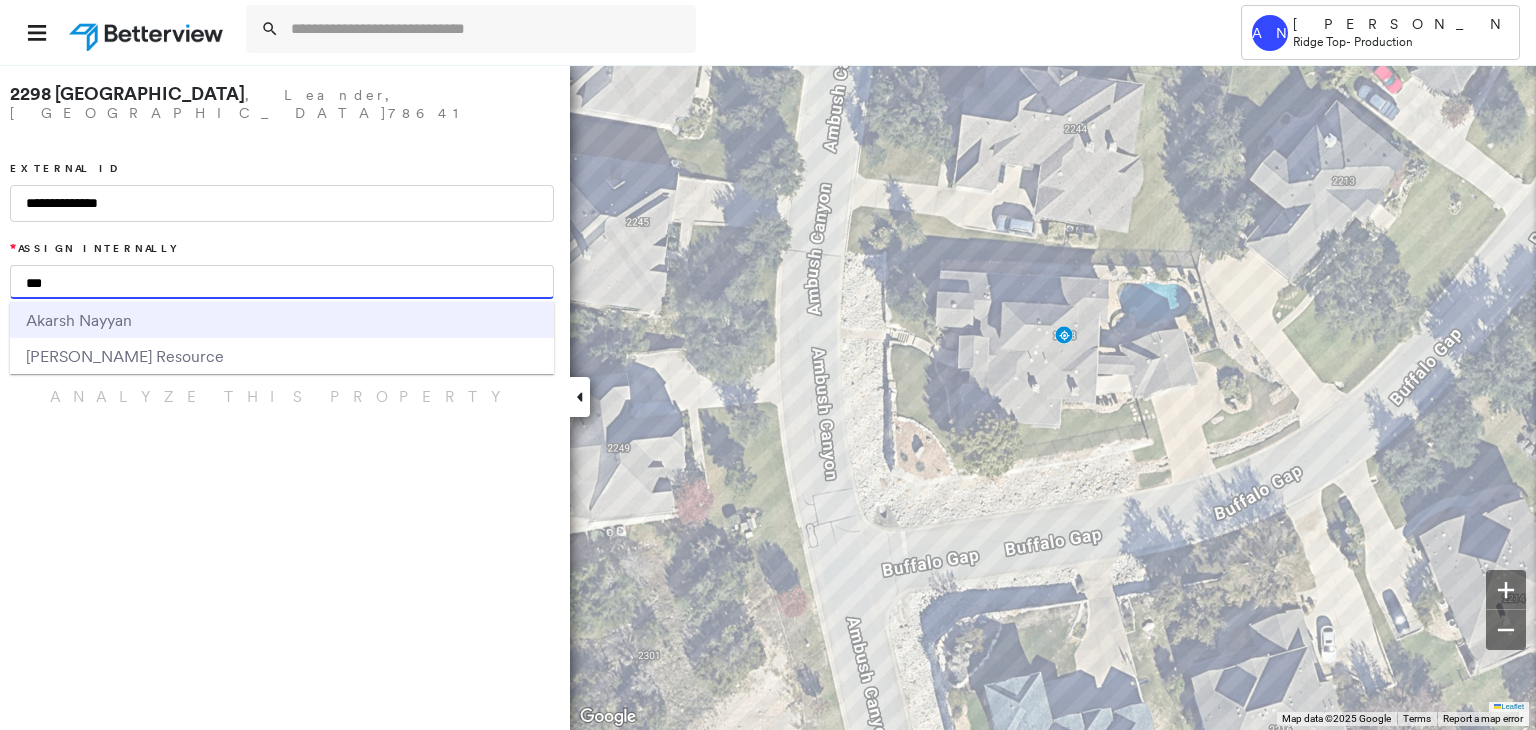 type on "***" 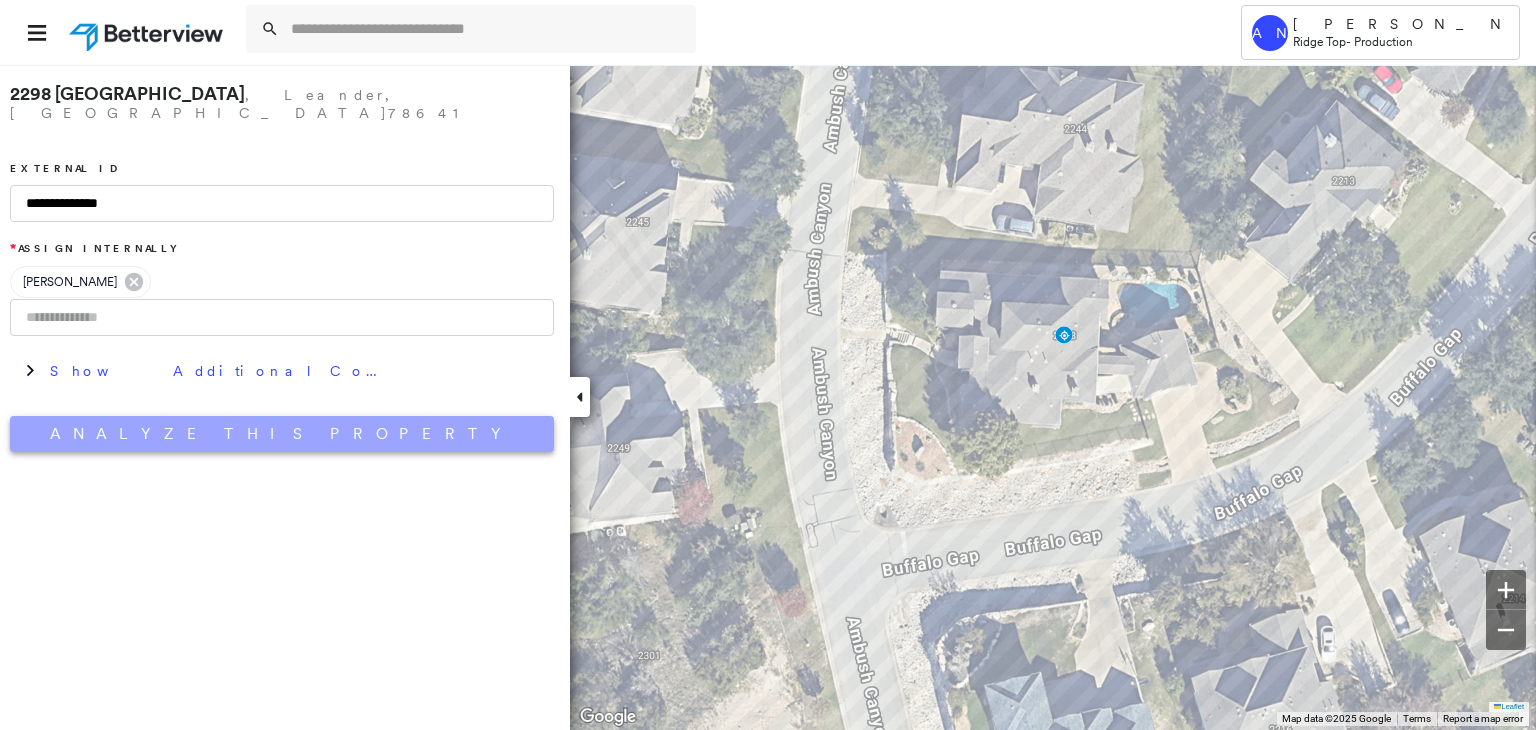 click on "Analyze This Property" at bounding box center [282, 434] 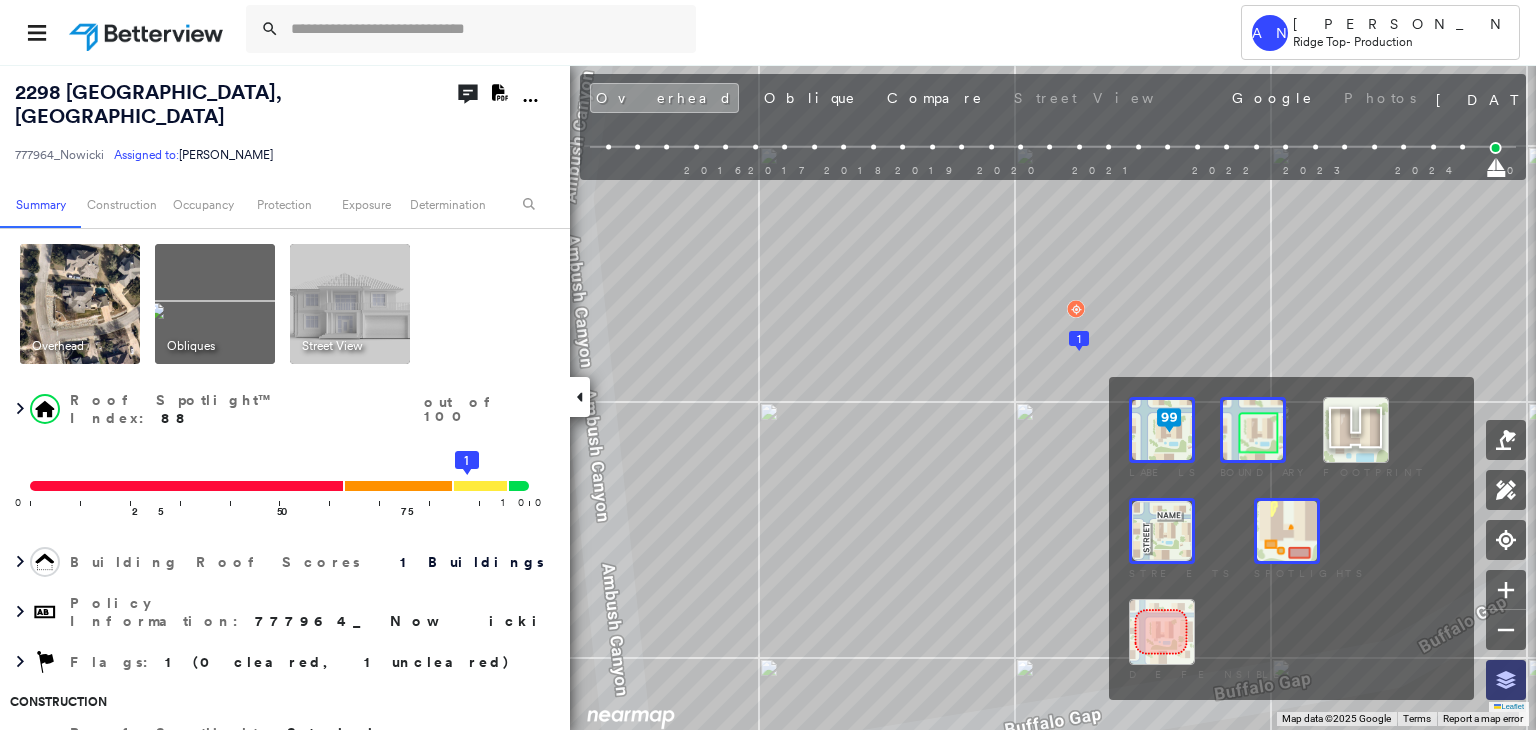click 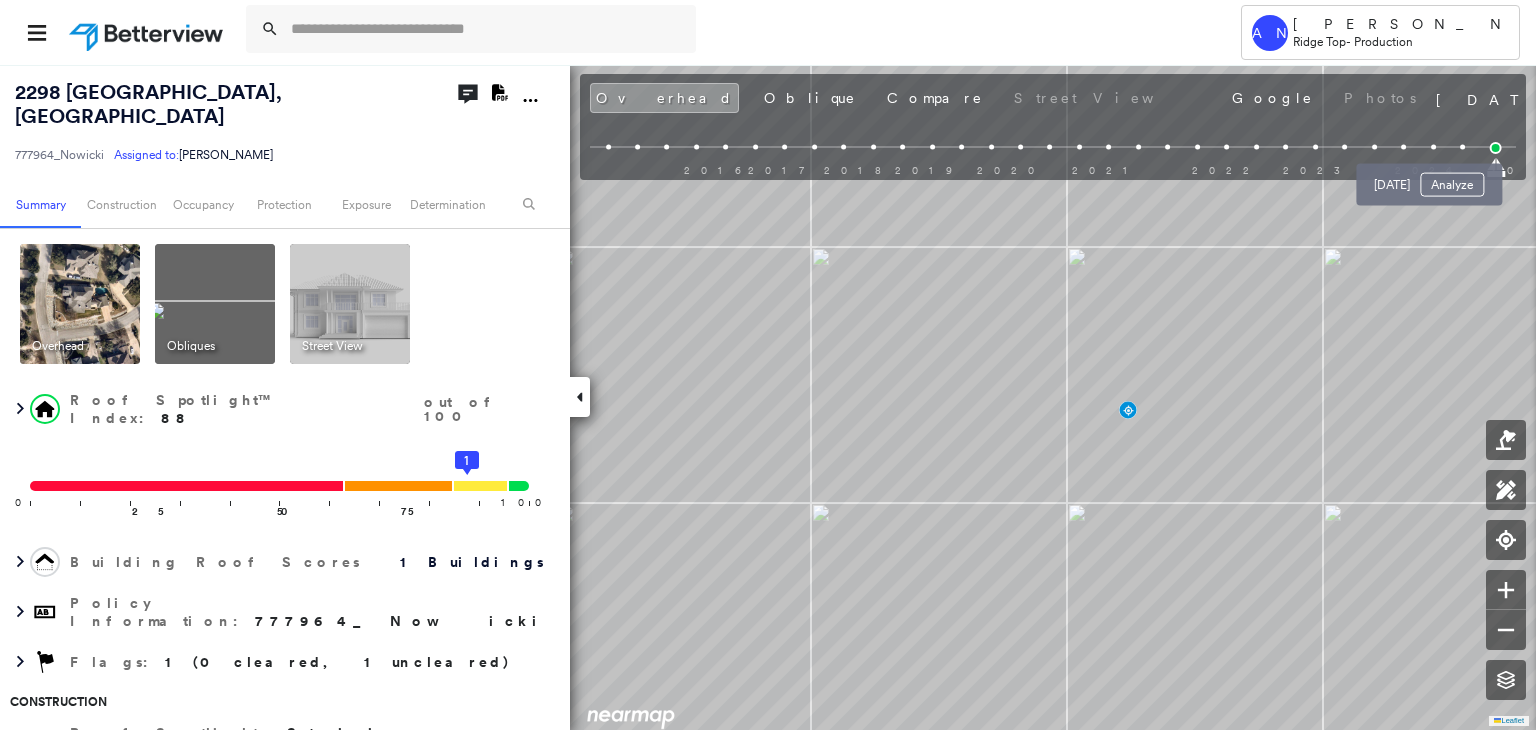 click at bounding box center (1462, 147) 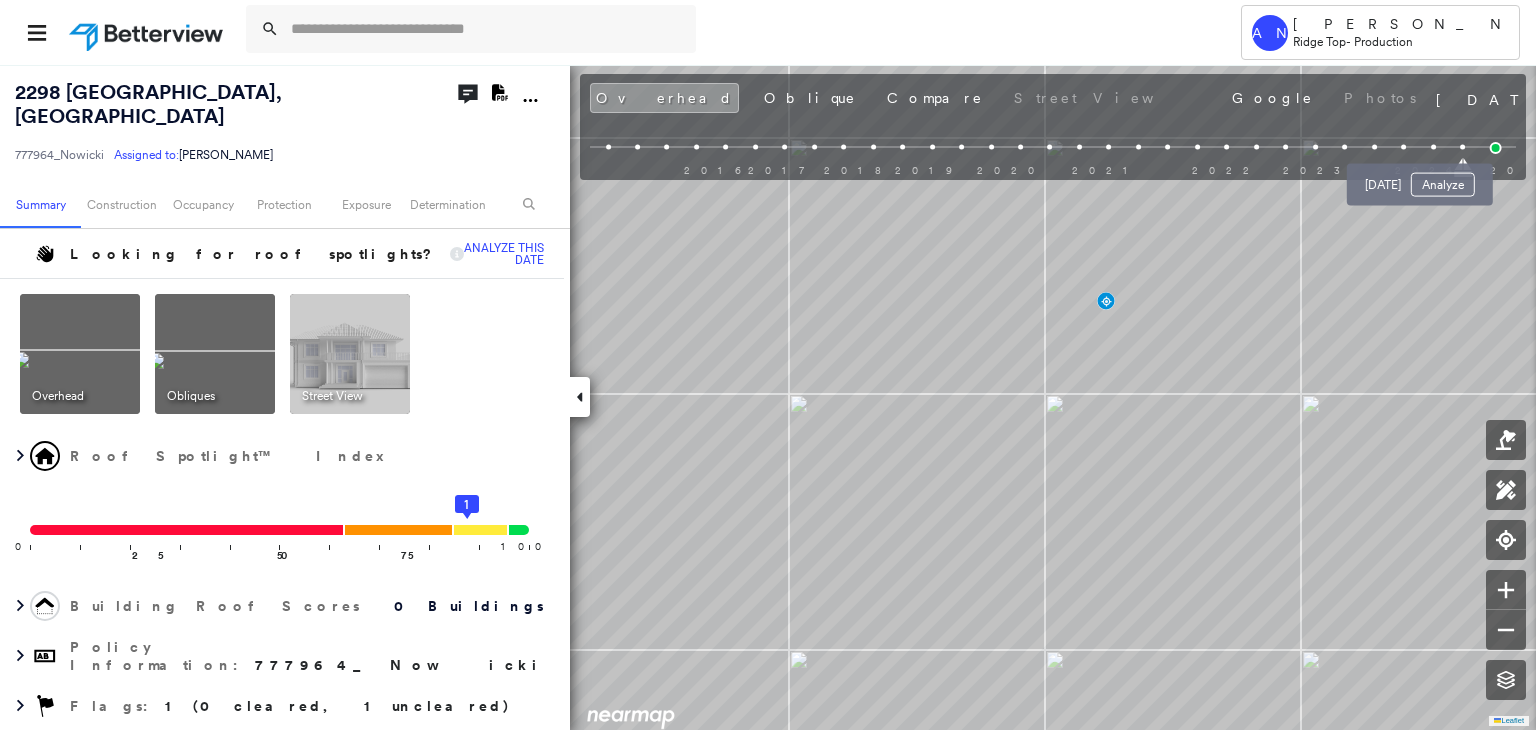 click at bounding box center [1433, 147] 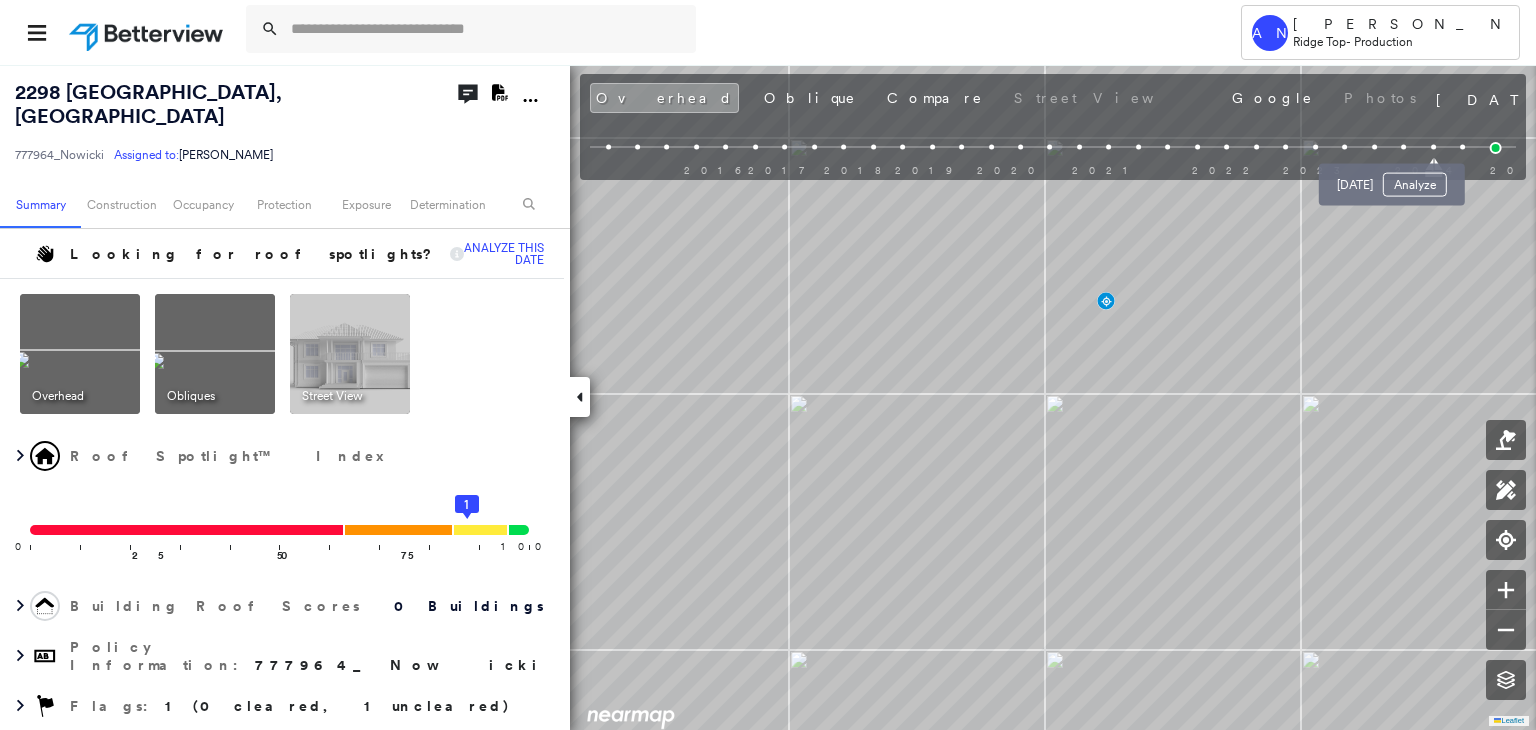 click at bounding box center [1403, 147] 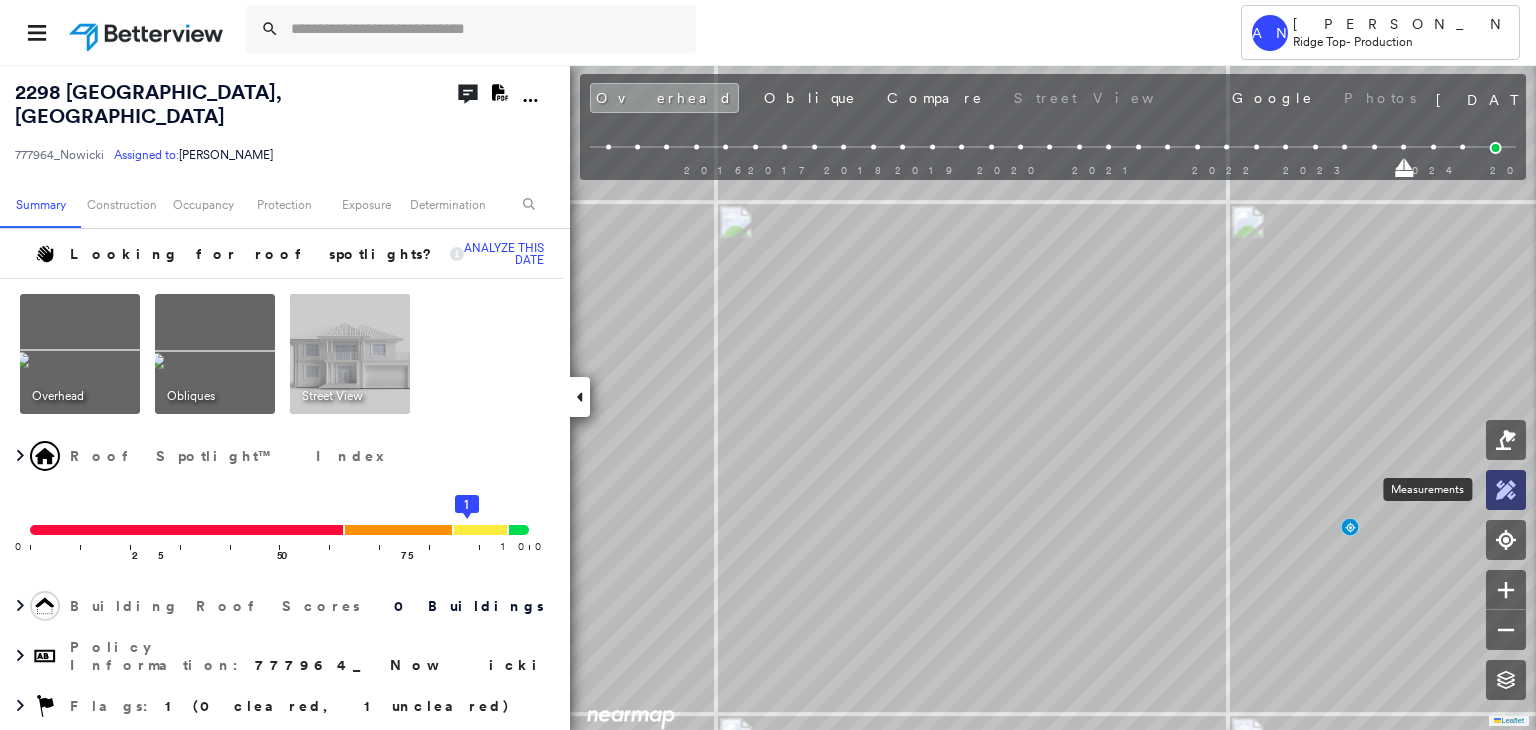 click 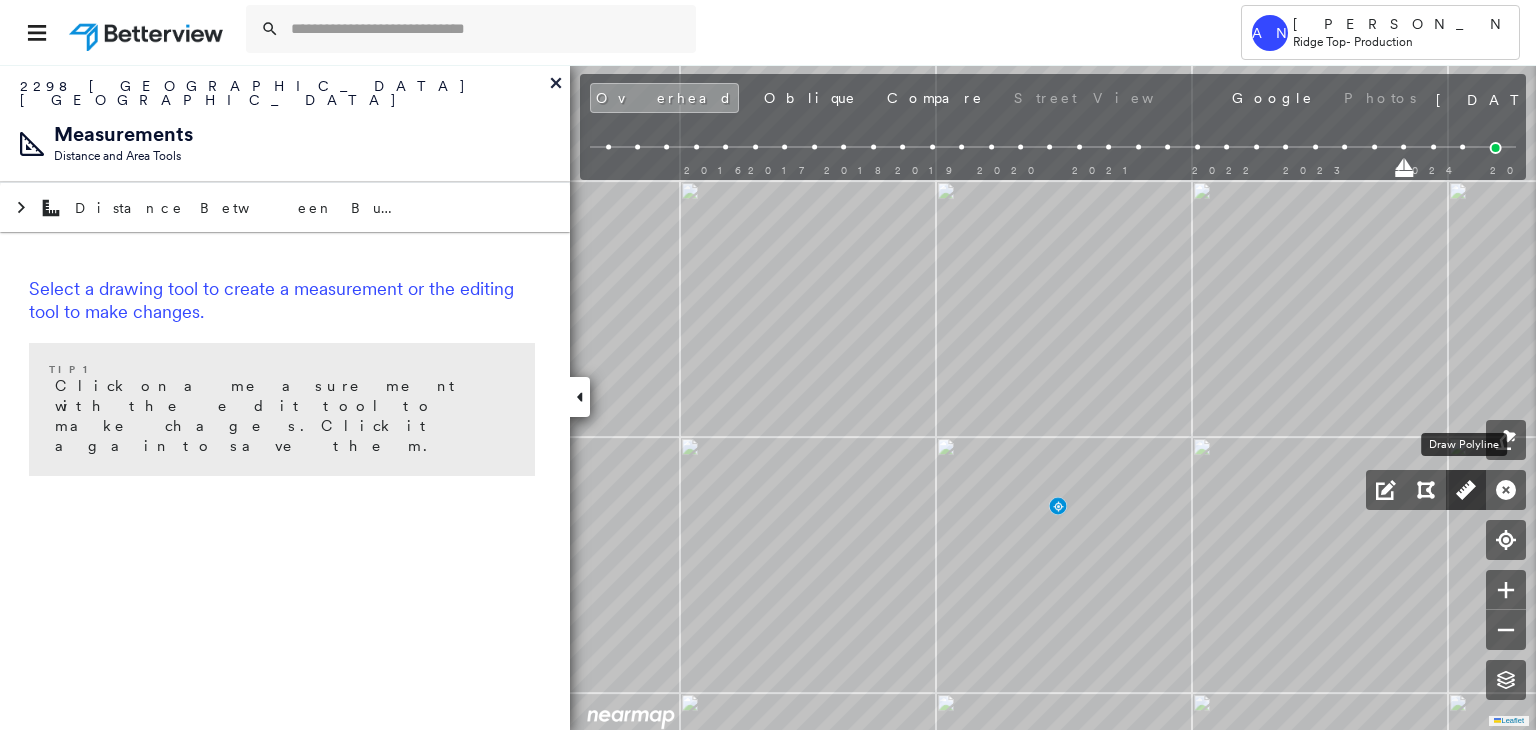 click at bounding box center (1466, 490) 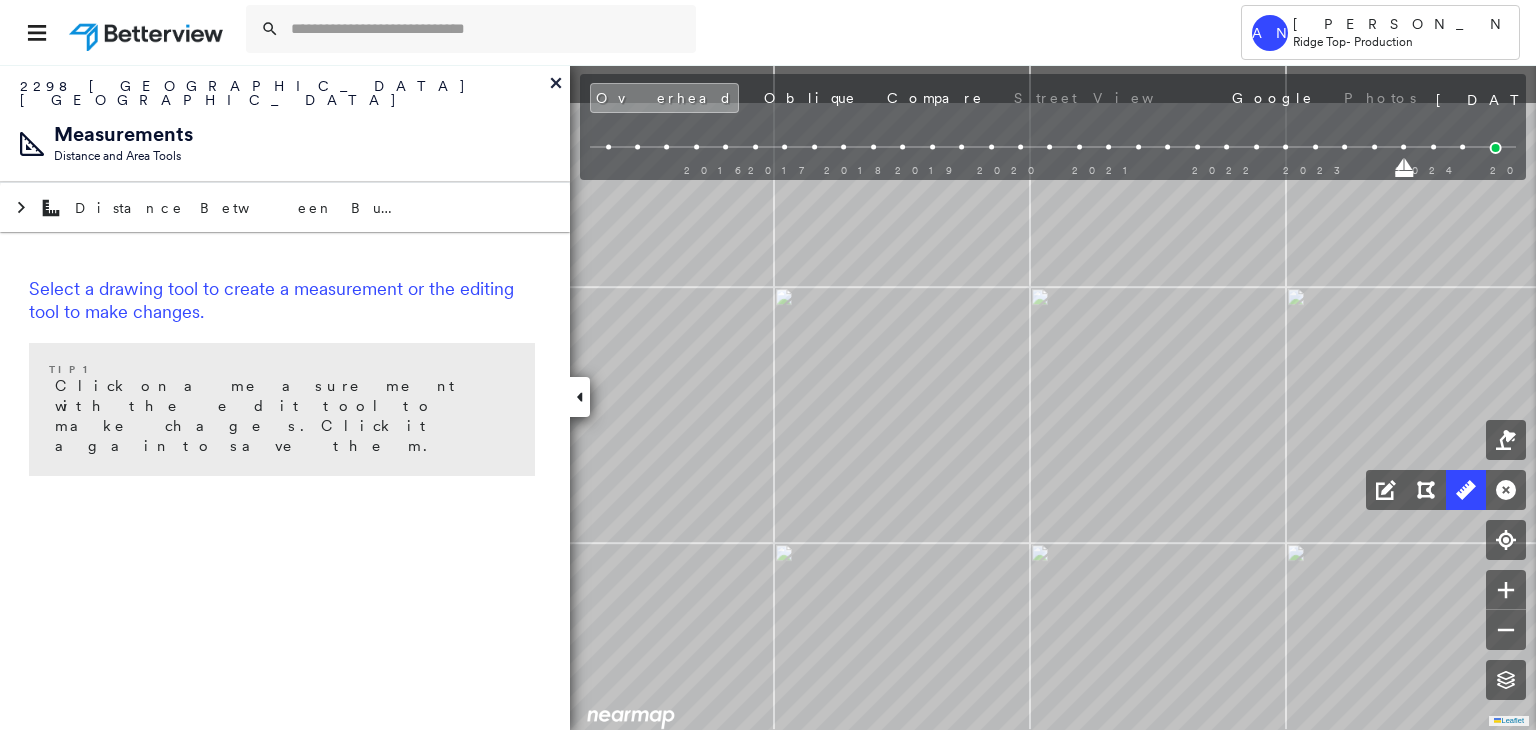 click on "Click to start drawing line." at bounding box center [302, 428] 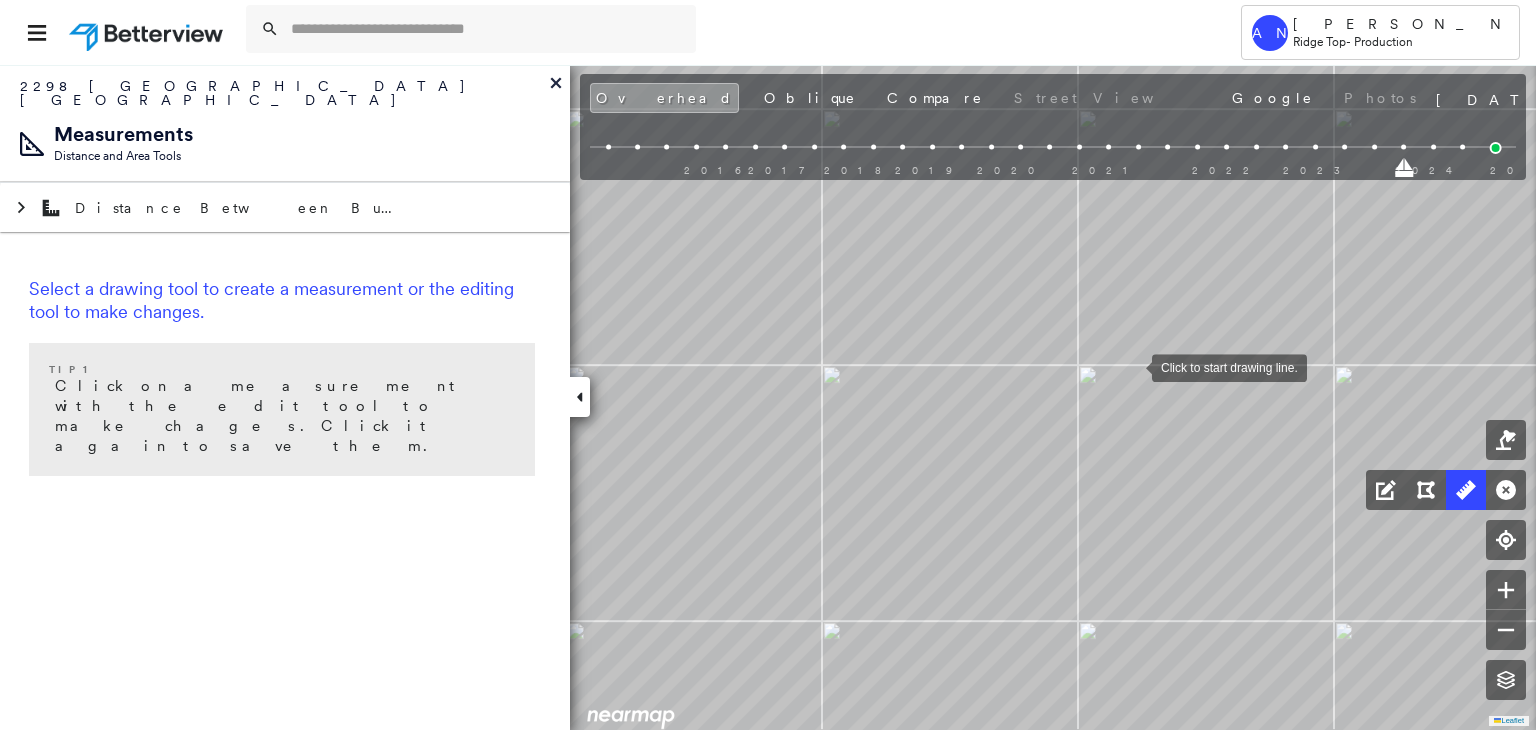 drag, startPoint x: 1132, startPoint y: 366, endPoint x: 1183, endPoint y: 380, distance: 52.886673 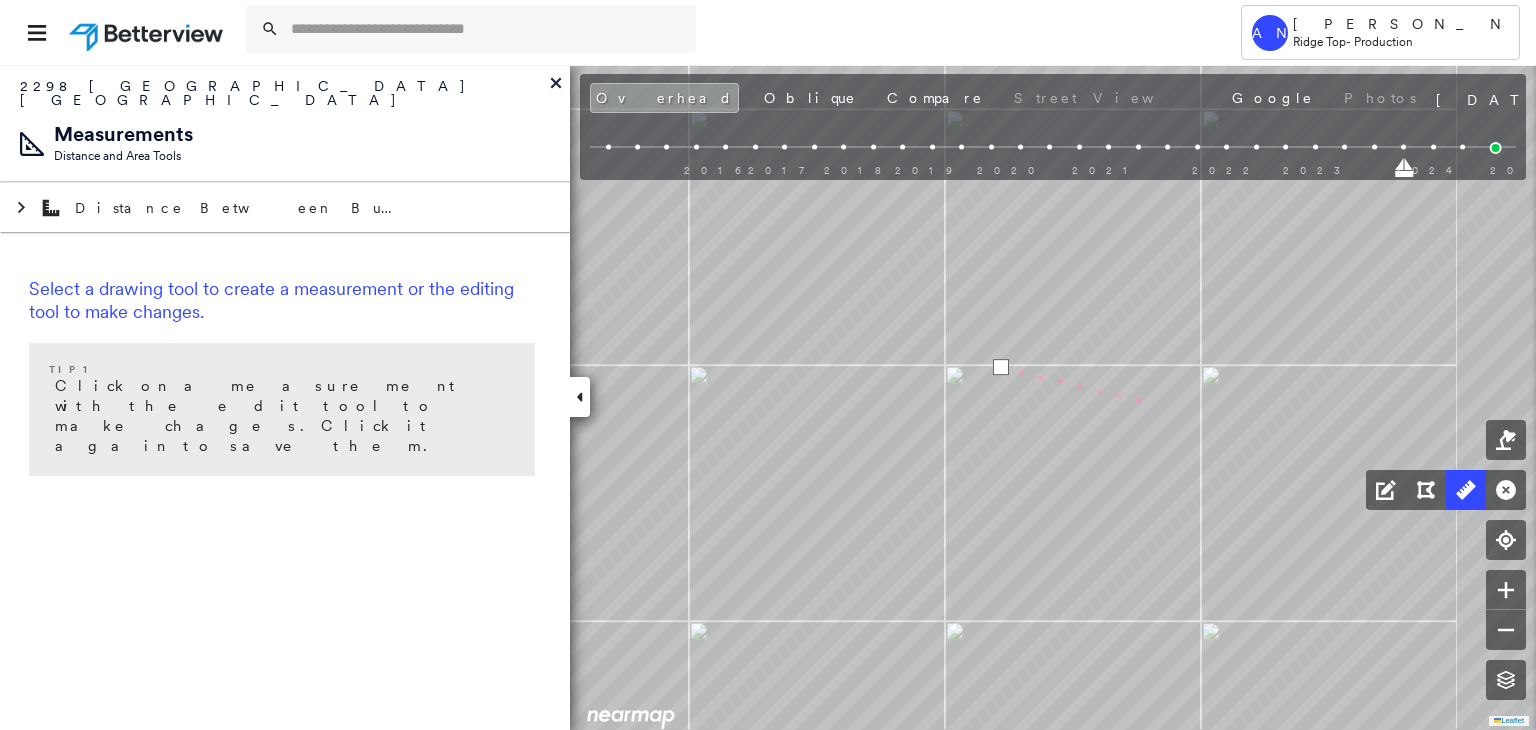 click on "2 m Click to continue drawing line." at bounding box center [169, 428] 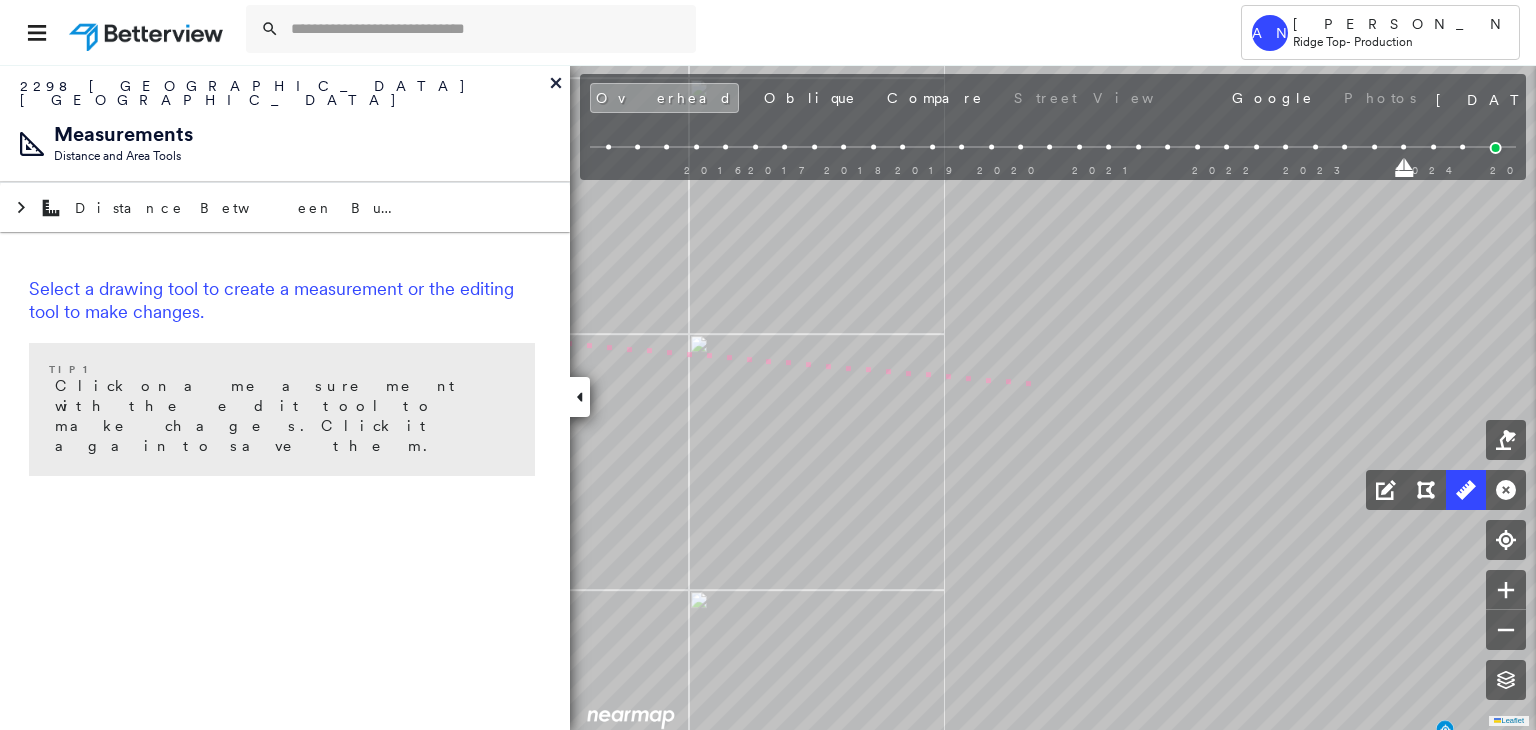 click on "9 m Click to continue drawing line." at bounding box center [-343, 397] 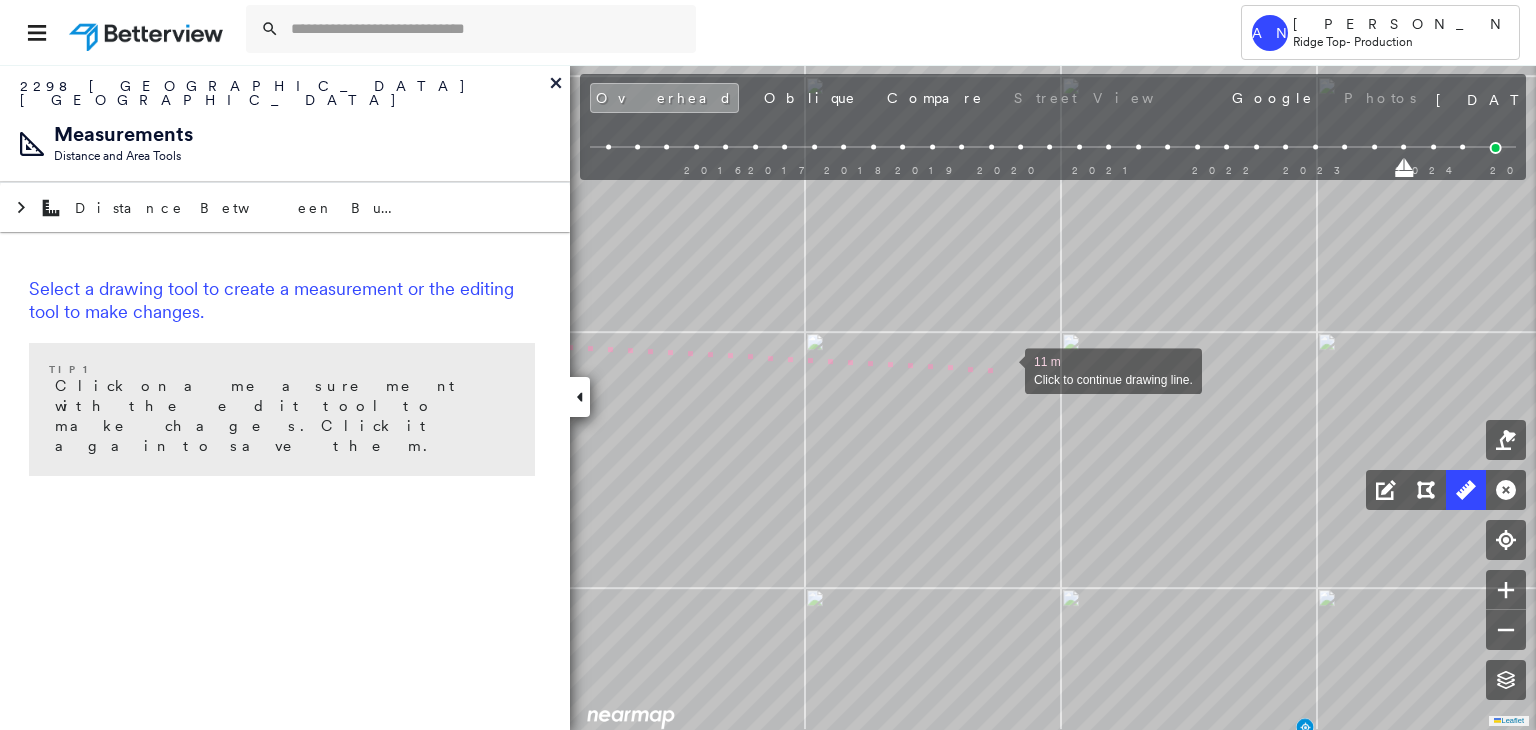 click on "11 m Click to continue drawing line." at bounding box center (-483, 395) 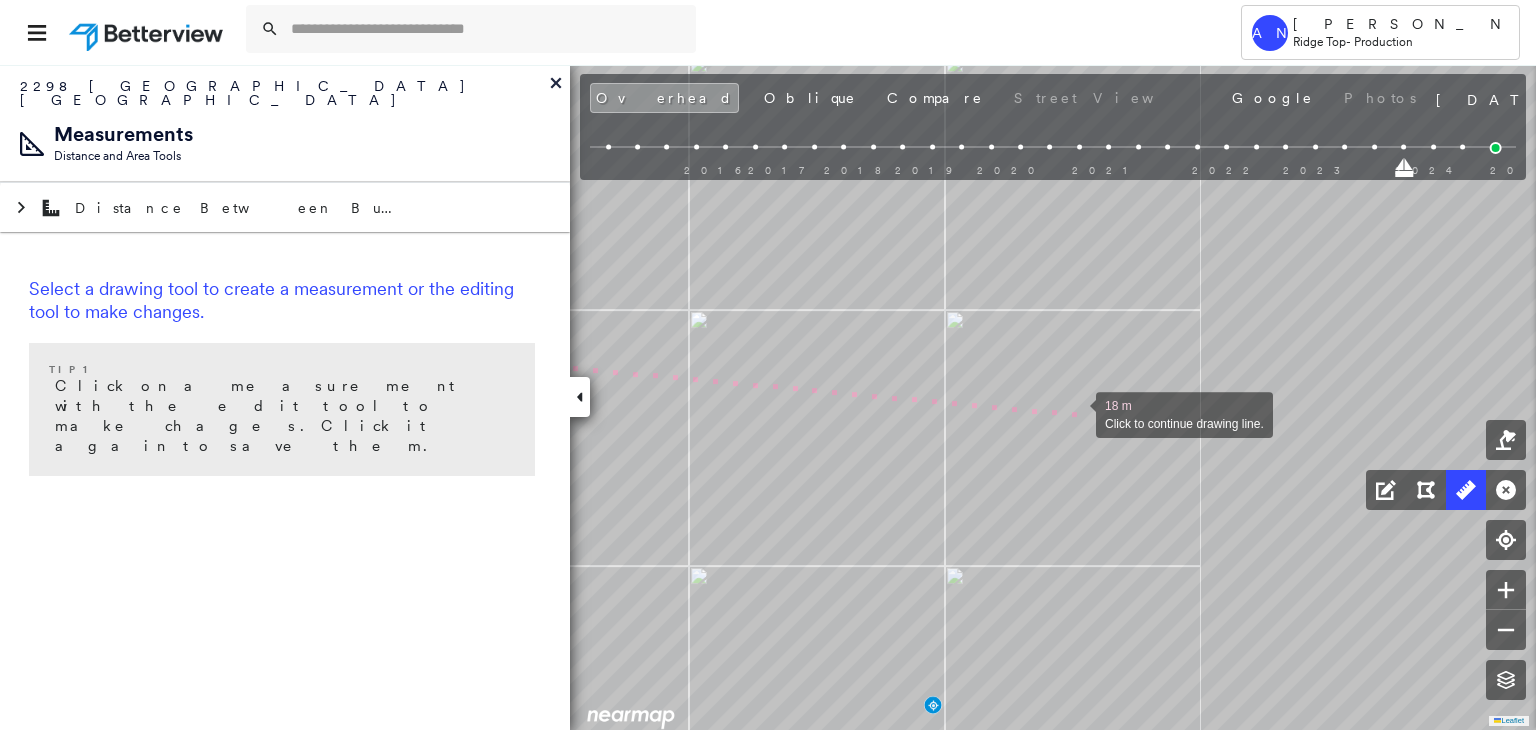 click on "18 m Click to continue drawing line." at bounding box center (-855, 373) 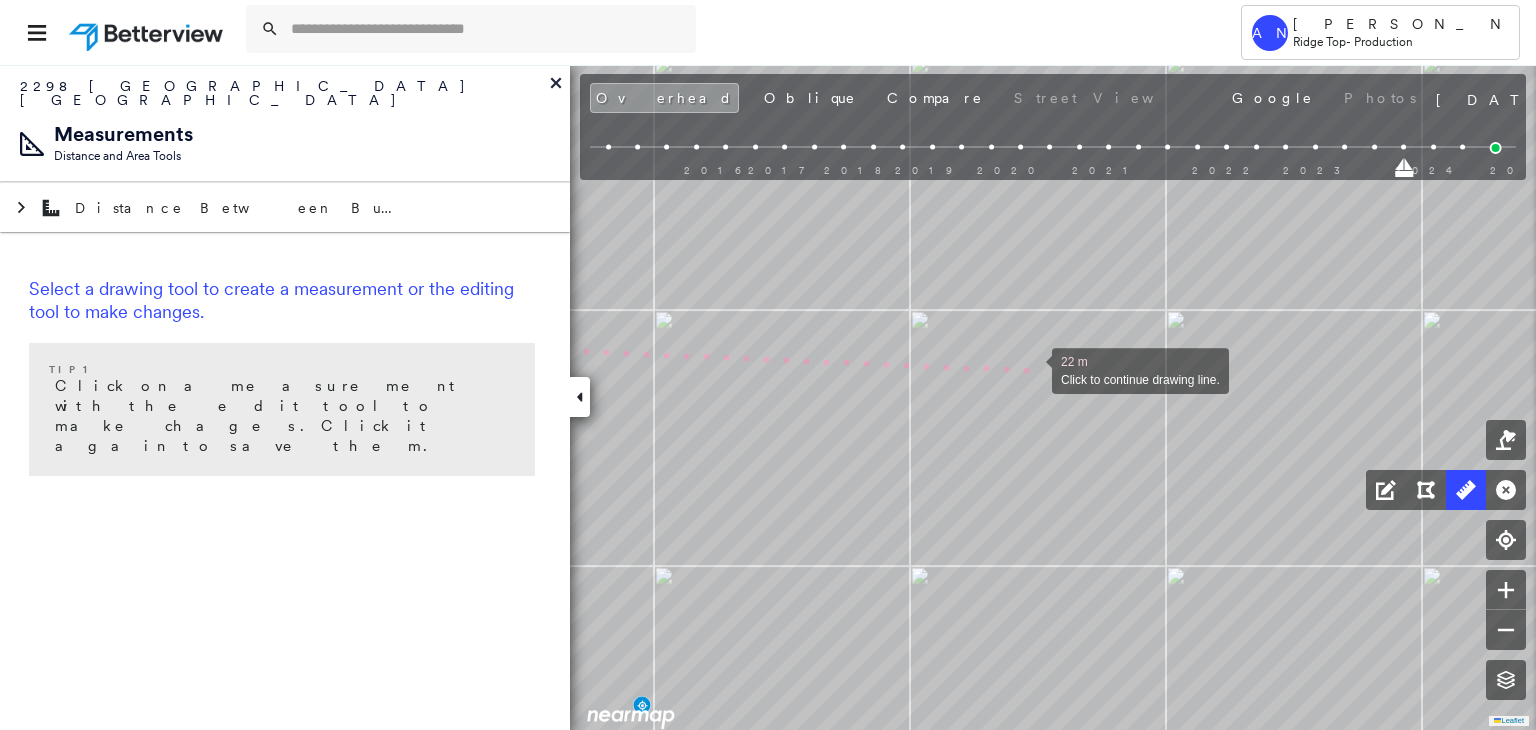 click at bounding box center (1032, 369) 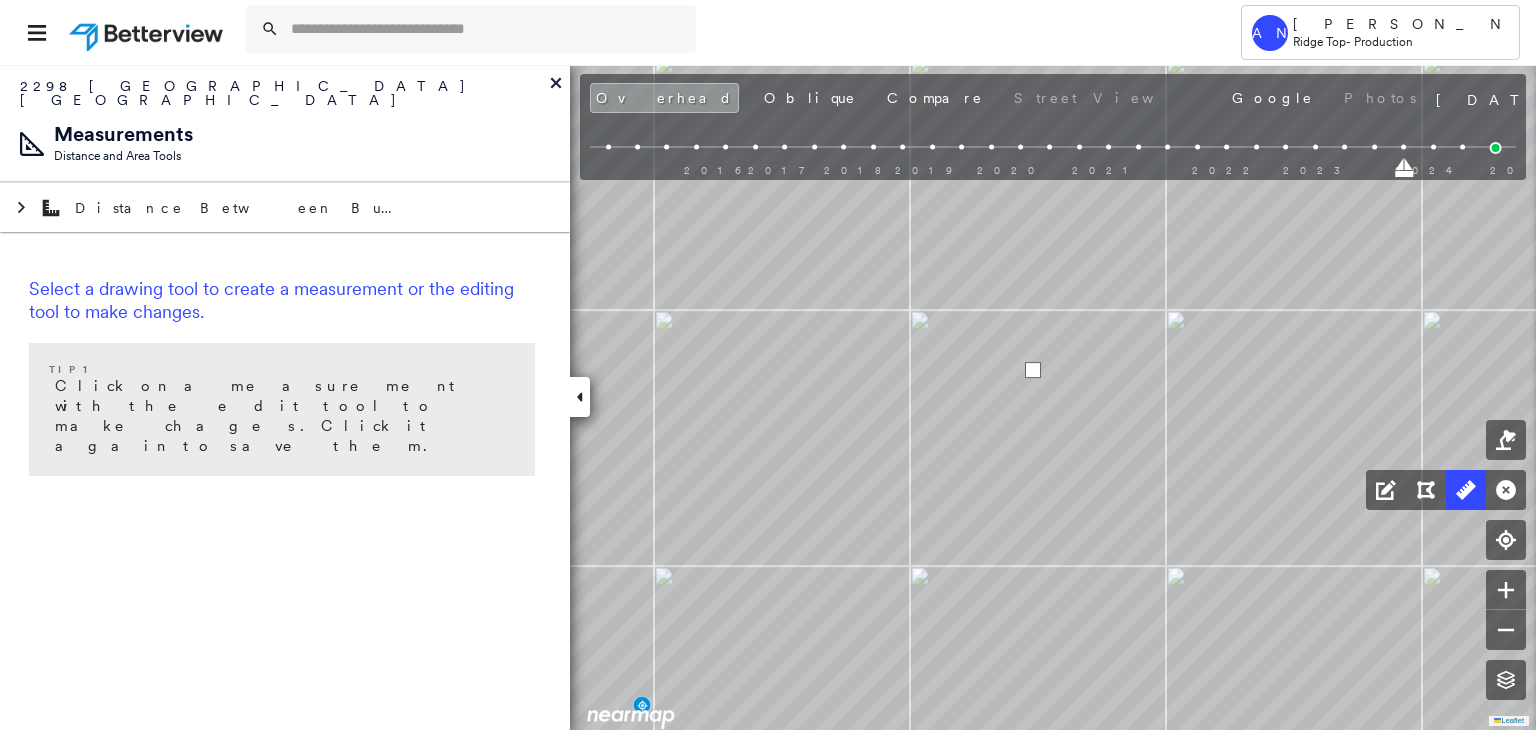 click at bounding box center (1033, 370) 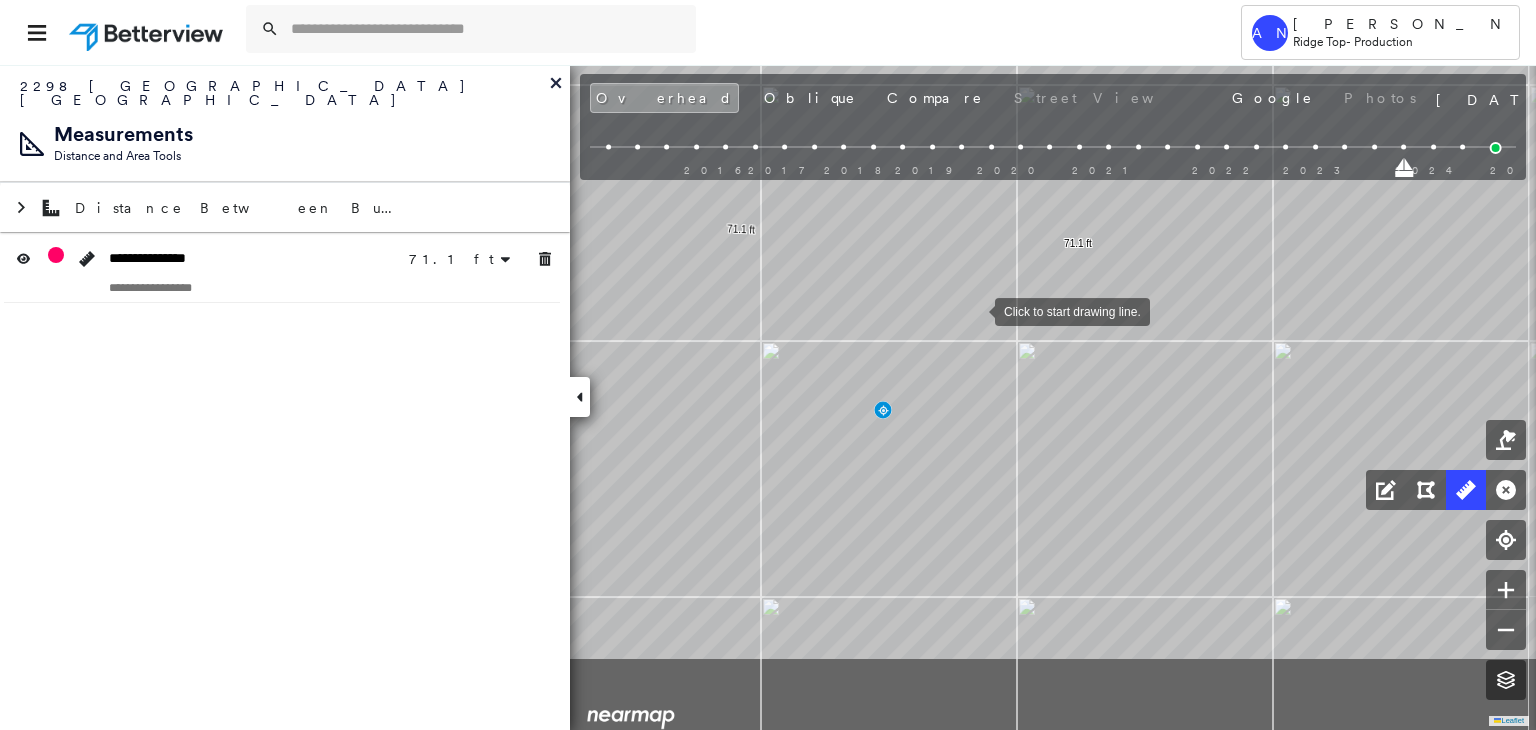 drag, startPoint x: 955, startPoint y: 378, endPoint x: 975, endPoint y: 311, distance: 69.92139 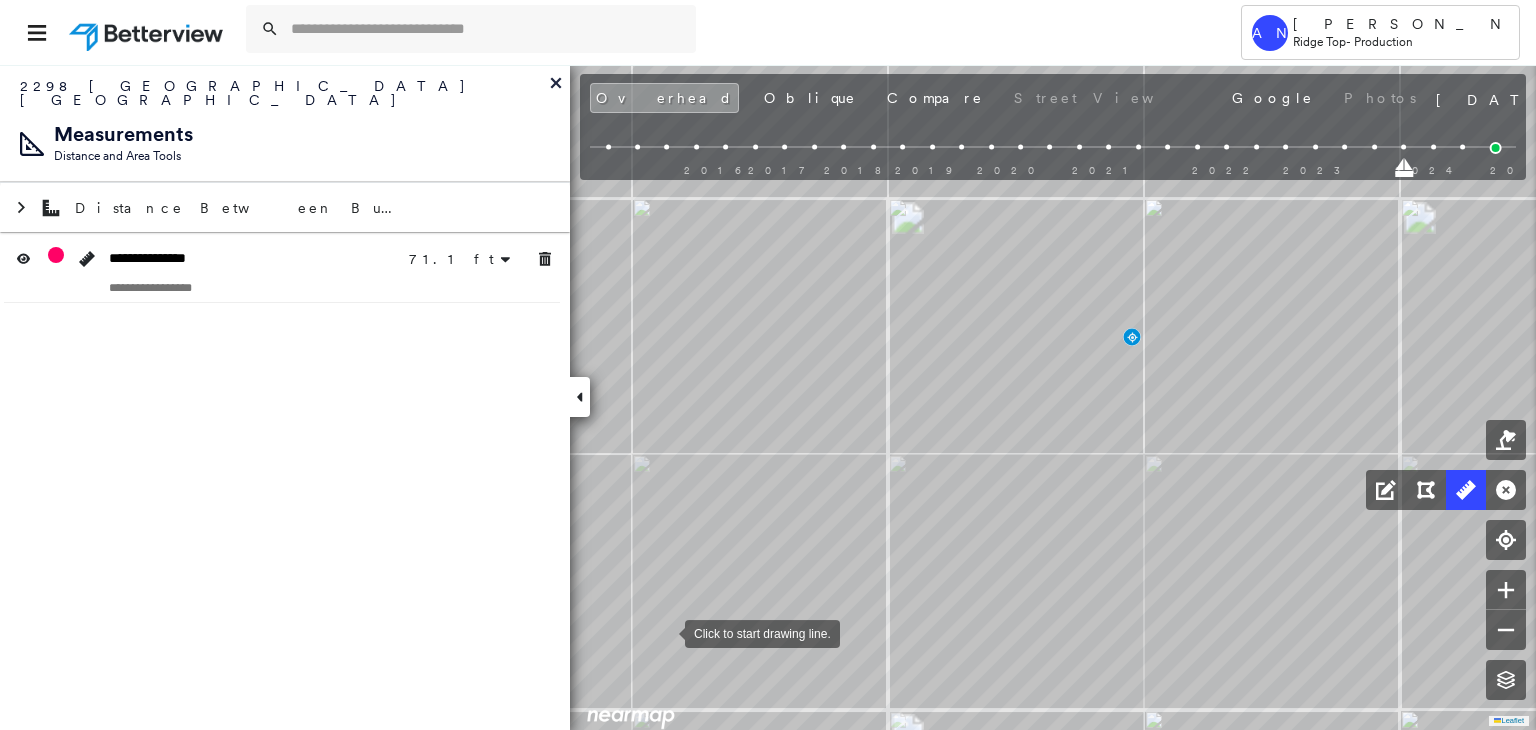 click at bounding box center (665, 632) 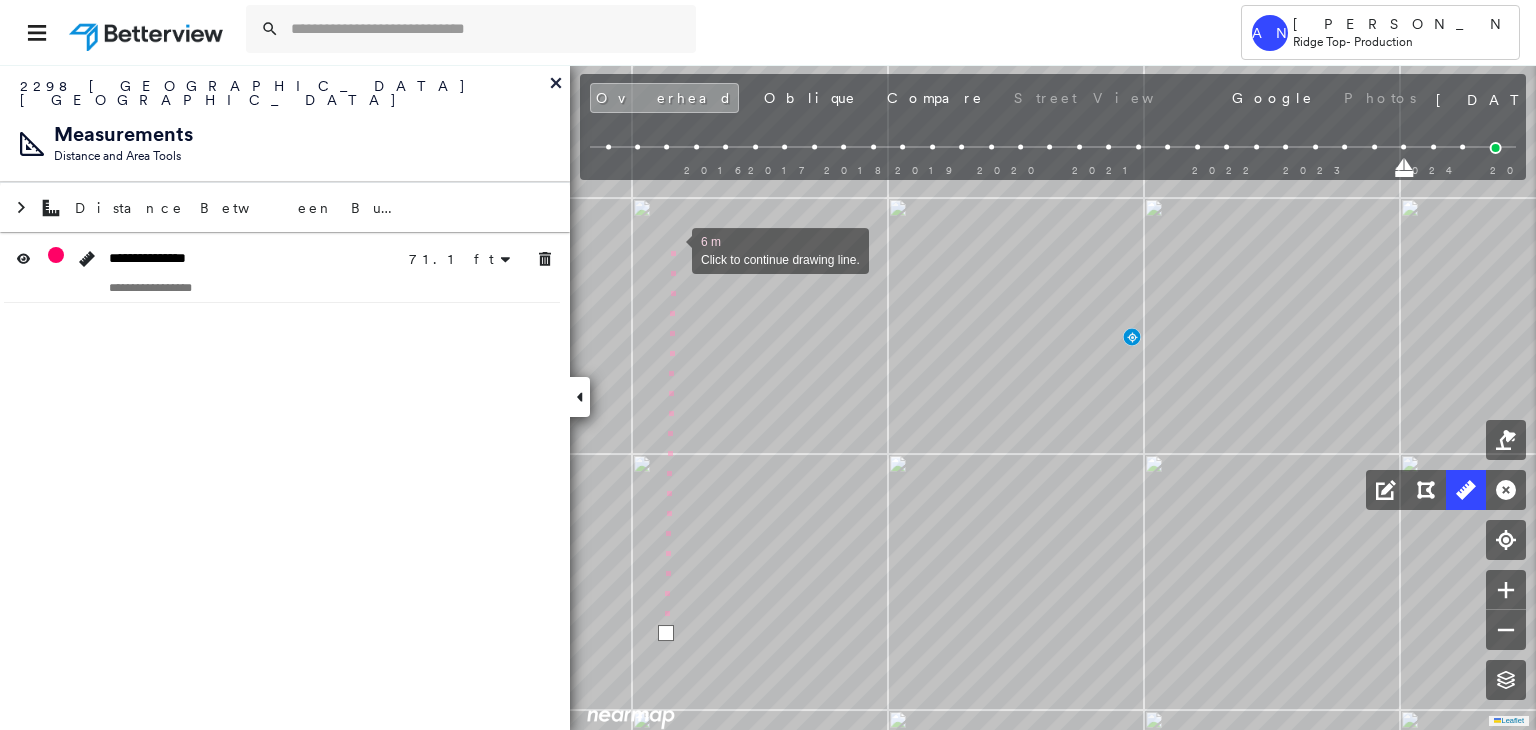 click at bounding box center [672, 249] 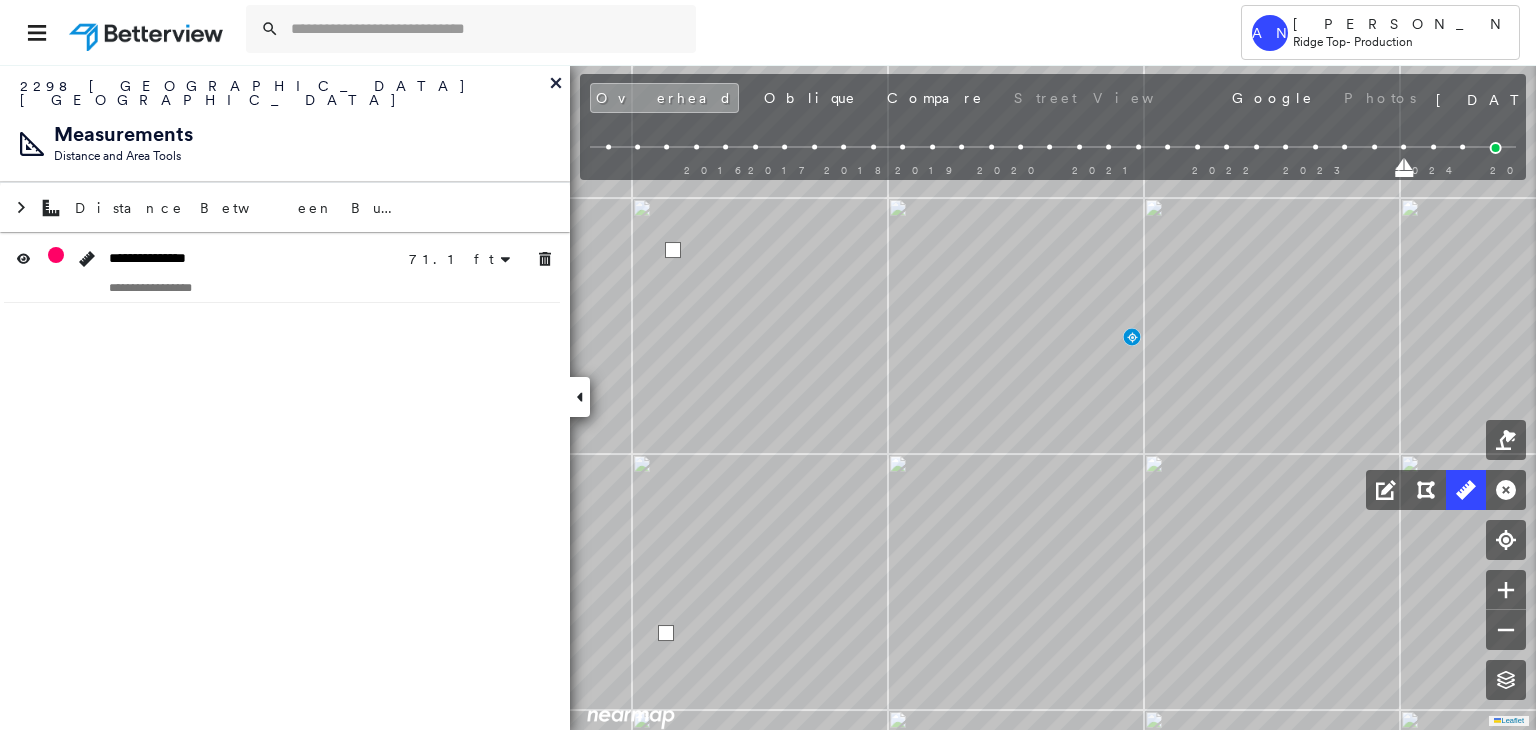 click at bounding box center (673, 250) 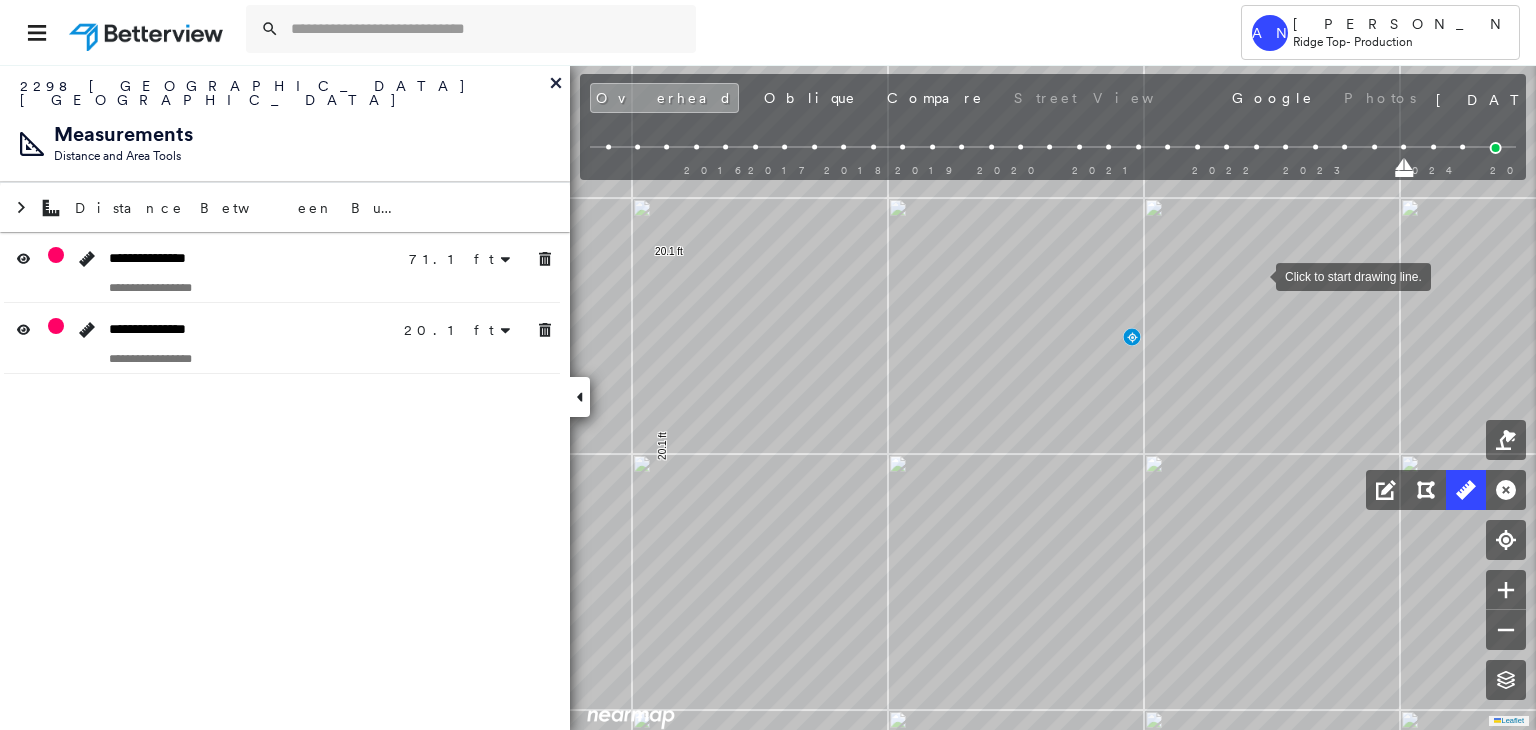 click at bounding box center [1256, 275] 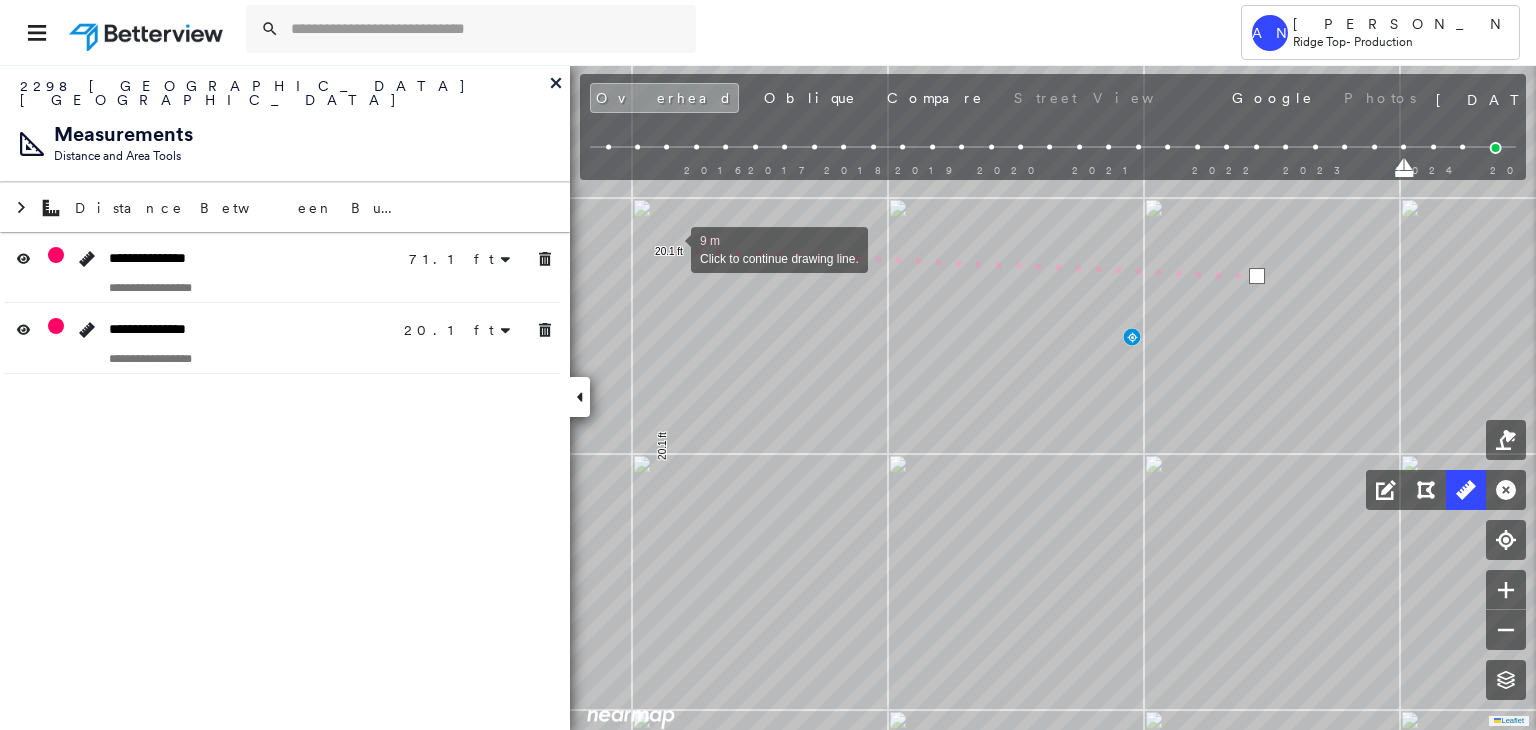 click at bounding box center [671, 248] 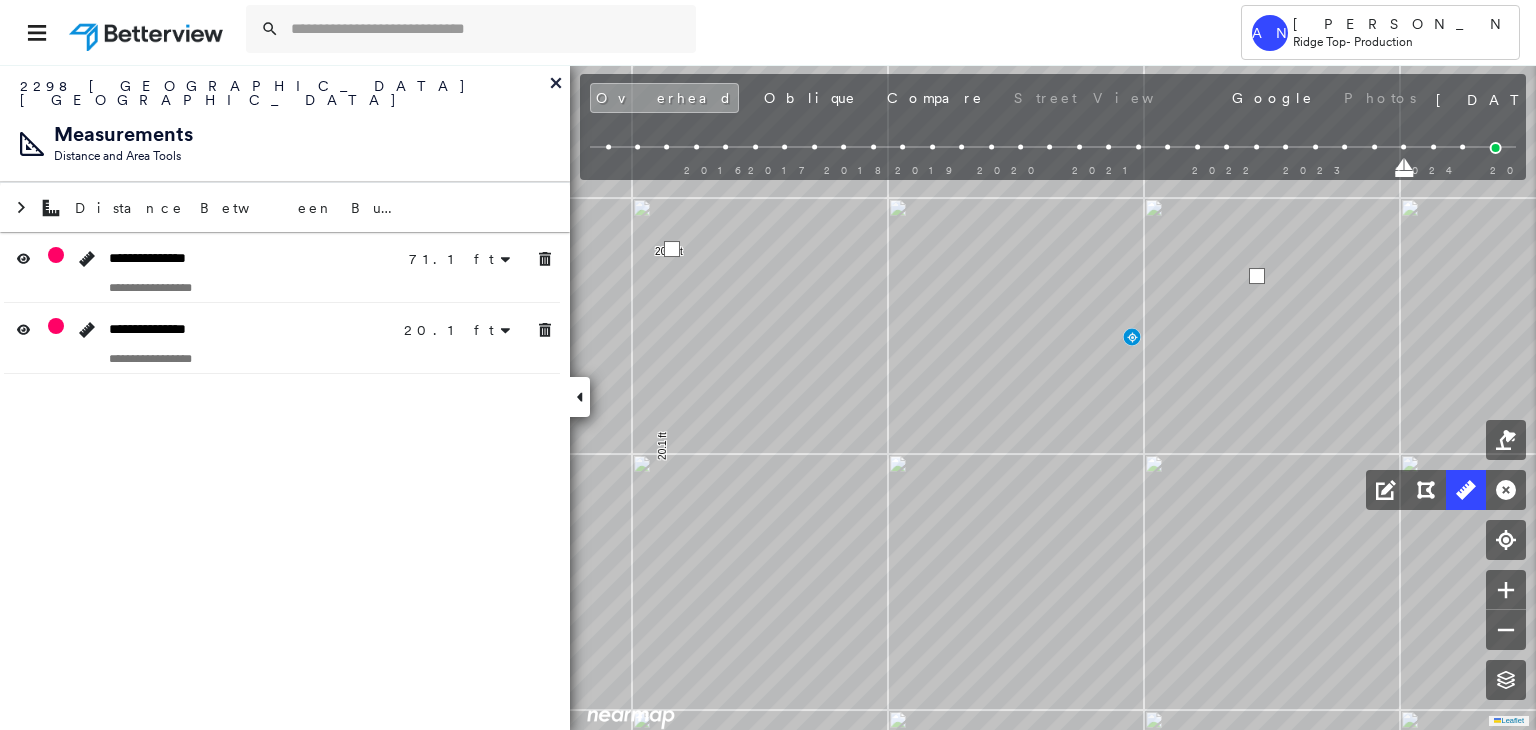 click at bounding box center (672, 249) 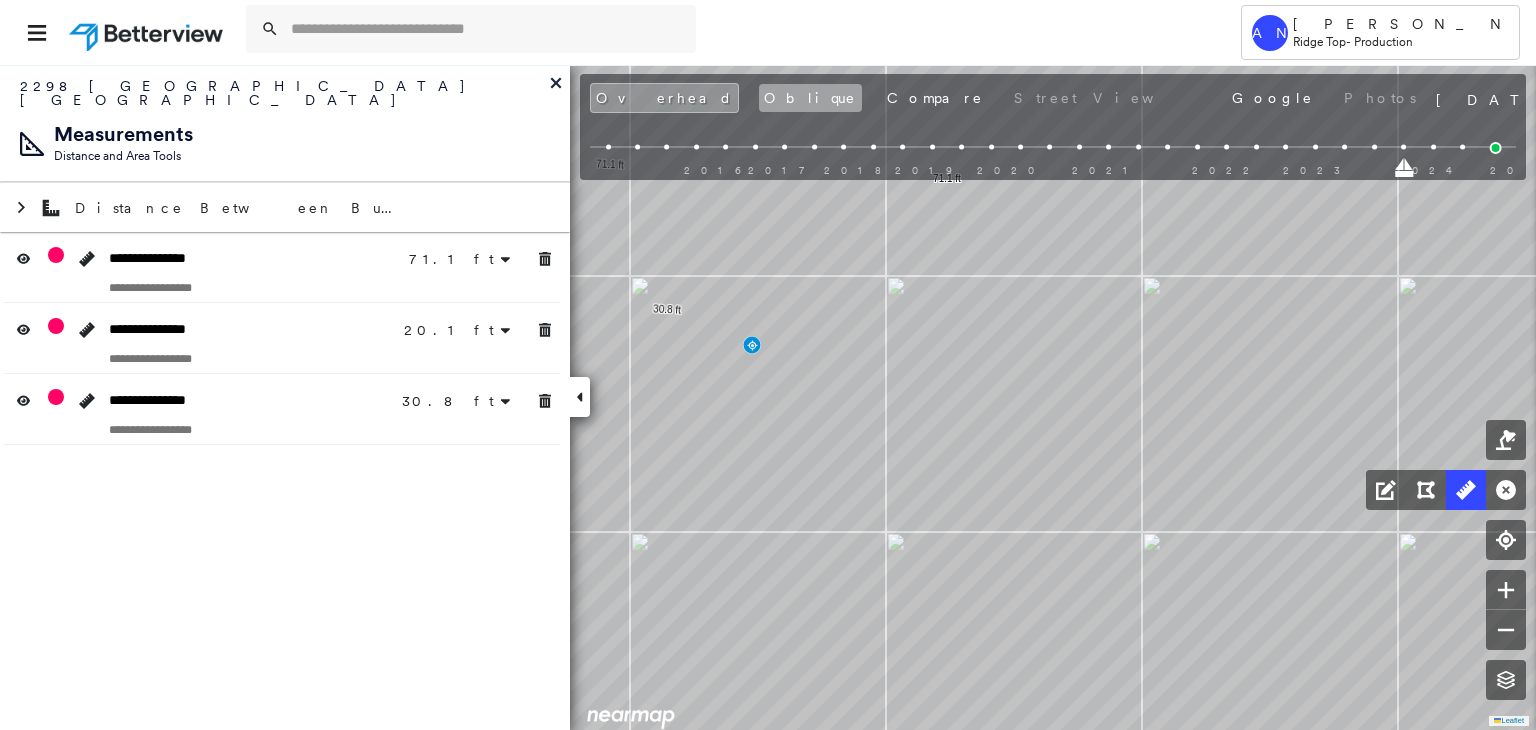 click on "Oblique" at bounding box center (810, 98) 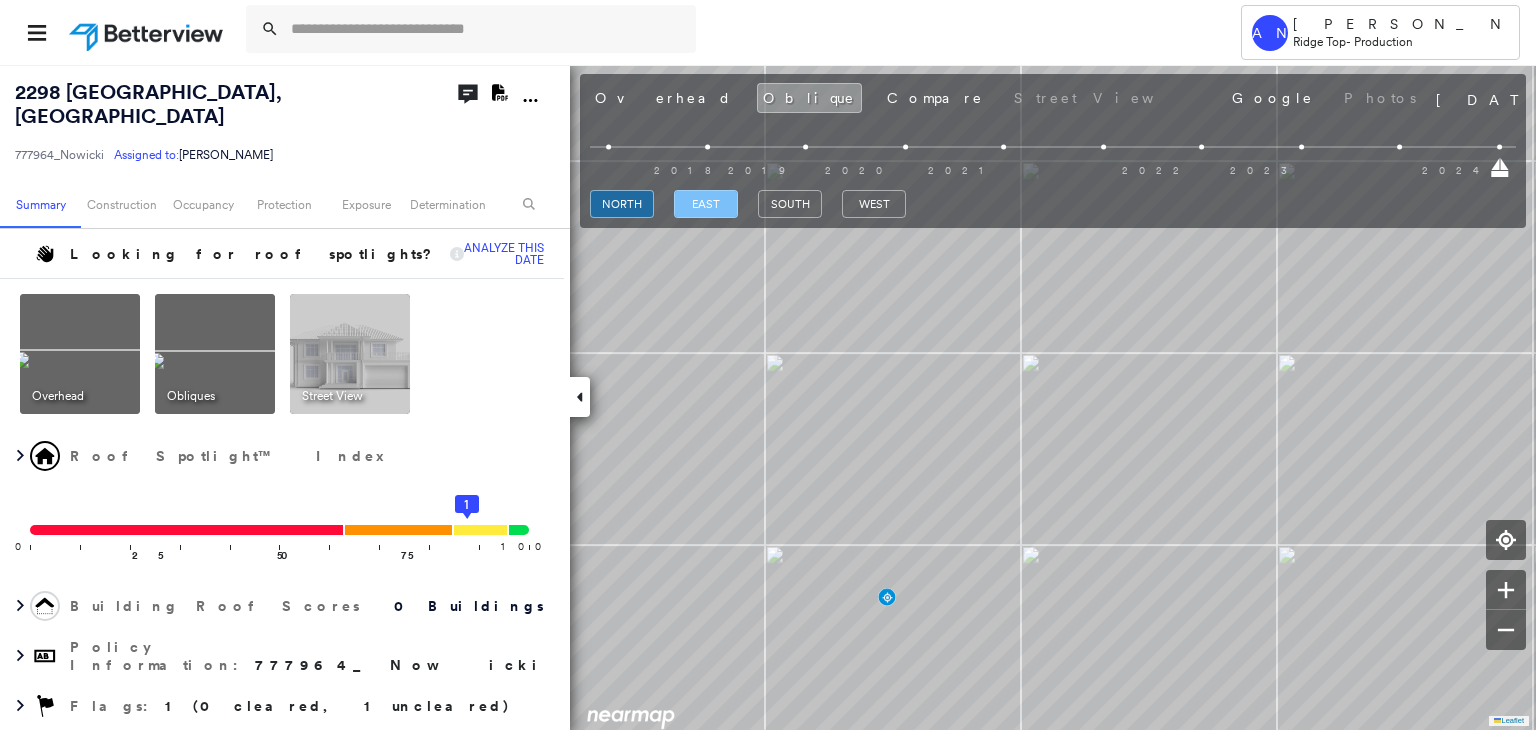 click on "east" at bounding box center (706, 204) 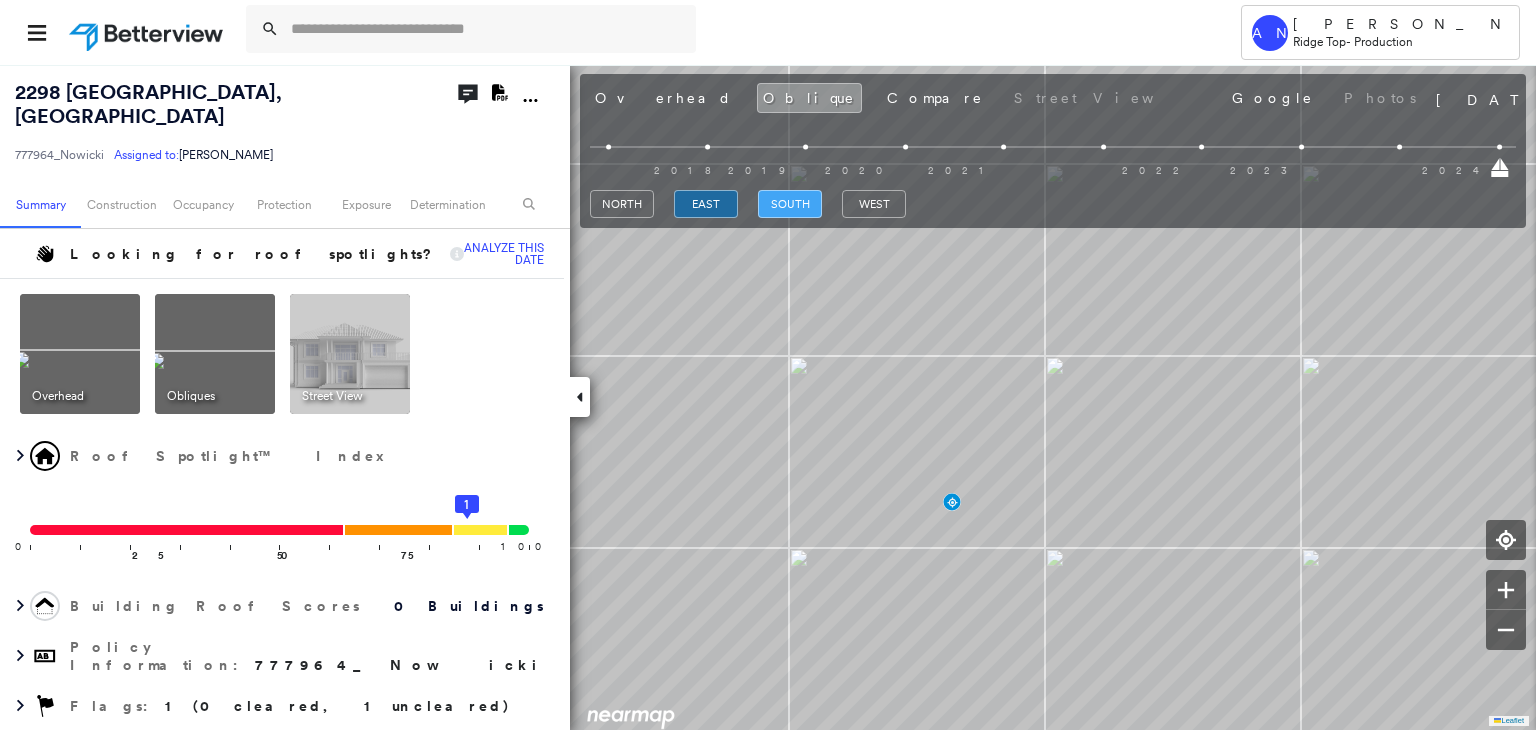 click on "south" at bounding box center (790, 204) 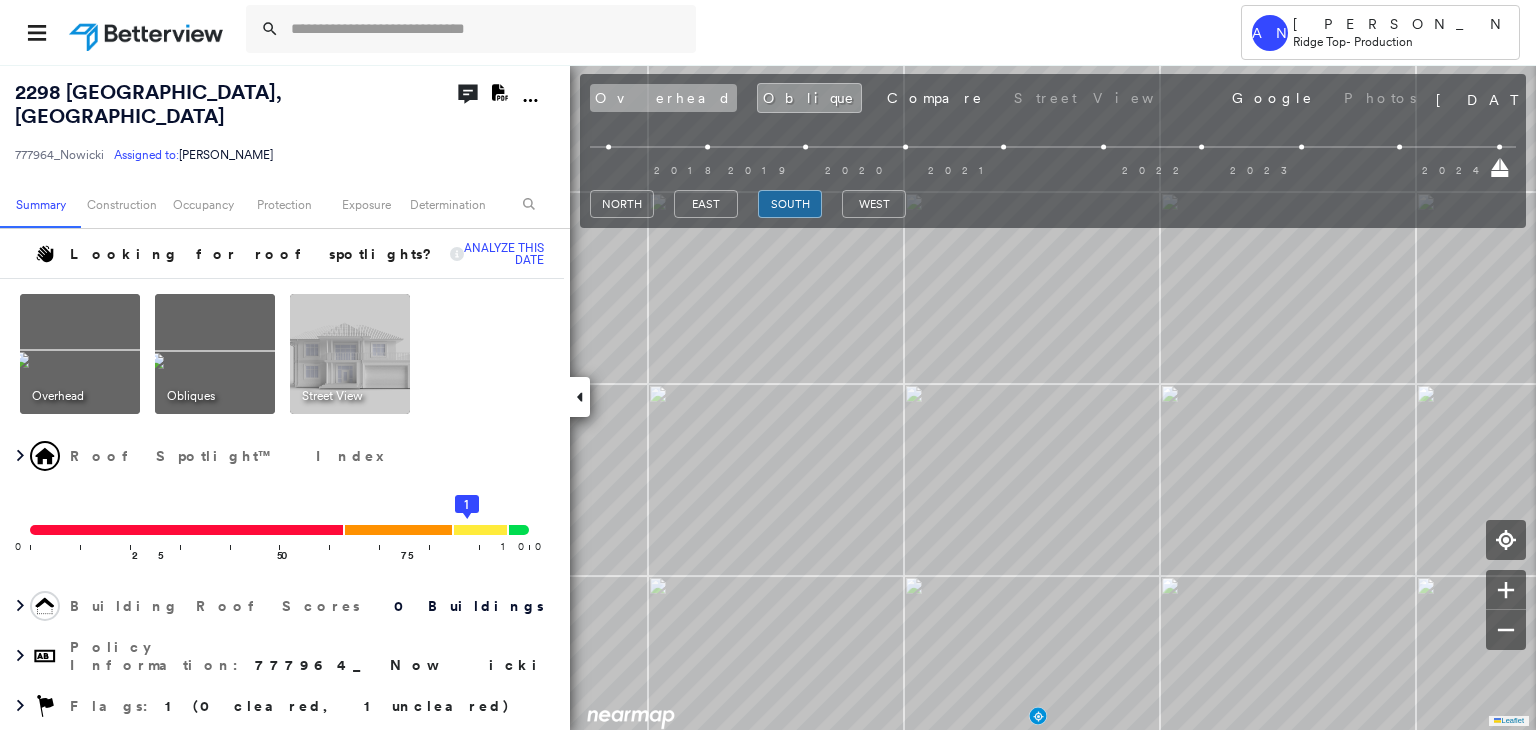 click on "Overhead" at bounding box center (663, 98) 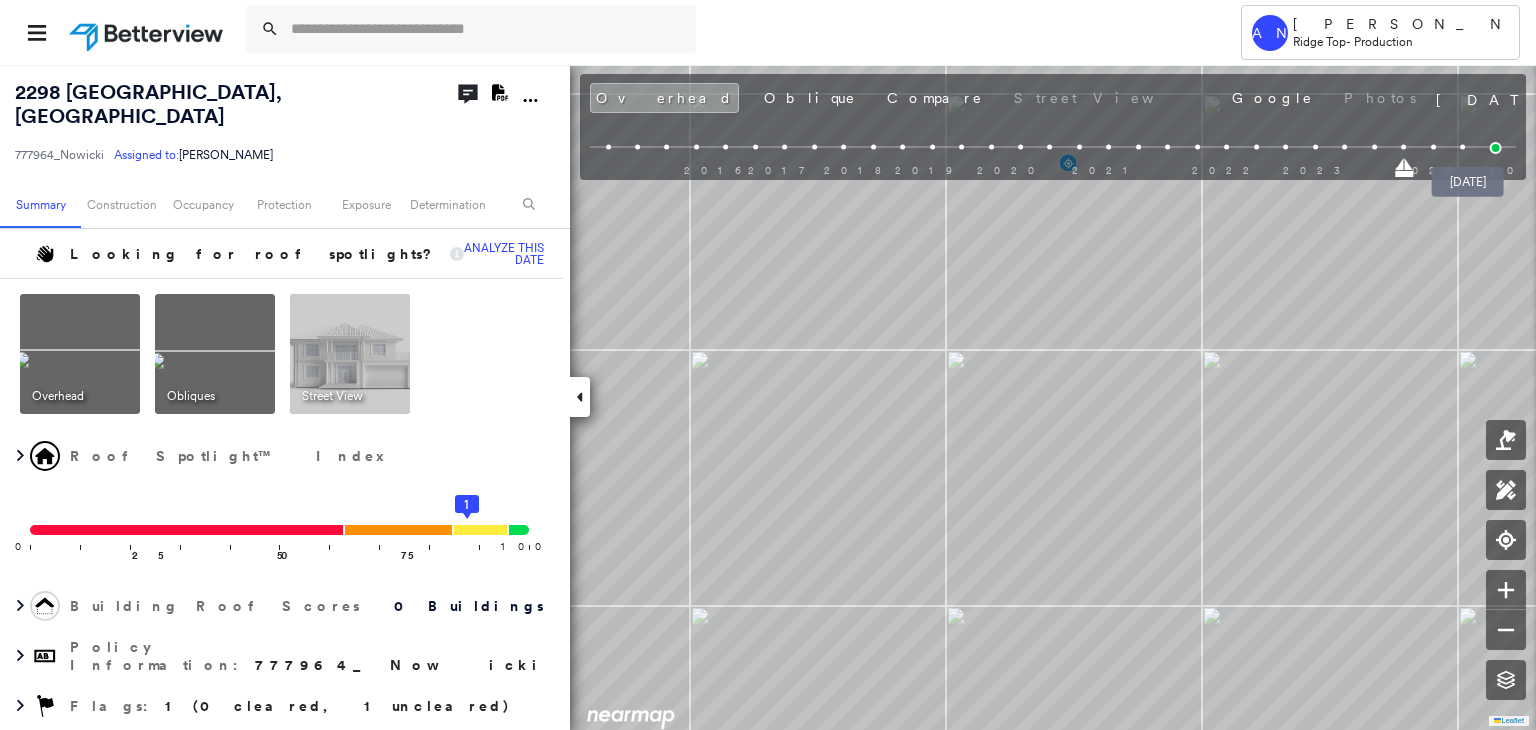click at bounding box center [1496, 148] 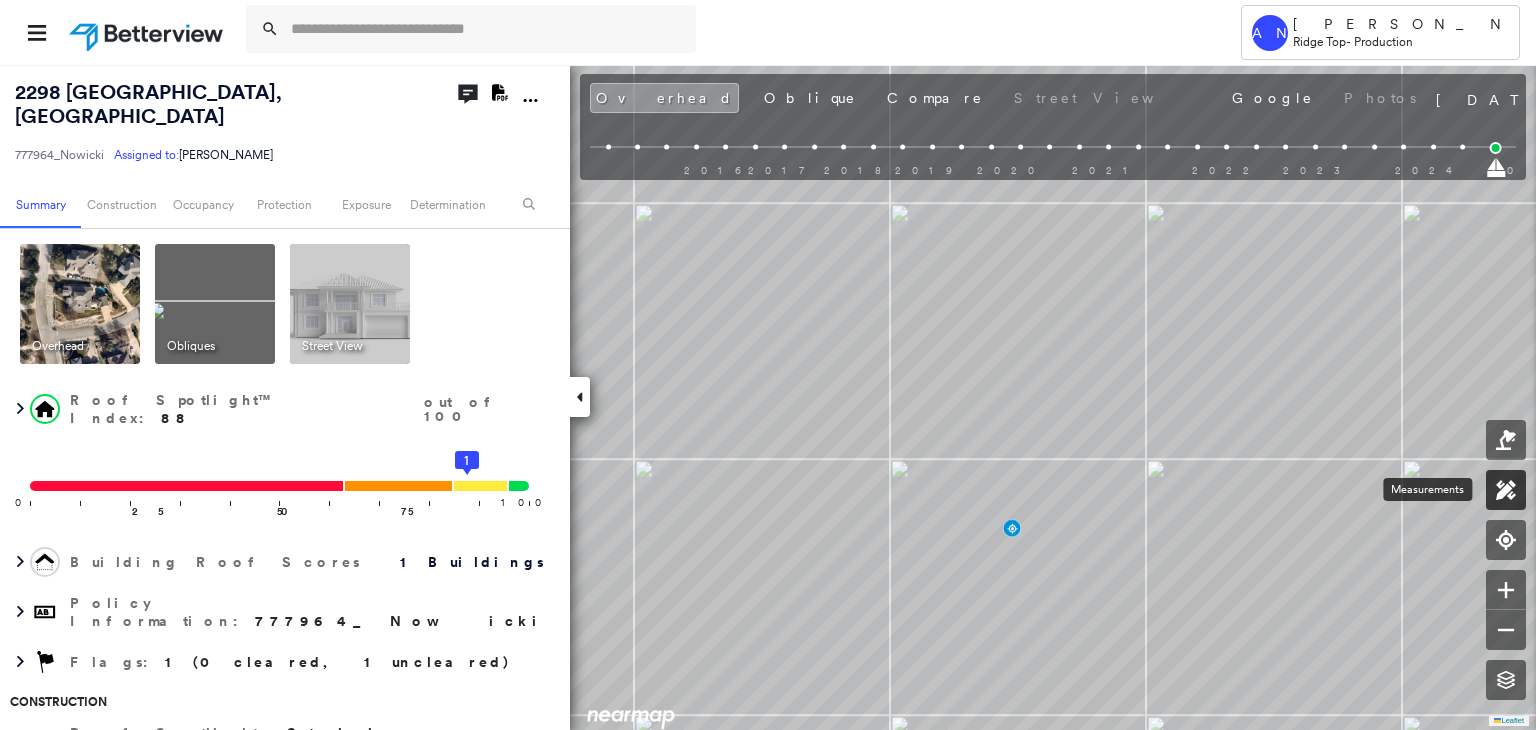 click 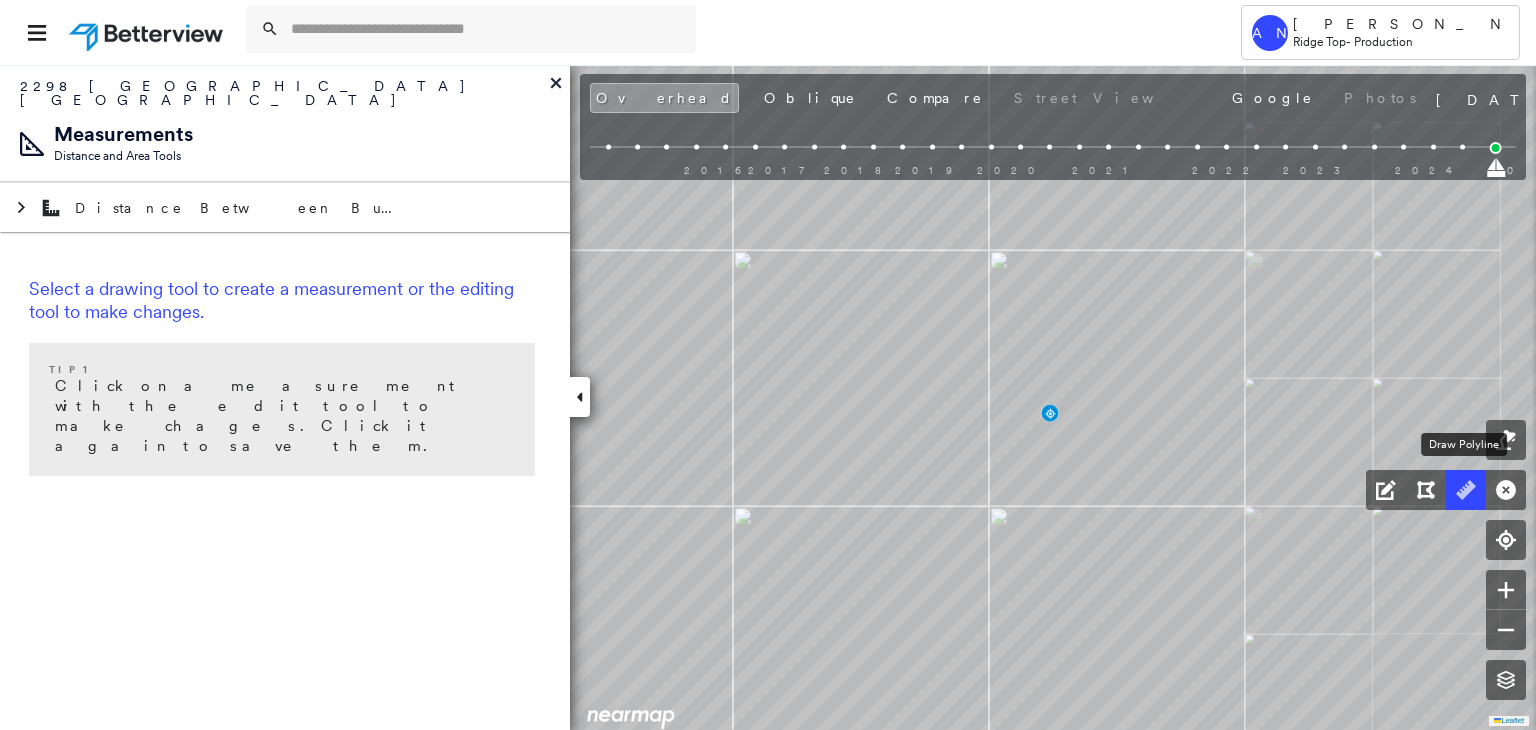 click 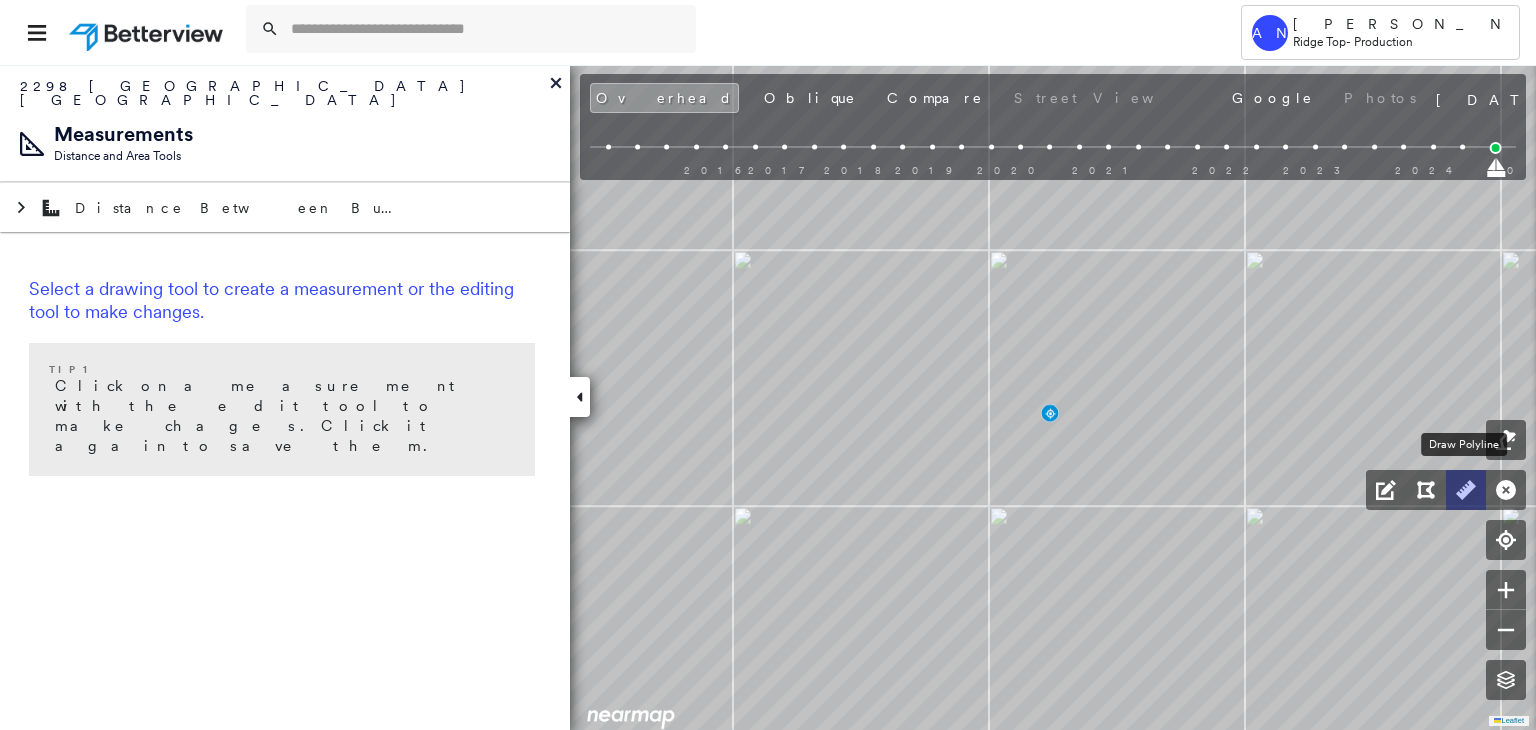 click 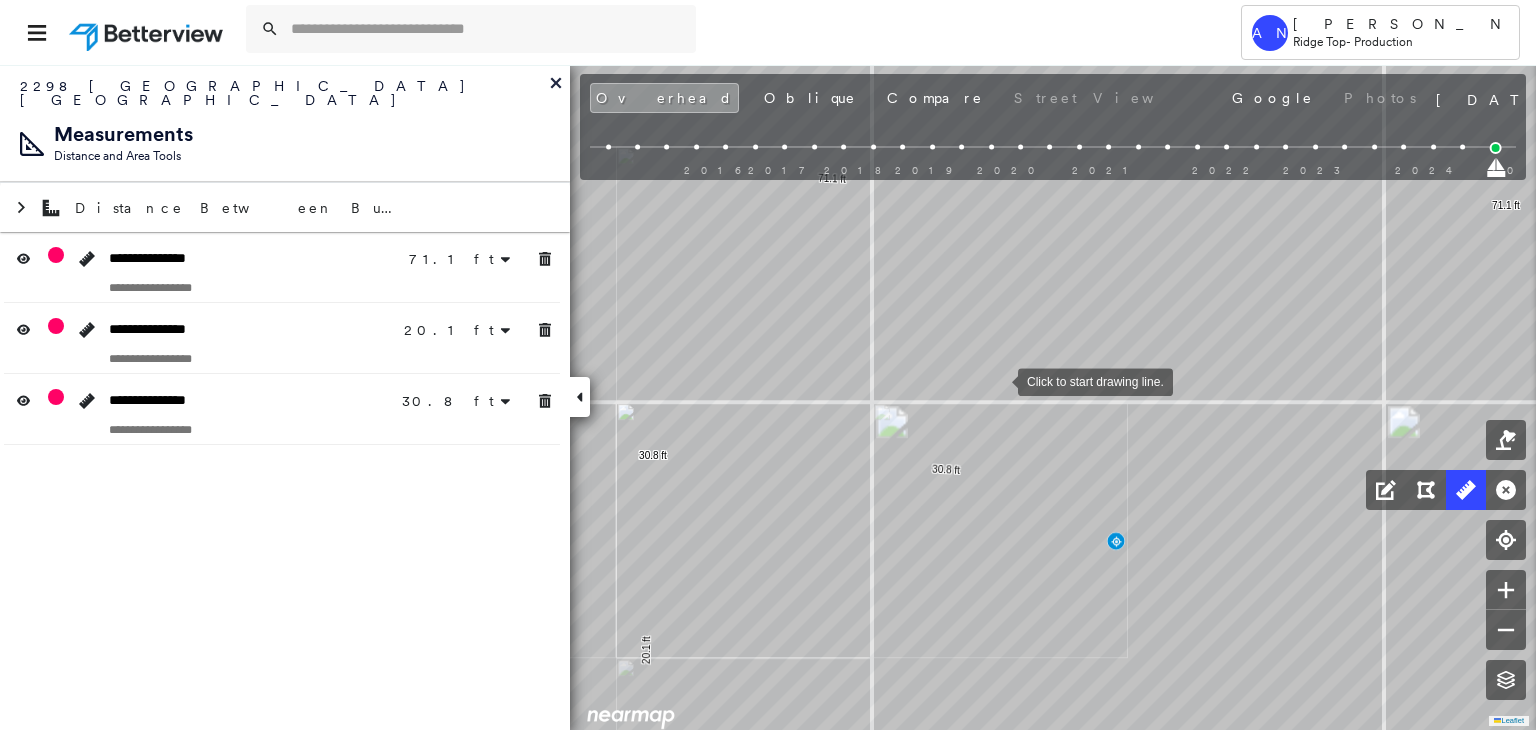 drag, startPoint x: 998, startPoint y: 380, endPoint x: 1017, endPoint y: 333, distance: 50.695168 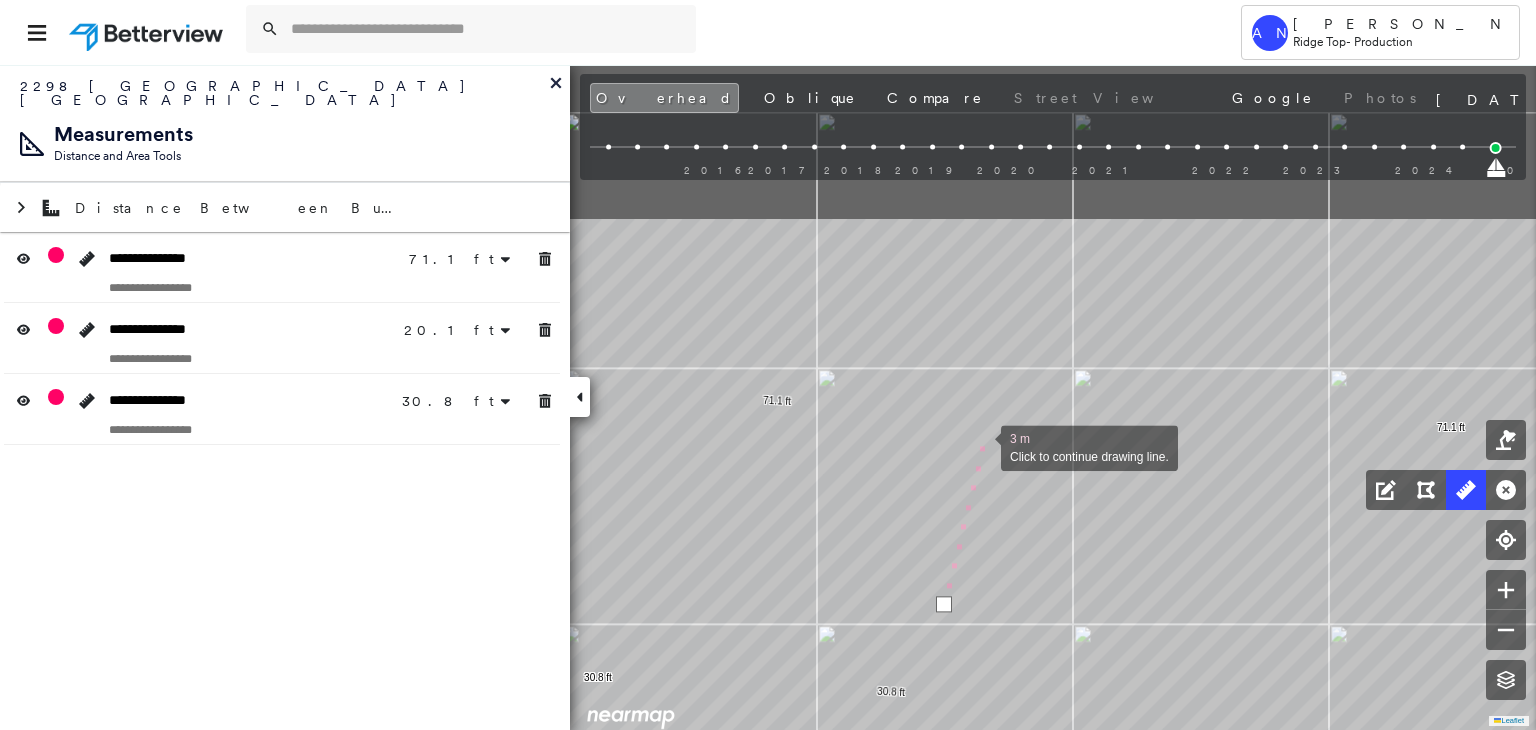 drag, startPoint x: 1036, startPoint y: 222, endPoint x: 962, endPoint y: 393, distance: 186.32498 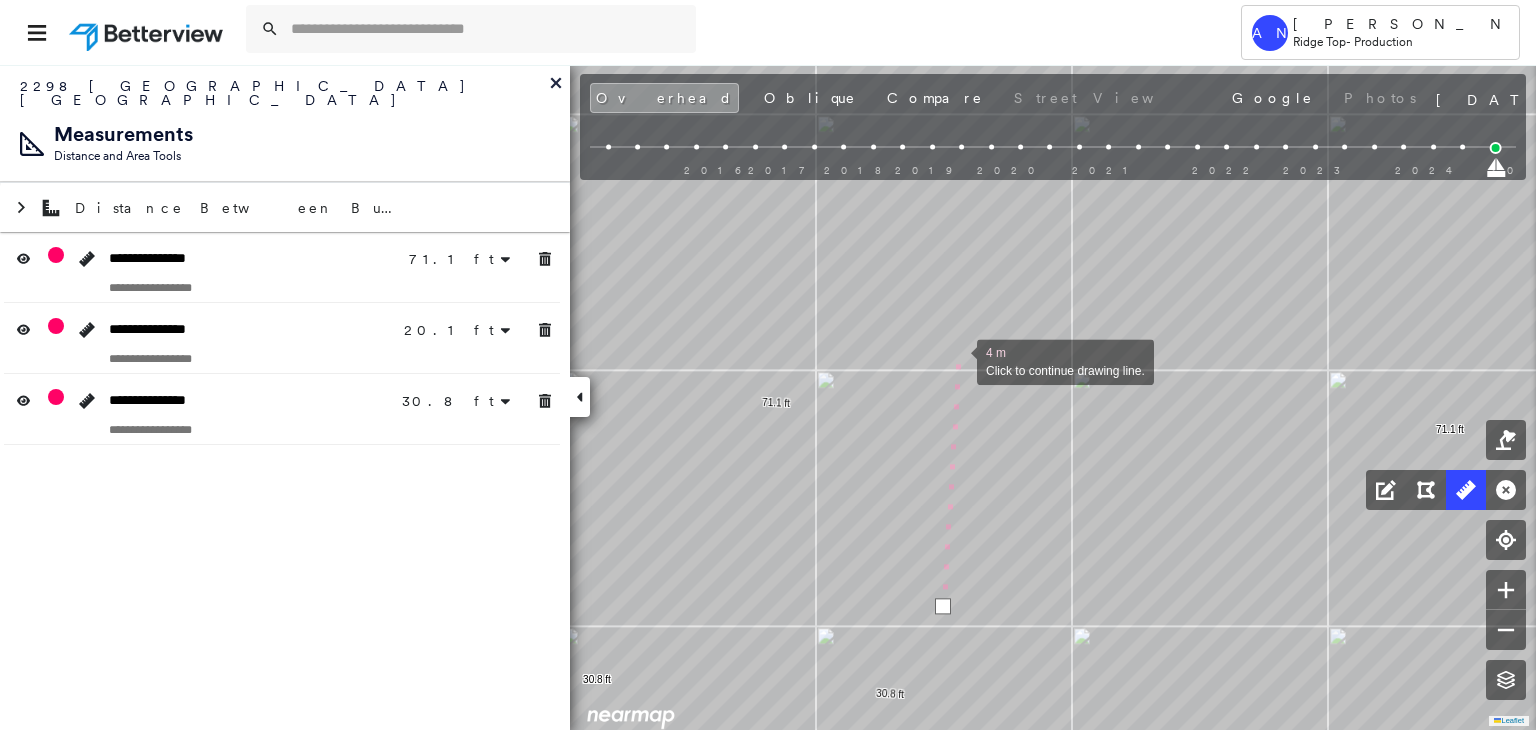 click at bounding box center [957, 360] 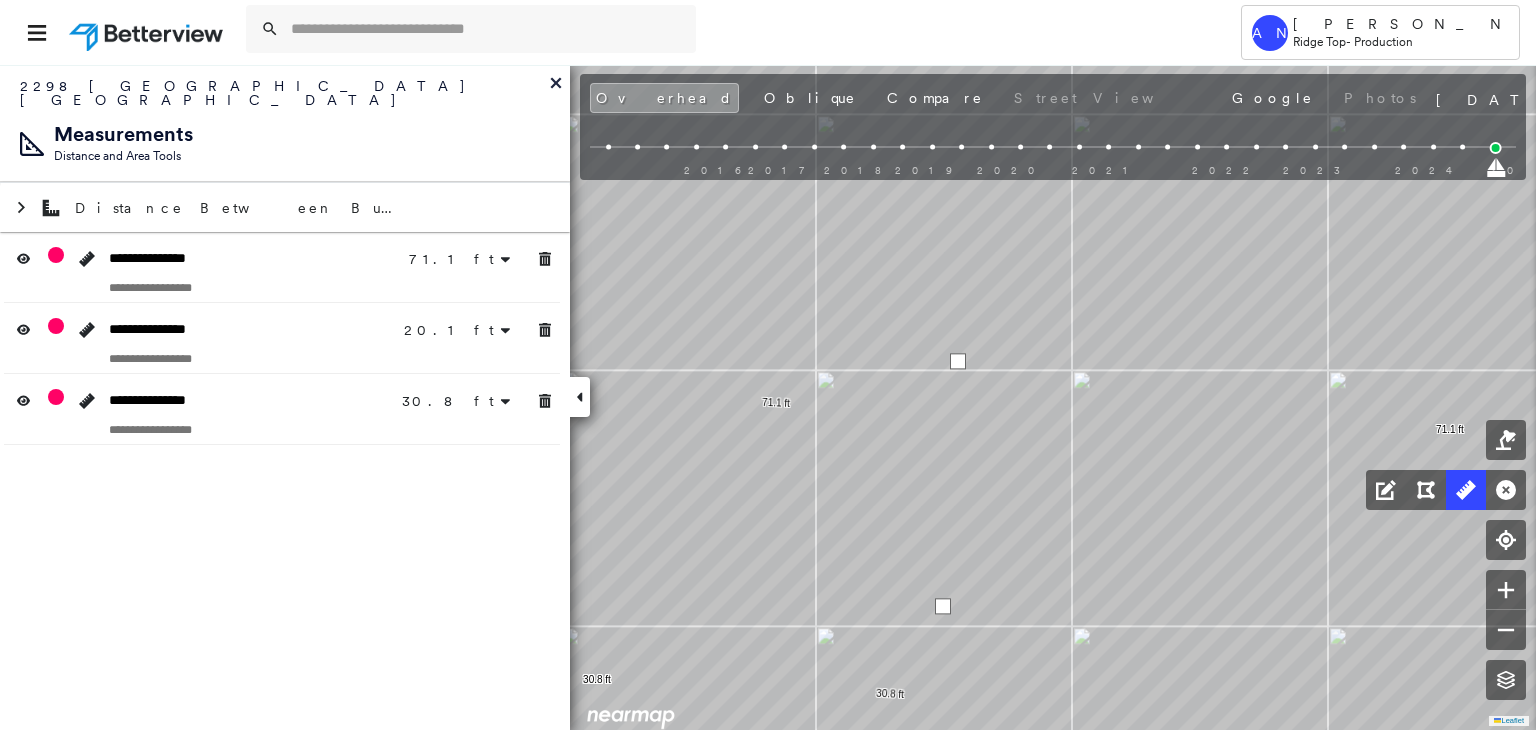 click at bounding box center (958, 361) 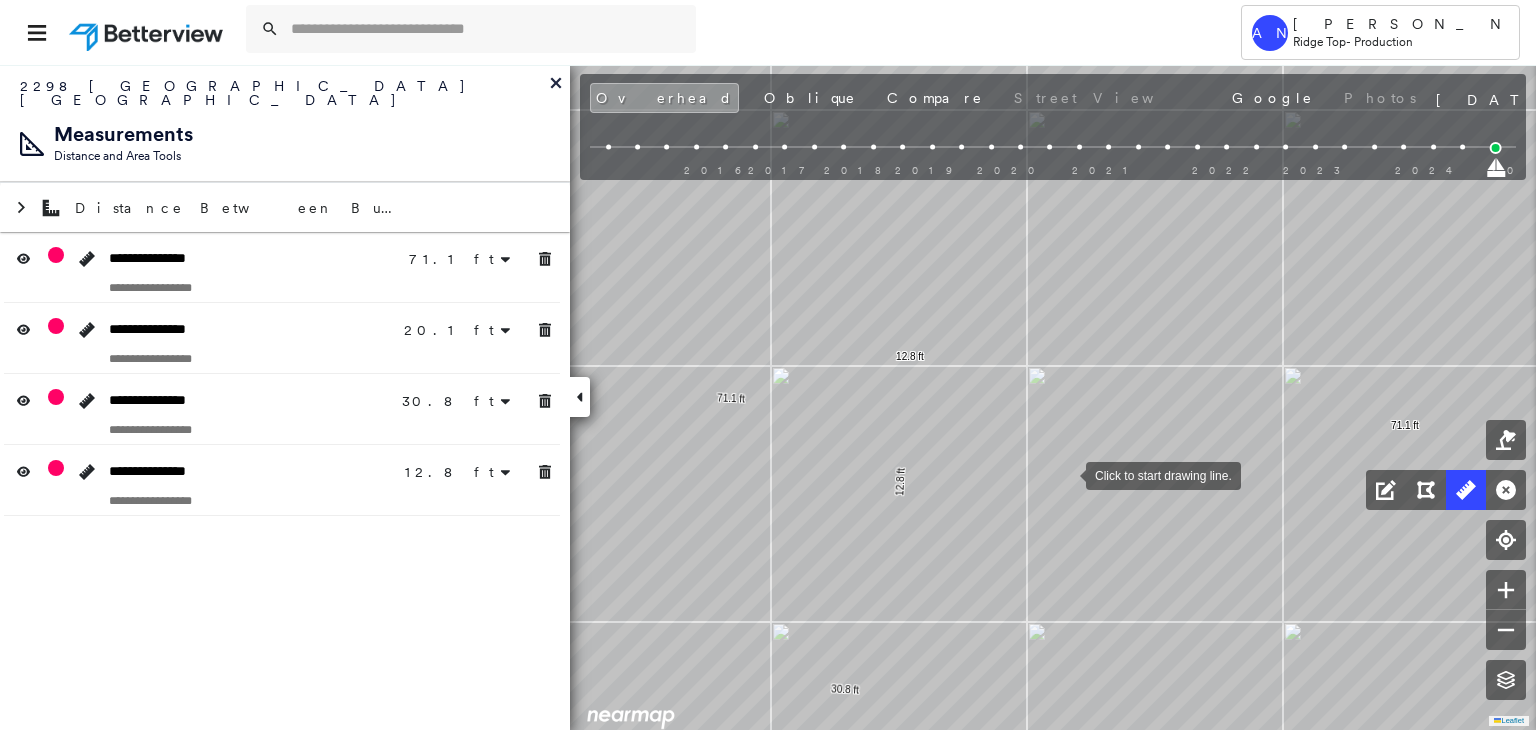 click at bounding box center [1066, 474] 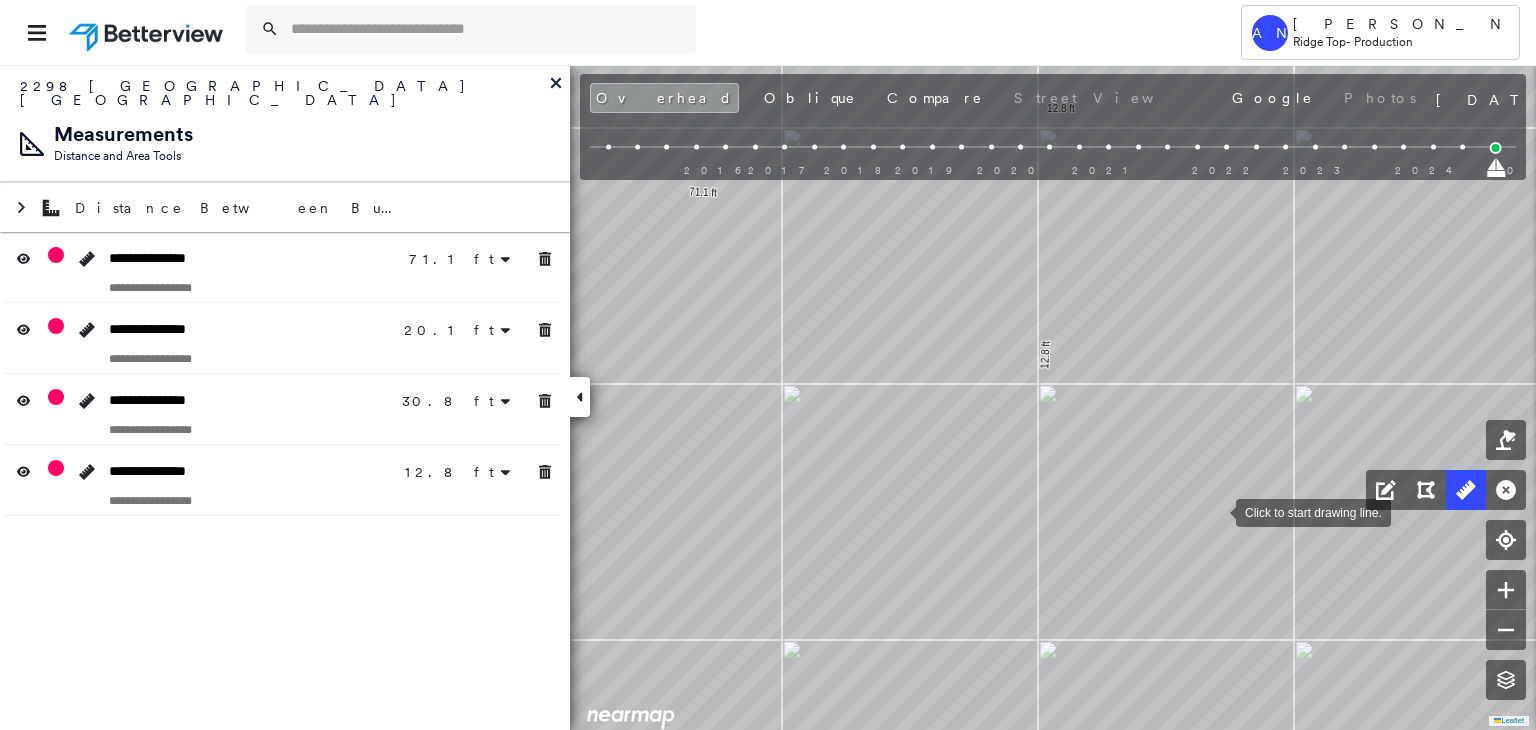 drag, startPoint x: 1102, startPoint y: 557, endPoint x: 1216, endPoint y: 511, distance: 122.93088 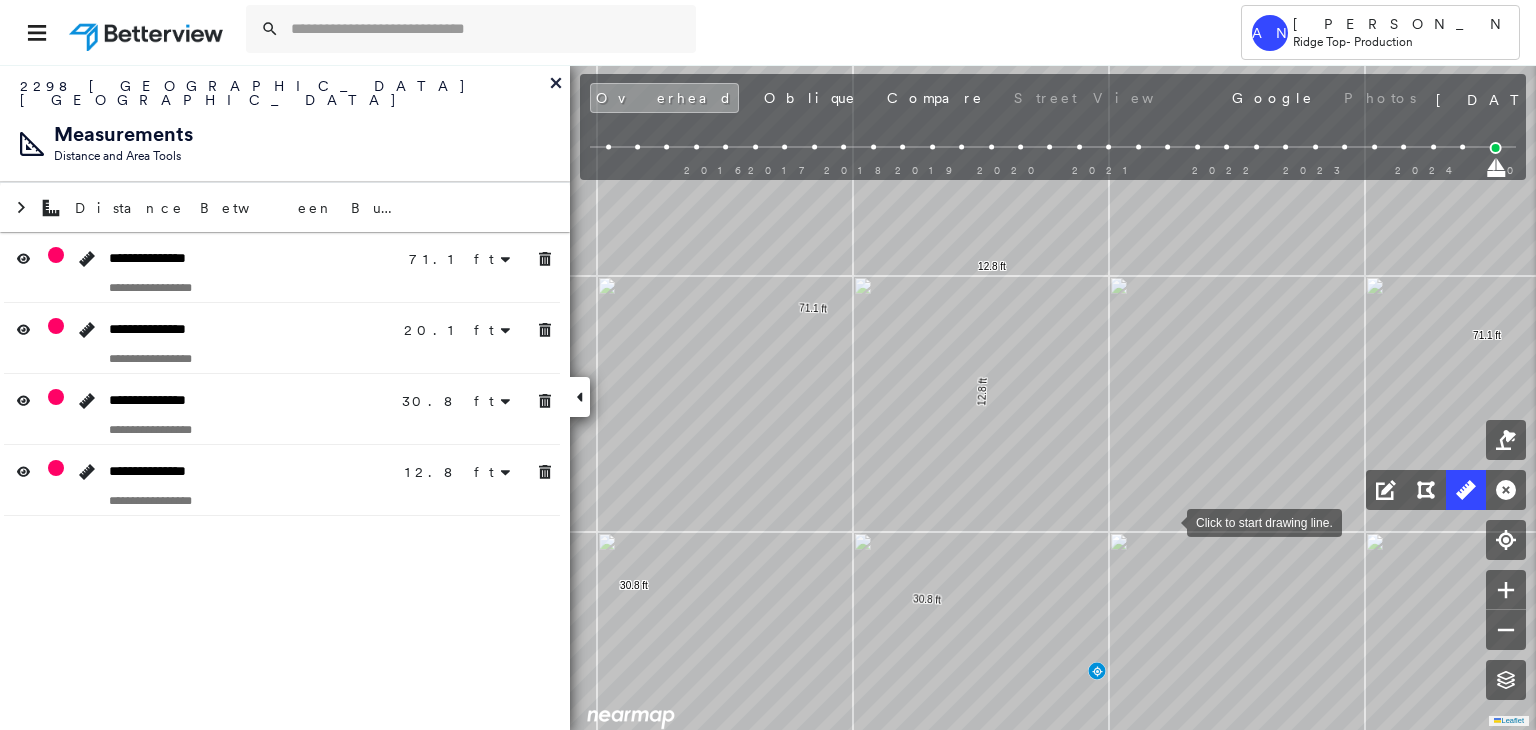 click at bounding box center (1167, 521) 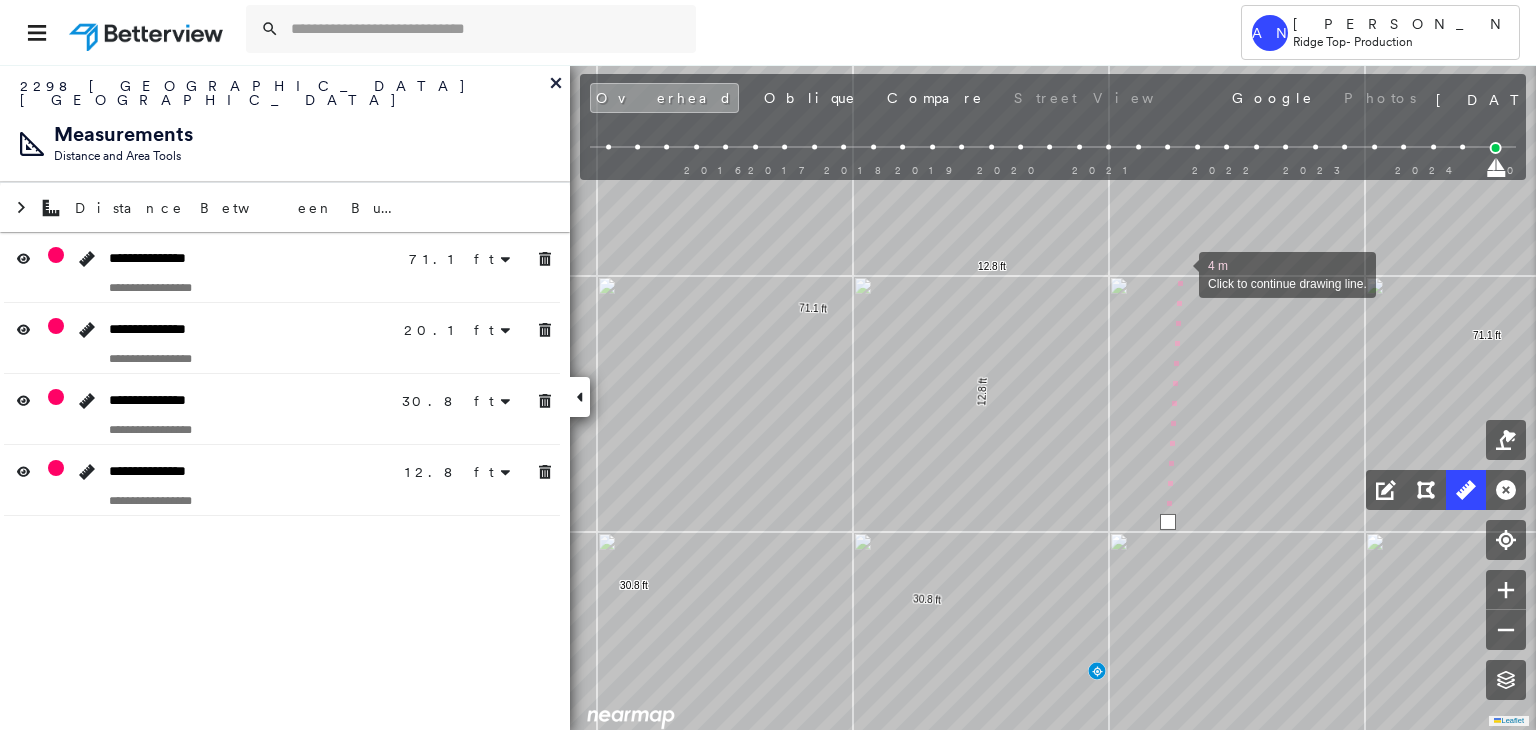 click at bounding box center (1179, 273) 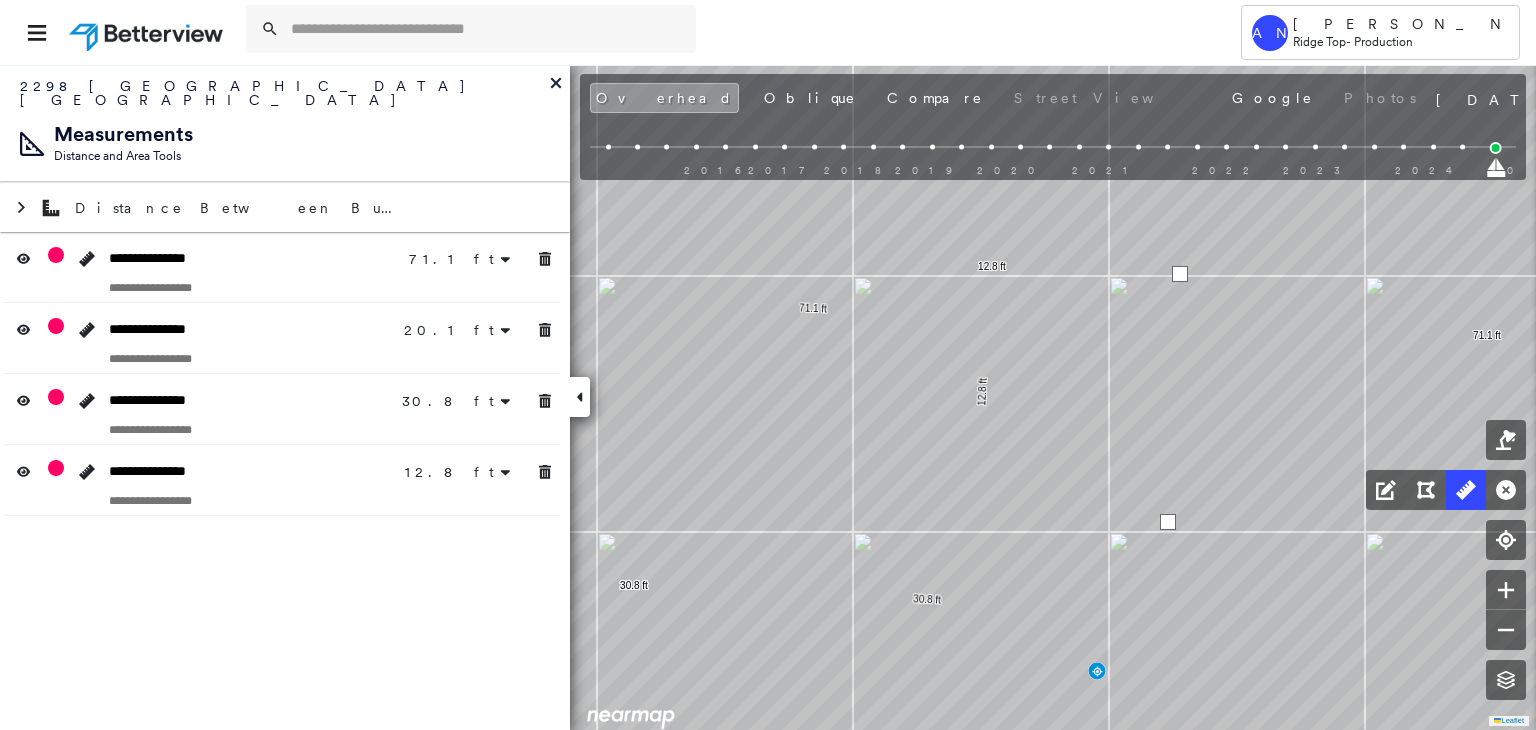 click at bounding box center [1180, 274] 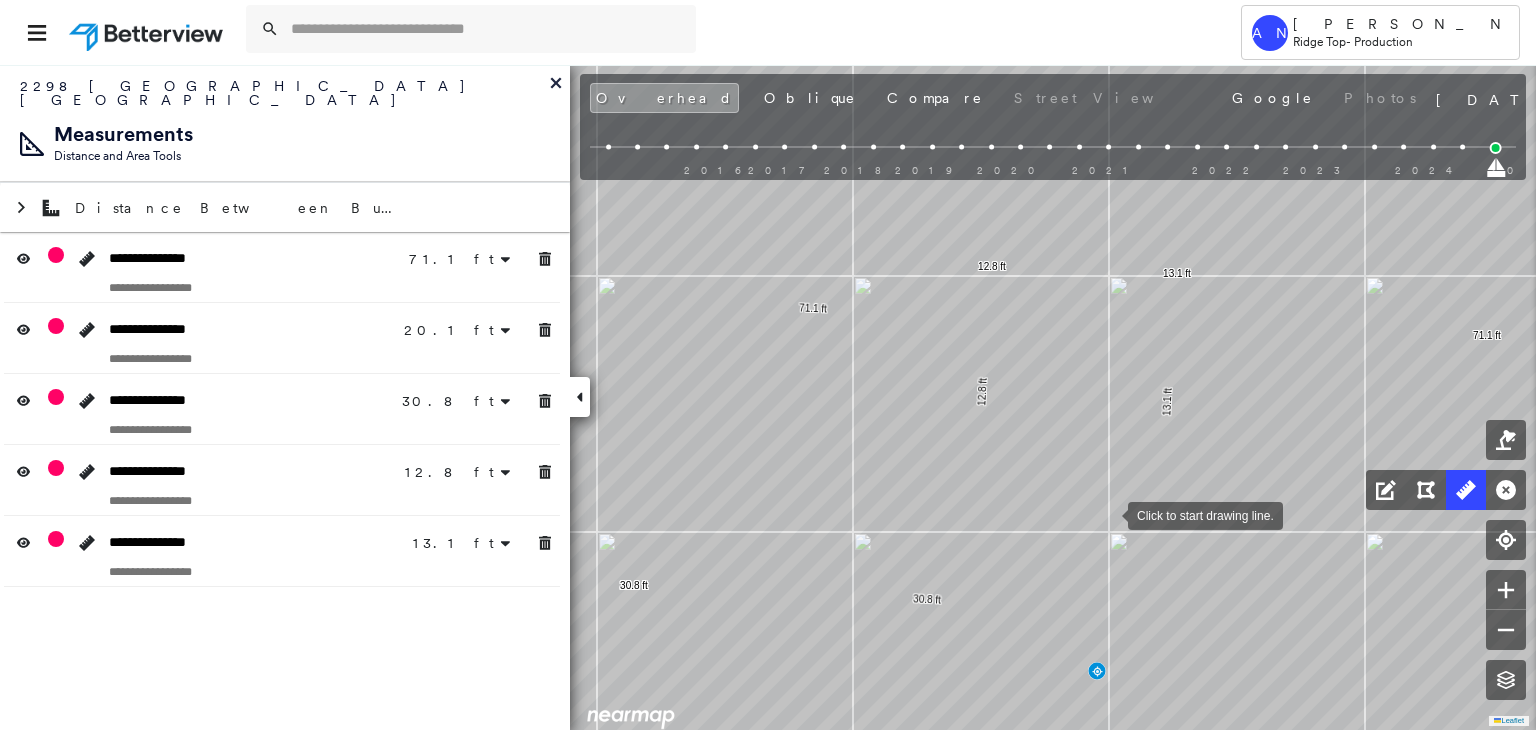 click at bounding box center (1108, 514) 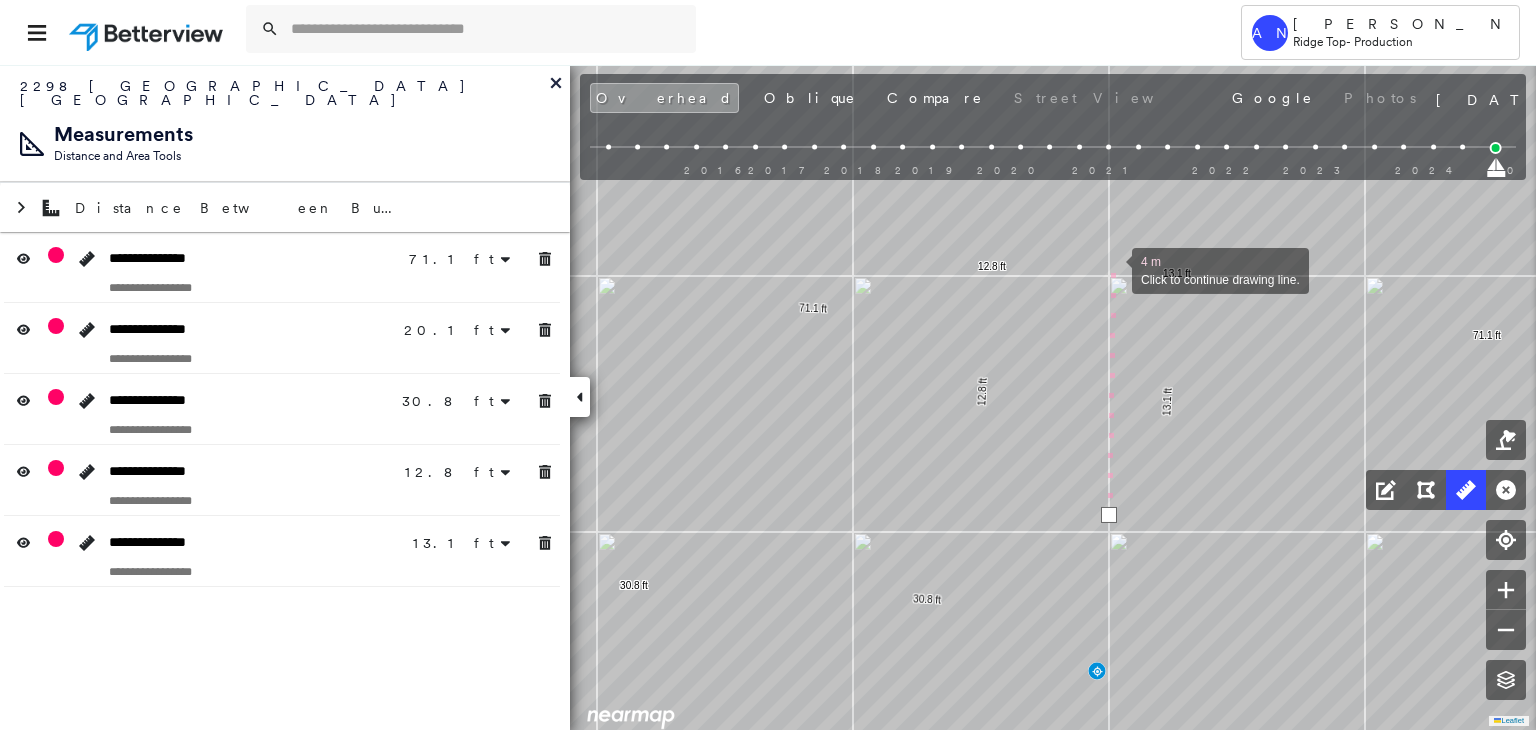 click at bounding box center (1112, 269) 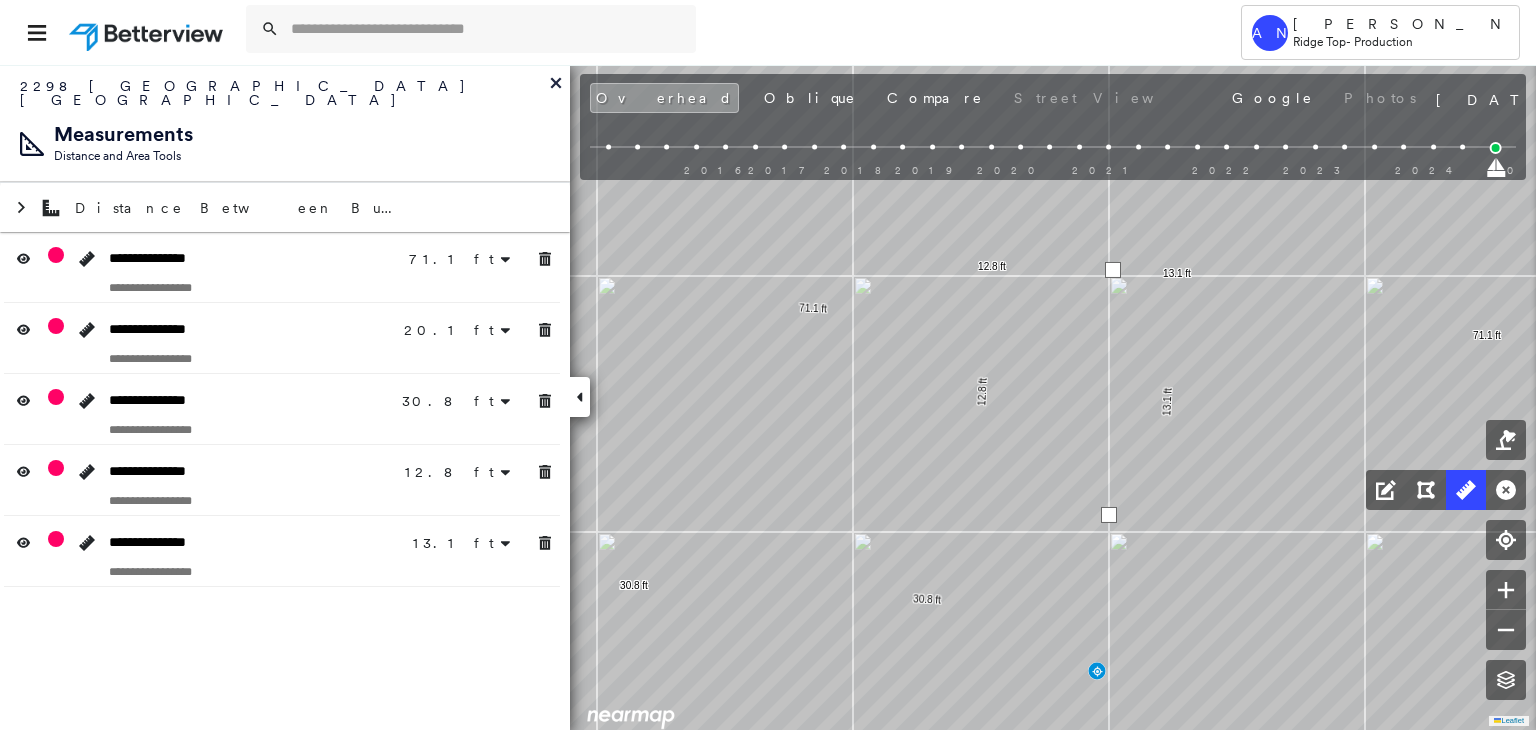 click at bounding box center [1113, 270] 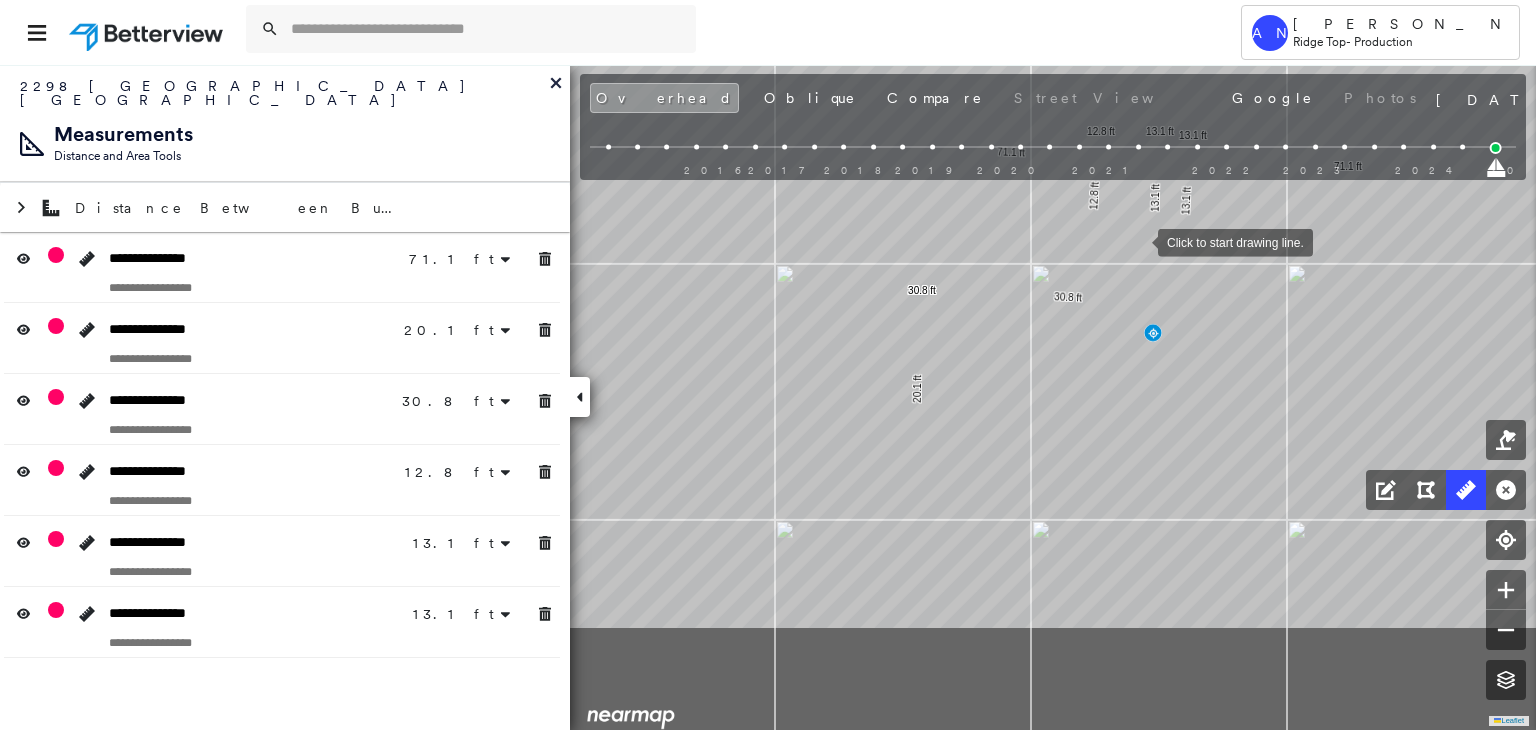 drag, startPoint x: 1192, startPoint y: 413, endPoint x: 1133, endPoint y: 237, distance: 185.62596 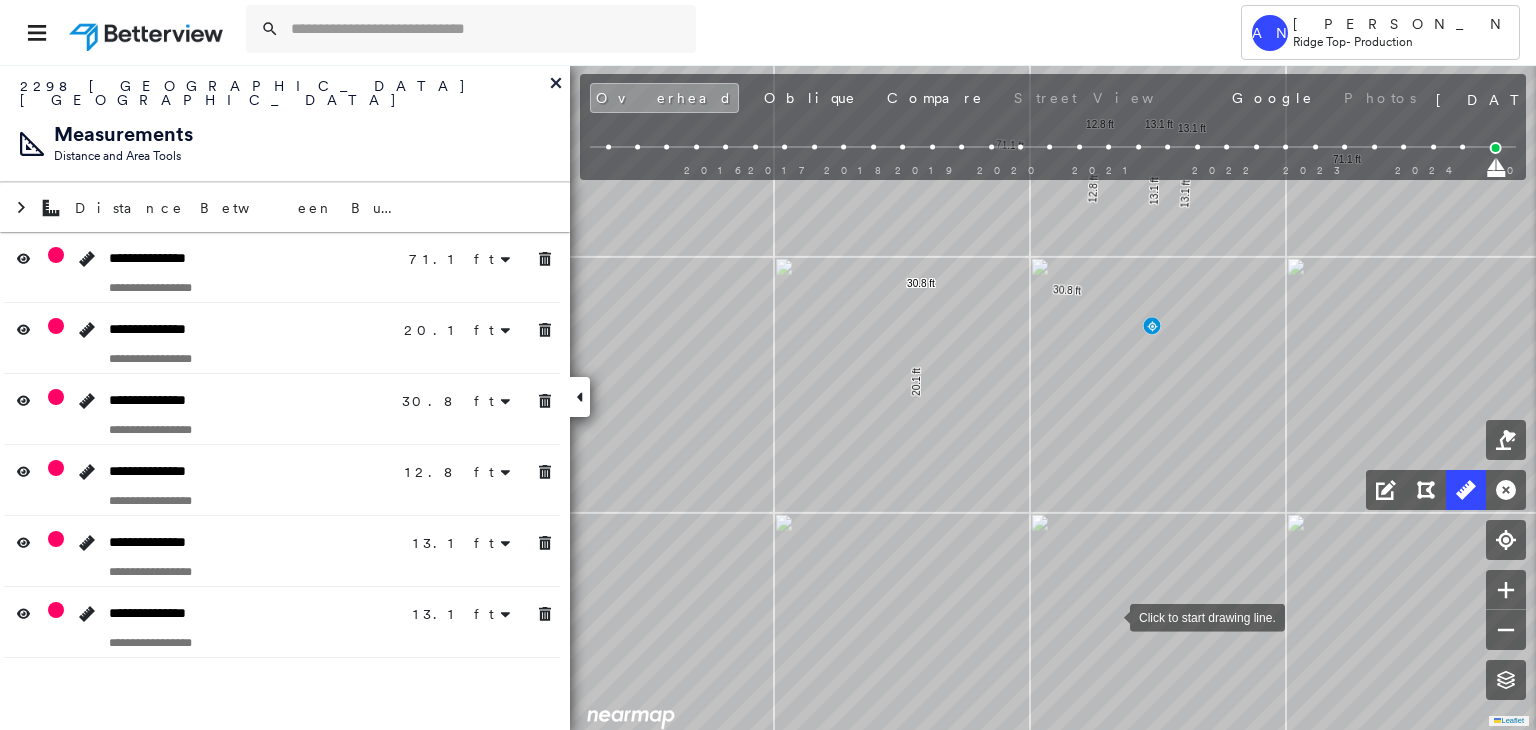 click at bounding box center [1110, 616] 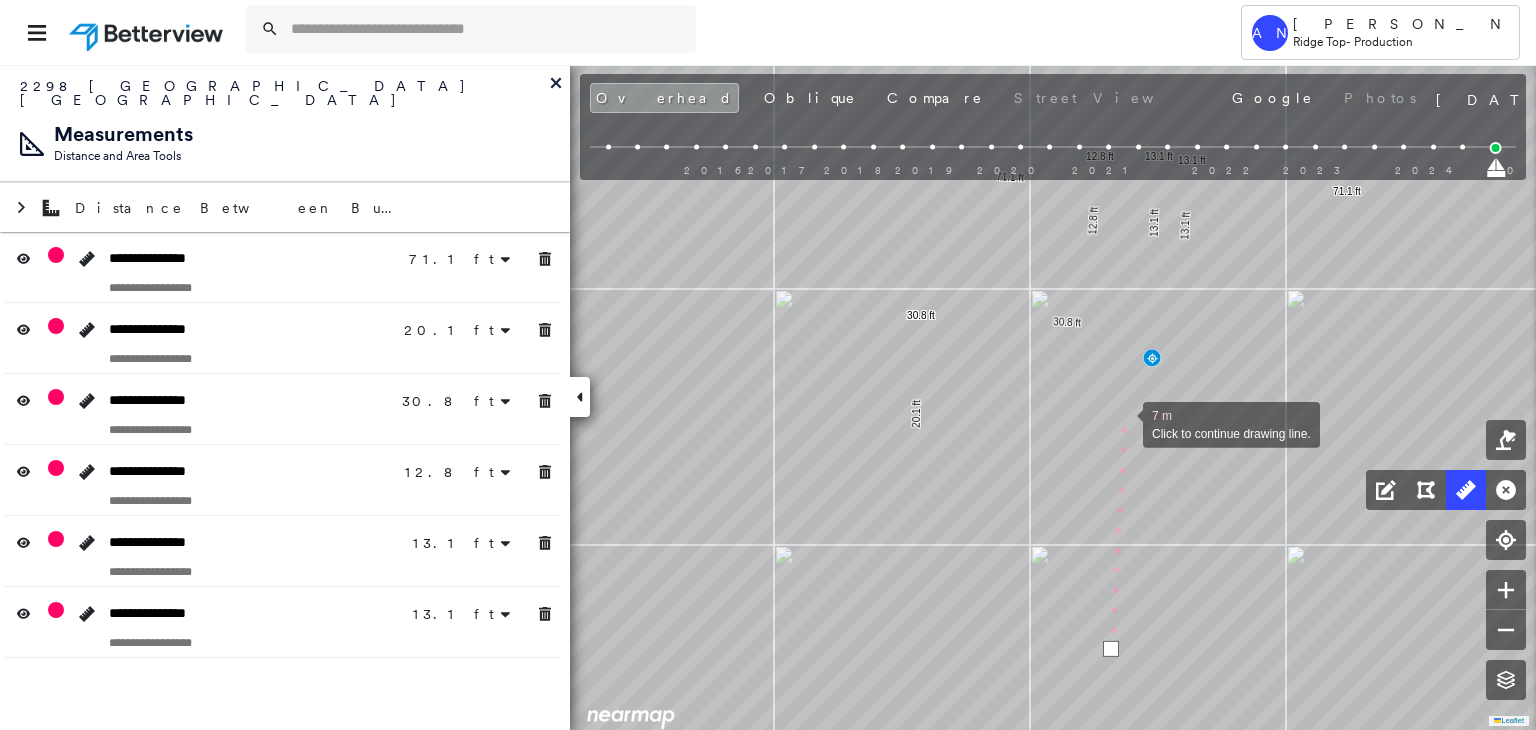 drag, startPoint x: 1123, startPoint y: 385, endPoint x: 1128, endPoint y: 570, distance: 185.06755 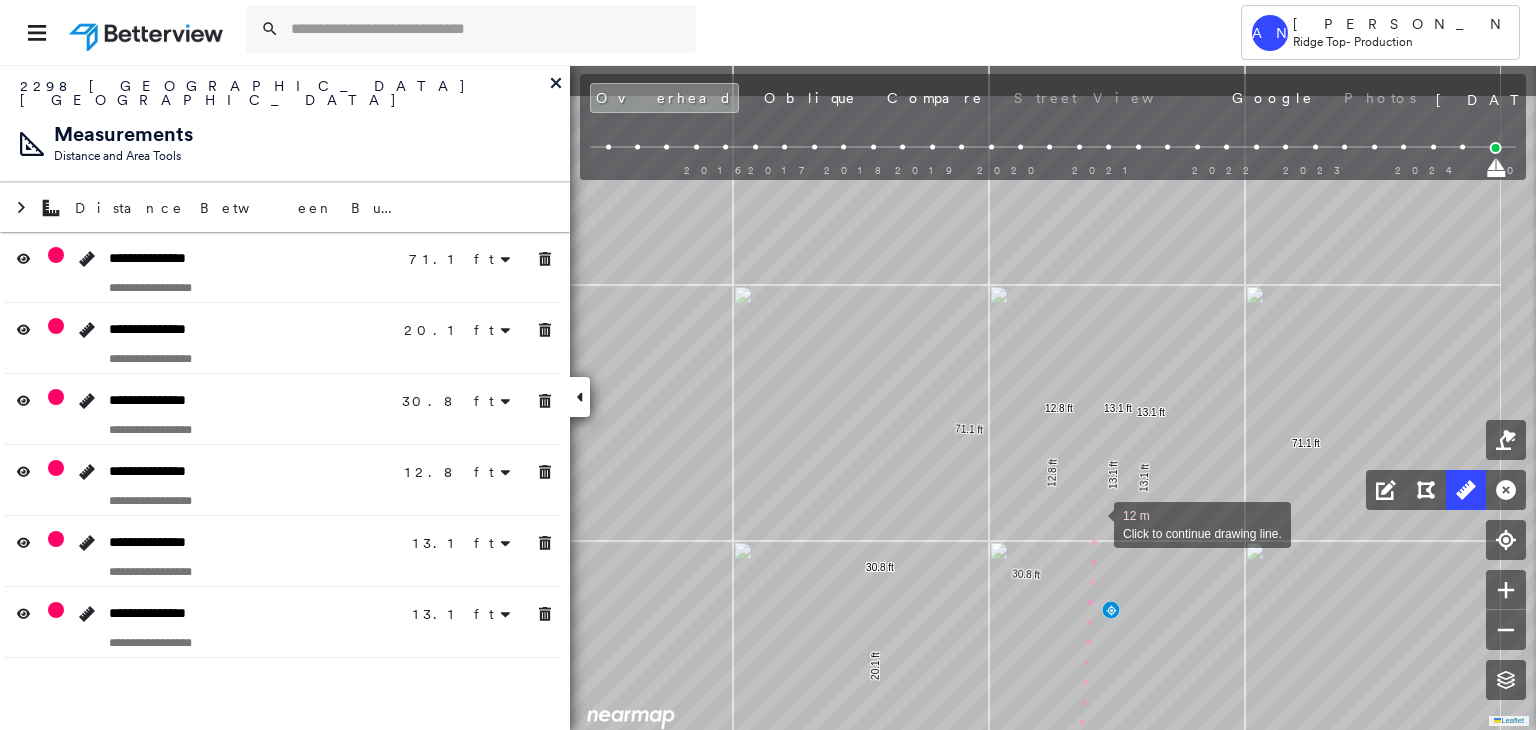 drag, startPoint x: 1141, startPoint y: 419, endPoint x: 1096, endPoint y: 520, distance: 110.57124 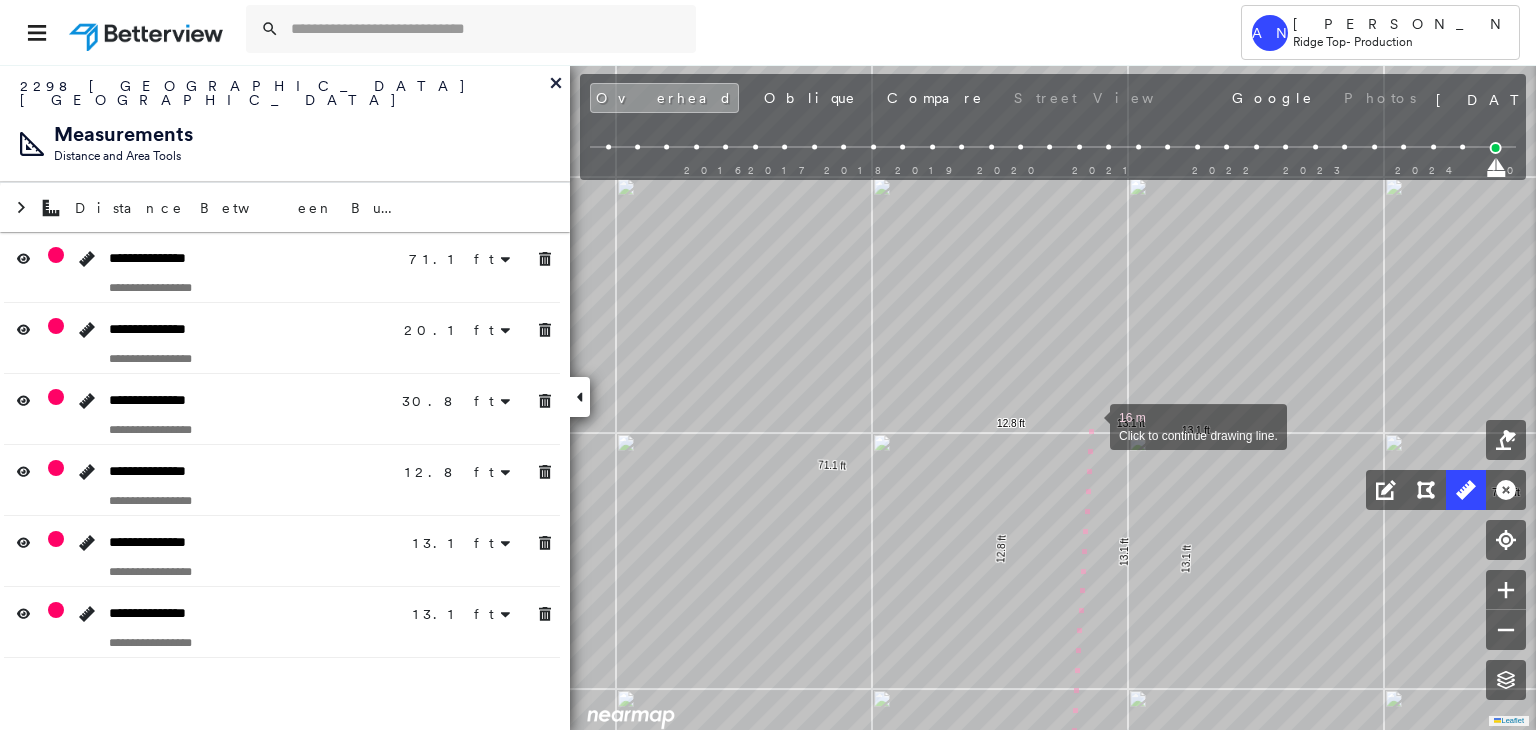 click at bounding box center (1090, 425) 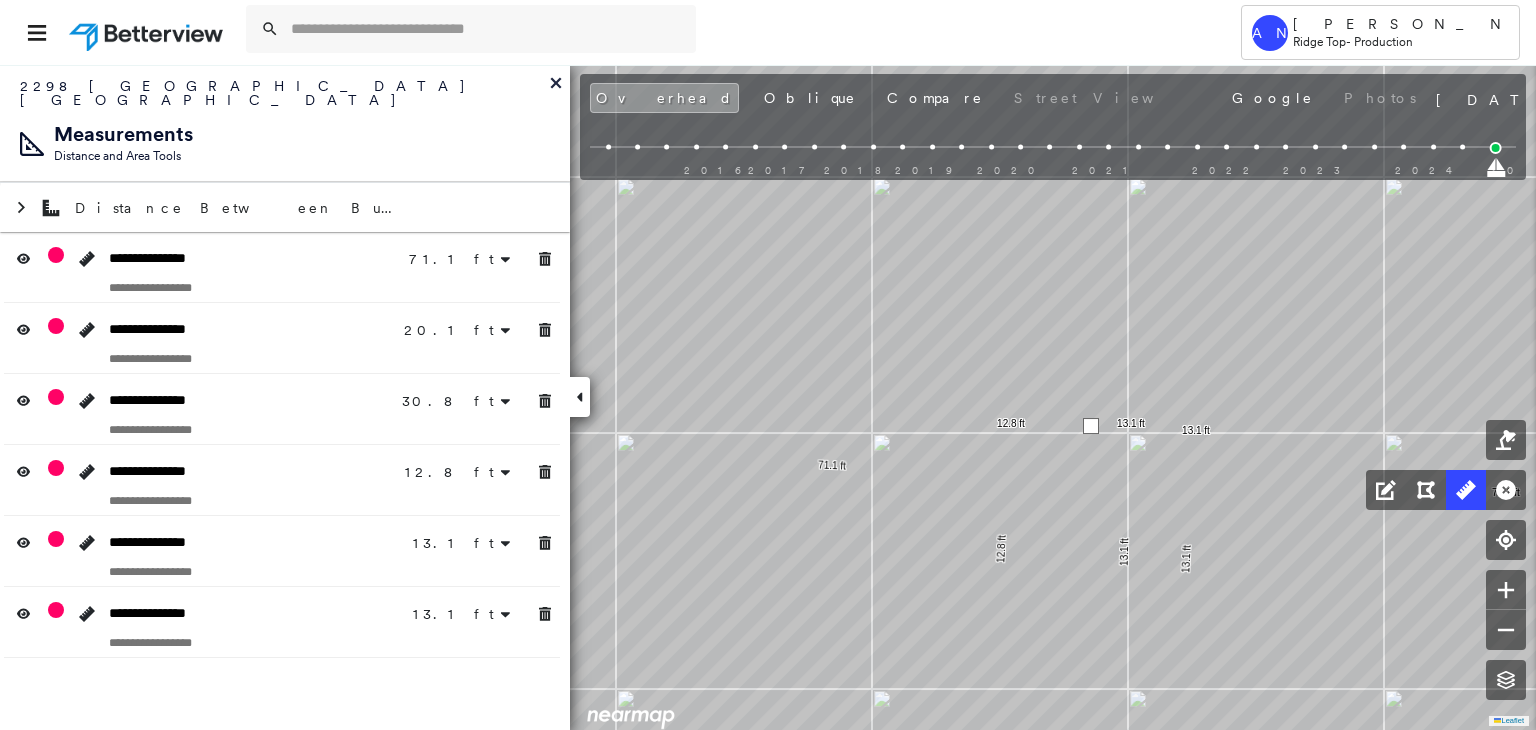 click at bounding box center (1091, 426) 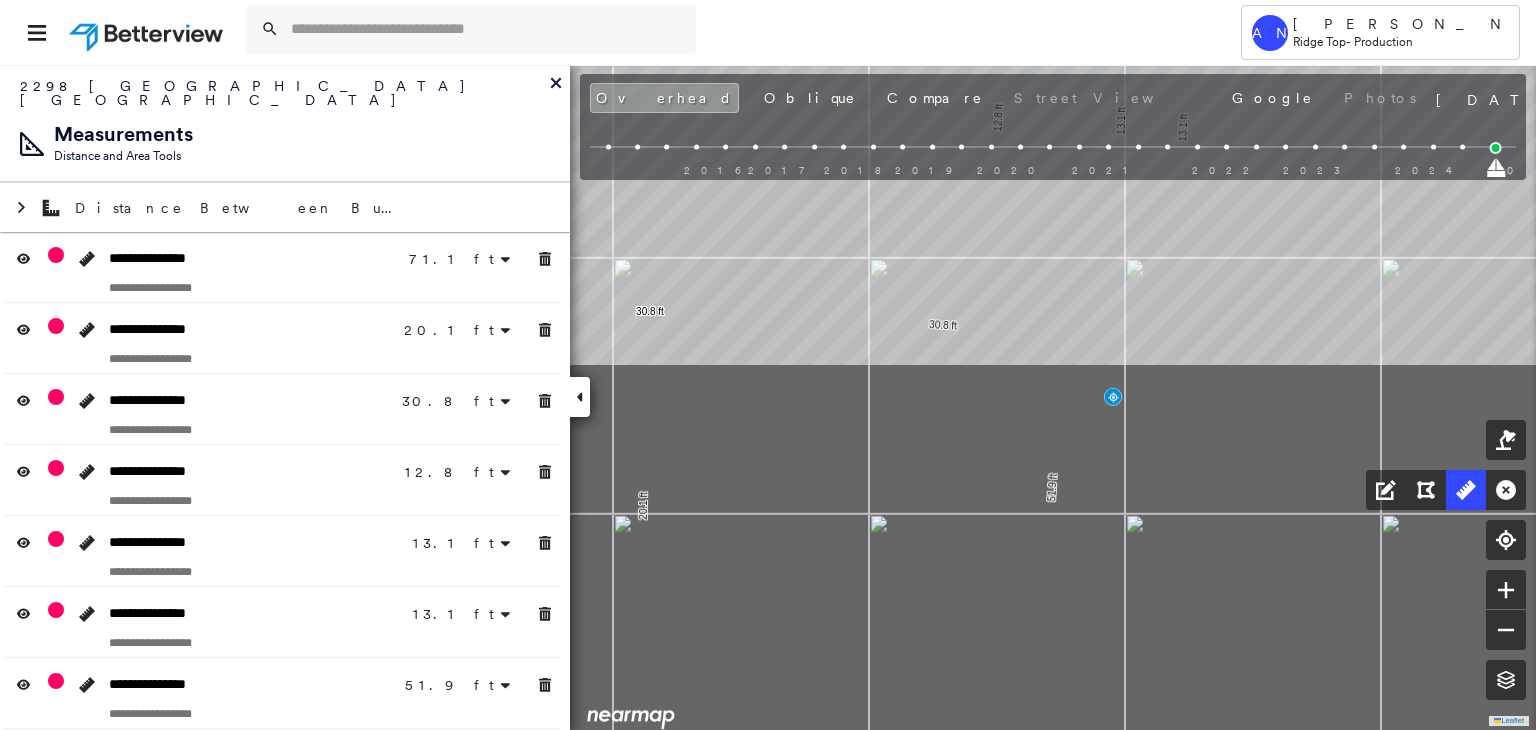drag, startPoint x: 1159, startPoint y: 341, endPoint x: 1185, endPoint y: 172, distance: 170.9883 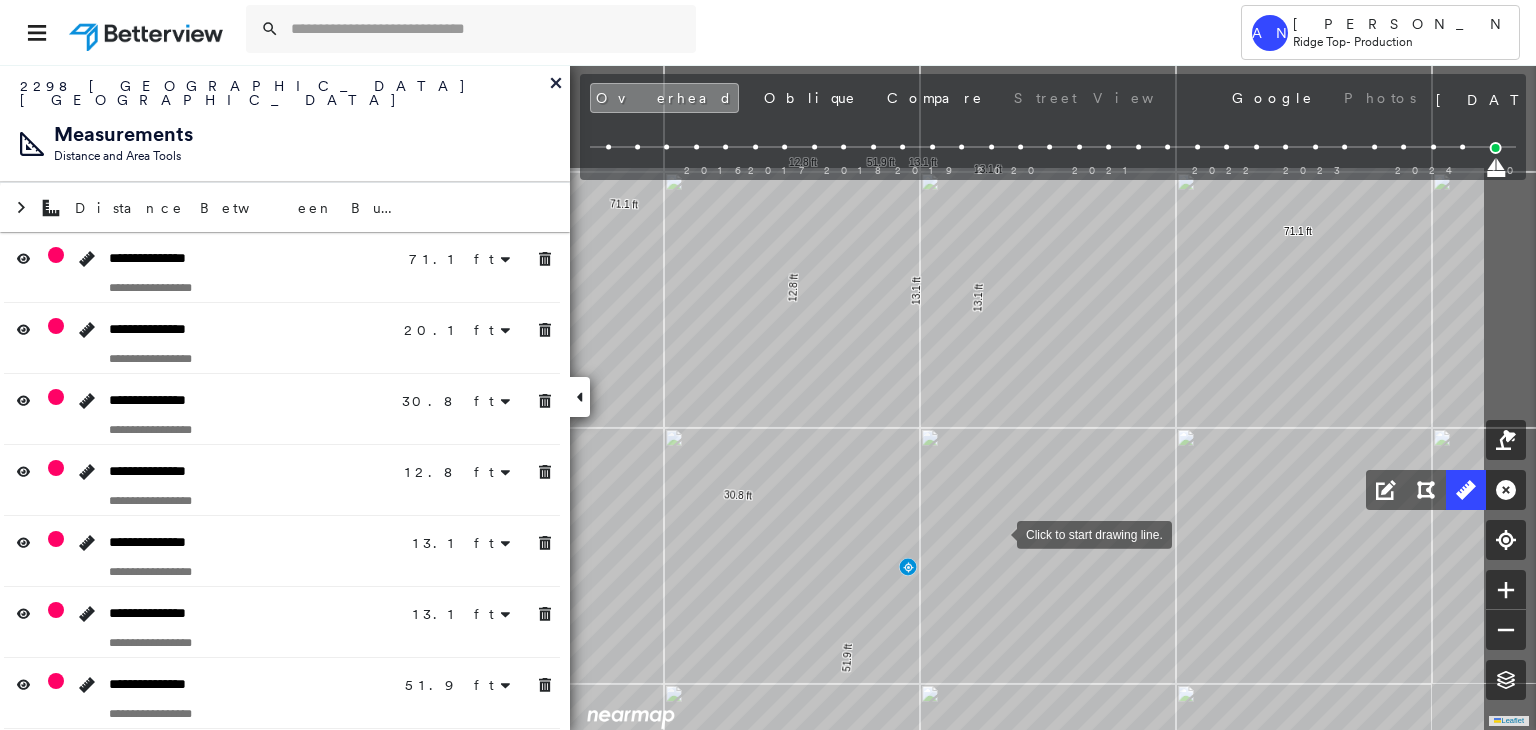 drag, startPoint x: 1203, startPoint y: 362, endPoint x: 997, endPoint y: 533, distance: 267.72562 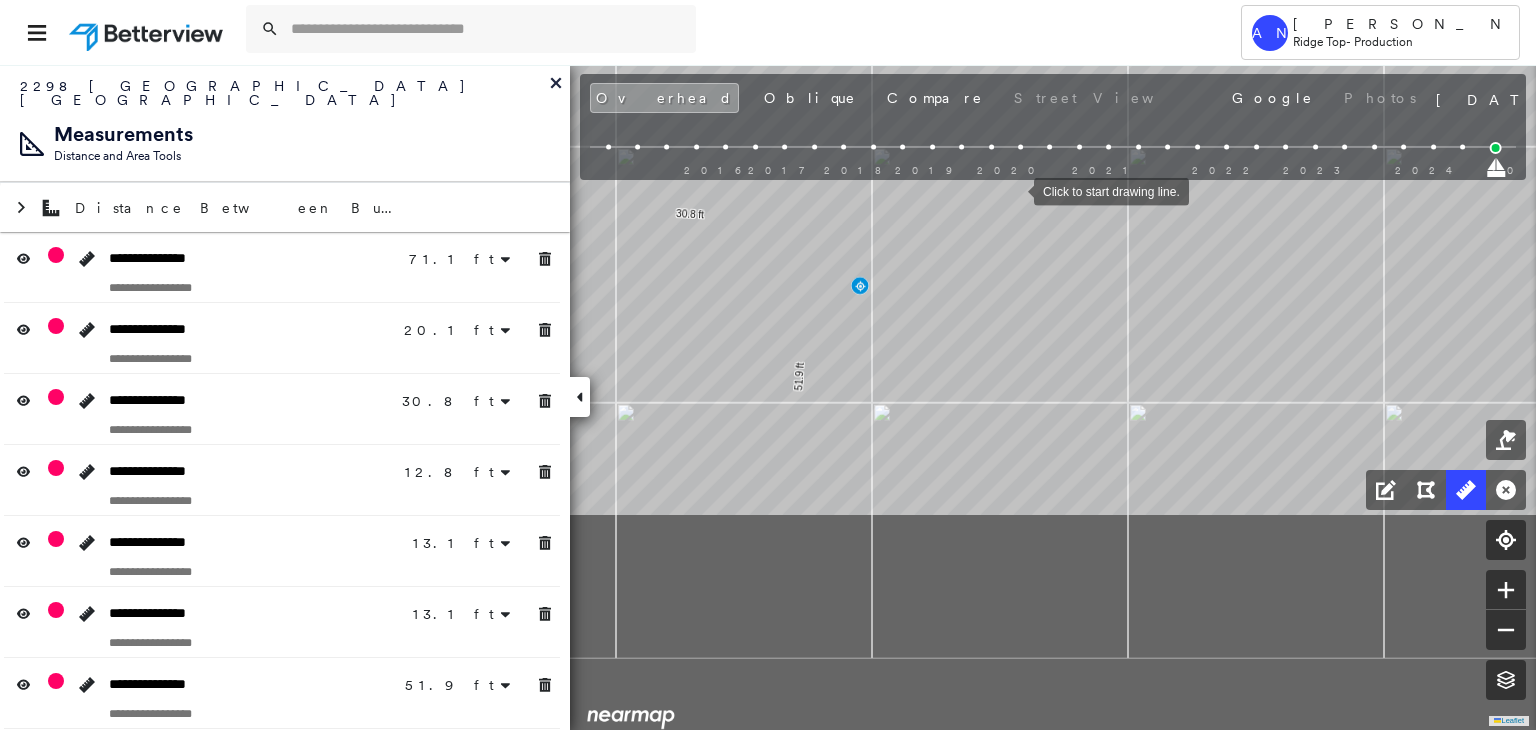 drag, startPoint x: 1021, startPoint y: 244, endPoint x: 1014, endPoint y: 193, distance: 51.47815 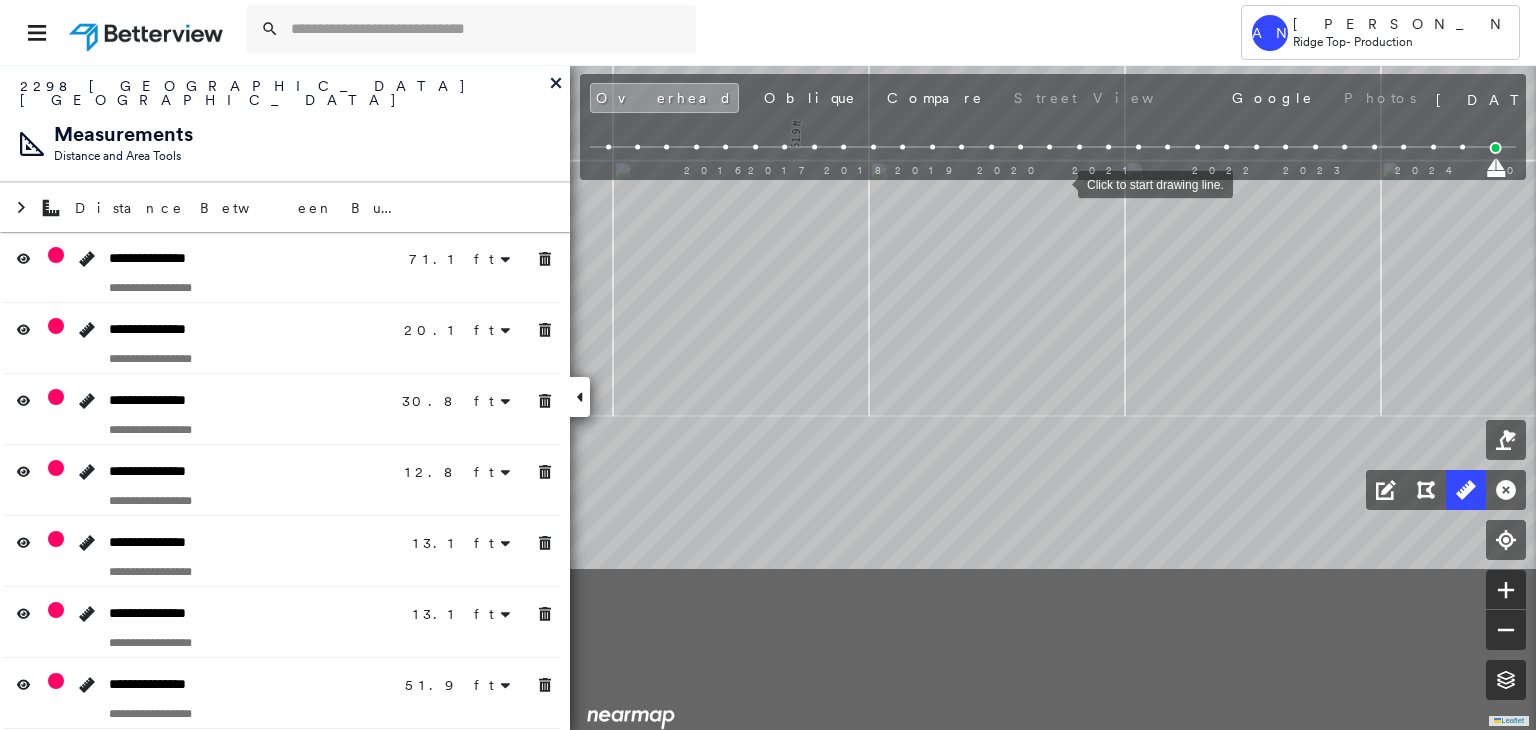 drag, startPoint x: 1058, startPoint y: 417, endPoint x: 1042, endPoint y: 238, distance: 179.71365 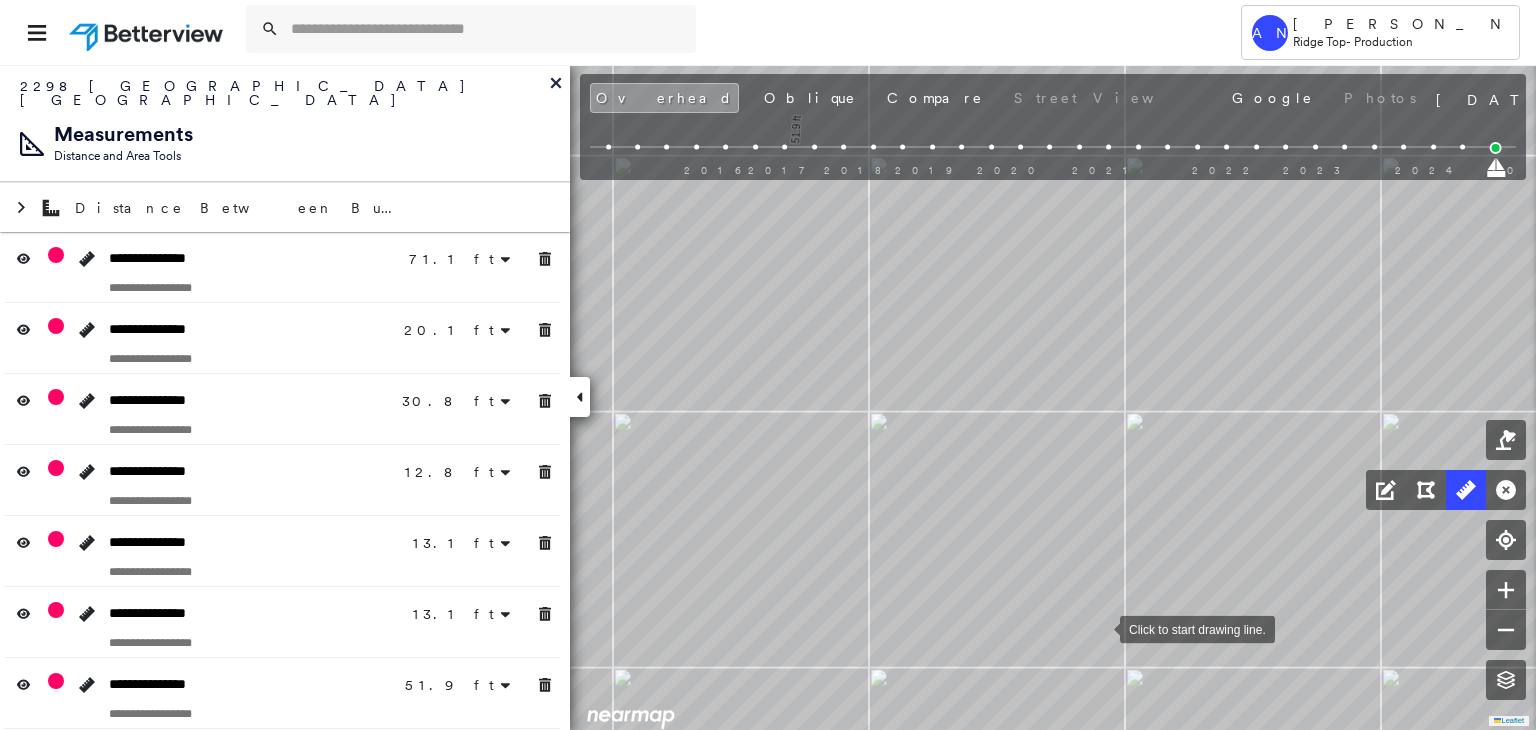 click at bounding box center [1100, 628] 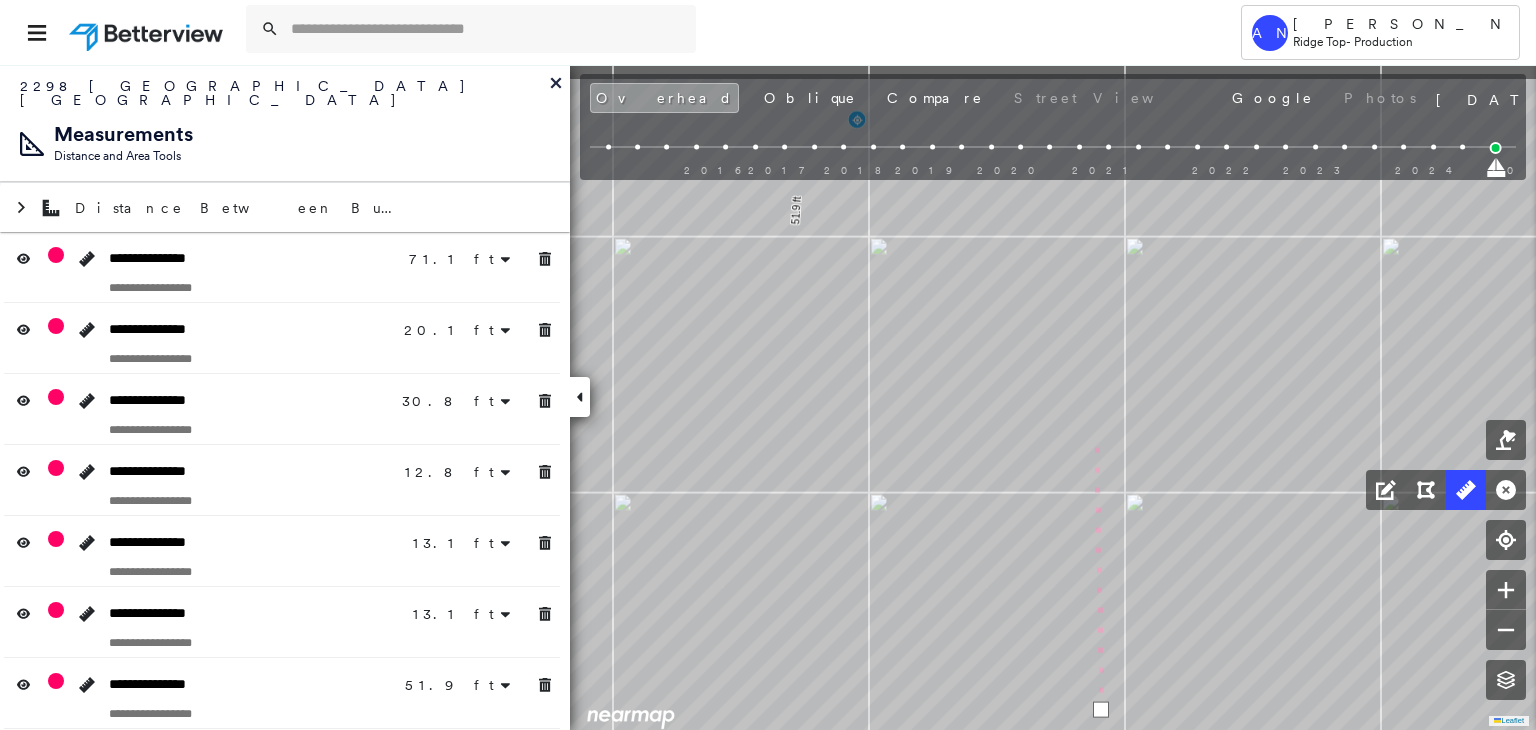 drag, startPoint x: 1095, startPoint y: 400, endPoint x: 1096, endPoint y: 701, distance: 301.00165 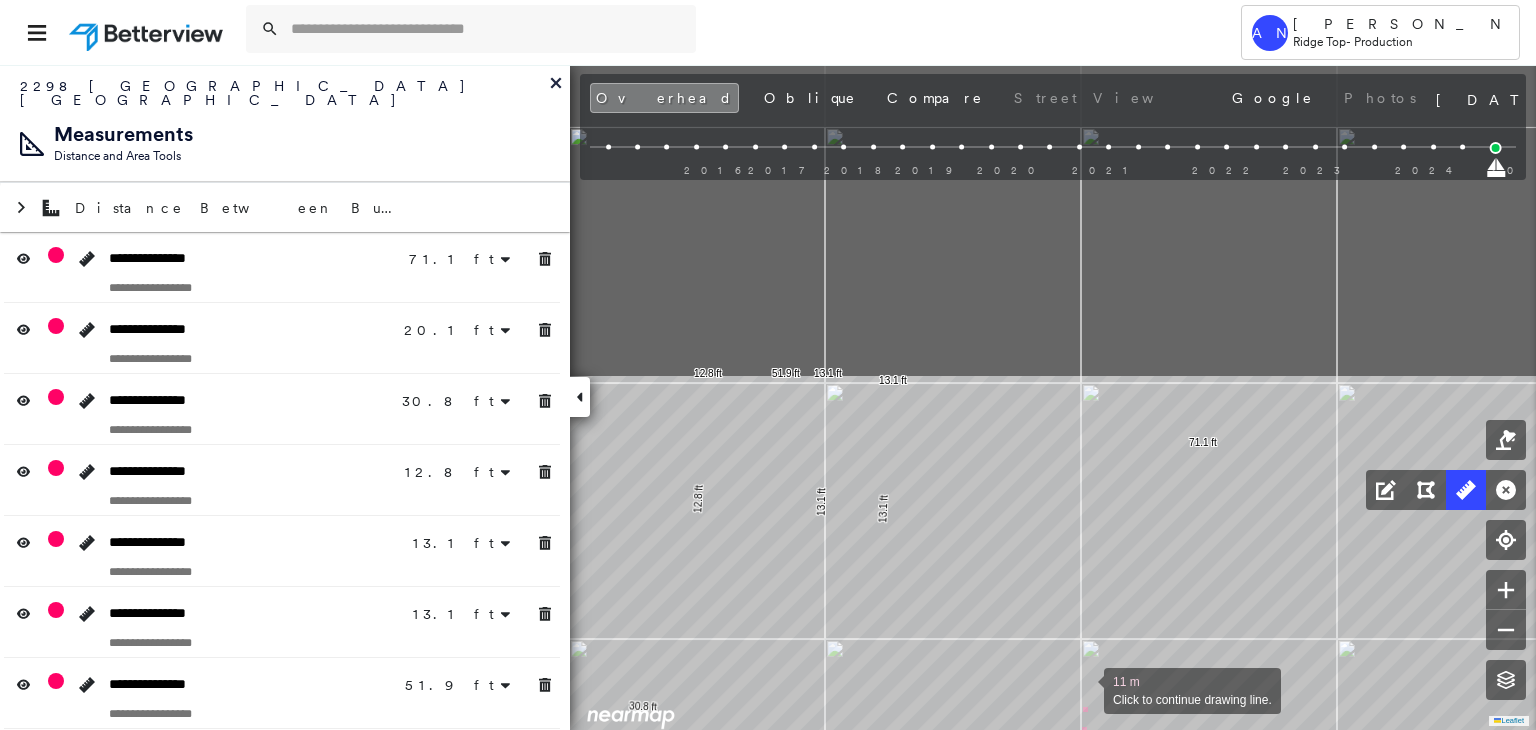 drag, startPoint x: 1129, startPoint y: 310, endPoint x: 1084, endPoint y: 688, distance: 380.66916 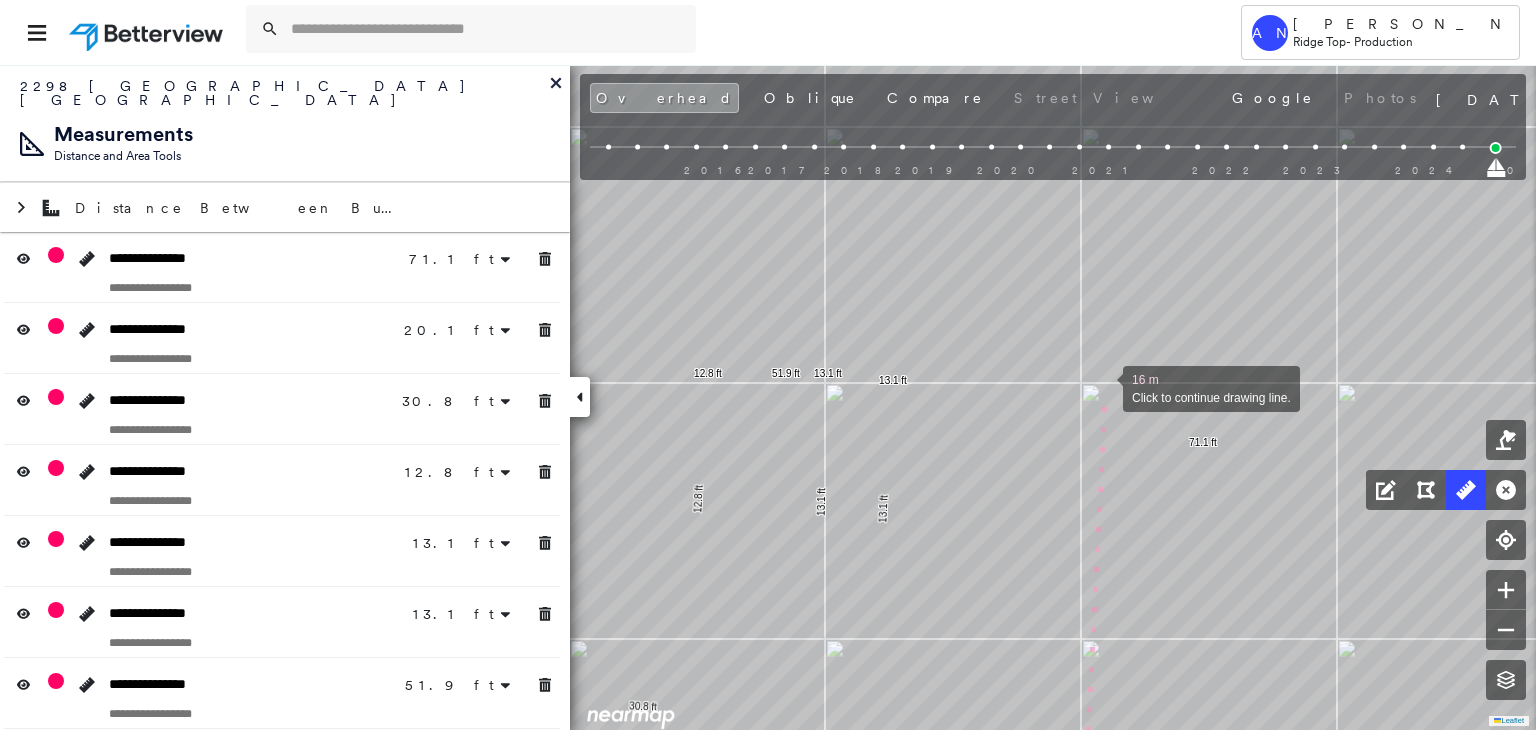 click at bounding box center [1103, 387] 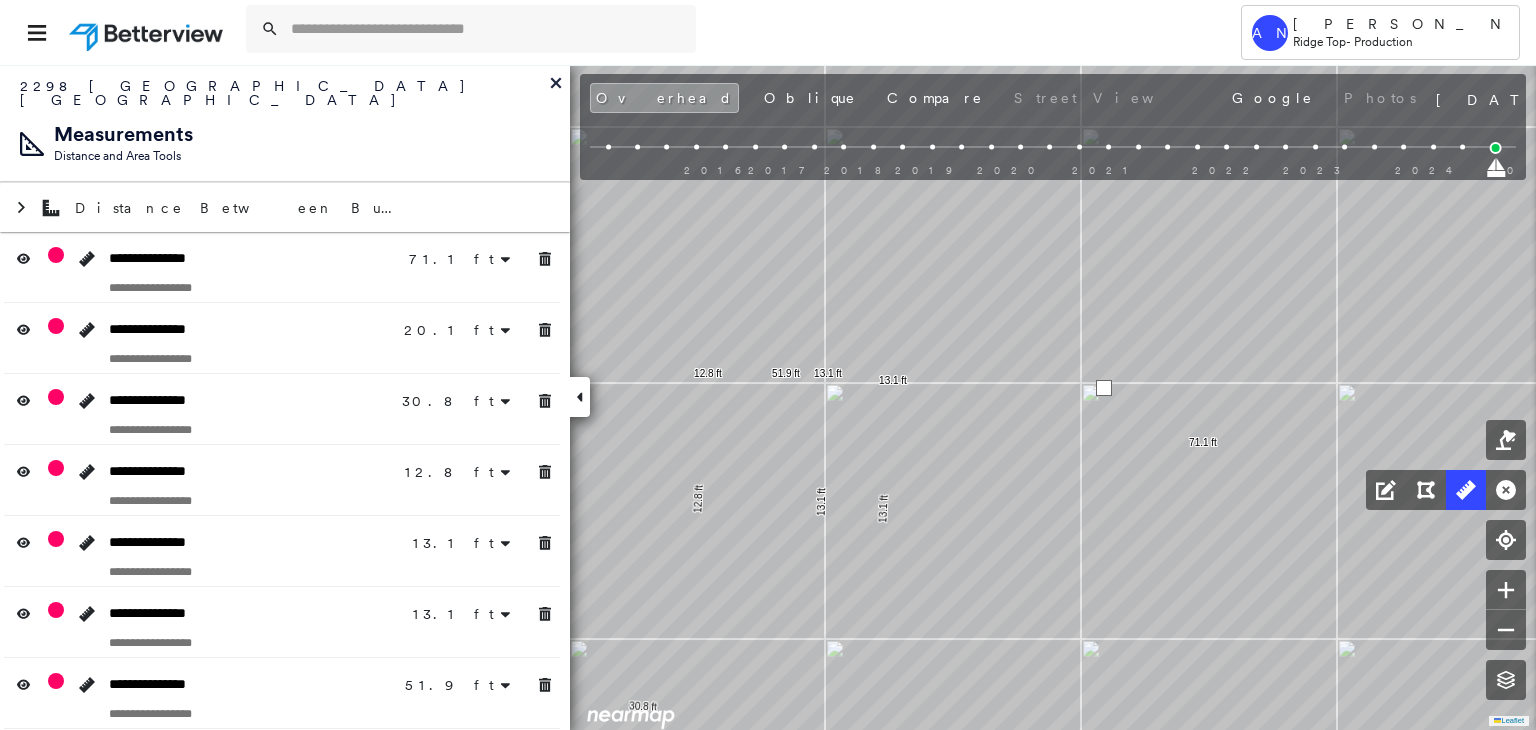 click at bounding box center [1104, 388] 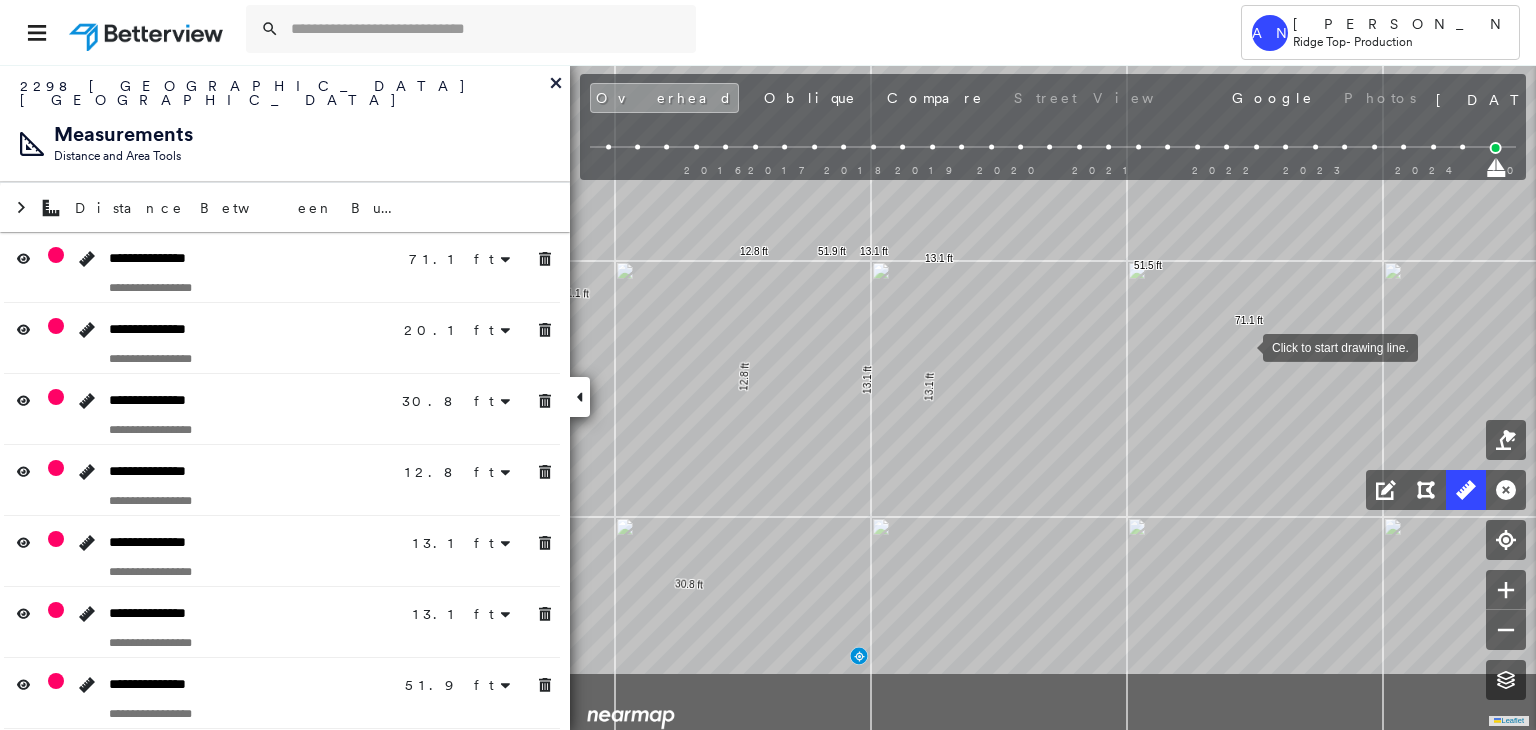 drag, startPoint x: 1197, startPoint y: 467, endPoint x: 1243, endPoint y: 337, distance: 137.89851 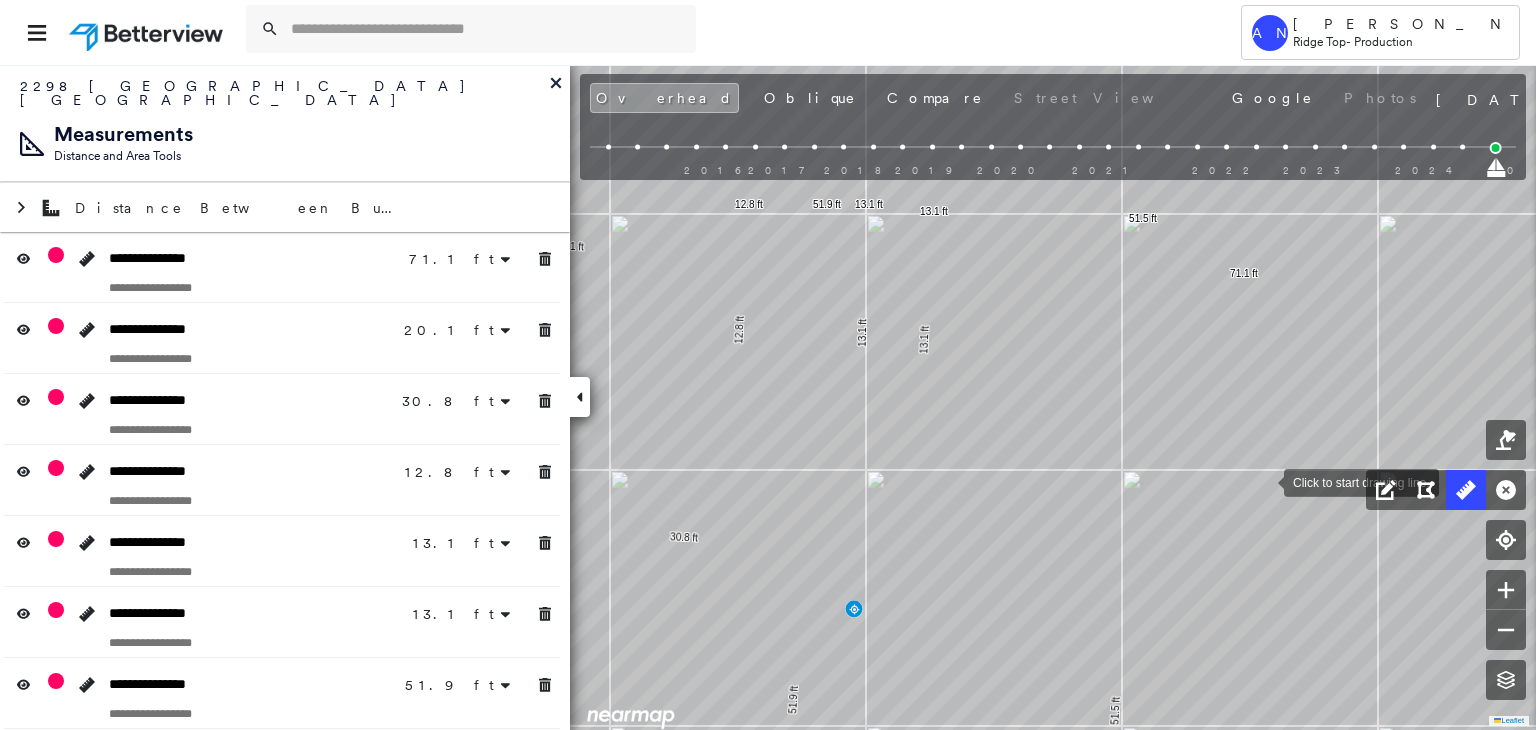 click at bounding box center (1264, 481) 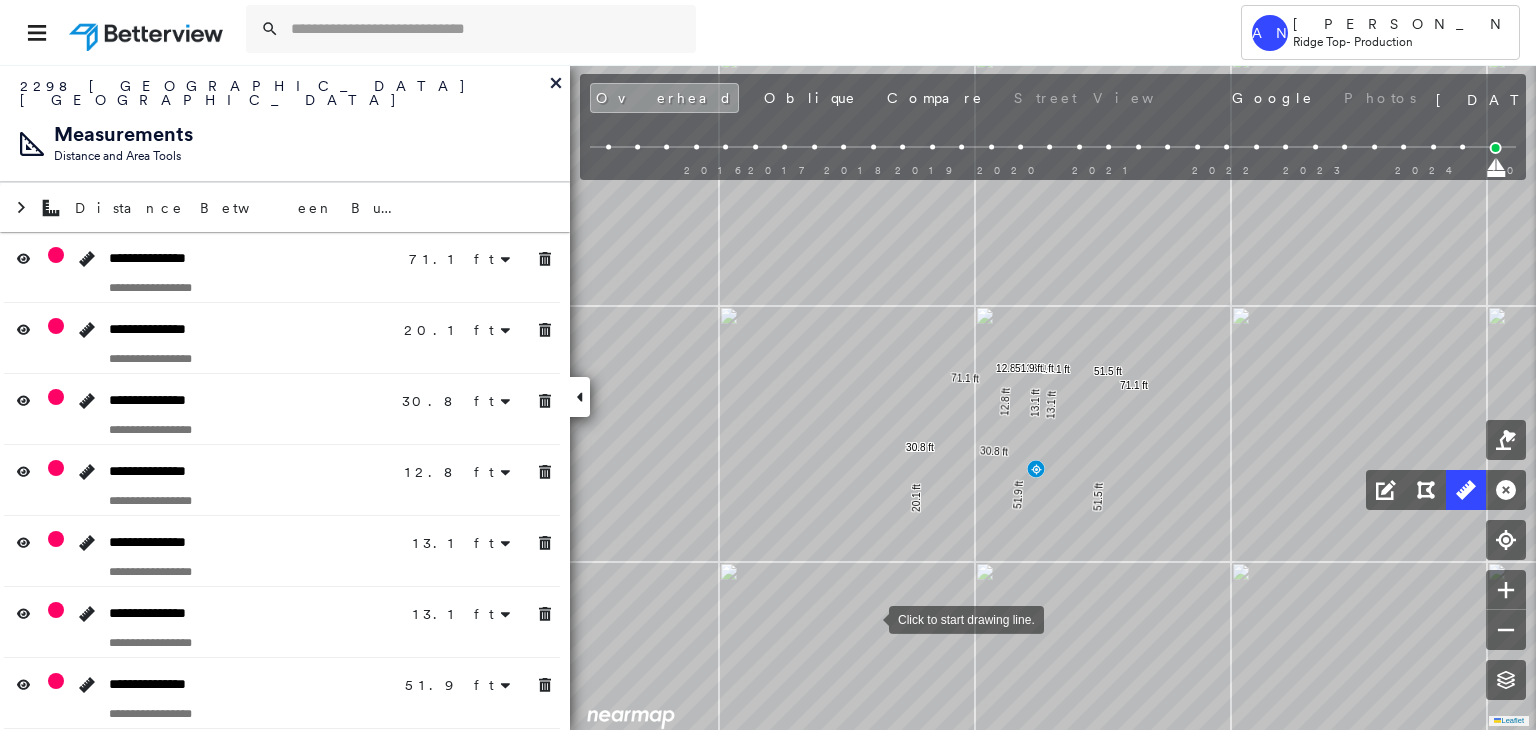 drag, startPoint x: 874, startPoint y: 600, endPoint x: 853, endPoint y: 644, distance: 48.754486 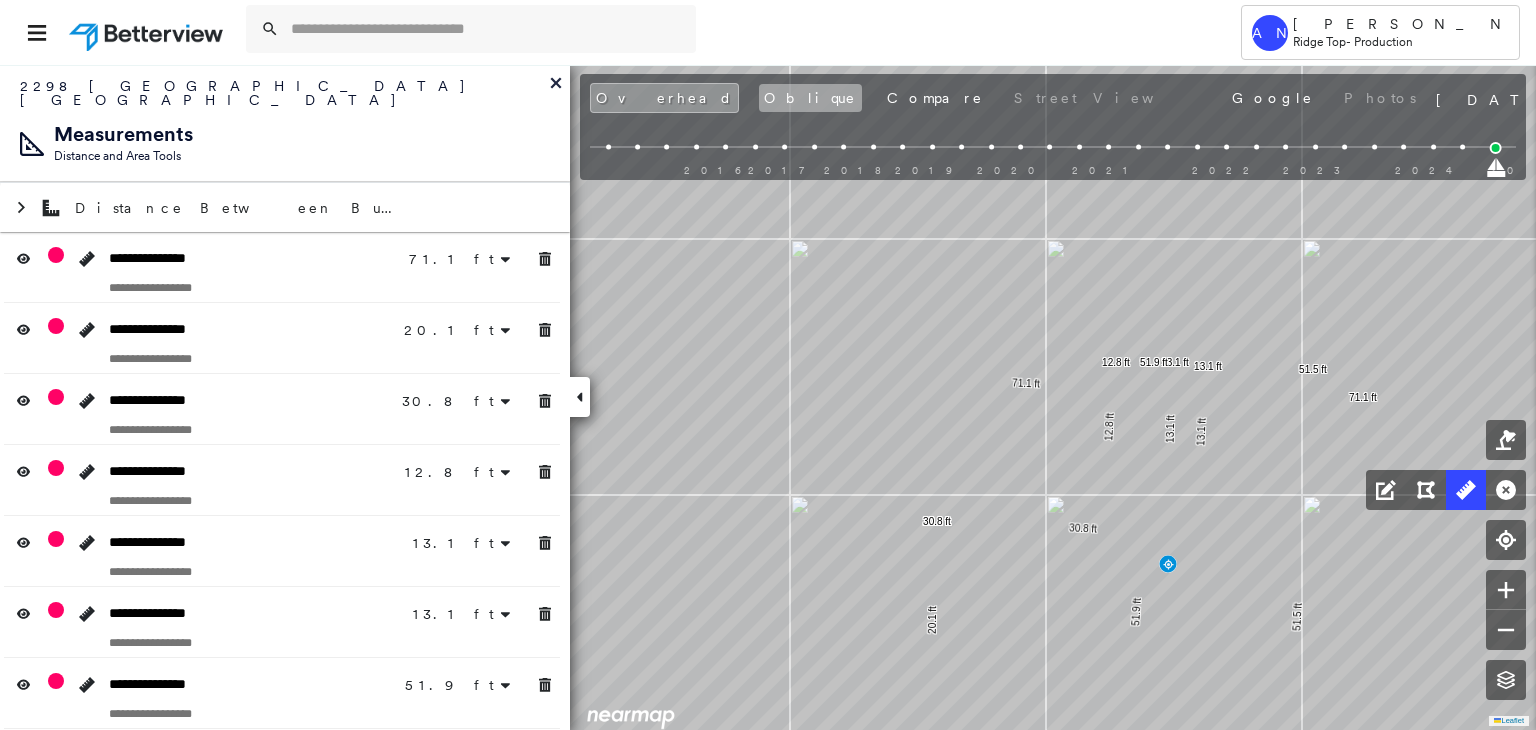 click on "Oblique" at bounding box center (810, 98) 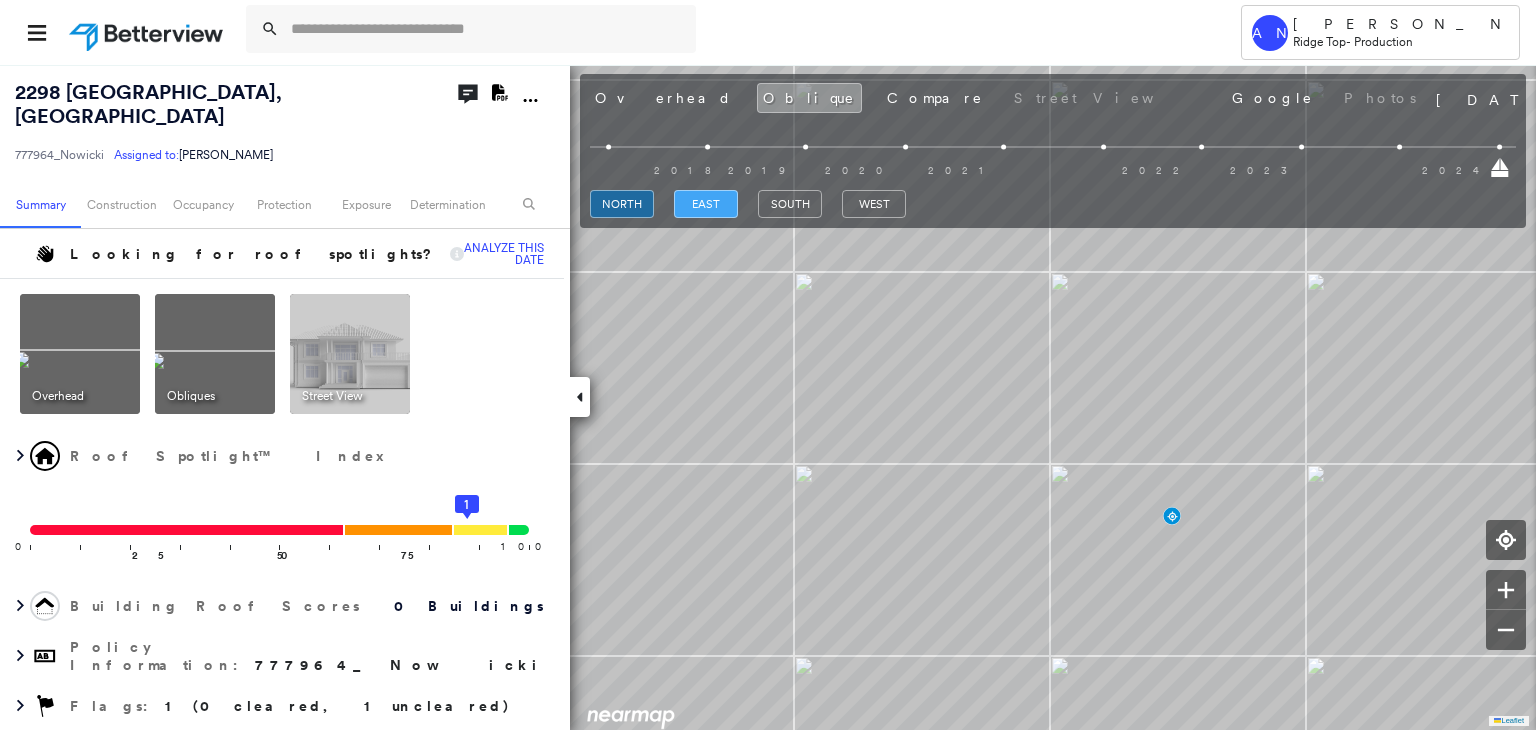 click on "east" at bounding box center [706, 204] 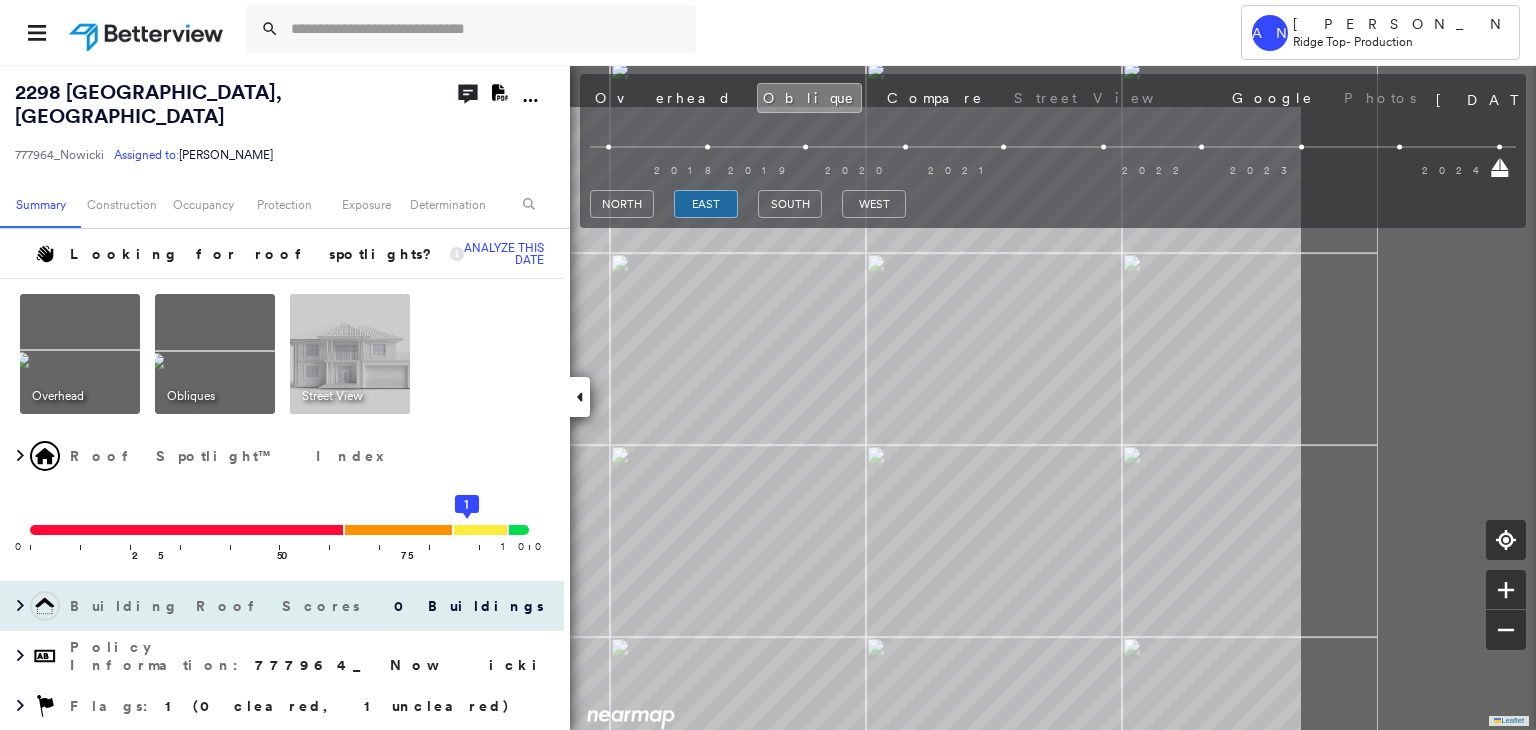 click on "2298 Ambush Canyon ,  Leander, TX 78641 777964_Nowicki Assigned to:  Akarsh Nayyan Assigned to:  Akarsh Nayyan 777964_Nowicki Assigned to:  Akarsh Nayyan Open Comments Download PDF Report Summary Construction Occupancy Protection Exposure Determination Looking for roof spotlights? Analyze this date Overhead Obliques Street View Roof Spotlight™ Index 0 100 25 50 75 1 Building Roof Scores 0 Buildings Policy Information :  777964_Nowicki Flags :  1 (0 cleared, 1 uncleared) Construction Occupancy Protection Exposure Determination Flags :  1 (0 cleared, 1 uncleared) Uncleared Flags (1) Cleared Flags  (0) Betterview Property Flagged 07/10/25 Clear Action Taken New Entry History Quote/New Business Terms & Conditions Added ACV Endorsement Added Cosmetic Endorsement Inspection/Loss Control Report Information Added to Inspection Survey Onsite Inspection Ordered Determined No Inspection Needed General Used Report to Further Agent/Insured Discussion Reject/Decline - New Business Allowed to Proceed / Policy Bound Save" at bounding box center (768, 397) 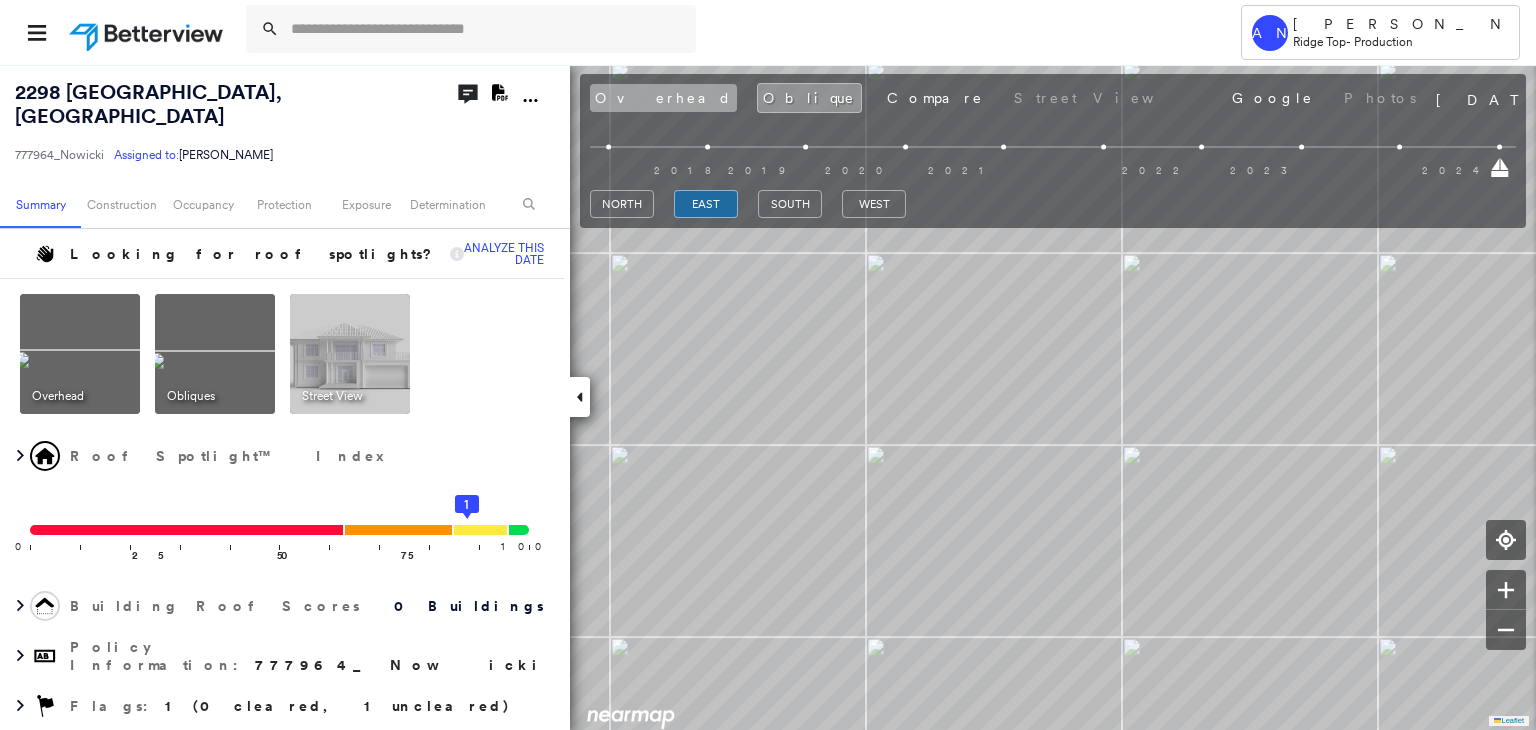 click on "Overhead" at bounding box center [663, 98] 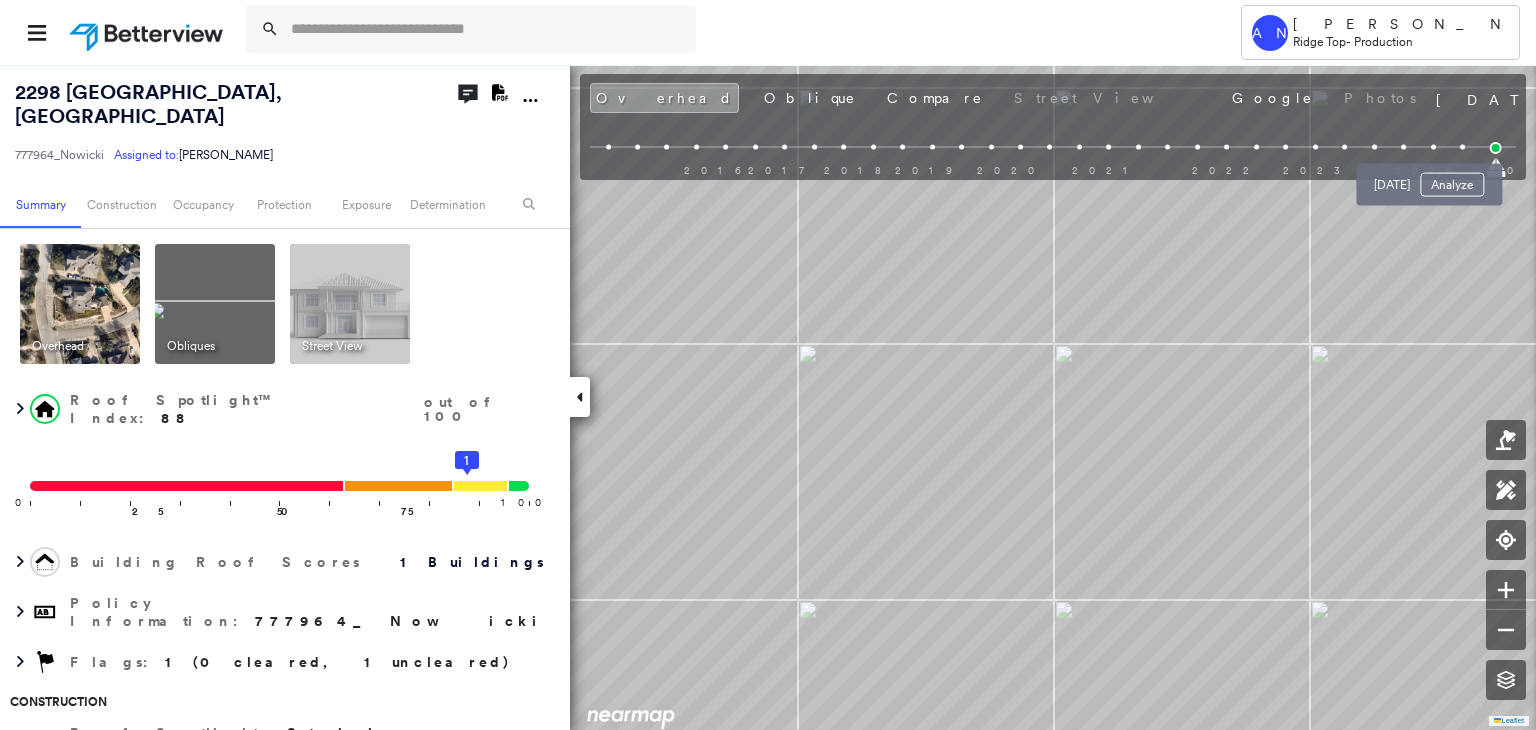 click at bounding box center [1462, 147] 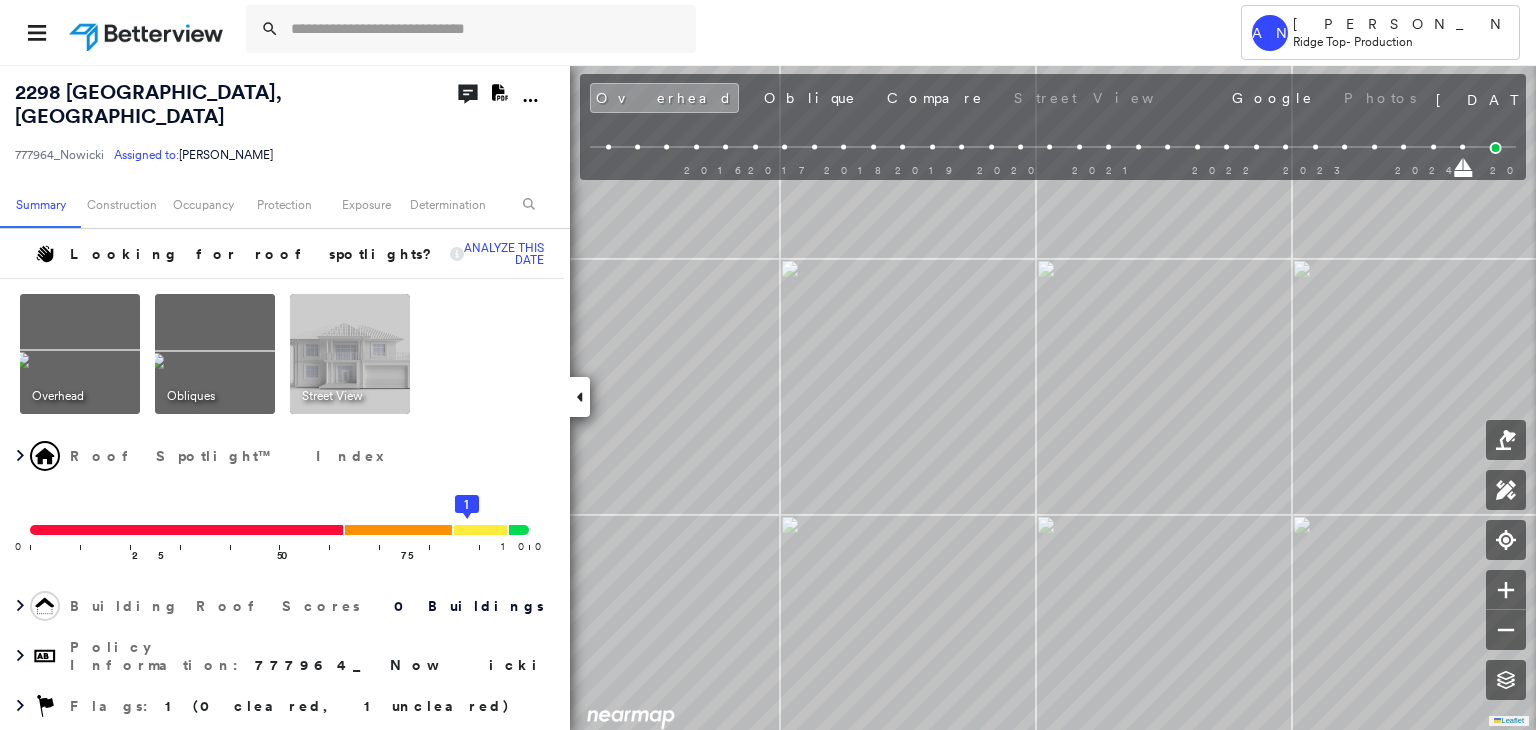 click at bounding box center [1433, 147] 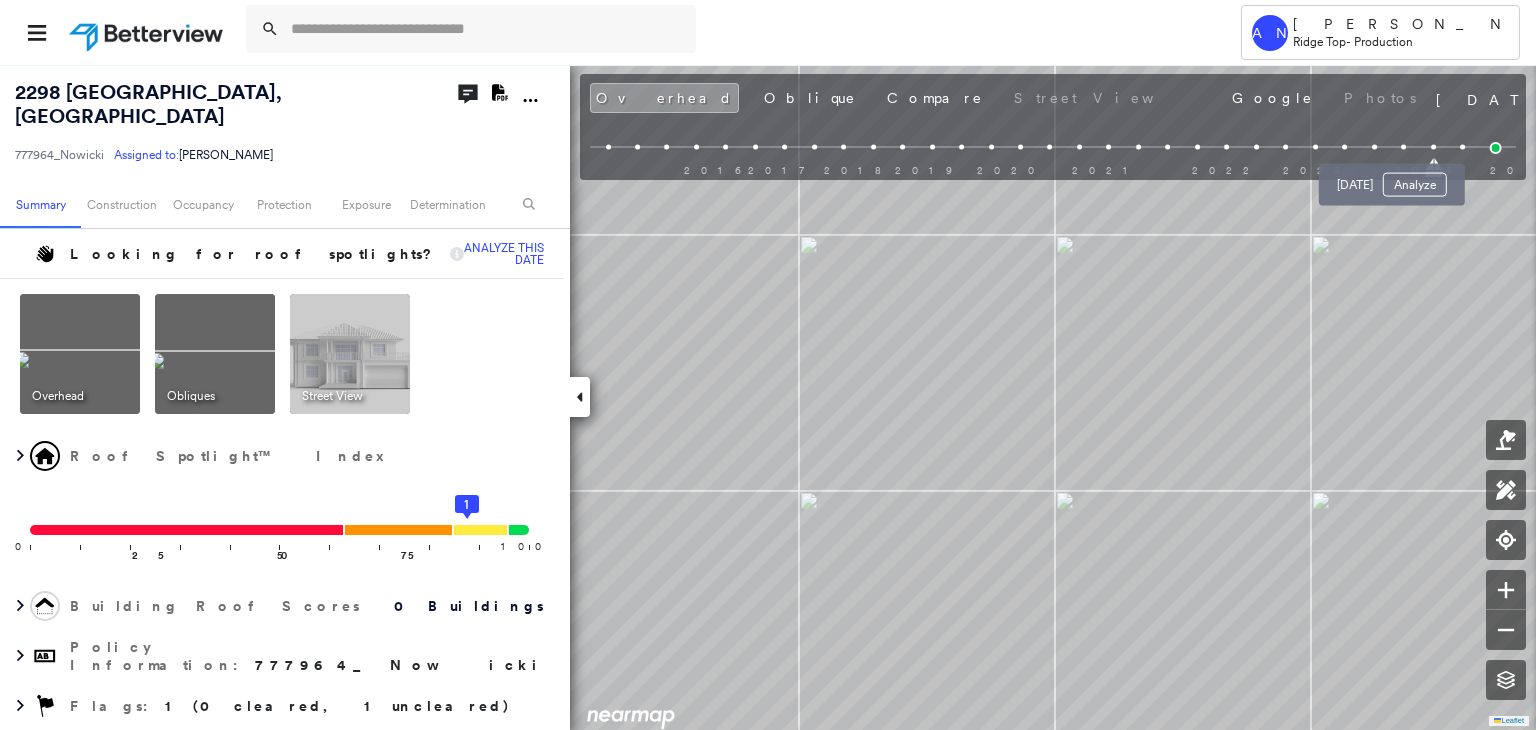 click at bounding box center [1403, 147] 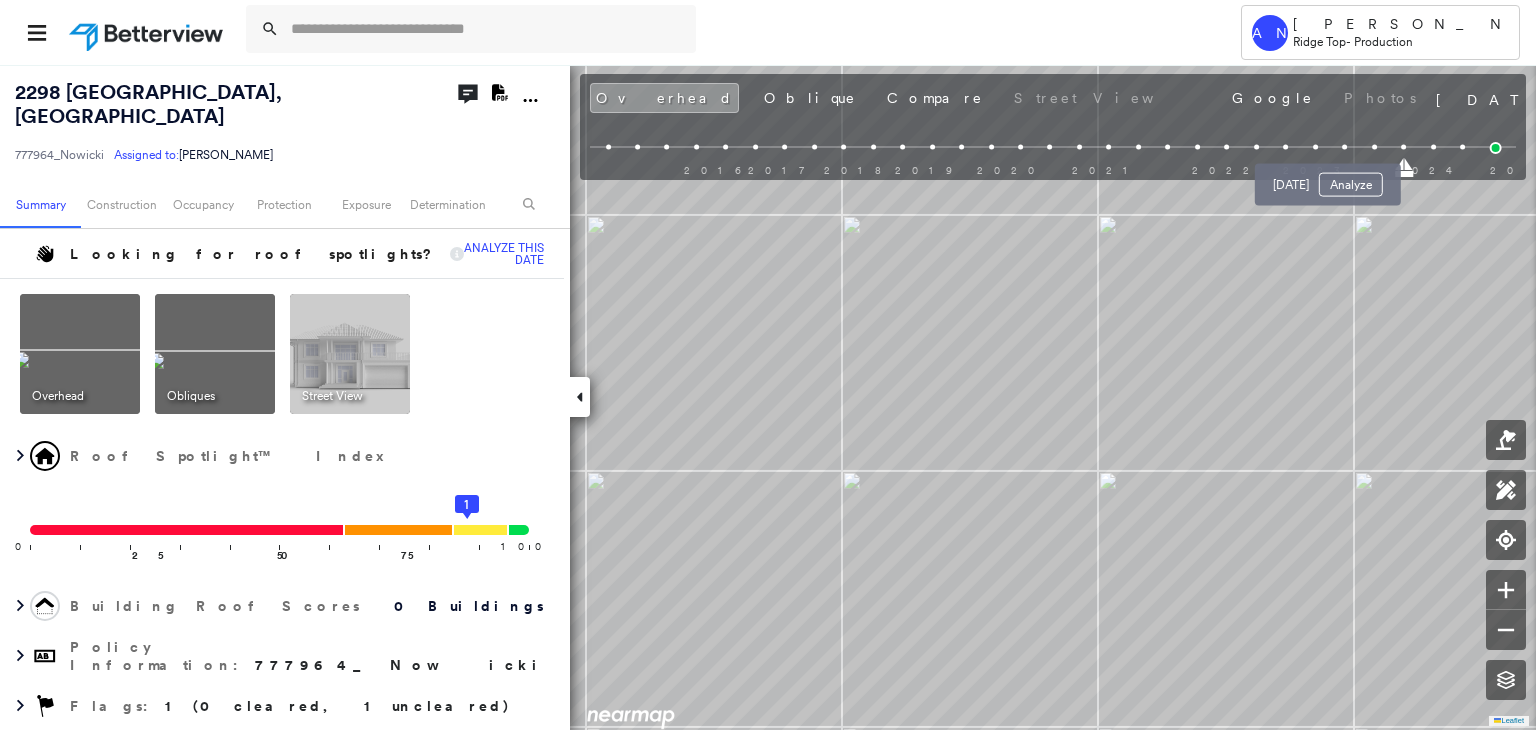click at bounding box center [1344, 147] 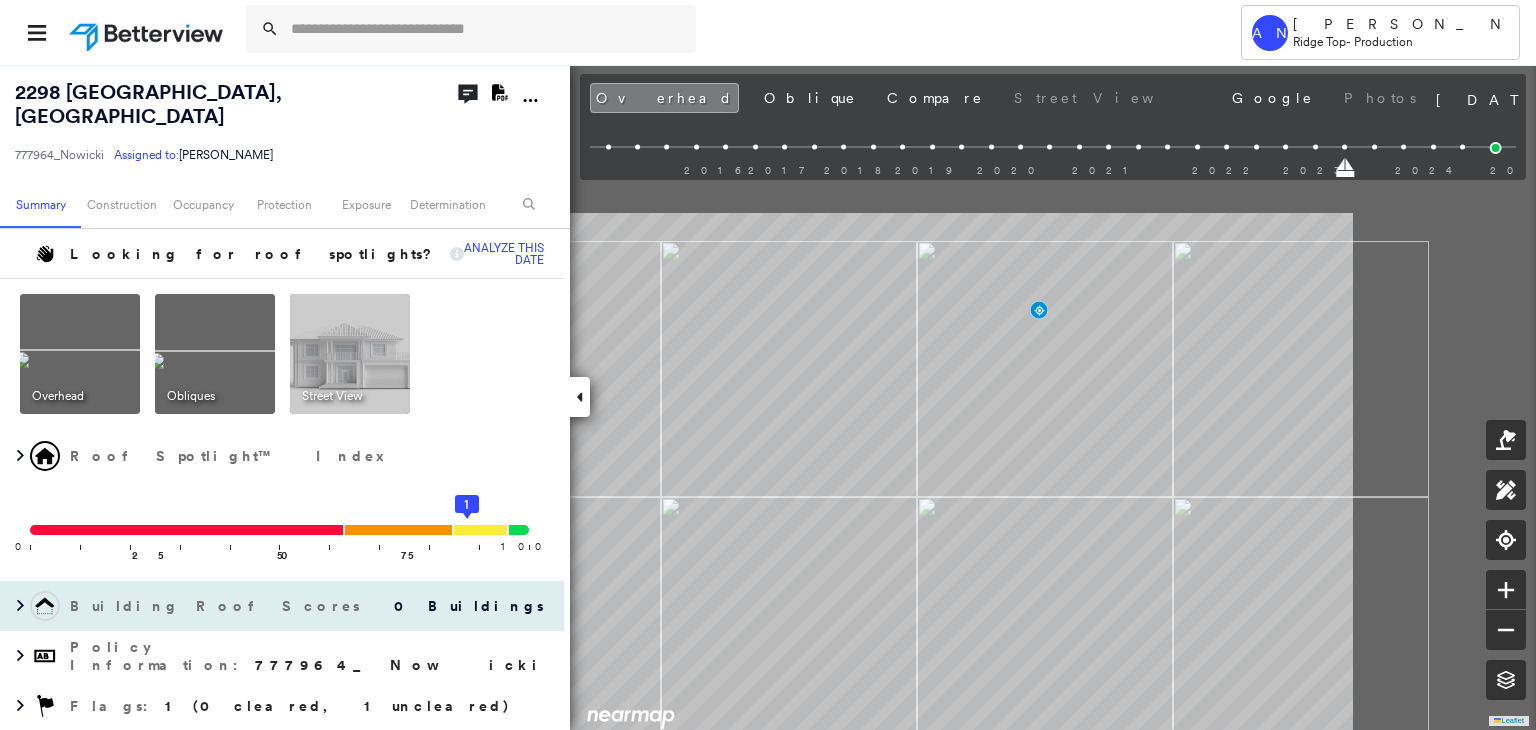 click on "2298 Ambush Canyon ,  Leander, TX 78641 777964_Nowicki Assigned to:  Akarsh Nayyan Assigned to:  Akarsh Nayyan 777964_Nowicki Assigned to:  Akarsh Nayyan Open Comments Download PDF Report Summary Construction Occupancy Protection Exposure Determination Looking for roof spotlights? Analyze this date Overhead Obliques Street View Roof Spotlight™ Index 0 100 25 50 75 1 Building Roof Scores 0 Buildings Policy Information :  777964_Nowicki Flags :  1 (0 cleared, 1 uncleared) Construction Occupancy Protection Exposure Determination Flags :  1 (0 cleared, 1 uncleared) Uncleared Flags (1) Cleared Flags  (0) Betterview Property Flagged 07/10/25 Clear Action Taken New Entry History Quote/New Business Terms & Conditions Added ACV Endorsement Added Cosmetic Endorsement Inspection/Loss Control Report Information Added to Inspection Survey Onsite Inspection Ordered Determined No Inspection Needed General Used Report to Further Agent/Insured Discussion Reject/Decline - New Business Allowed to Proceed / Policy Bound Save" at bounding box center [768, 397] 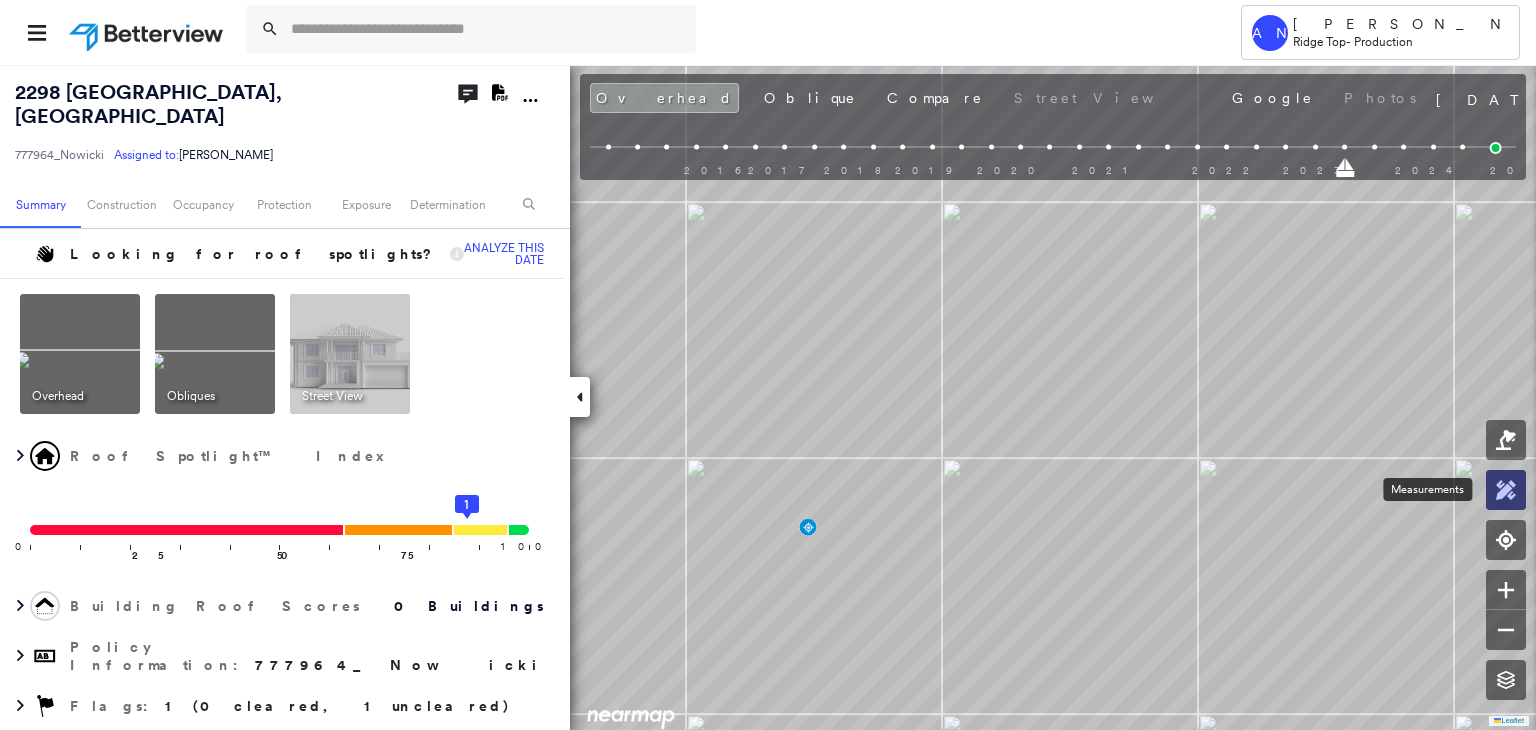 click 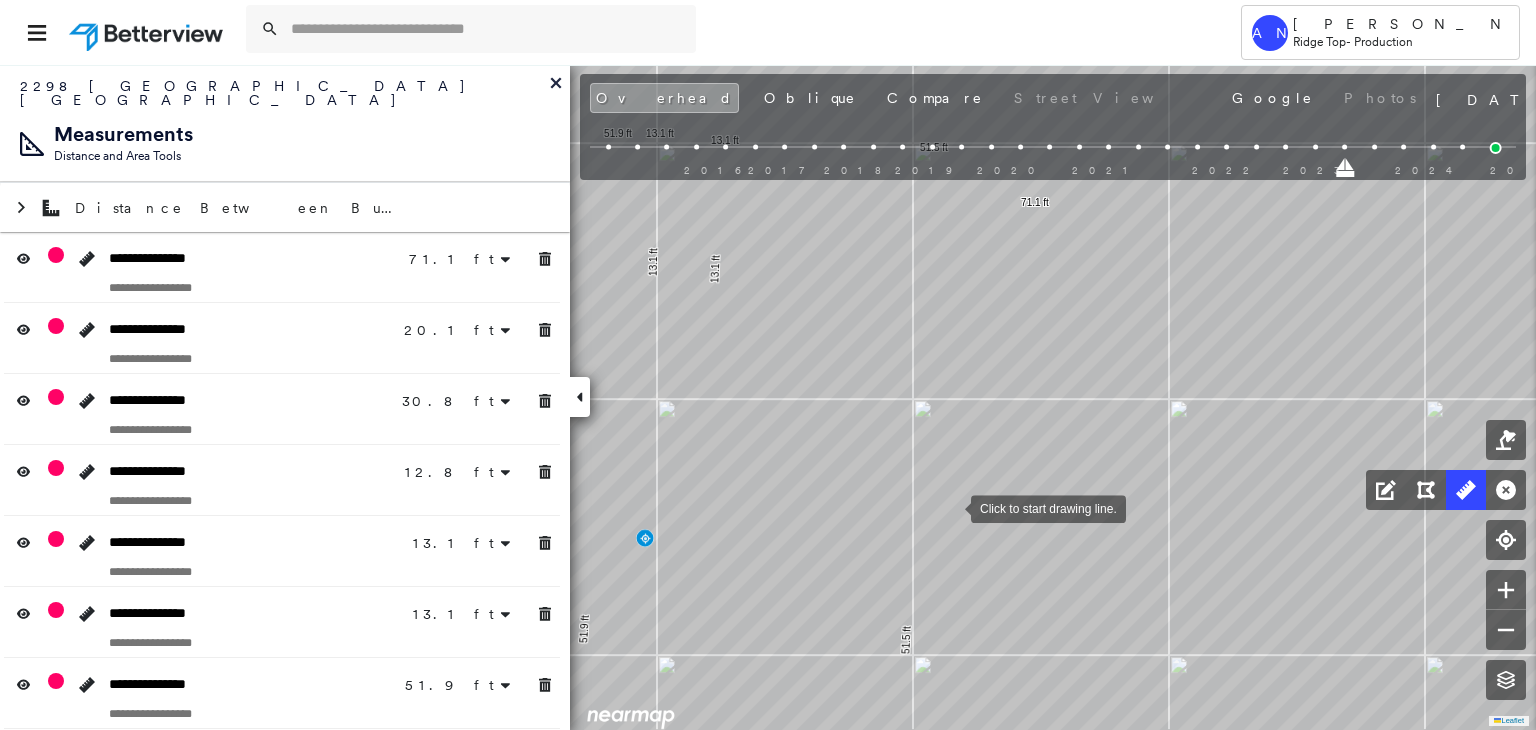 click at bounding box center [951, 507] 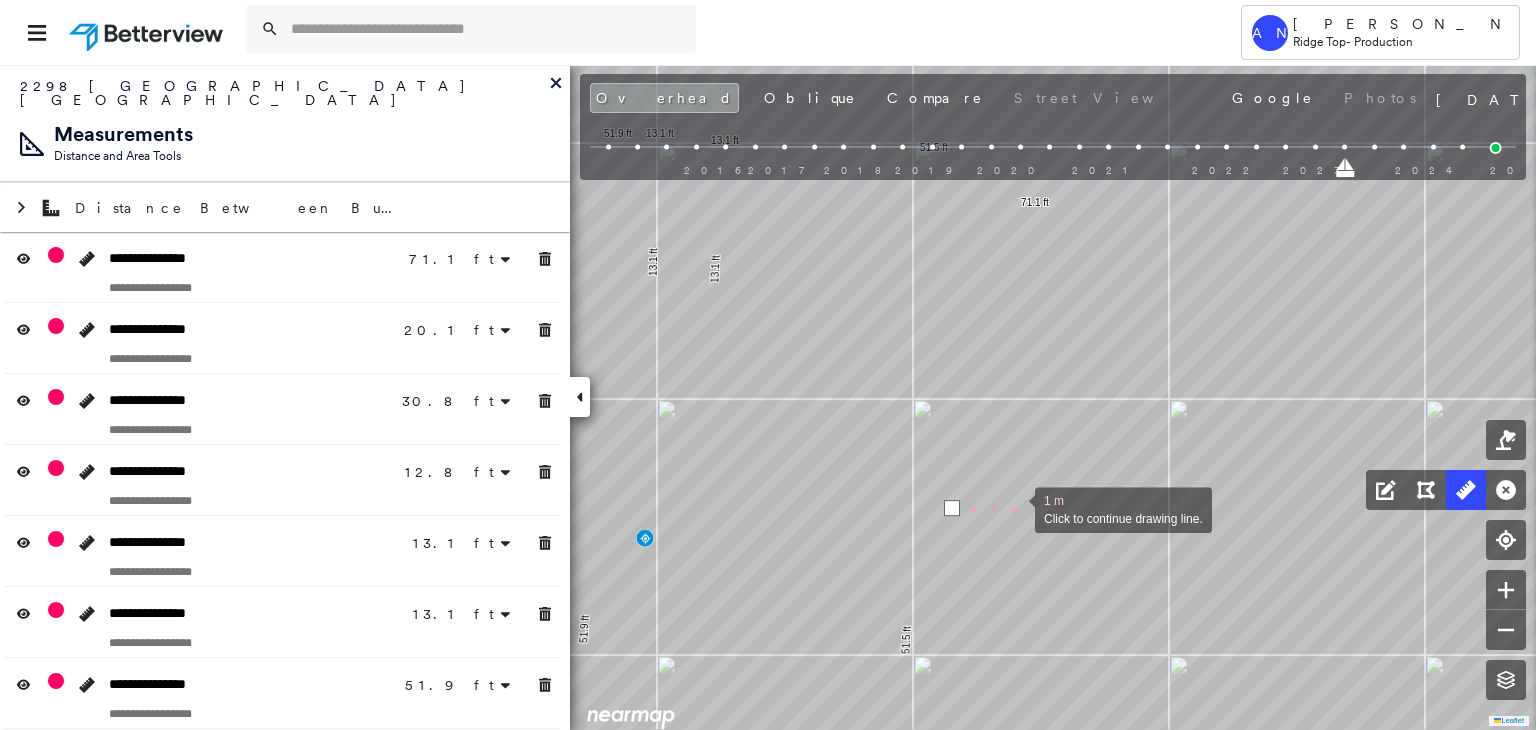 click at bounding box center (1015, 508) 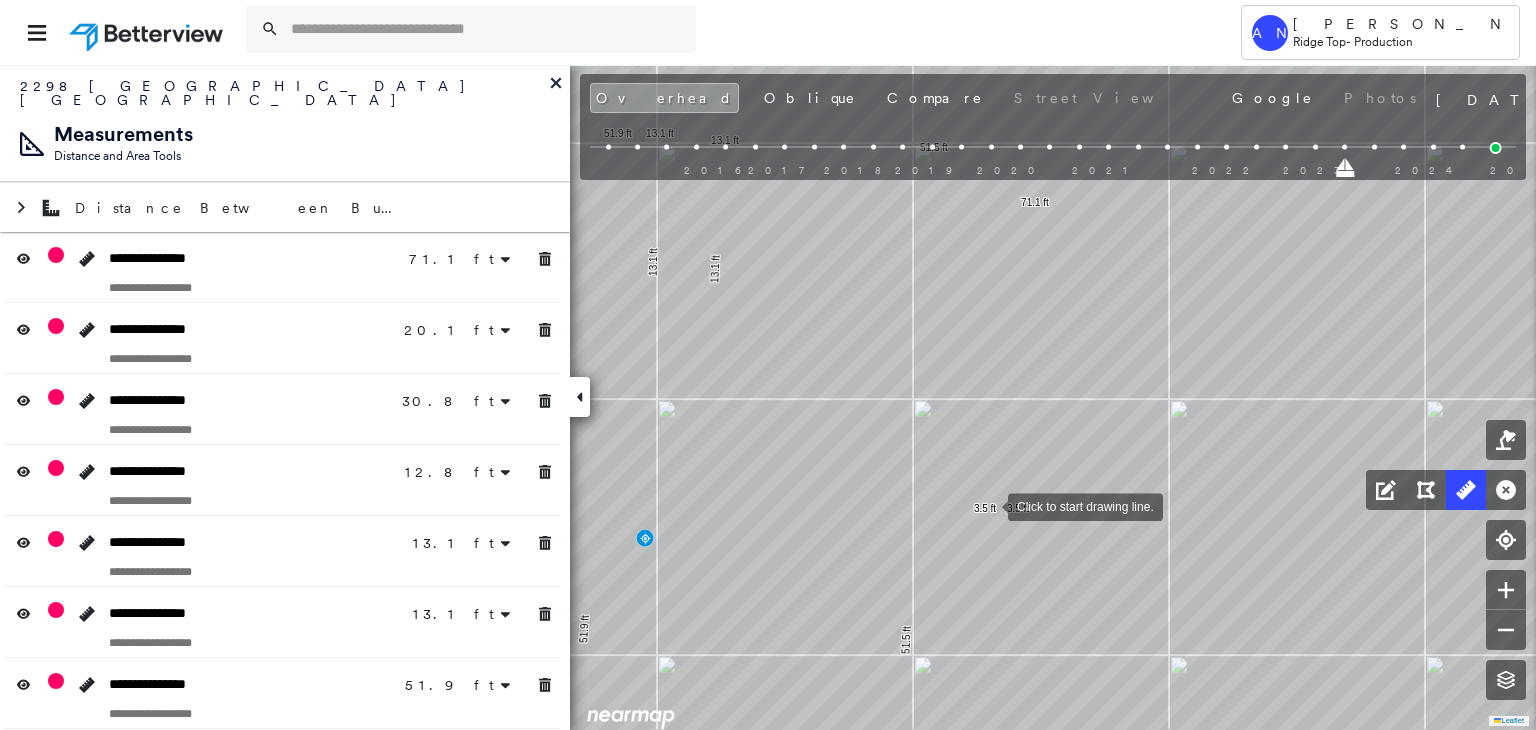 click at bounding box center (988, 505) 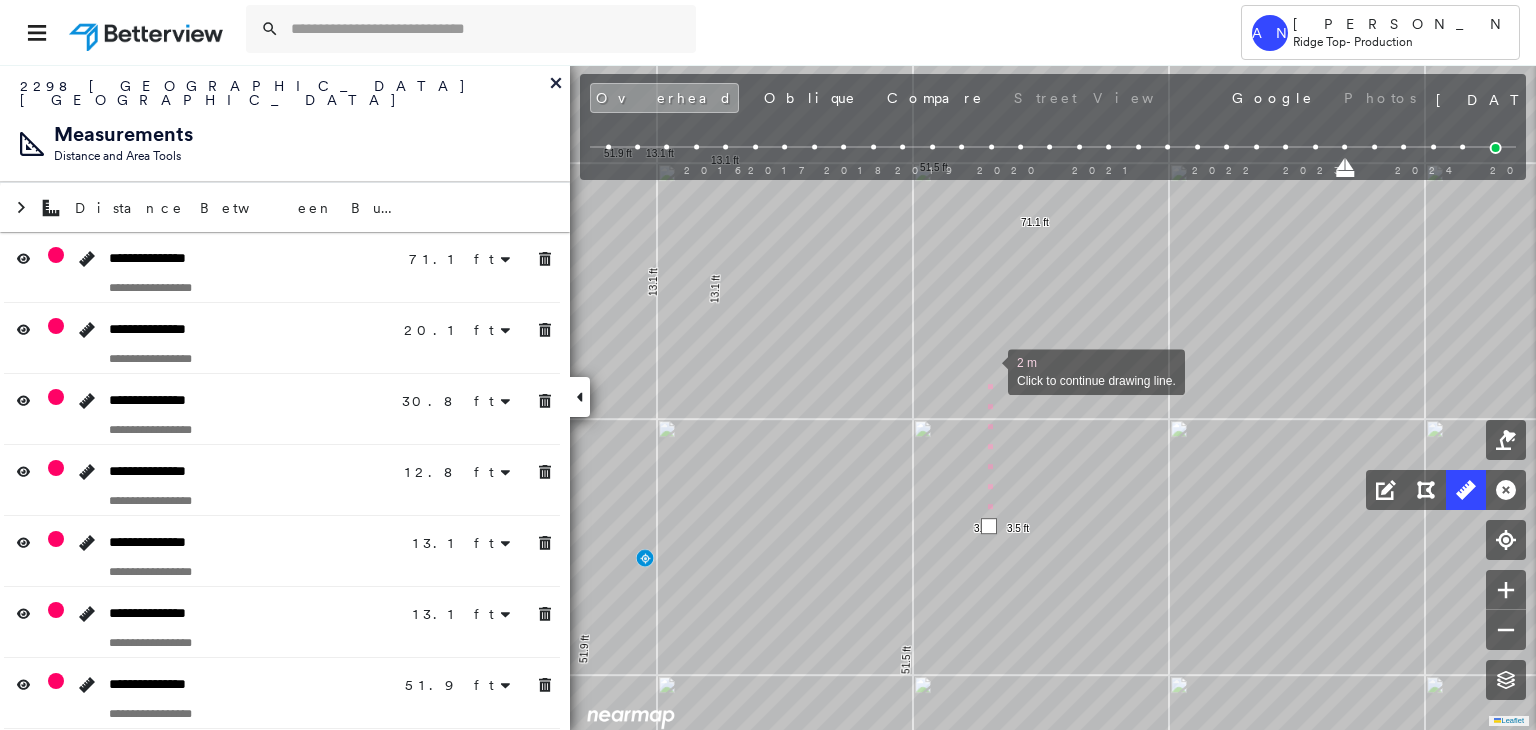 drag, startPoint x: 988, startPoint y: 342, endPoint x: 948, endPoint y: 573, distance: 234.43762 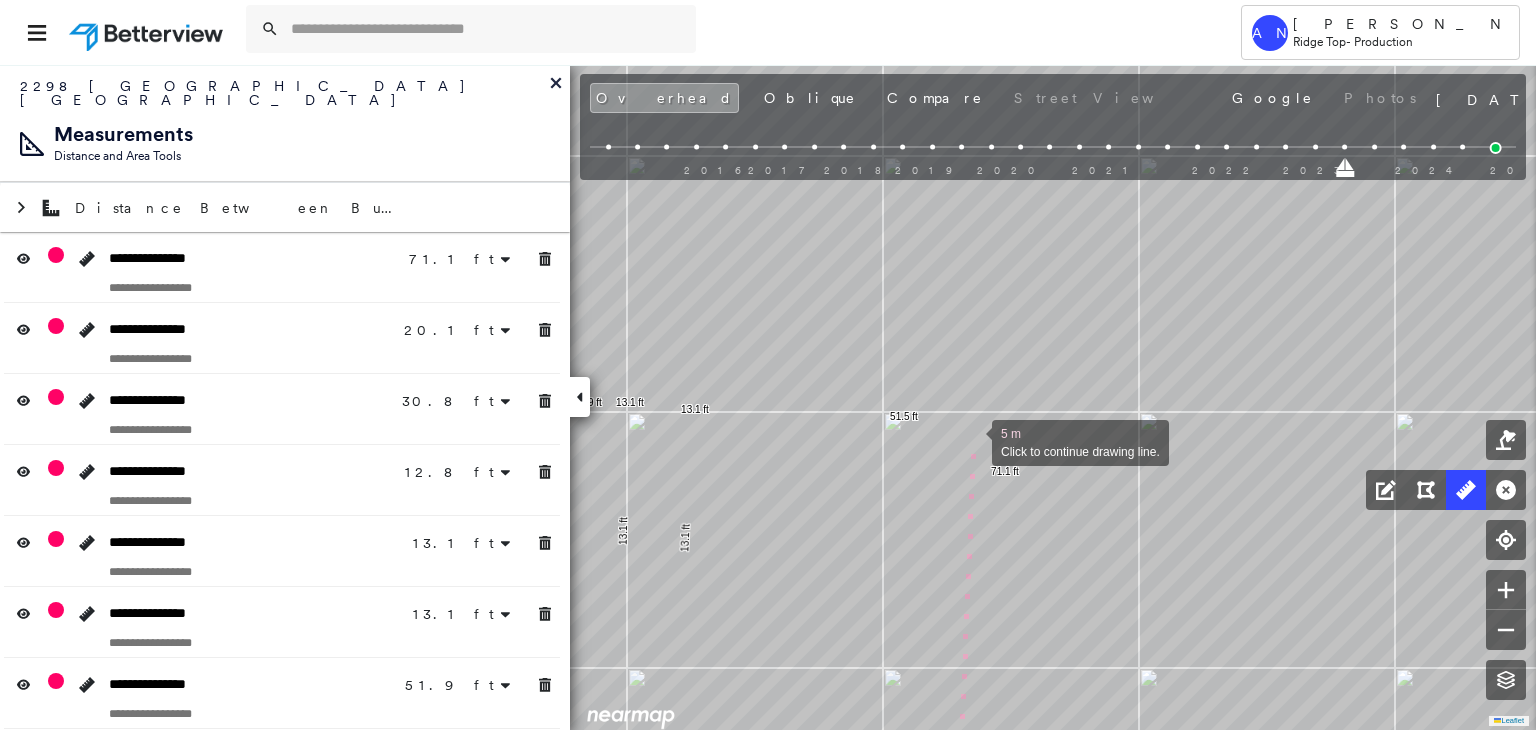 click at bounding box center (972, 441) 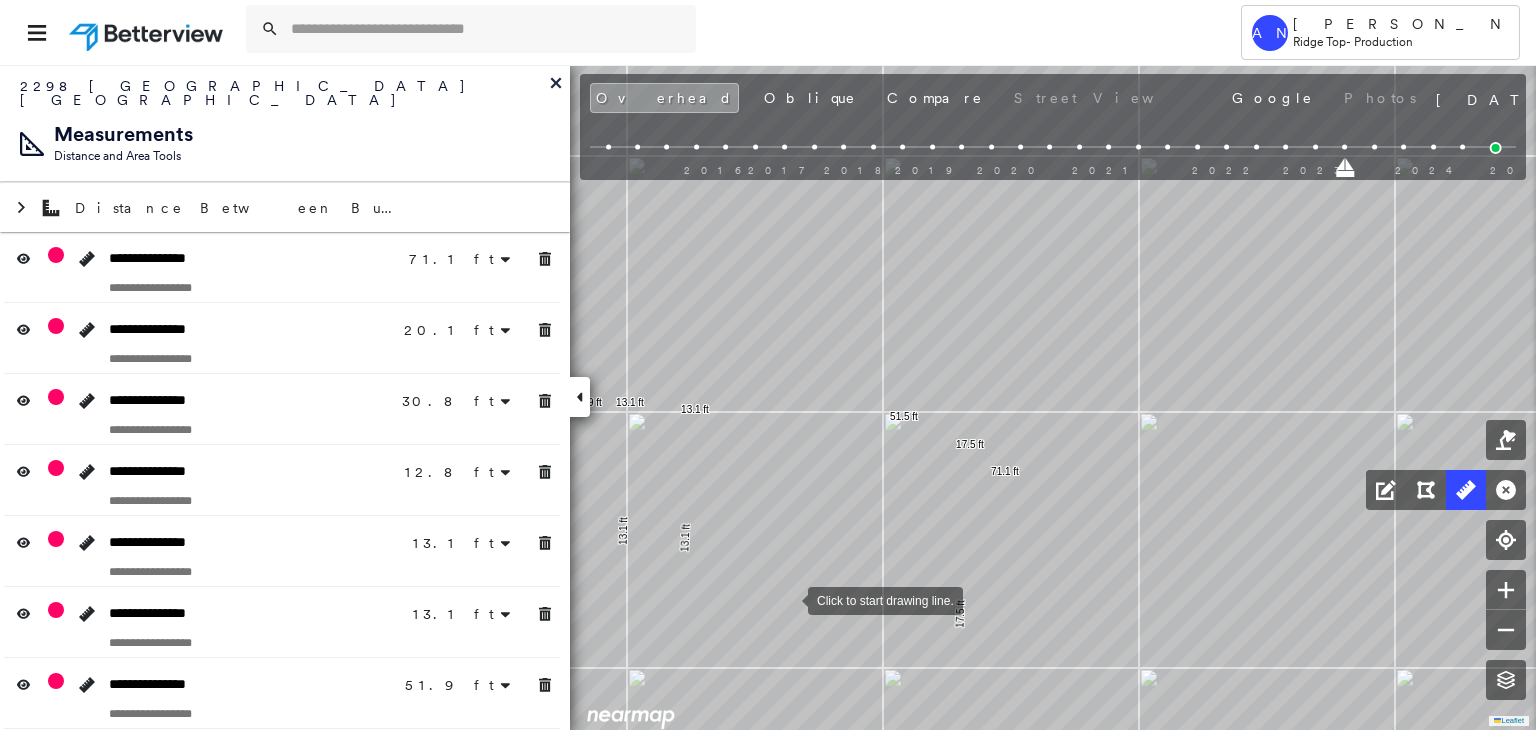 click at bounding box center (788, 599) 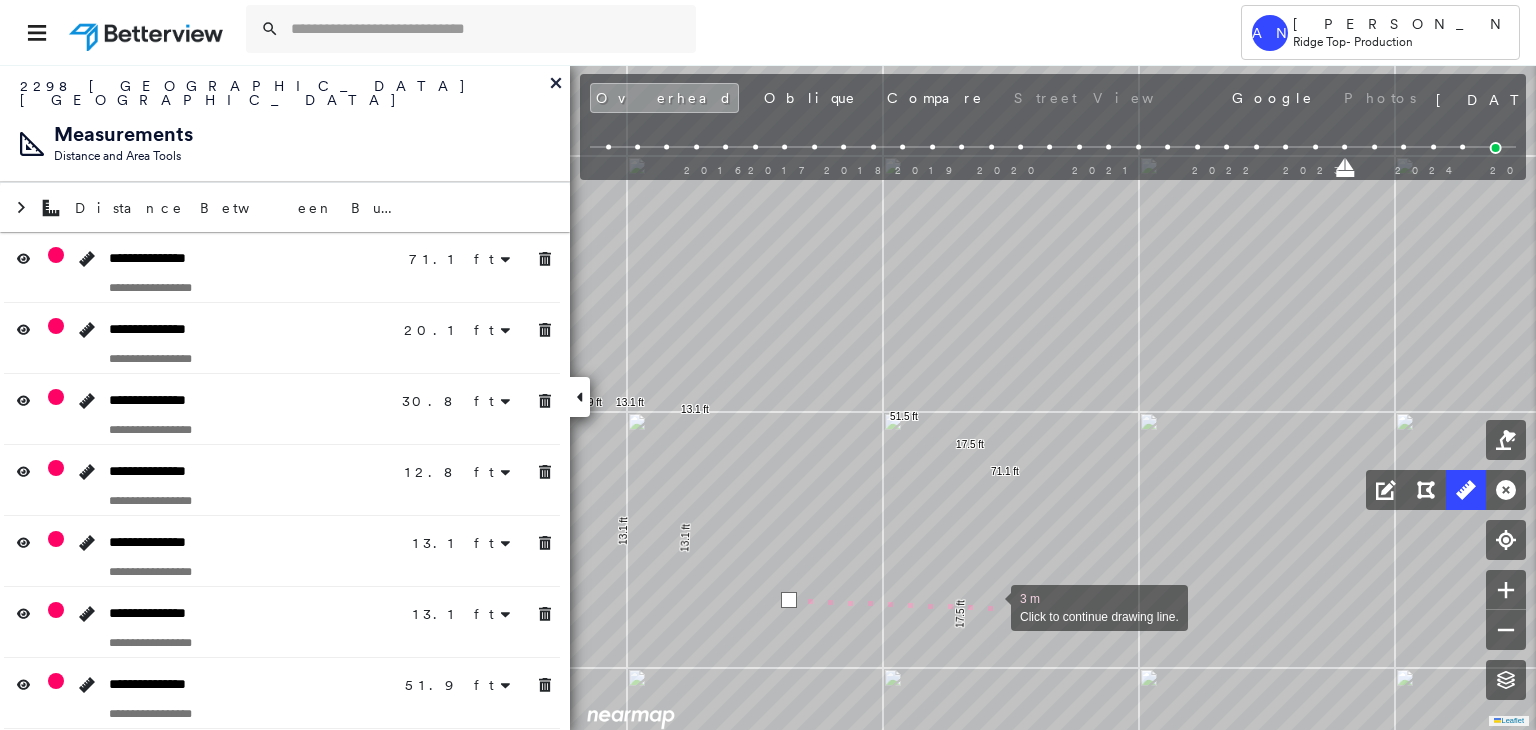 click at bounding box center [991, 606] 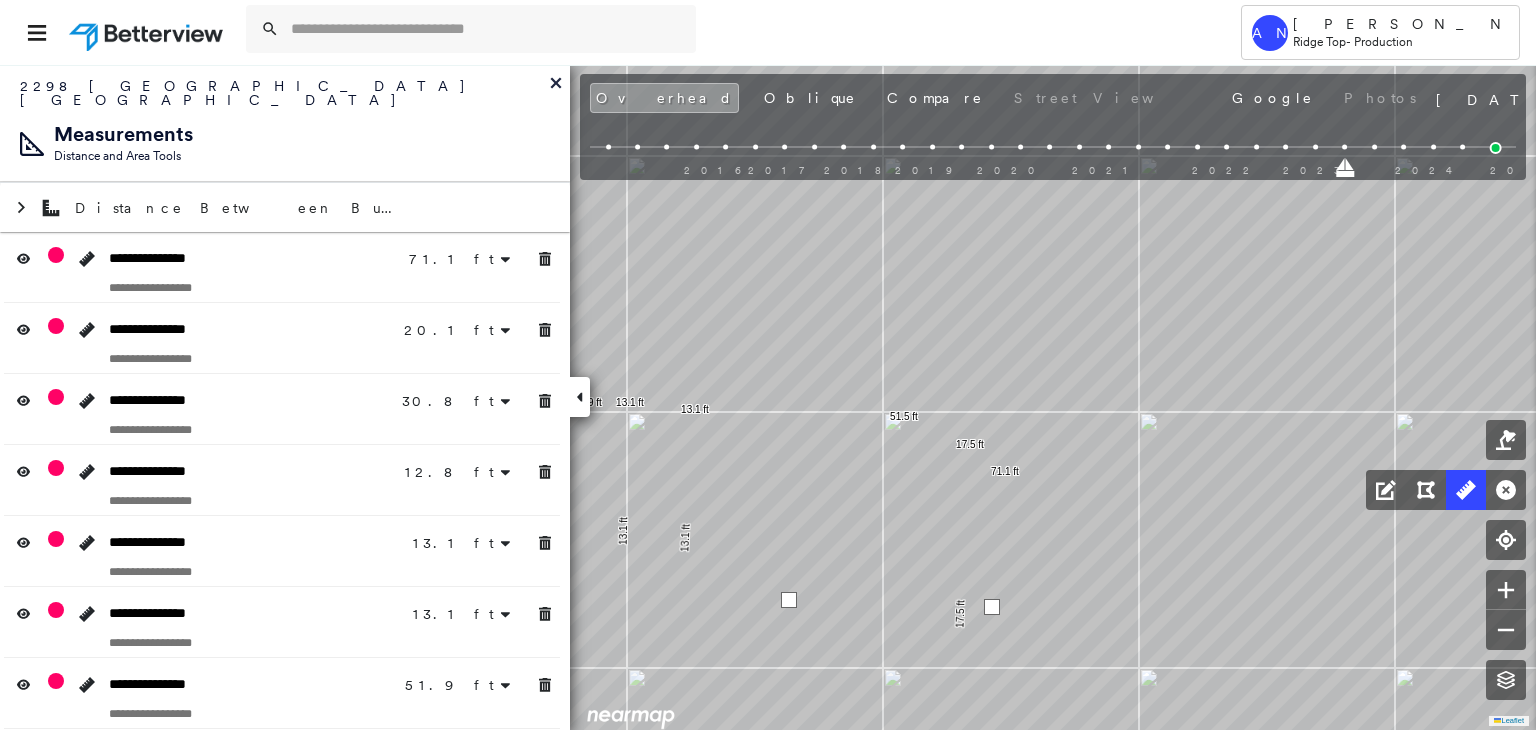click at bounding box center [992, 607] 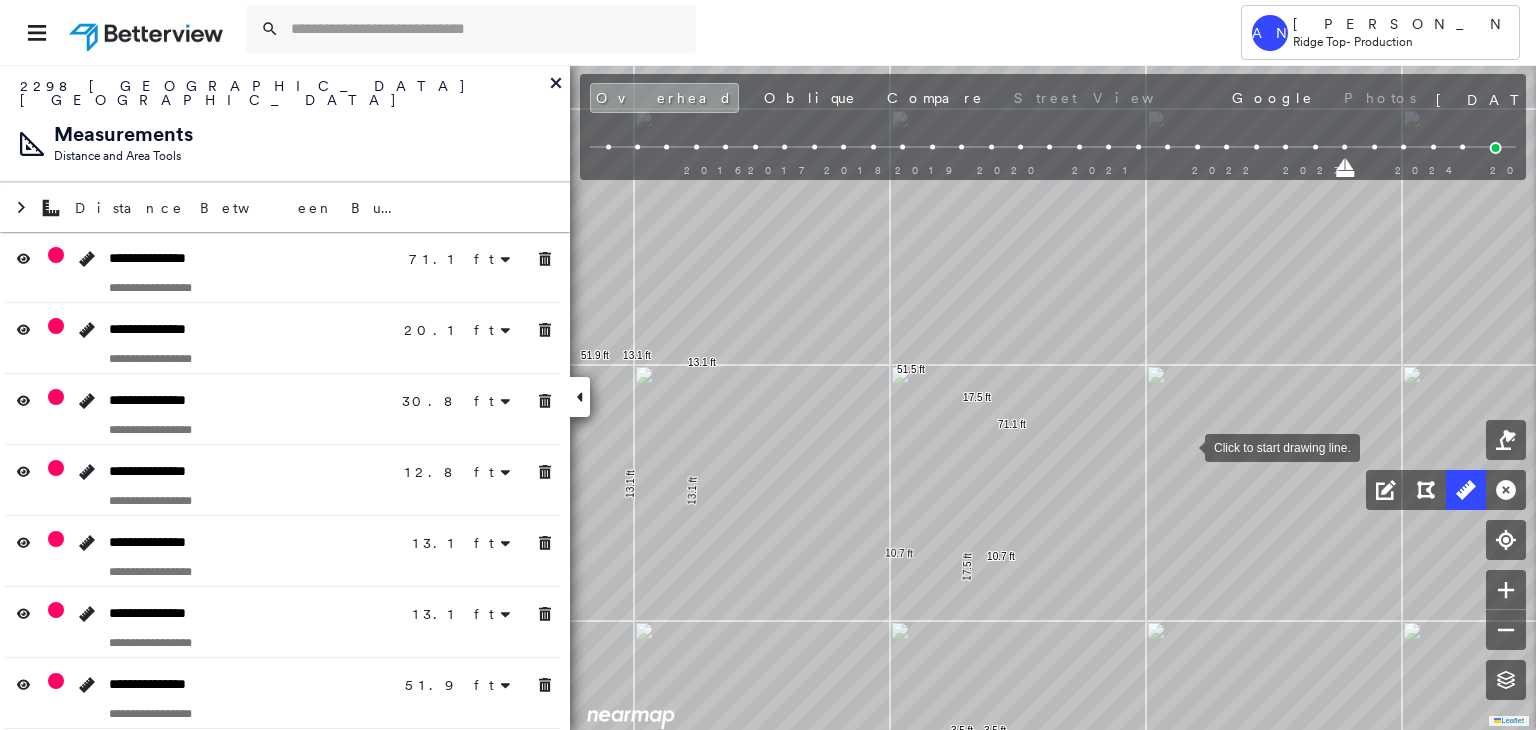 drag, startPoint x: 1178, startPoint y: 489, endPoint x: 1185, endPoint y: 443, distance: 46.52956 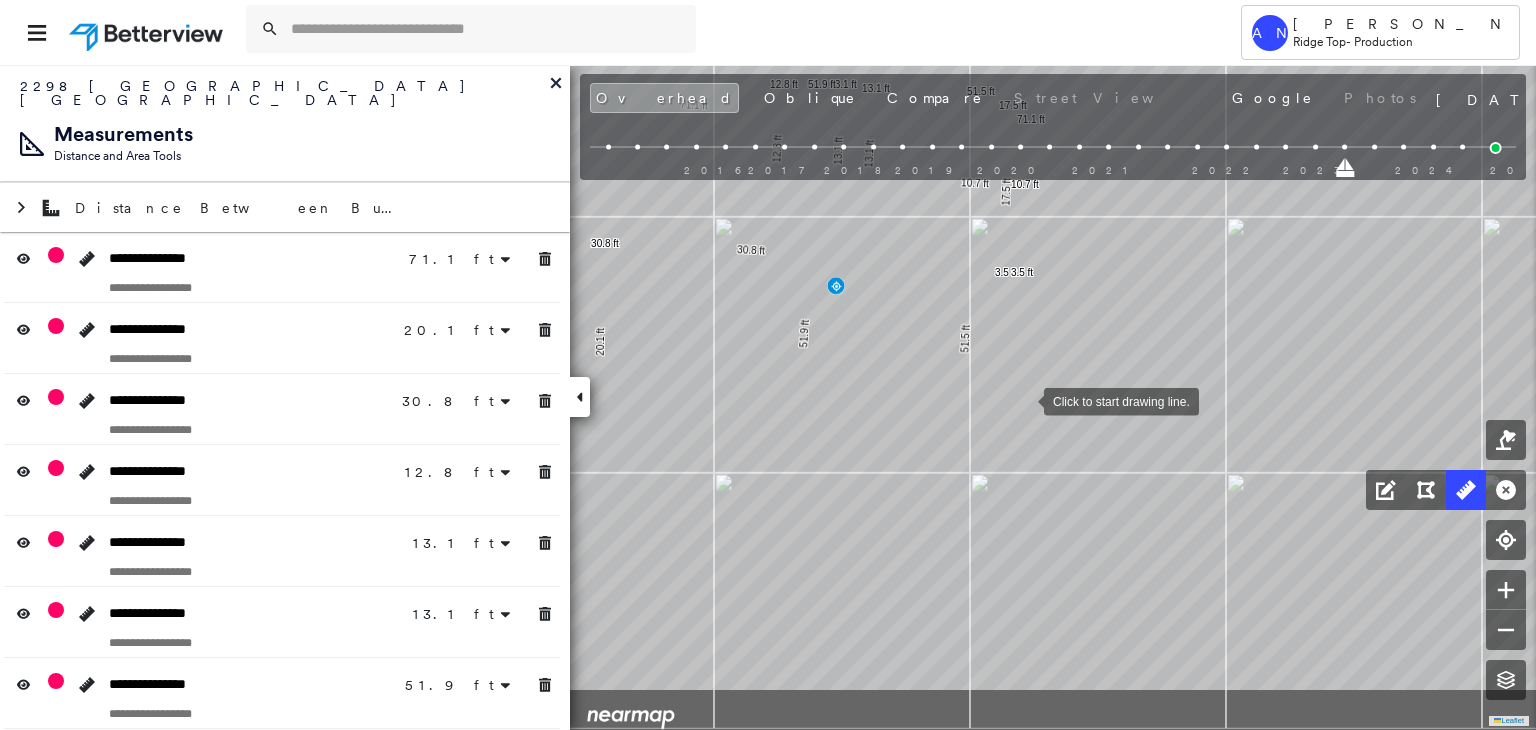 click at bounding box center [1024, 400] 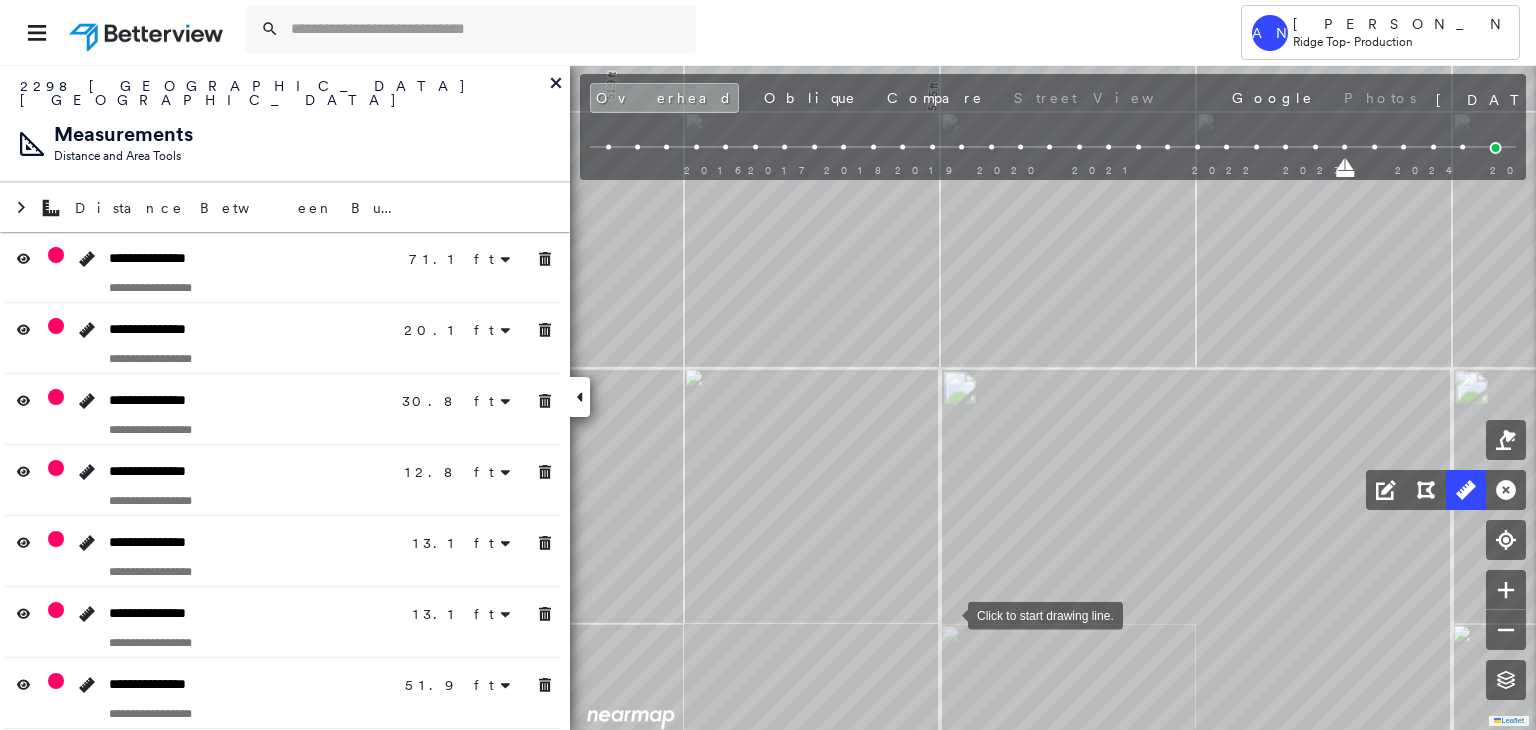 click at bounding box center [948, 614] 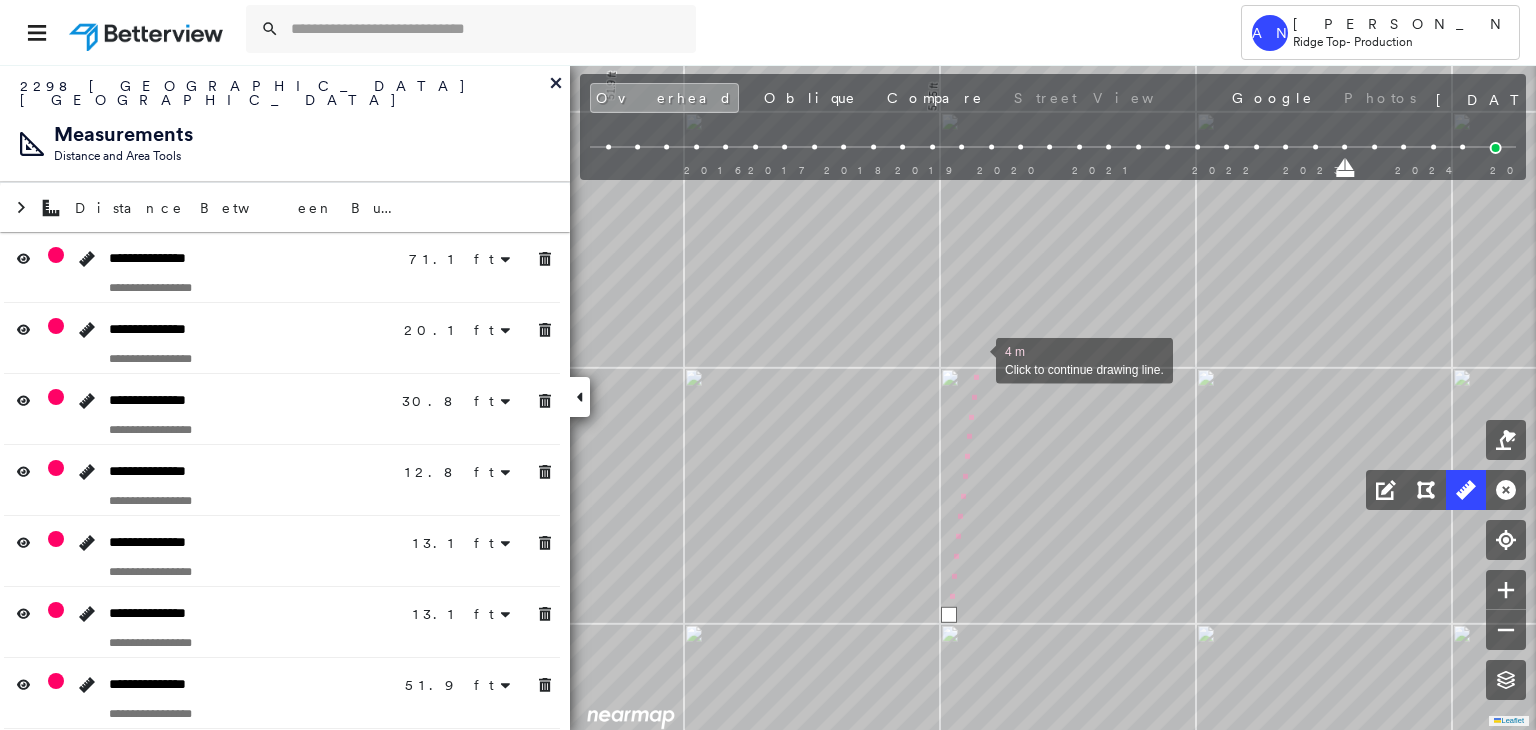 drag, startPoint x: 976, startPoint y: 359, endPoint x: 914, endPoint y: 606, distance: 254.66252 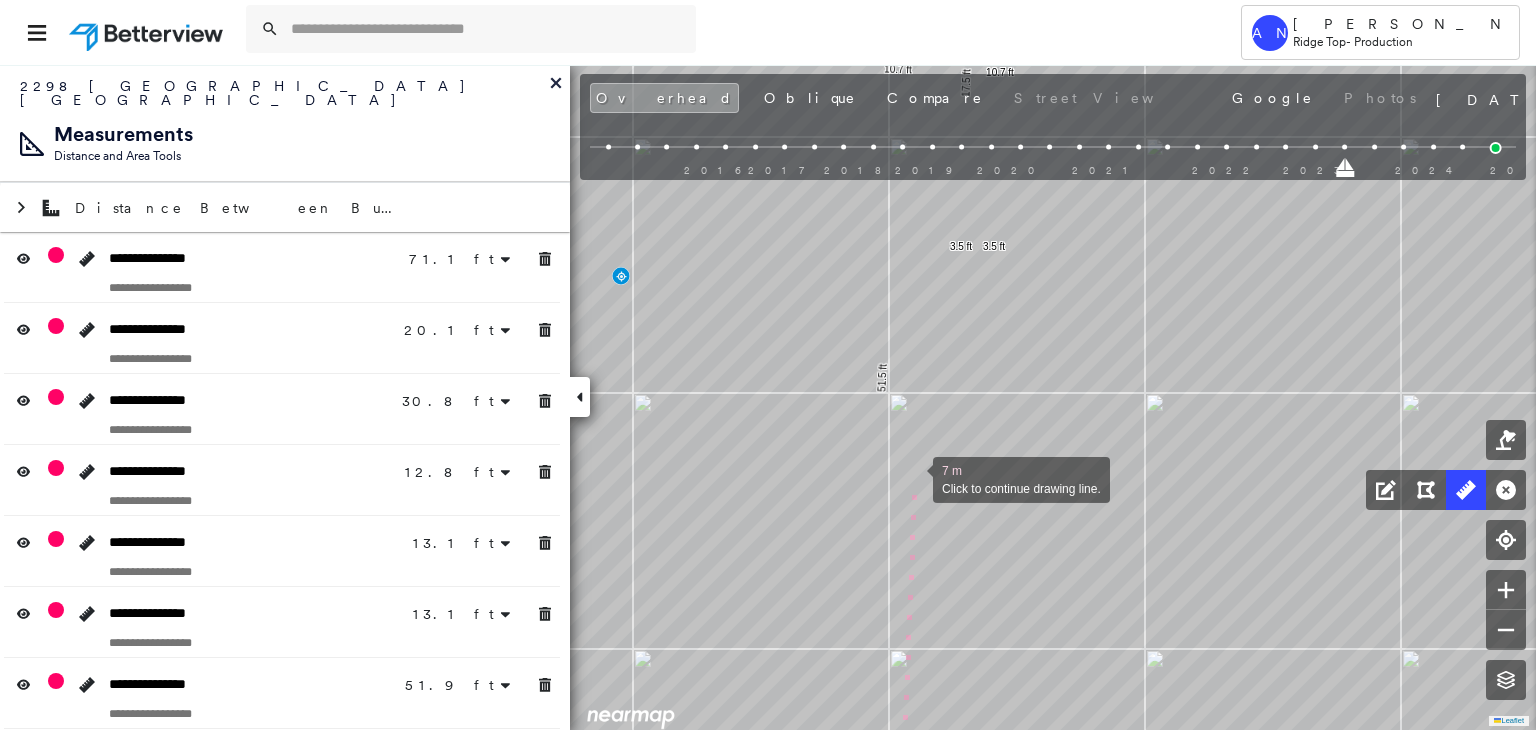 click at bounding box center (913, 478) 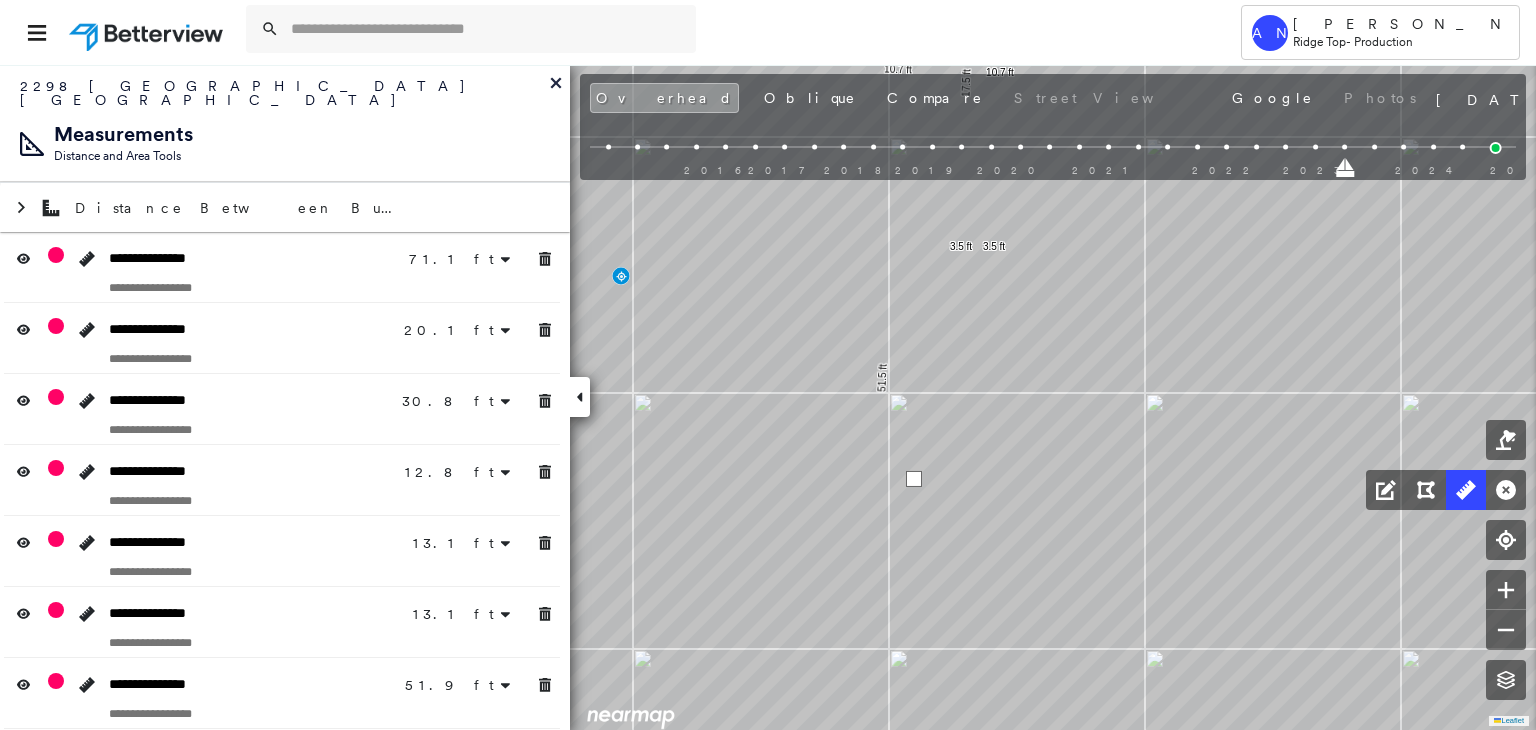click at bounding box center (914, 479) 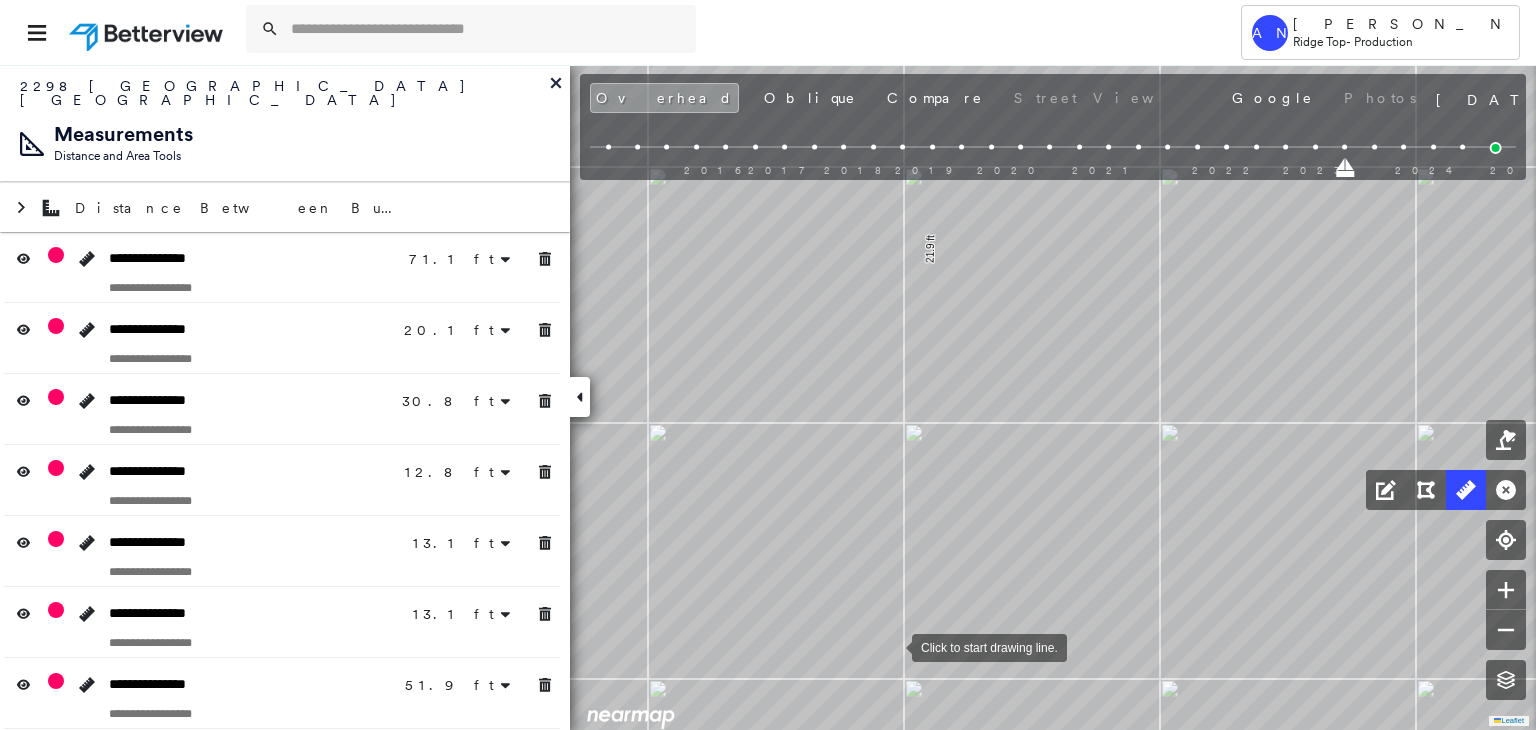 click at bounding box center [892, 646] 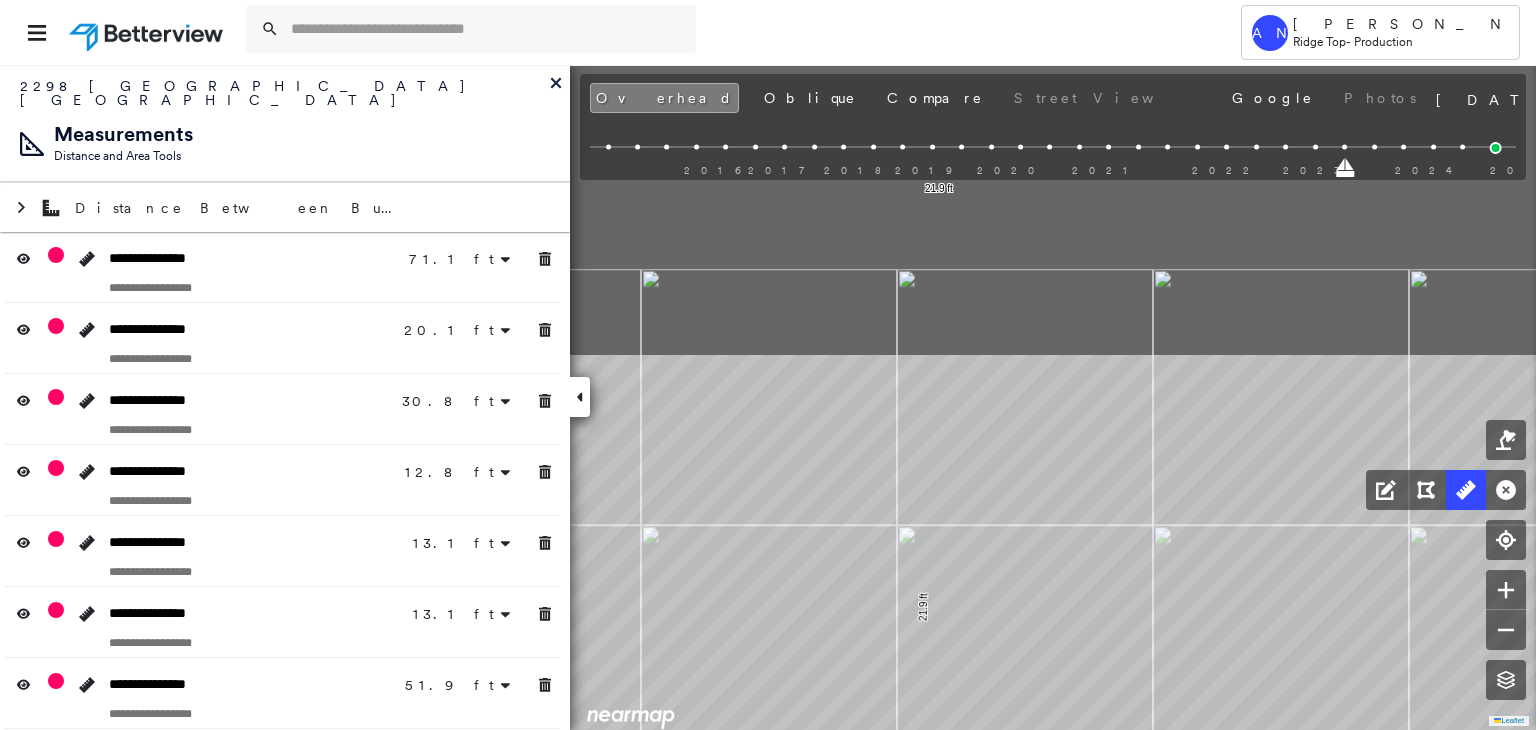 drag, startPoint x: 909, startPoint y: 383, endPoint x: 902, endPoint y: 749, distance: 366.06693 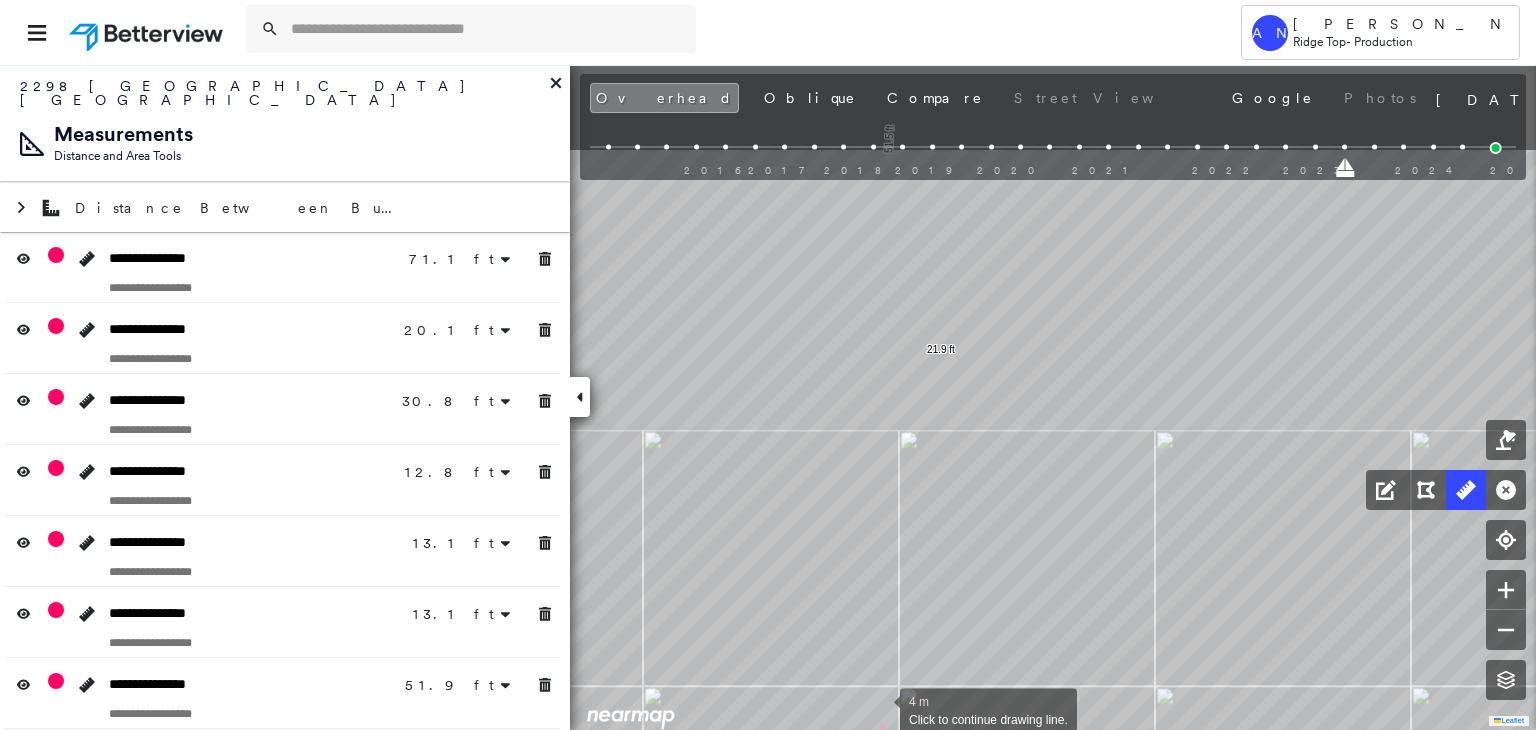click on "Tower AN Akarsh Nayyan Ridge Top  -   Production 2298 Ambush Canyon ,  Leander, TX 78641 777964_Nowicki Assigned to:  Akarsh Nayyan Assigned to:  Akarsh Nayyan 777964_Nowicki Assigned to:  Akarsh Nayyan Open Comments Download PDF Report Summary Construction Occupancy Protection Exposure Determination Looking for roof spotlights? Analyze this date Overhead Obliques Street View Roof Spotlight™ Index 0 100 25 50 75 1 Building Roof Scores 0 Buildings Policy Information :  777964_Nowicki Flags :  1 (0 cleared, 1 uncleared) Construction Occupancy Protection Exposure Determination Flags :  1 (0 cleared, 1 uncleared) Uncleared Flags (1) Cleared Flags  (0) Betterview Property Flagged 07/10/25 Clear Action Taken New Entry History Quote/New Business Terms & Conditions Added ACV Endorsement Added Cosmetic Endorsement Inspection/Loss Control Report Information Added to Inspection Survey Onsite Inspection Ordered Determined No Inspection Needed General Used Report to Further Agent/Insured Discussion Save Renewal General" at bounding box center [768, 365] 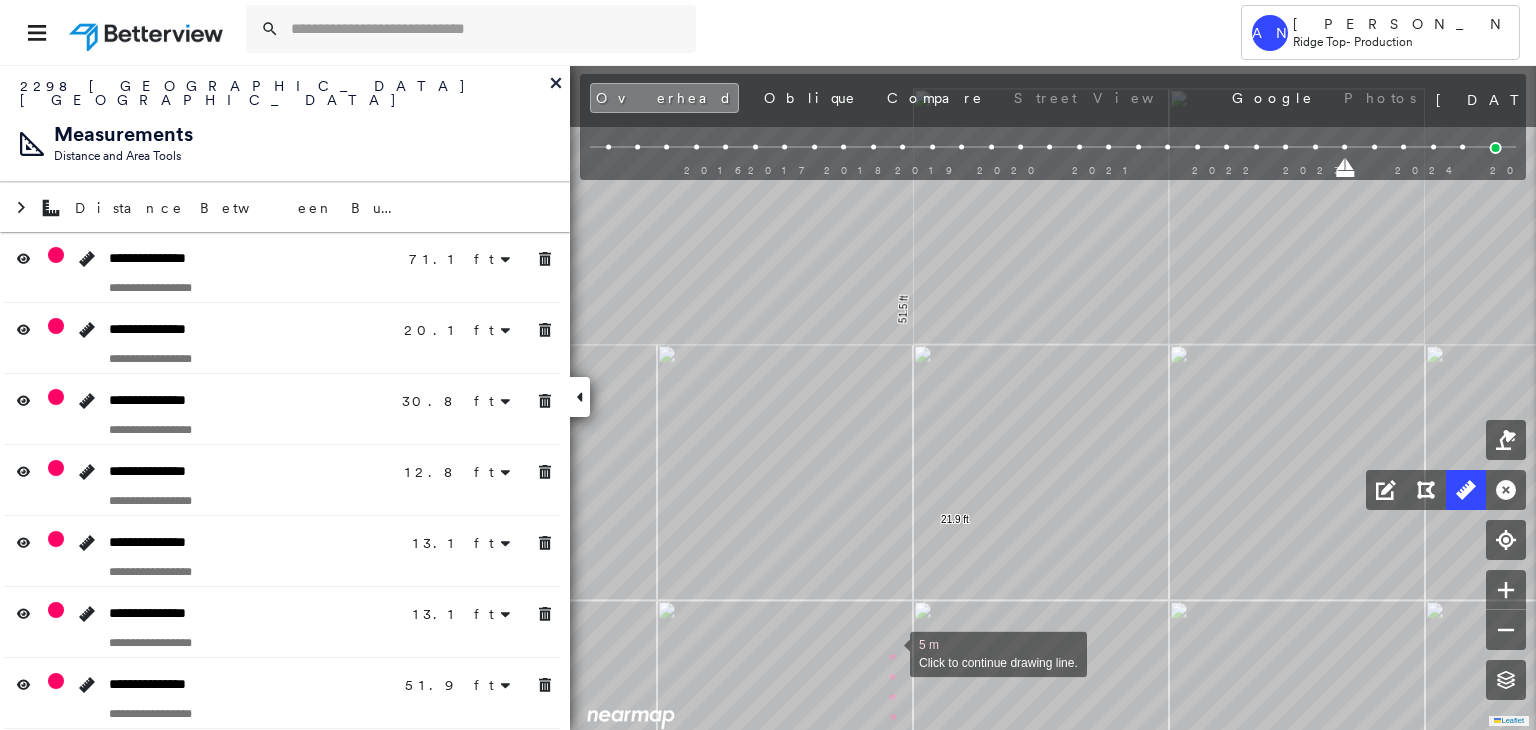 drag, startPoint x: 889, startPoint y: 645, endPoint x: 916, endPoint y: 569, distance: 80.65358 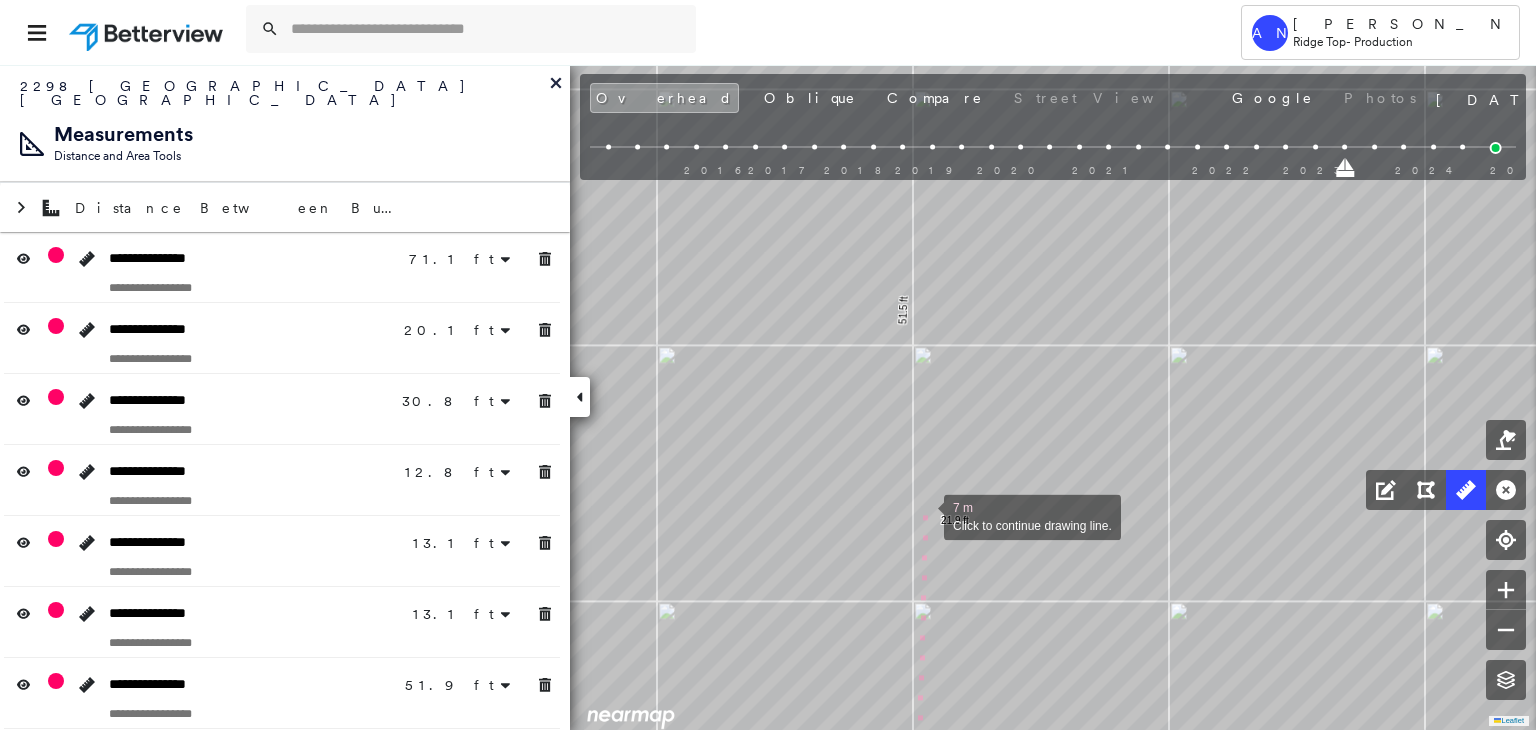 click at bounding box center [924, 515] 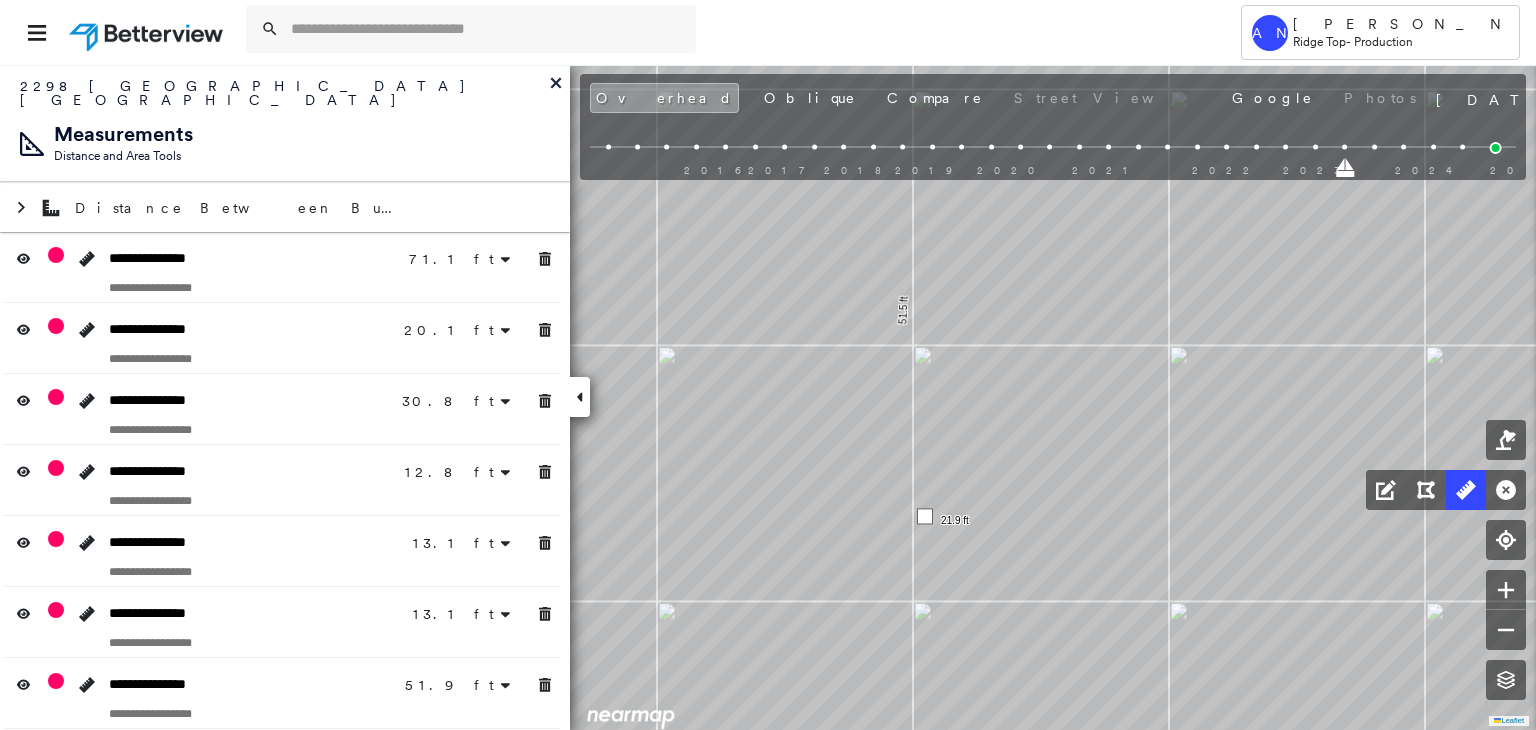 click at bounding box center [925, 516] 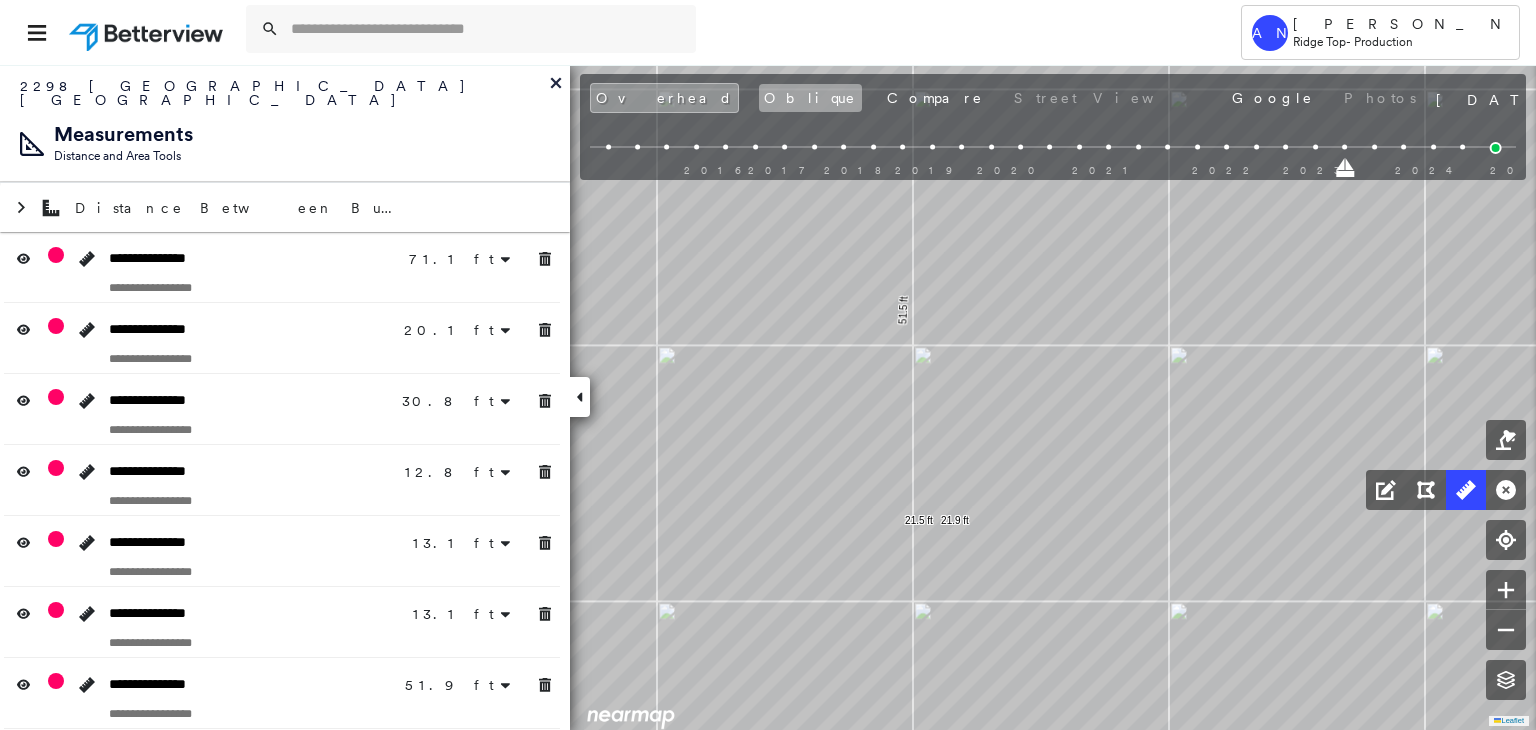 click on "Oblique" at bounding box center (810, 98) 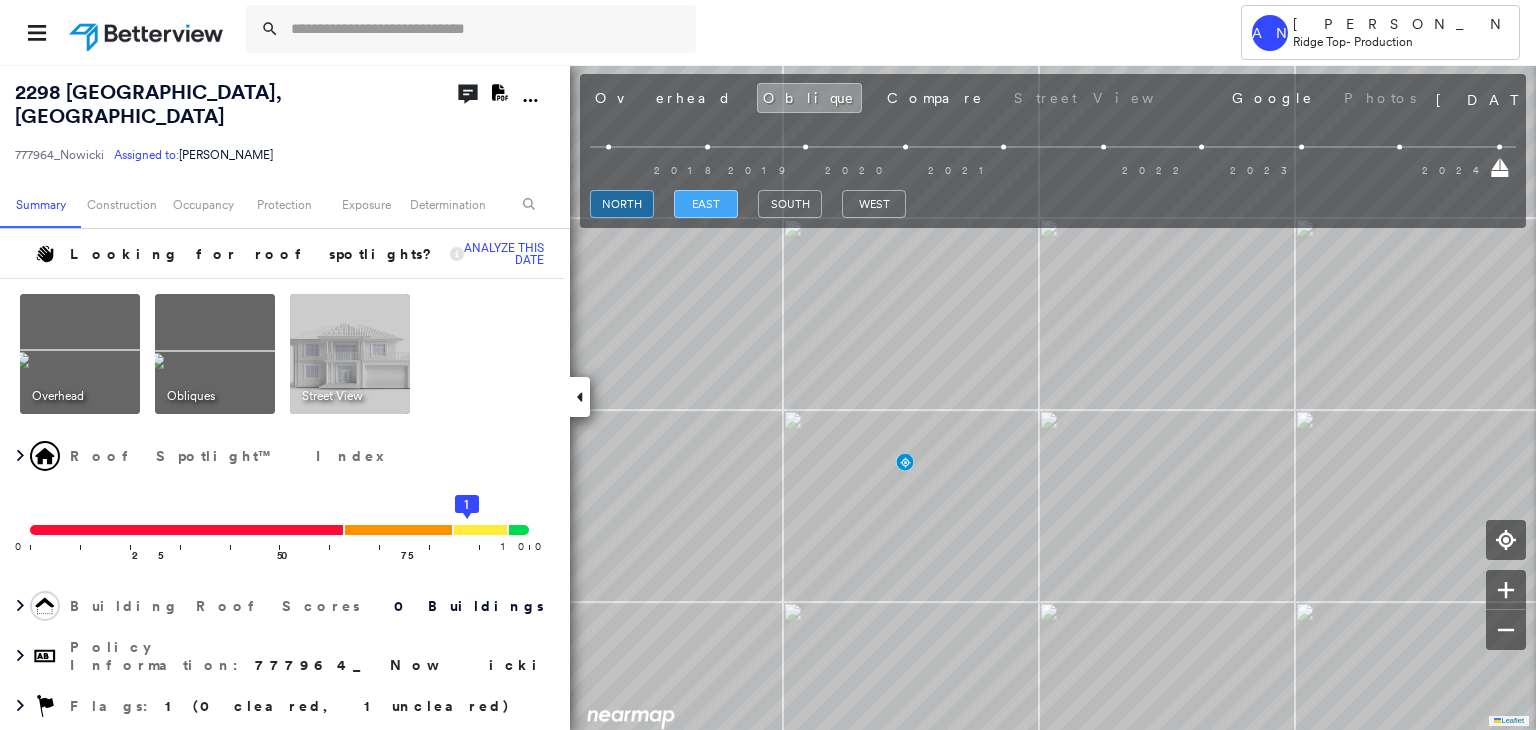 click on "east" at bounding box center (706, 204) 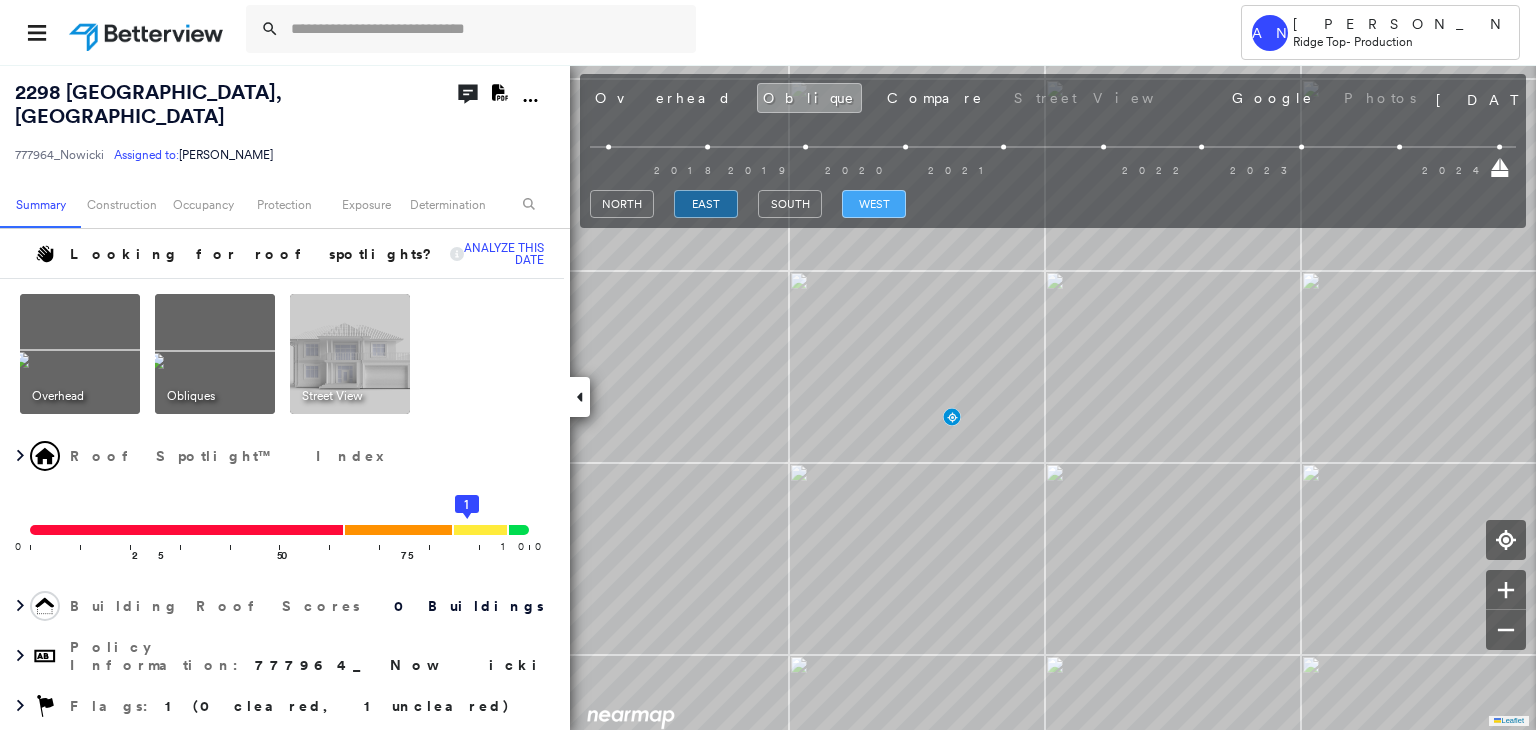click on "west" at bounding box center (874, 204) 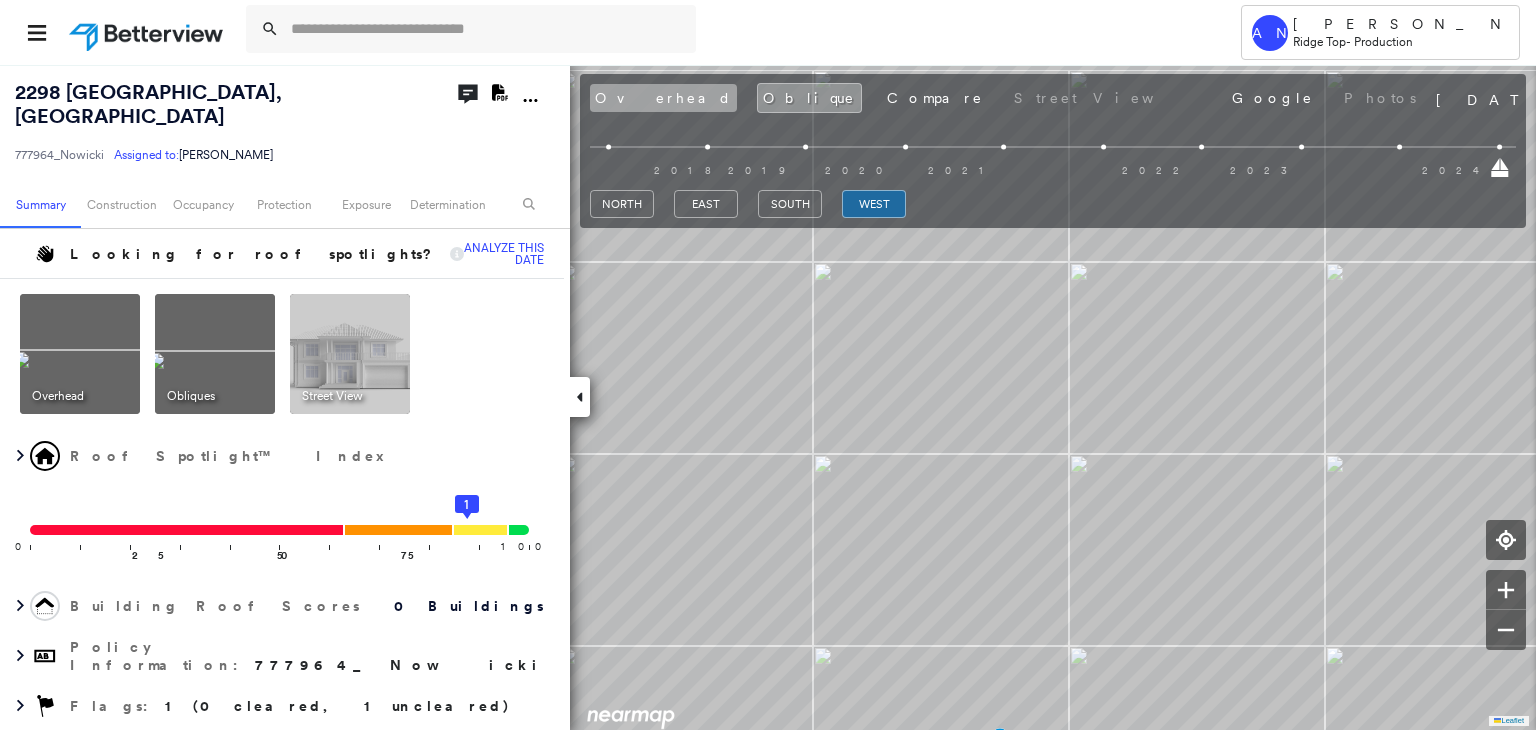 click on "Overhead" at bounding box center [663, 98] 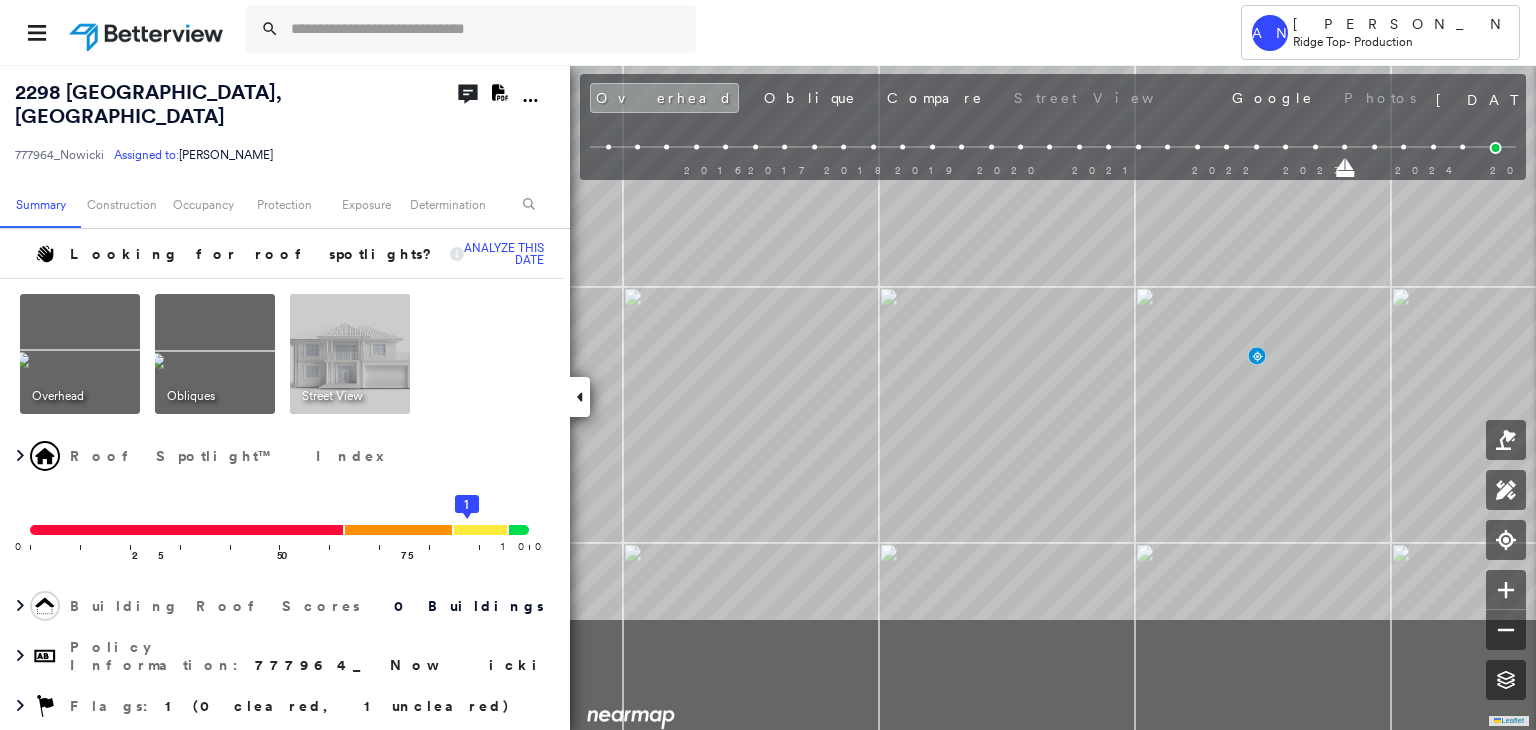 click on "AN Akarsh Nayyan Ridge Top  -   Production 2298 Ambush Canyon ,  Leander, TX 78641 777964_Nowicki Assigned to:  Akarsh Nayyan Assigned to:  Akarsh Nayyan 777964_Nowicki Assigned to:  Akarsh Nayyan Open Comments Download PDF Report Summary Construction Occupancy Protection Exposure Determination Looking for roof spotlights? Analyze this date Overhead Obliques Street View Roof Spotlight™ Index 0 100 25 50 75 1 Building Roof Scores 0 Buildings Policy Information :  777964_Nowicki Flags :  1 (0 cleared, 1 uncleared) Construction Occupancy Protection Exposure Determination Flags :  1 (0 cleared, 1 uncleared) Uncleared Flags (1) Cleared Flags  (0) Betterview Property Flagged 07/10/25 Clear Action Taken New Entry History Quote/New Business Terms & Conditions Added ACV Endorsement Added Cosmetic Endorsement Inspection/Loss Control Report Information Added to Inspection Survey Onsite Inspection Ordered Determined No Inspection Needed General Used Report to Further Agent/Insured Discussion Save Renewal General Save" at bounding box center [768, 397] 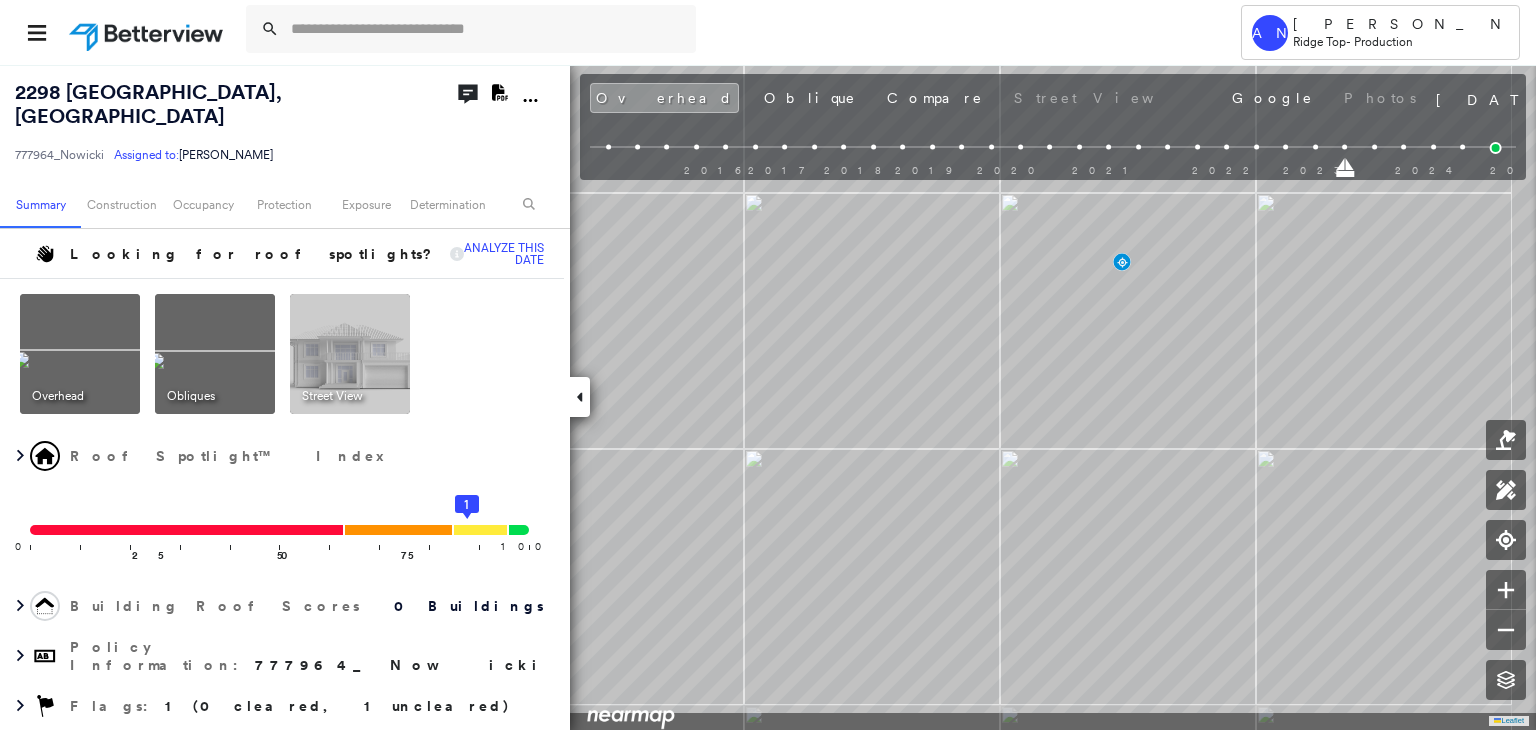 click on "2298 Ambush Canyon ,  Leander, TX 78641 777964_Nowicki Assigned to:  Akarsh Nayyan Assigned to:  Akarsh Nayyan 777964_Nowicki Assigned to:  Akarsh Nayyan Open Comments Download PDF Report Summary Construction Occupancy Protection Exposure Determination Looking for roof spotlights? Analyze this date Overhead Obliques Street View Roof Spotlight™ Index 0 100 25 50 75 1 Building Roof Scores 0 Buildings Policy Information :  777964_Nowicki Flags :  1 (0 cleared, 1 uncleared) Construction Occupancy Protection Exposure Determination Flags :  1 (0 cleared, 1 uncleared) Uncleared Flags (1) Cleared Flags  (0) Betterview Property Flagged 07/10/25 Clear Action Taken New Entry History Quote/New Business Terms & Conditions Added ACV Endorsement Added Cosmetic Endorsement Inspection/Loss Control Report Information Added to Inspection Survey Onsite Inspection Ordered Determined No Inspection Needed General Used Report to Further Agent/Insured Discussion Reject/Decline - New Business Allowed to Proceed / Policy Bound Save" at bounding box center [768, 397] 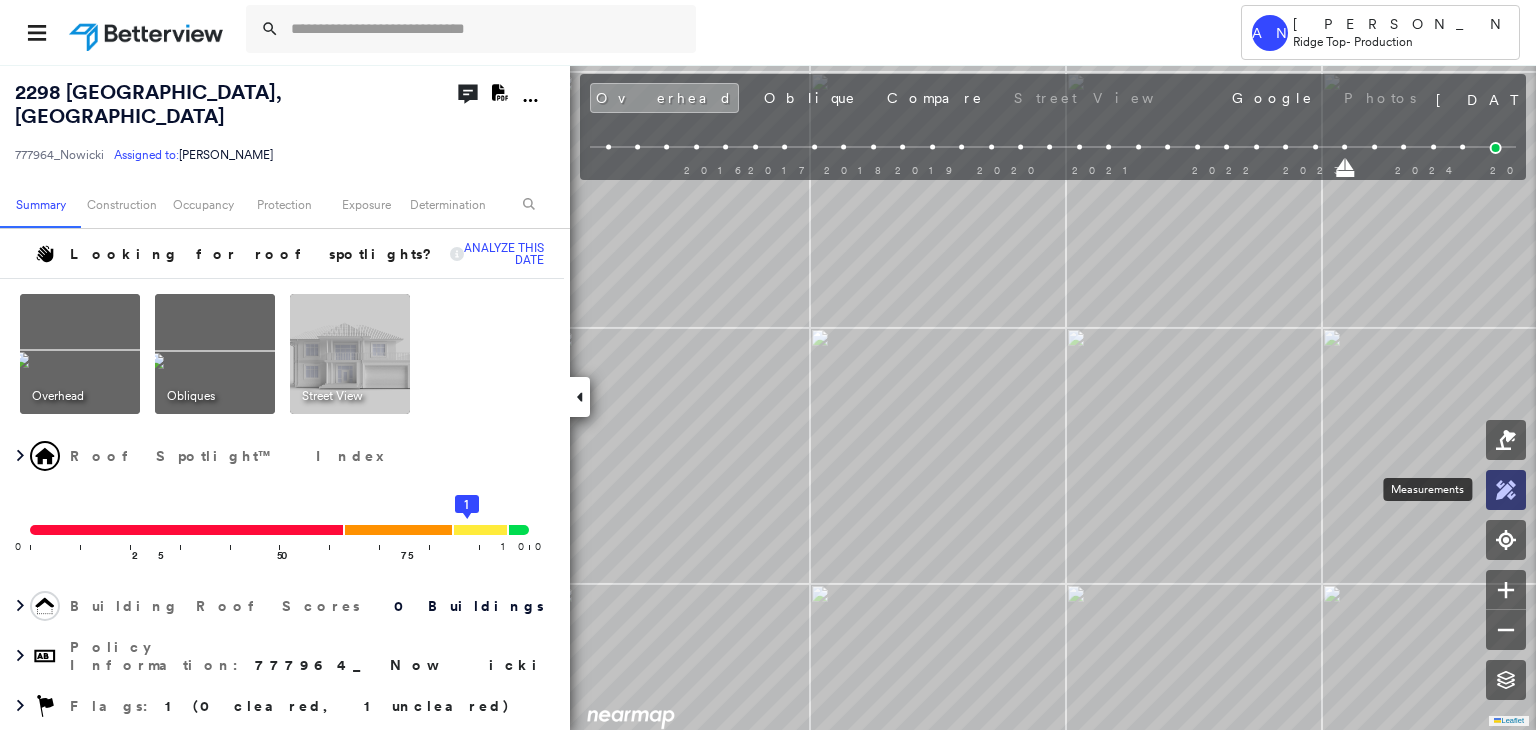 click 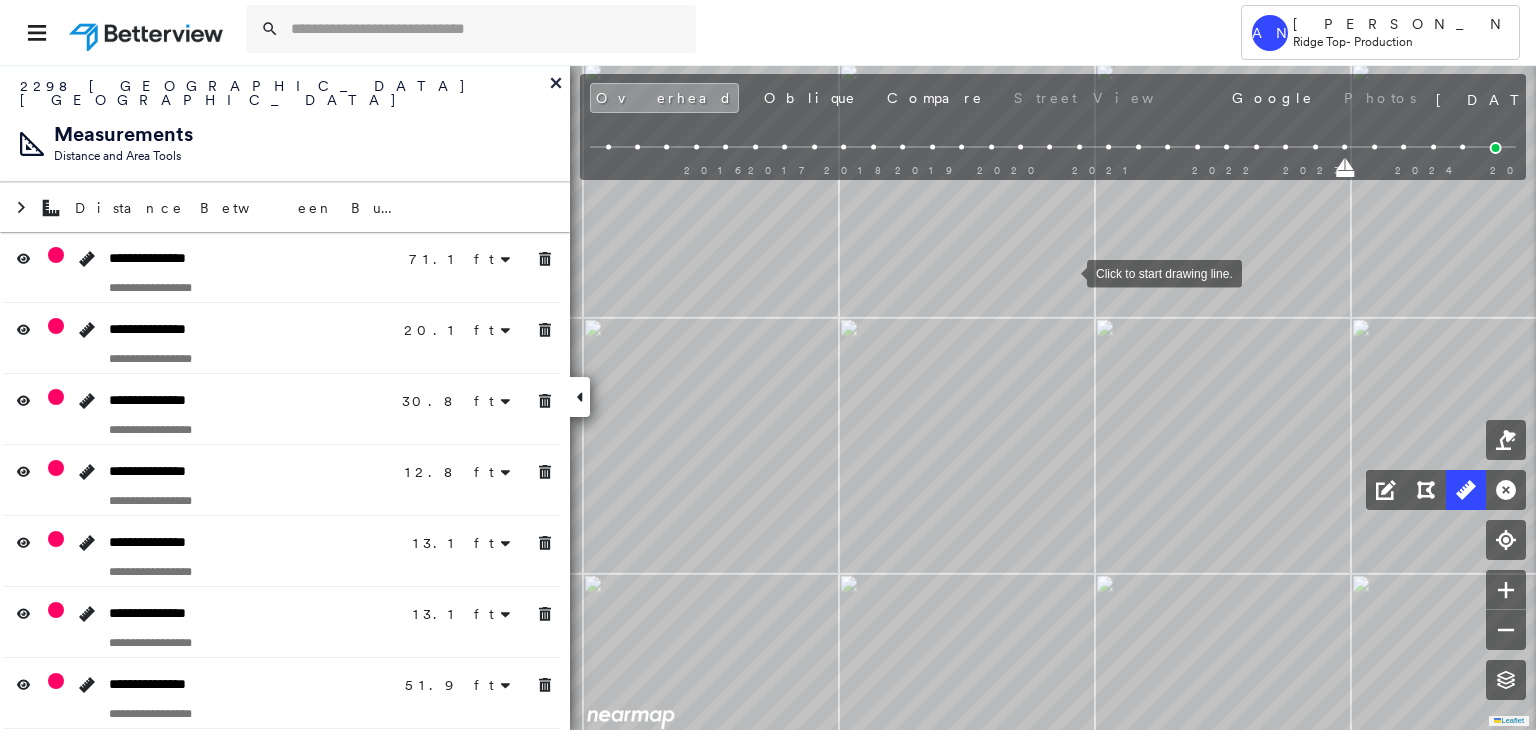 click at bounding box center [1067, 272] 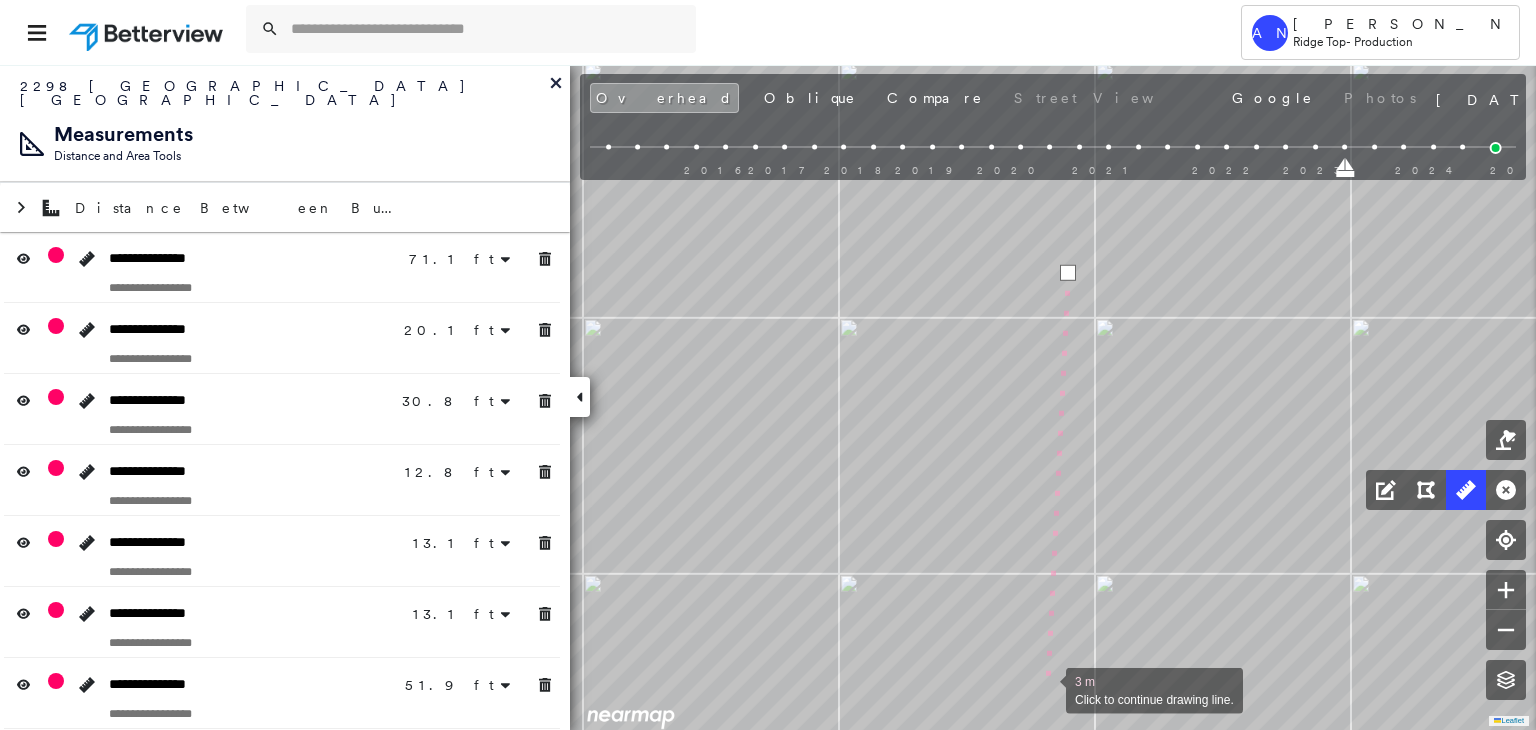 click at bounding box center [1046, 689] 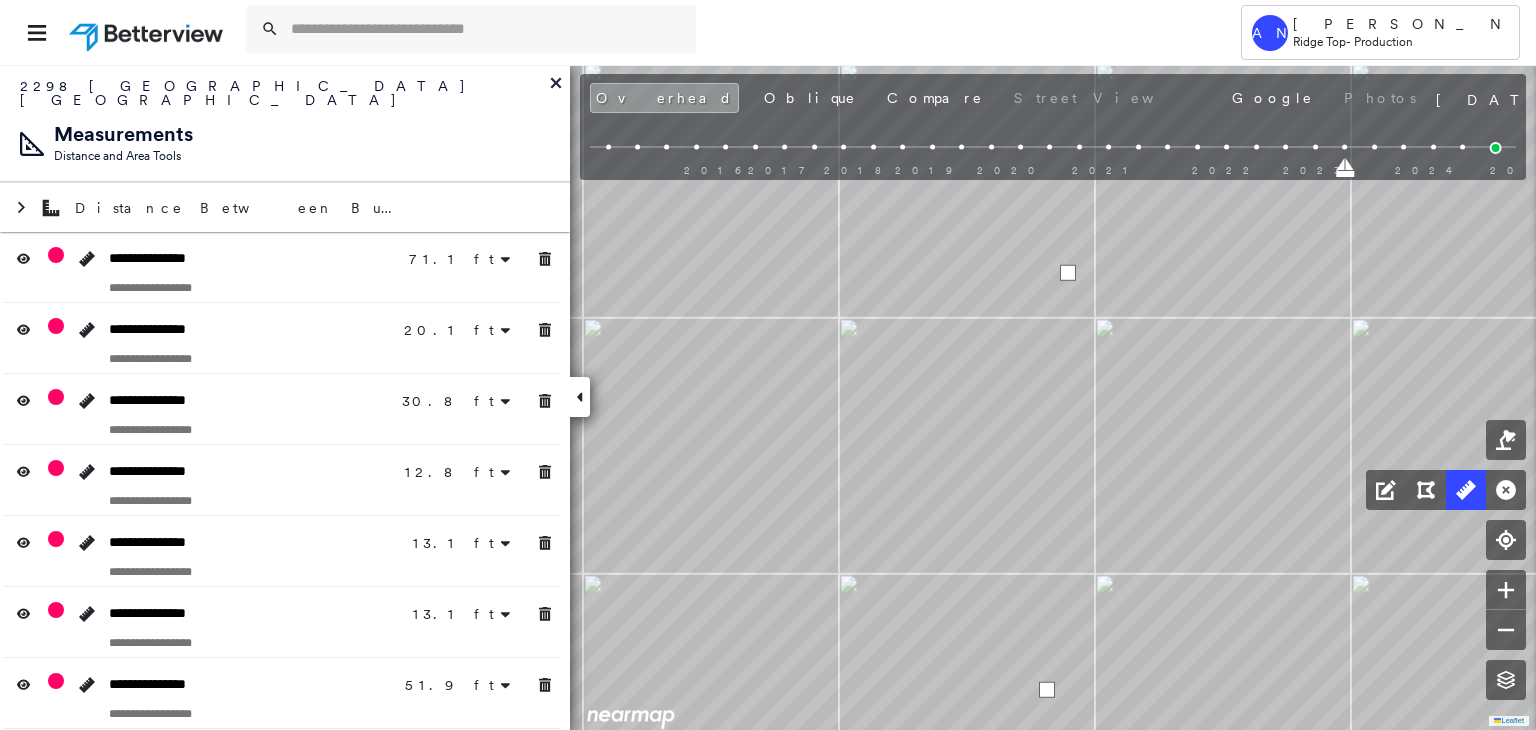 click at bounding box center [1047, 690] 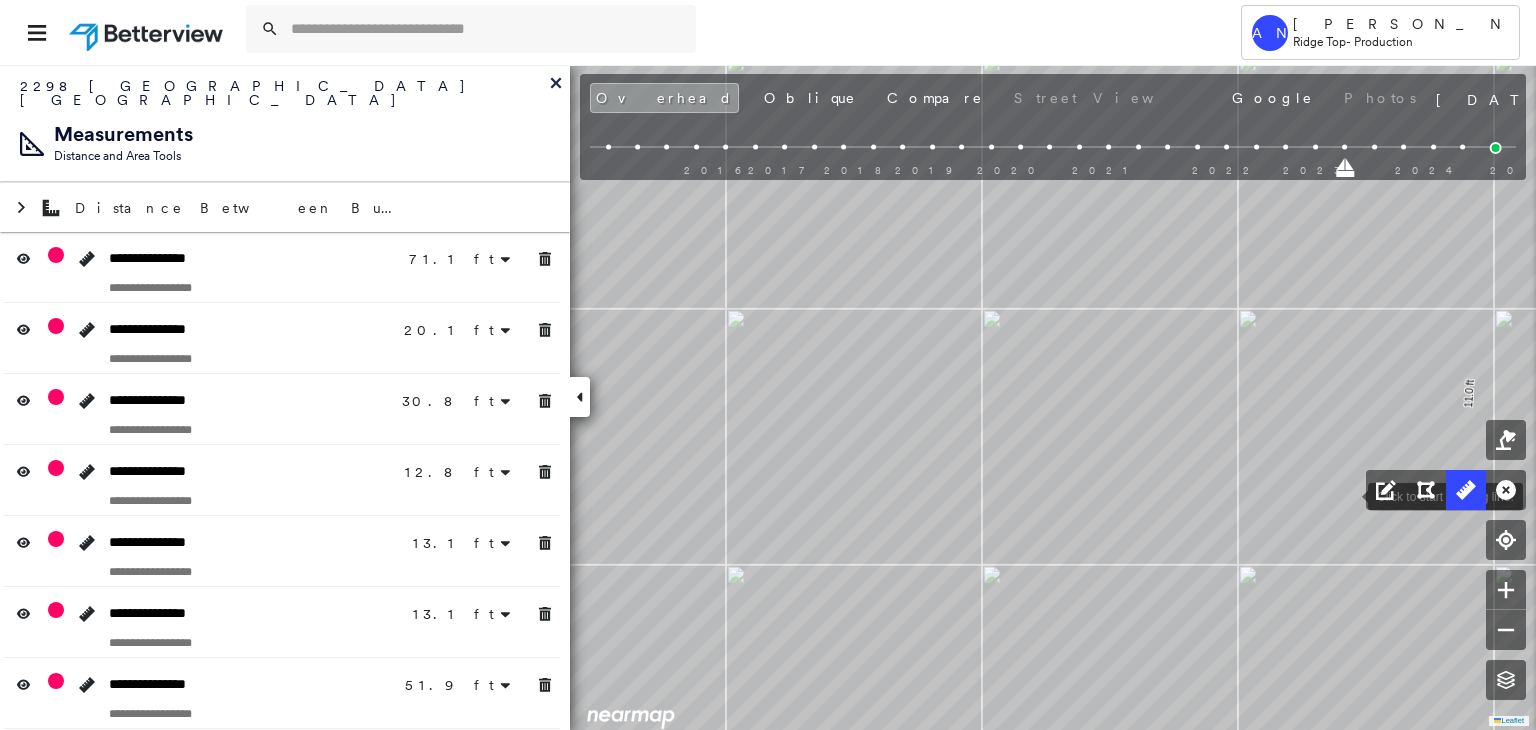 click on "71.1 ft 71.1 ft 20.1 ft 20.1 ft 30.8 ft 30.8 ft 12.8 ft 12.8 ft 13.1 ft 13.1 ft 13.1 ft 13.1 ft 51.9 ft 51.9 ft 51.5 ft 51.5 ft 3.5 ft 3.5 ft 17.5 ft 17.5 ft 10.7 ft 10.7 ft 21.9 ft 21.9 ft 21.5 ft 21.5 ft 11.0 ft 11.0 ft Click to start drawing line." at bounding box center (-53, -504) 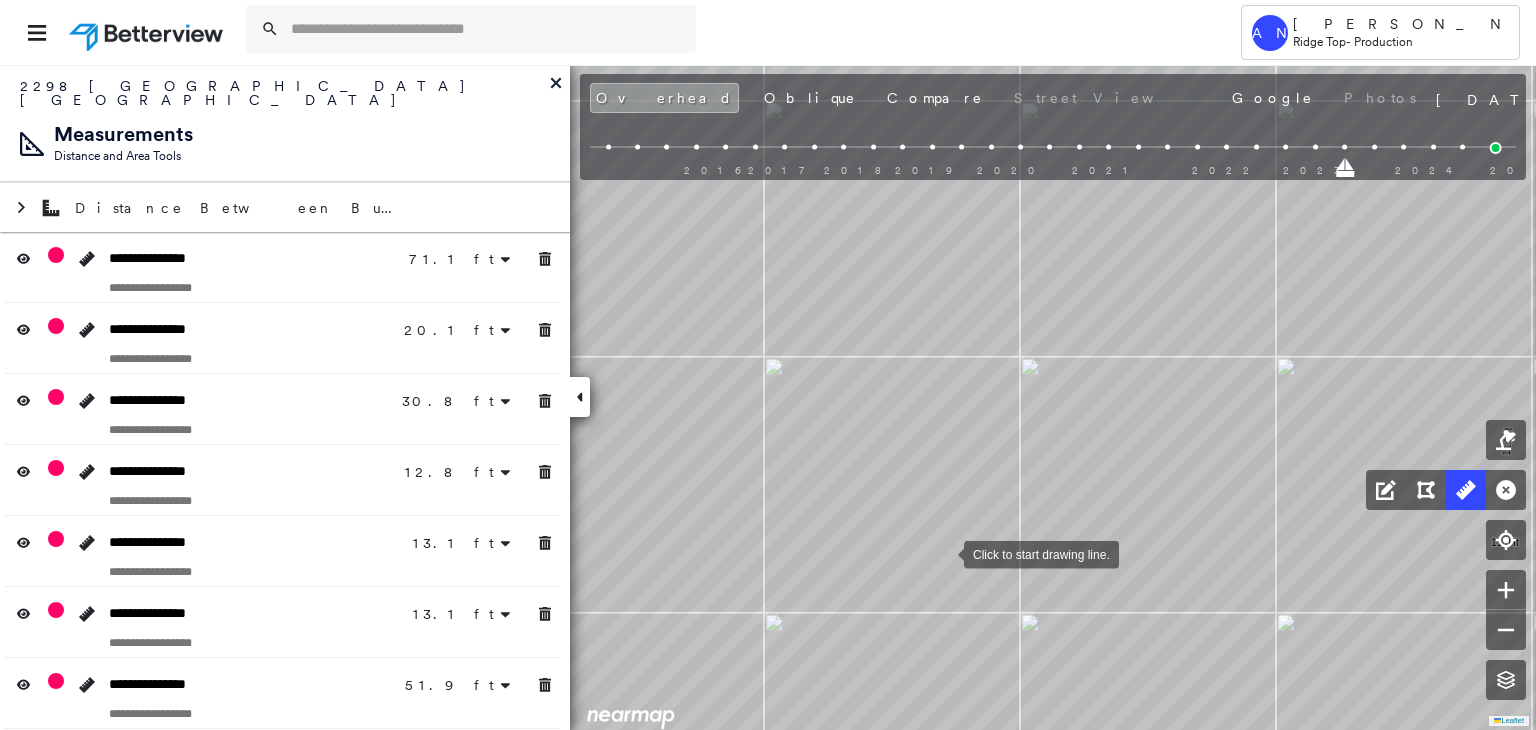 drag, startPoint x: 915, startPoint y: 505, endPoint x: 931, endPoint y: 579, distance: 75.70998 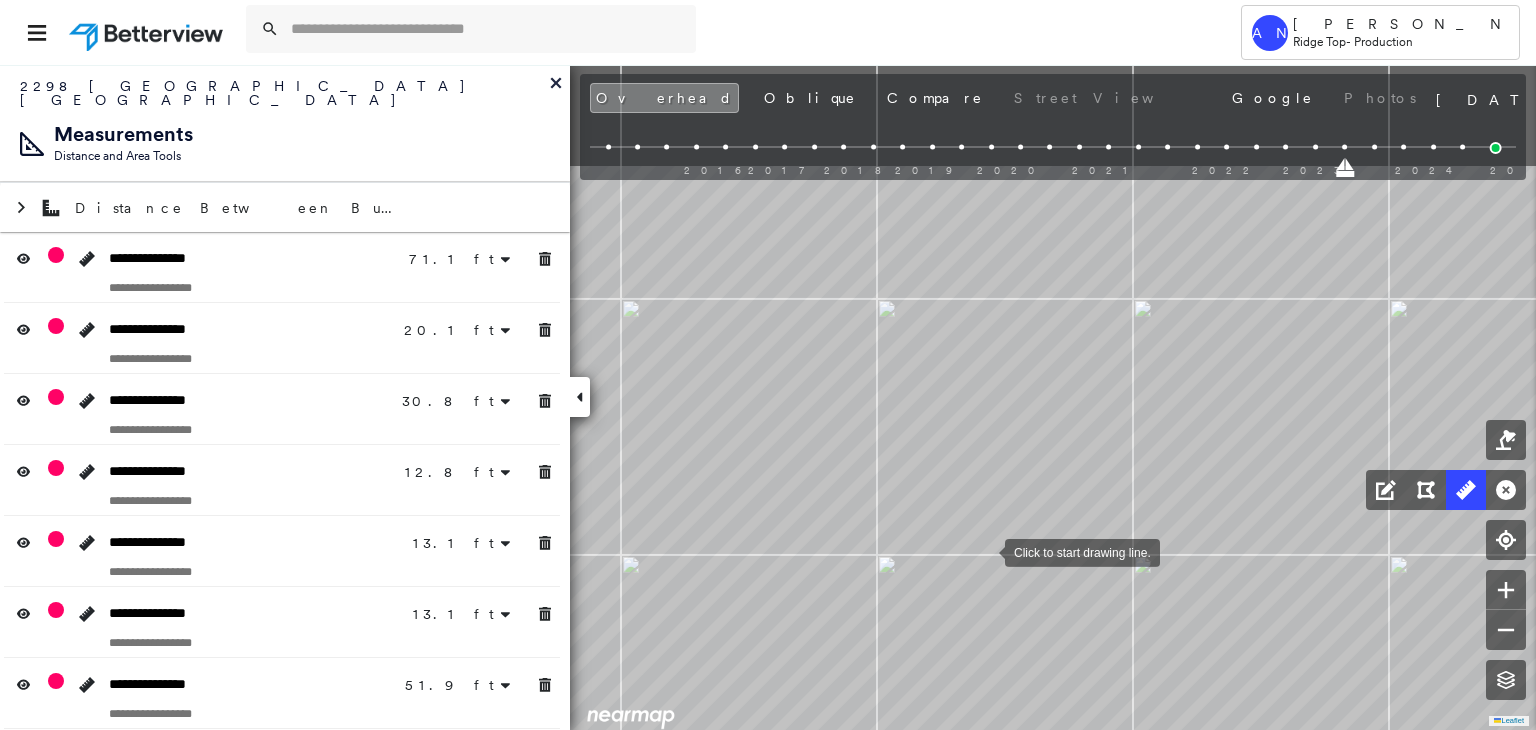 drag, startPoint x: 899, startPoint y: 425, endPoint x: 985, endPoint y: 550, distance: 151.72673 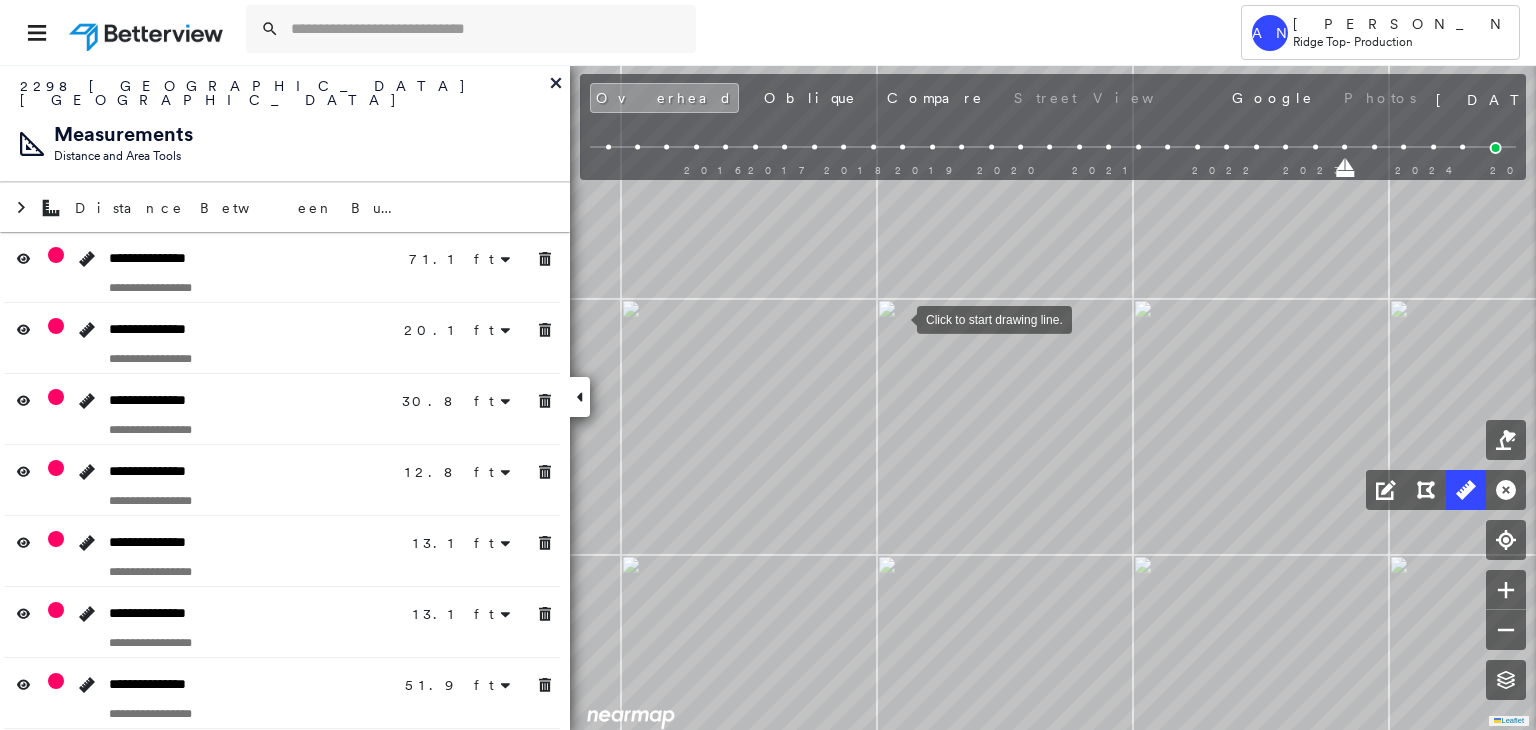 click at bounding box center (897, 318) 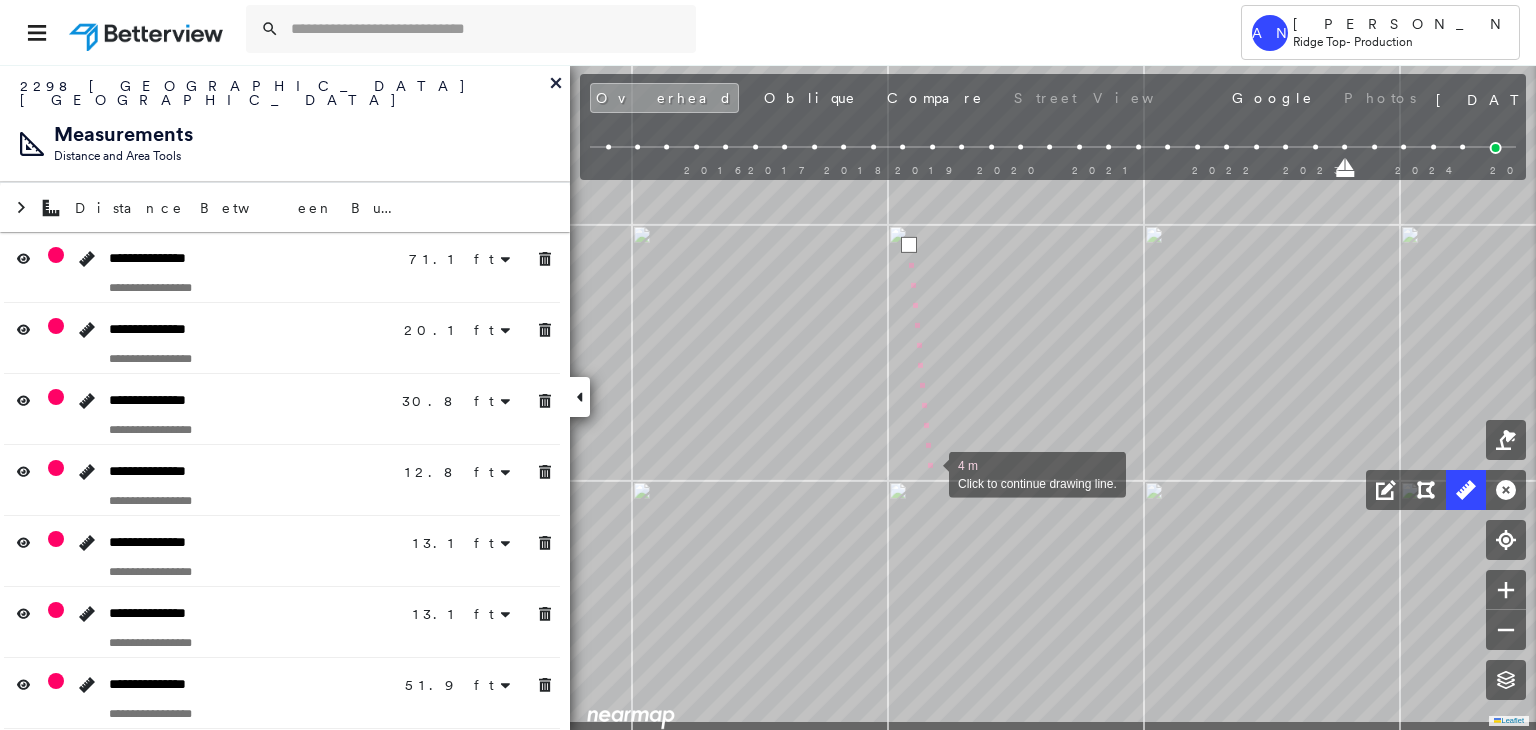 drag, startPoint x: 916, startPoint y: 559, endPoint x: 938, endPoint y: 408, distance: 152.59424 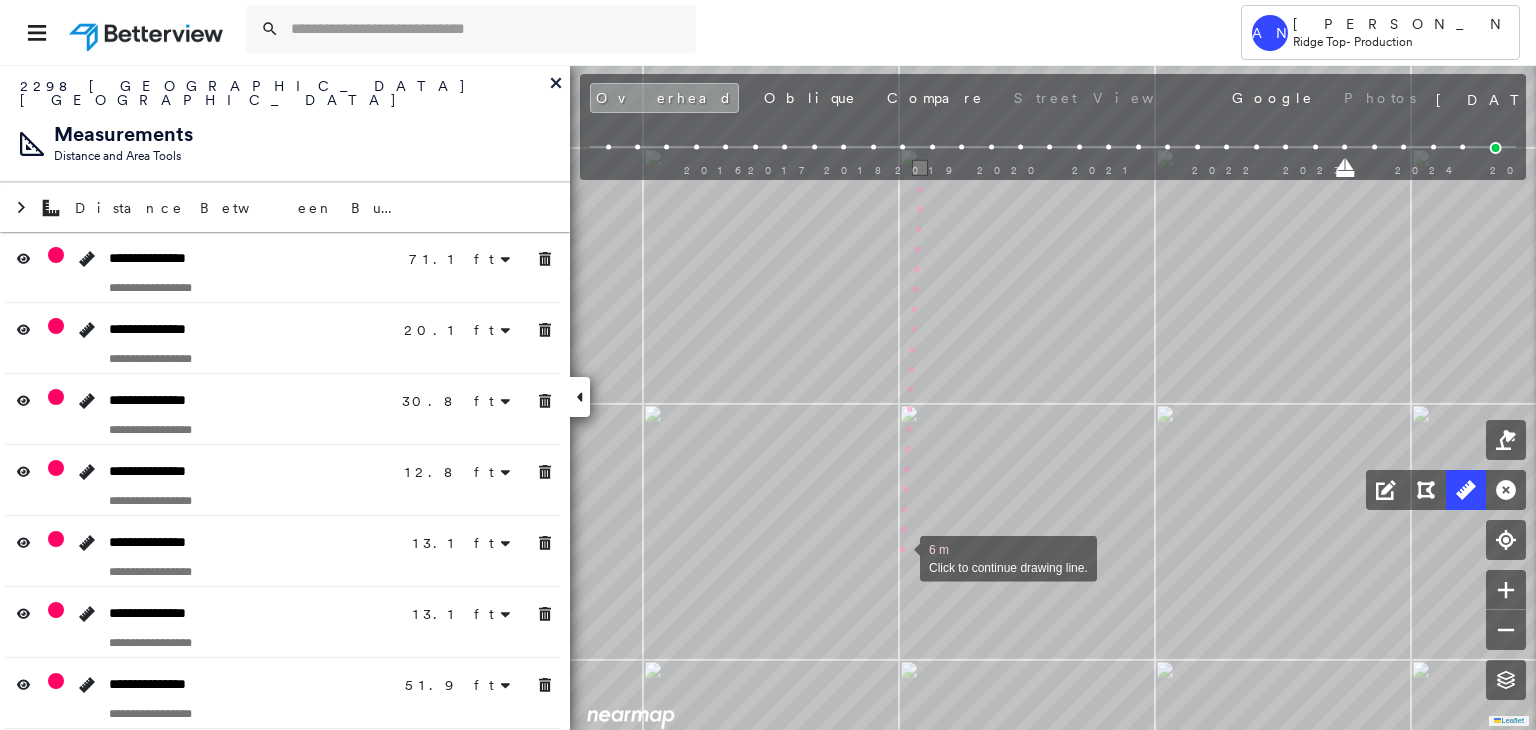 click at bounding box center [900, 557] 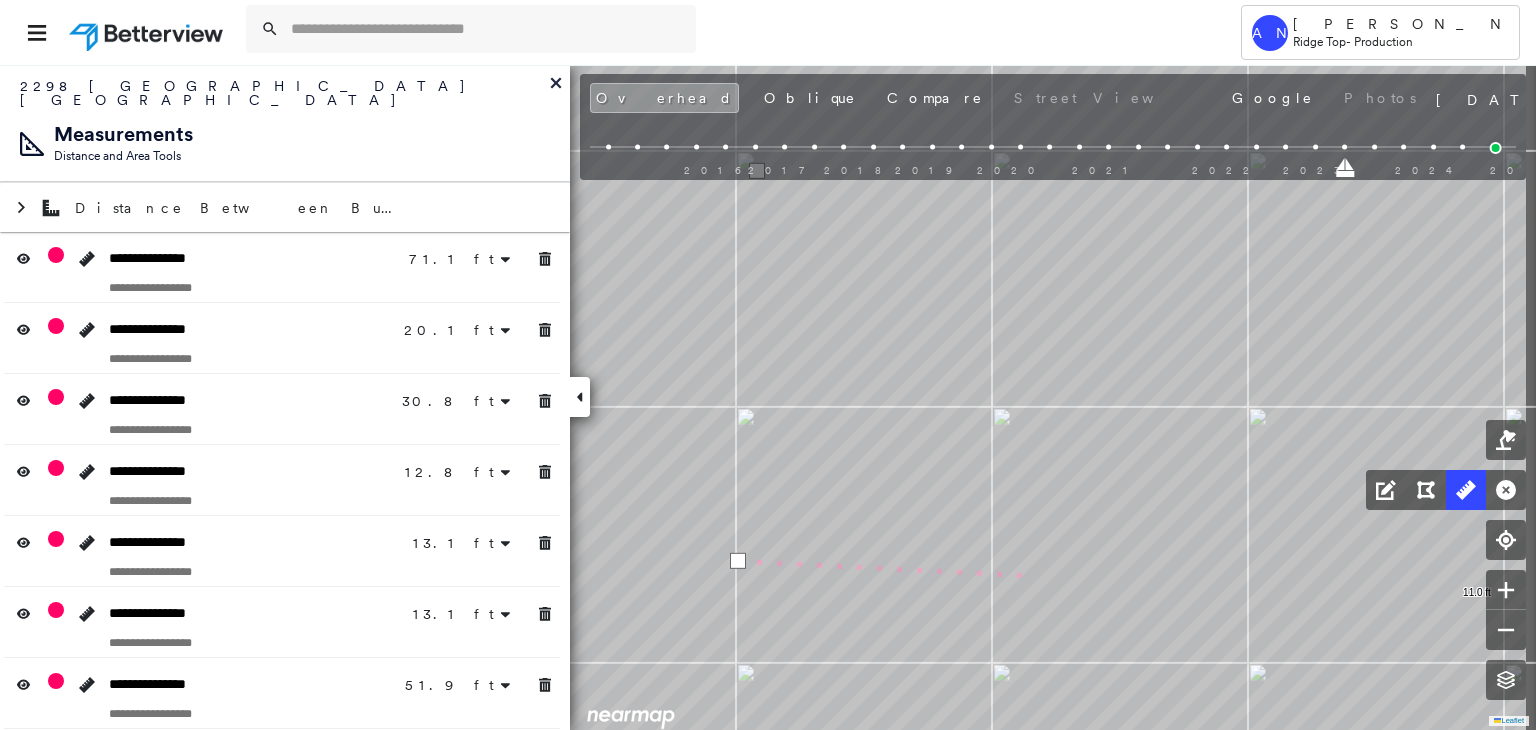 drag, startPoint x: 1119, startPoint y: 574, endPoint x: 836, endPoint y: 568, distance: 283.0636 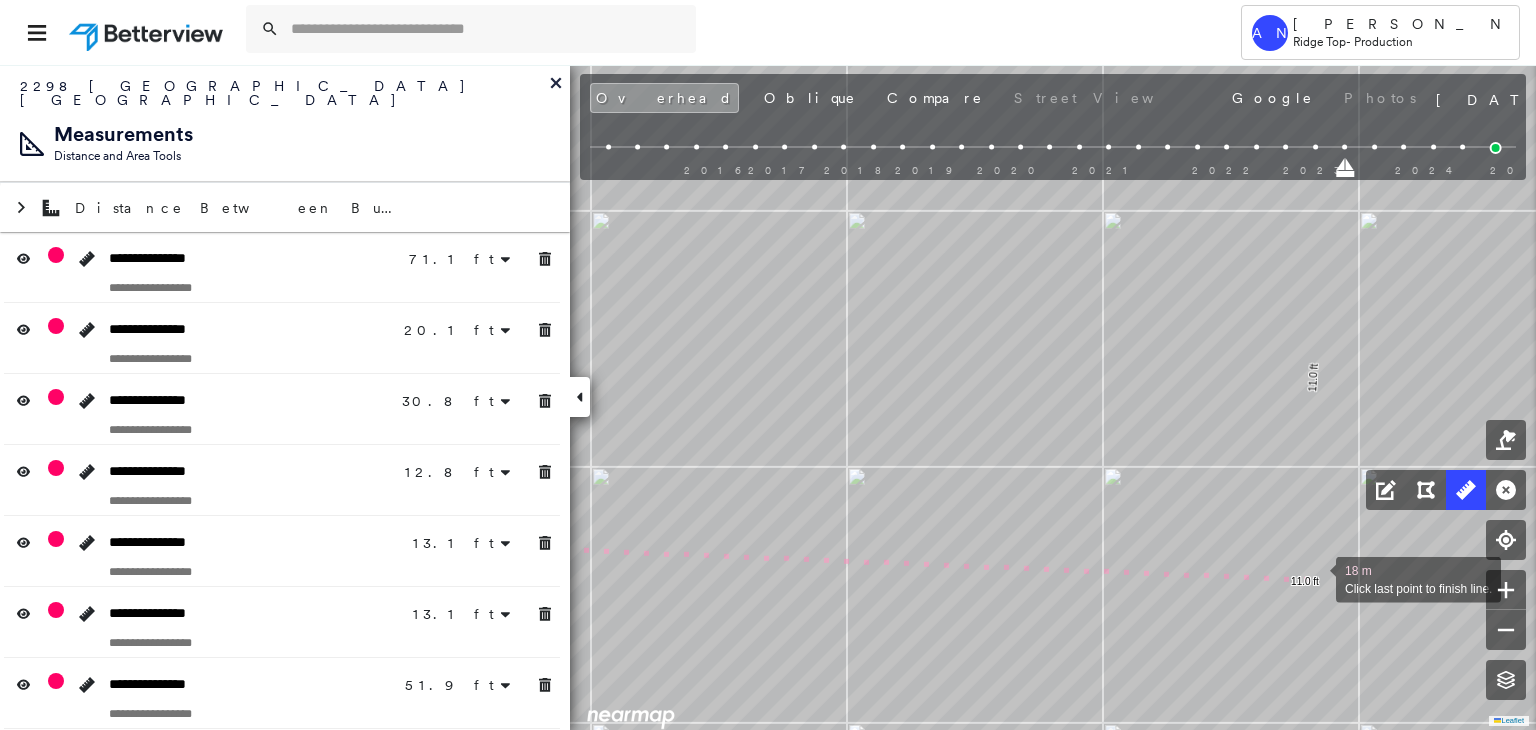click at bounding box center [1316, 578] 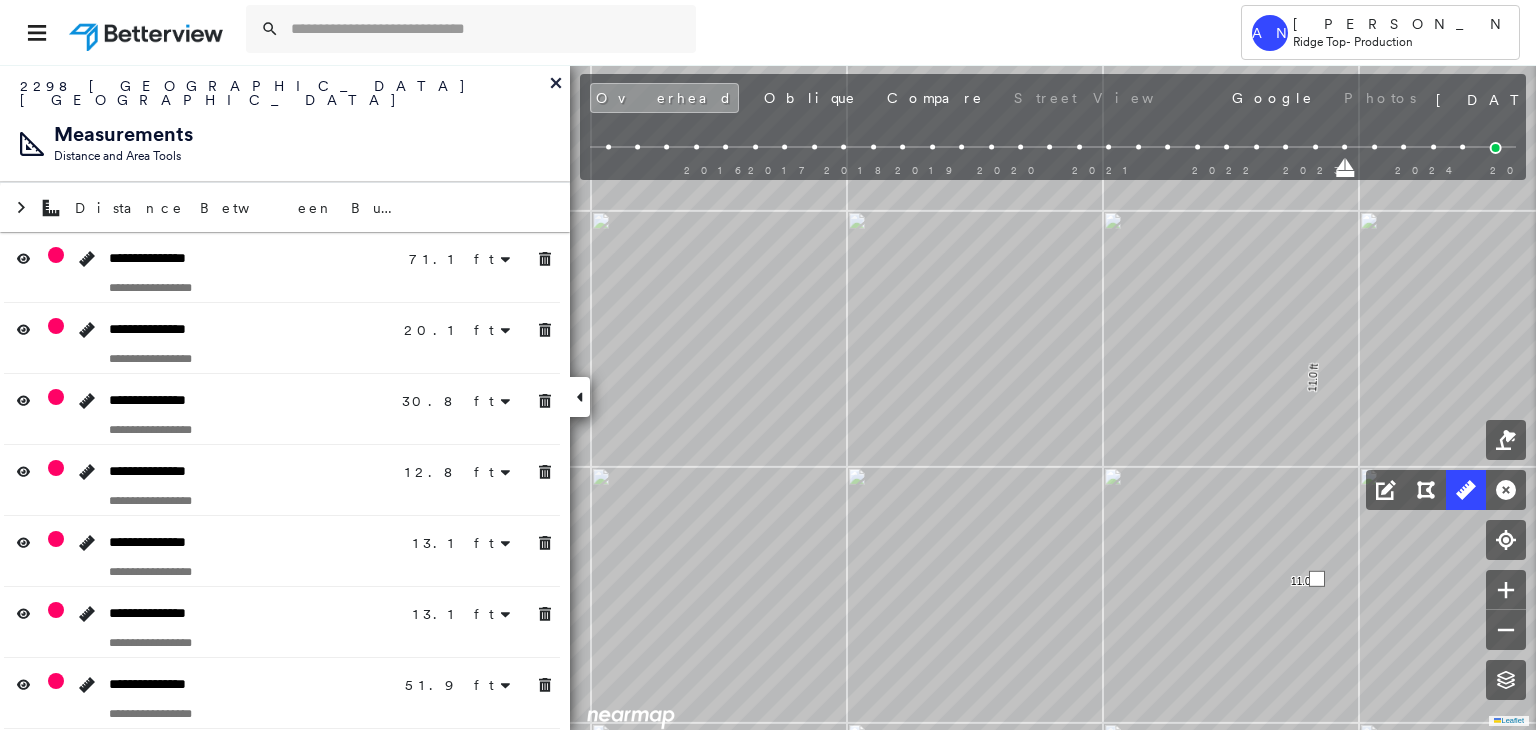 click at bounding box center (1317, 579) 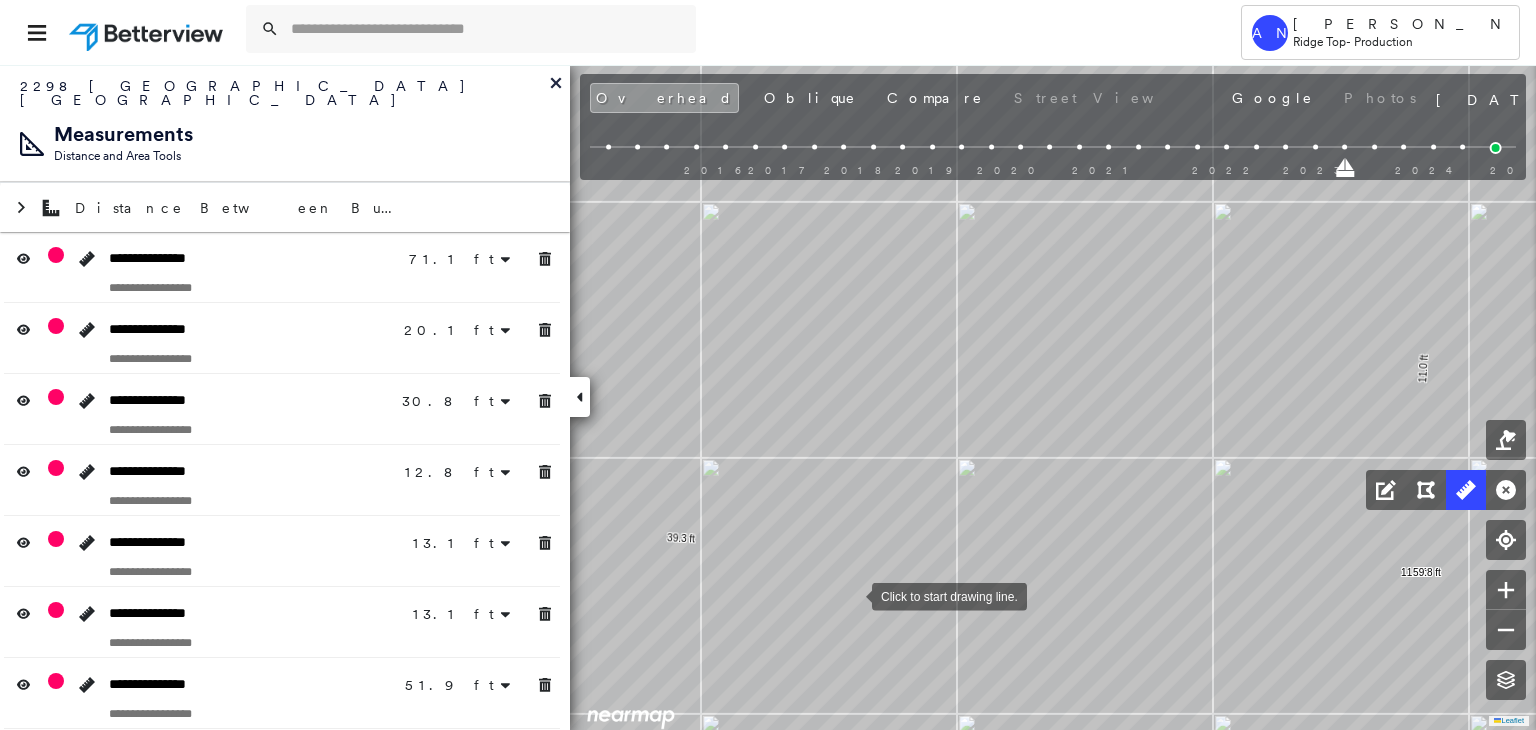 drag, startPoint x: 740, startPoint y: 605, endPoint x: 858, endPoint y: 589, distance: 119.0798 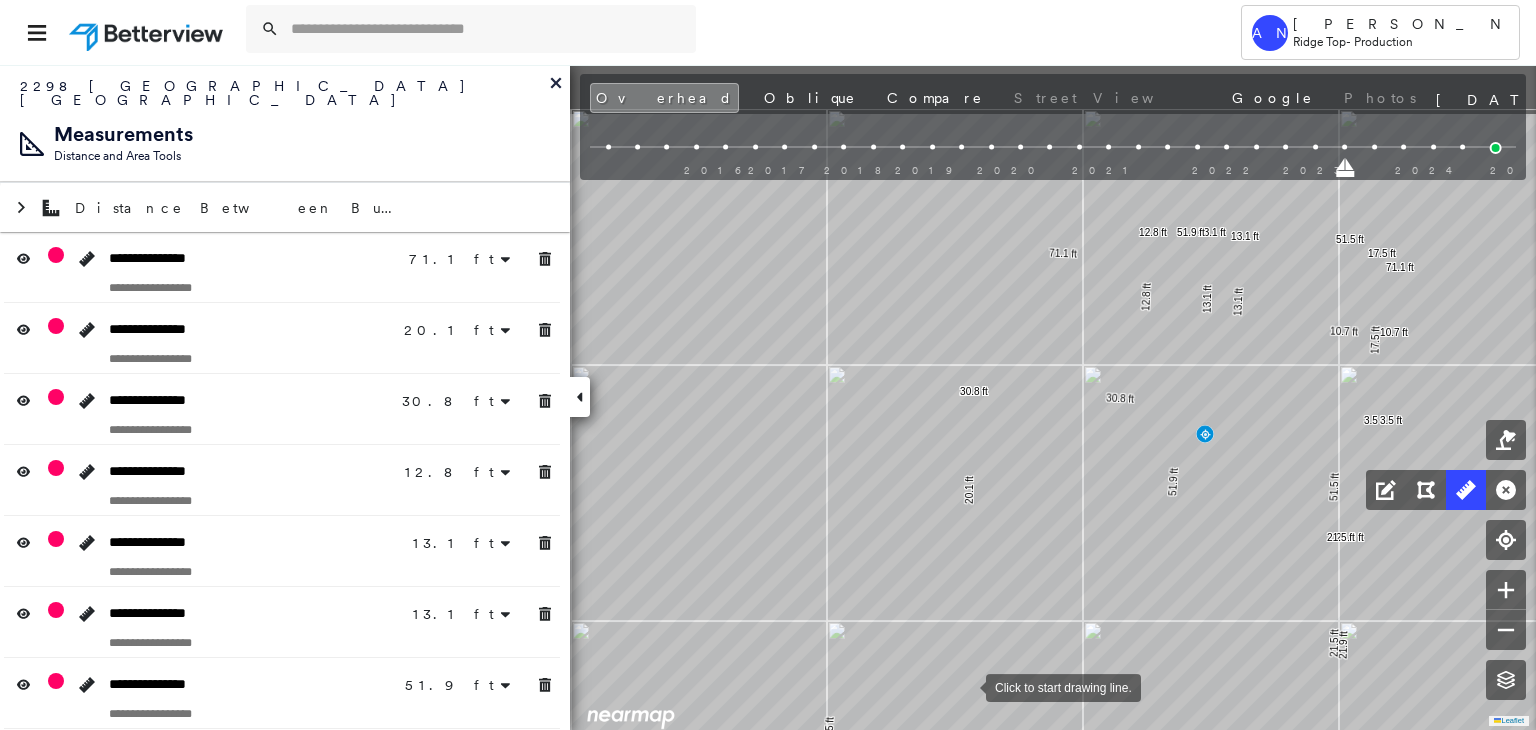 drag, startPoint x: 960, startPoint y: 659, endPoint x: 972, endPoint y: 698, distance: 40.804413 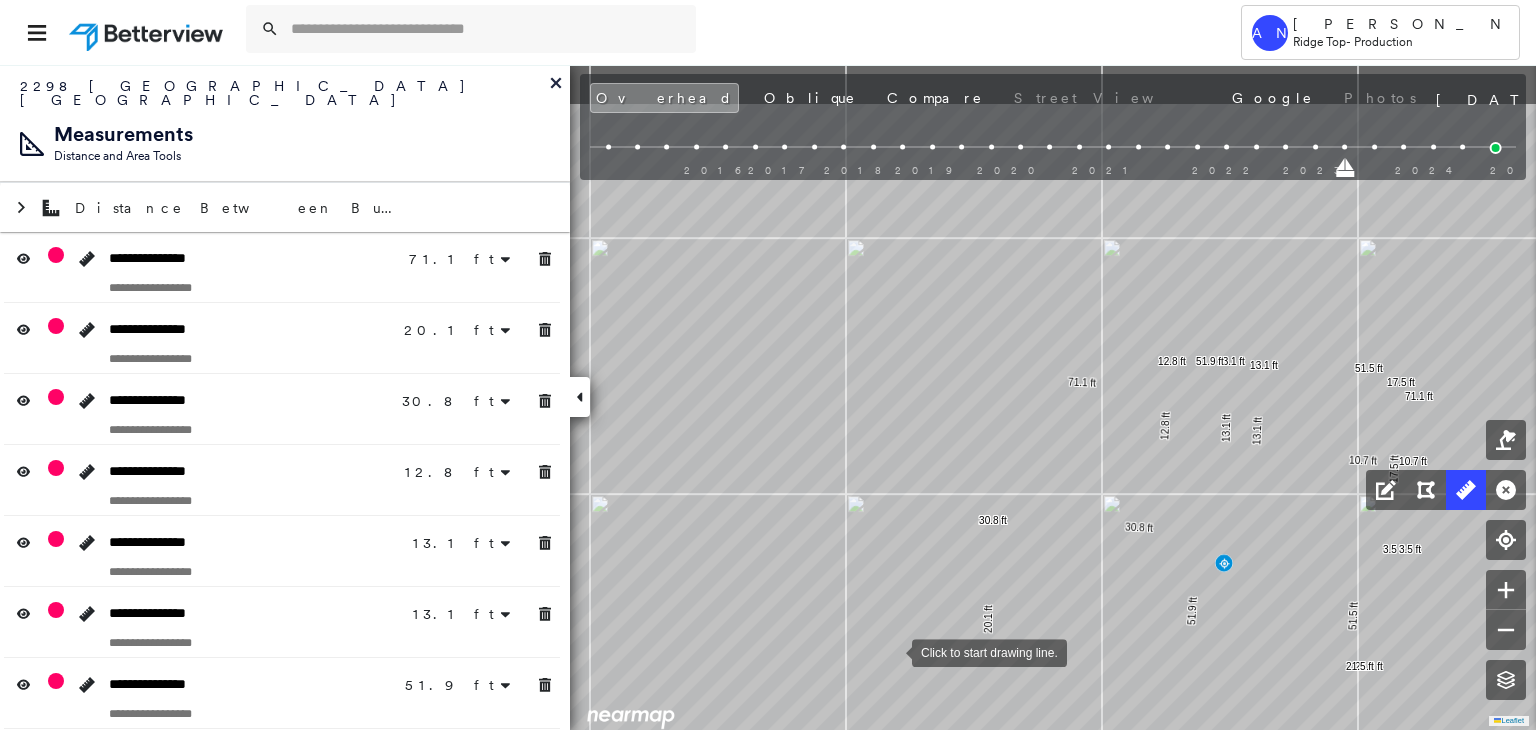 drag, startPoint x: 880, startPoint y: 578, endPoint x: 892, endPoint y: 656, distance: 78.91768 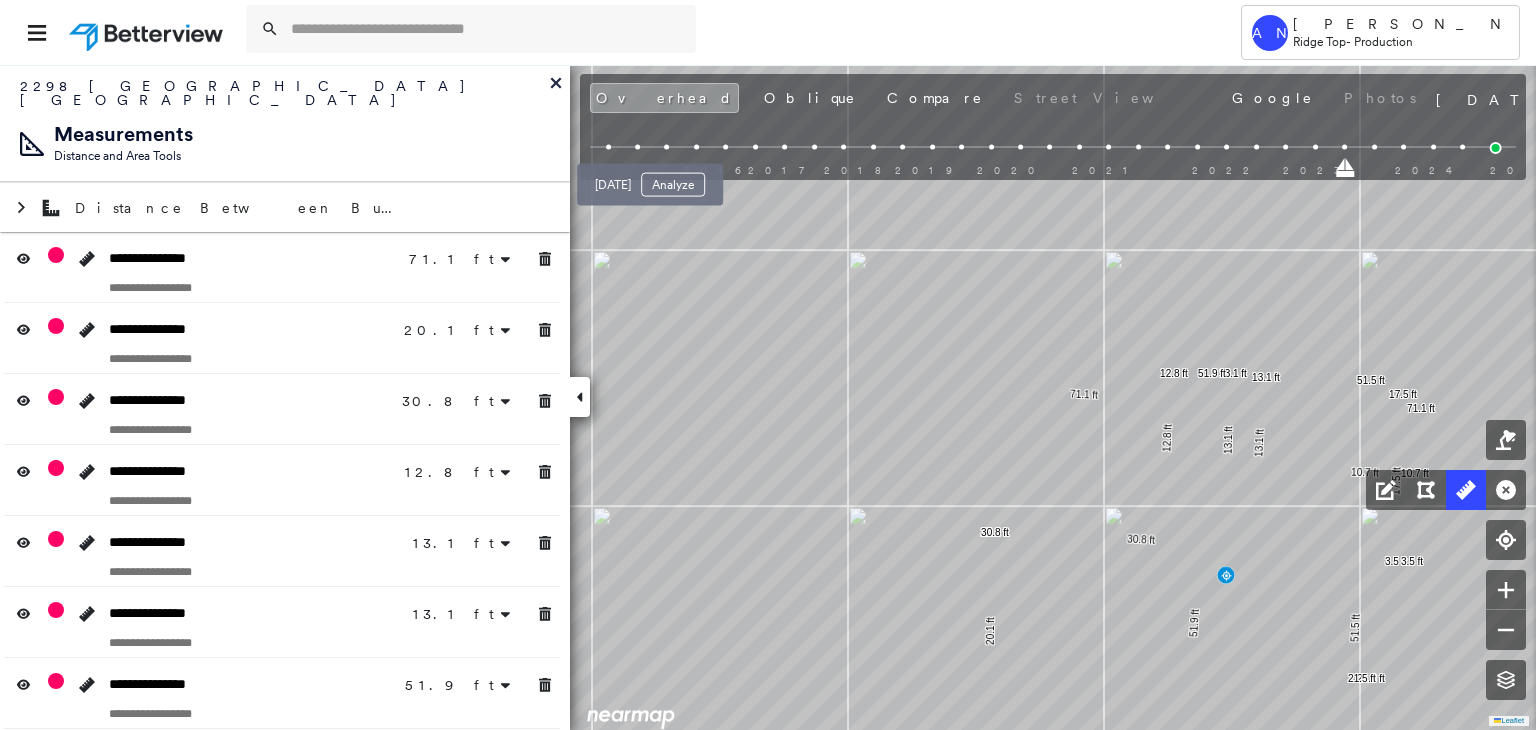 click at bounding box center (667, 147) 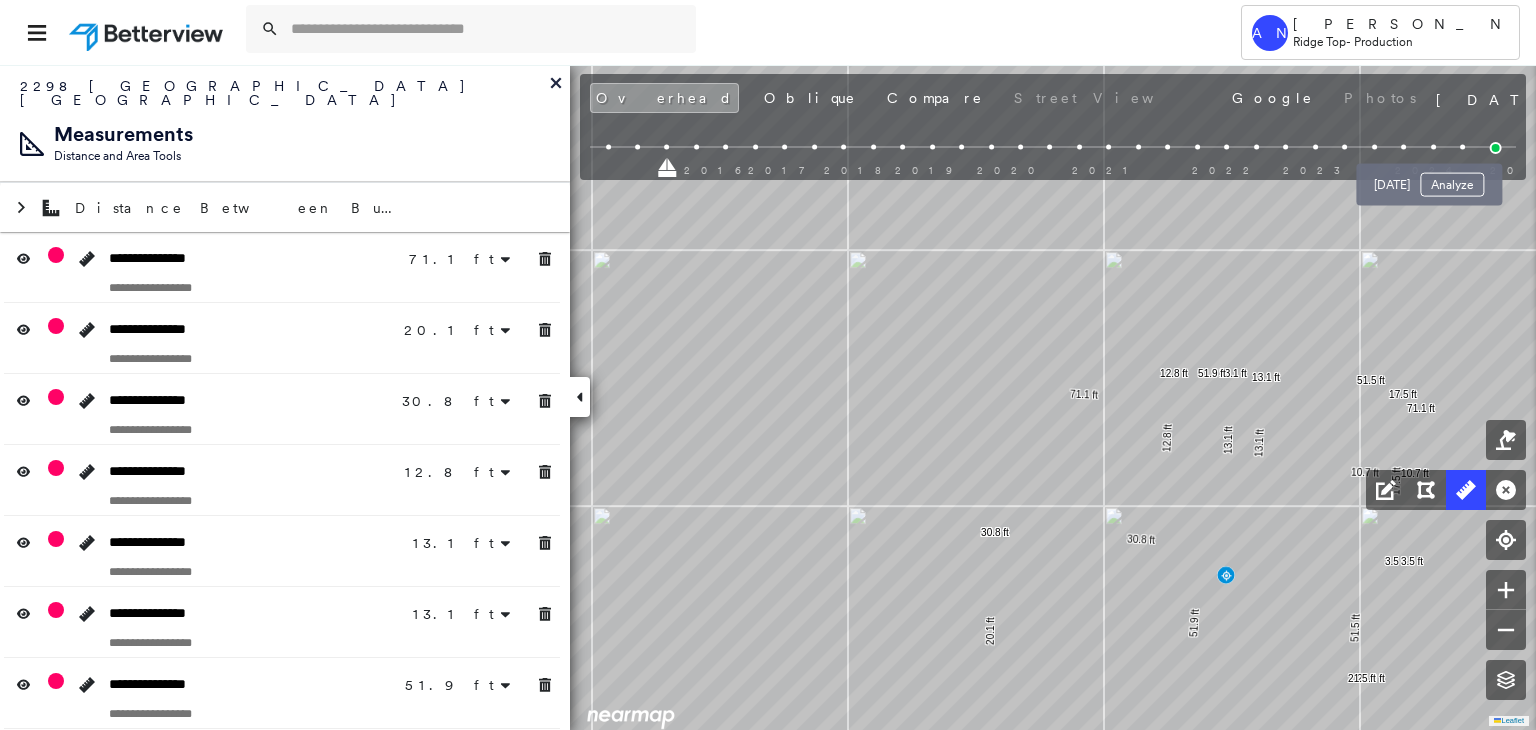 click at bounding box center (1462, 147) 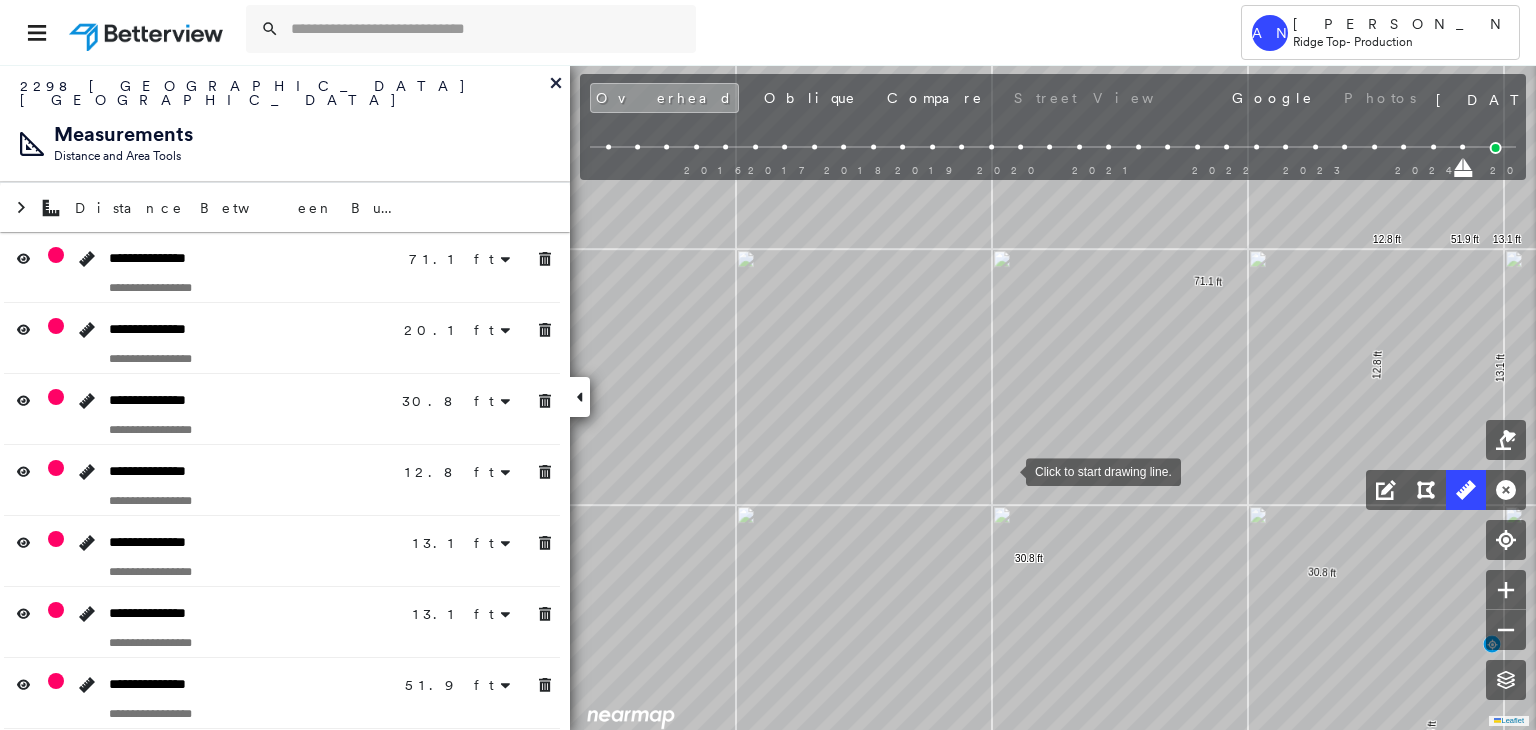 click at bounding box center [1006, 470] 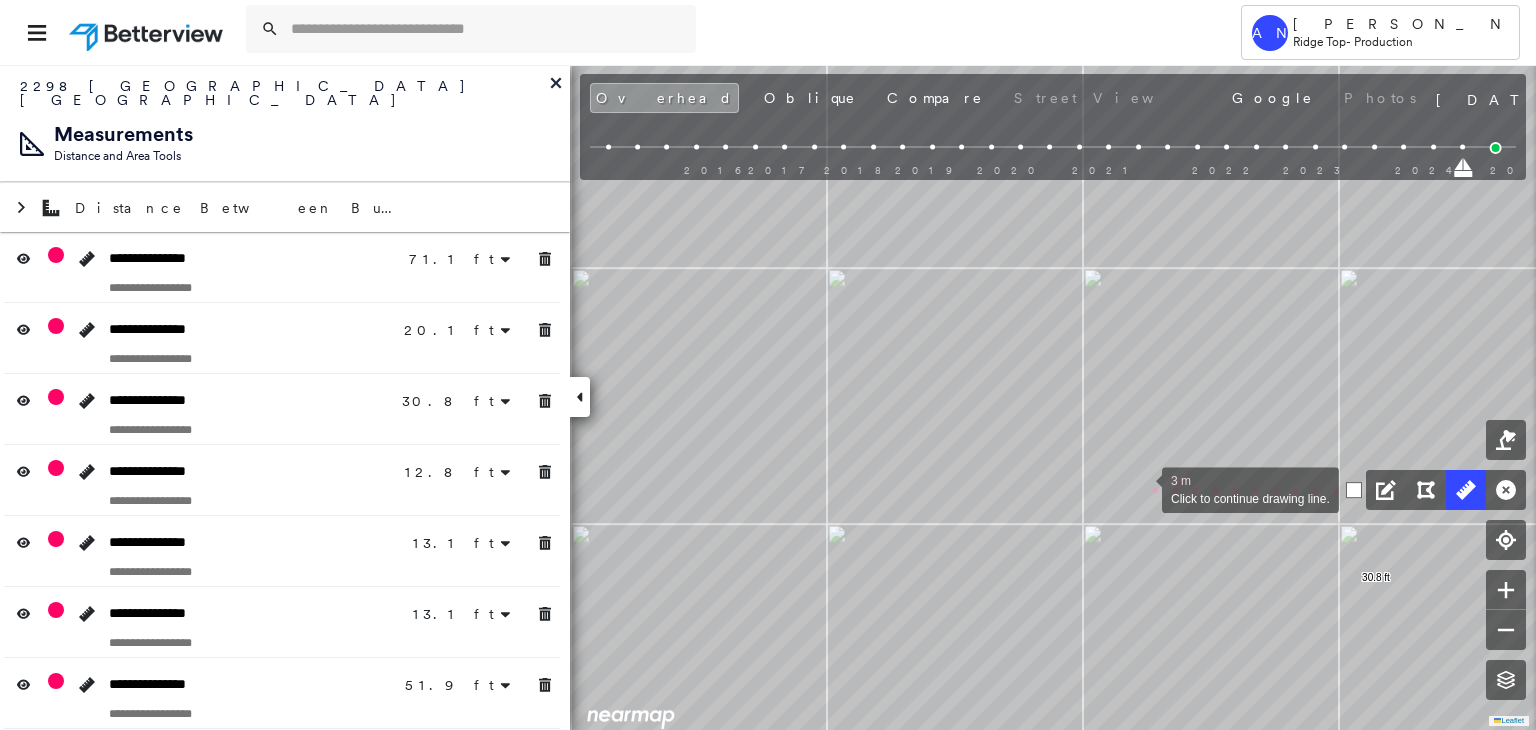 drag, startPoint x: 795, startPoint y: 468, endPoint x: 1142, endPoint y: 487, distance: 347.51978 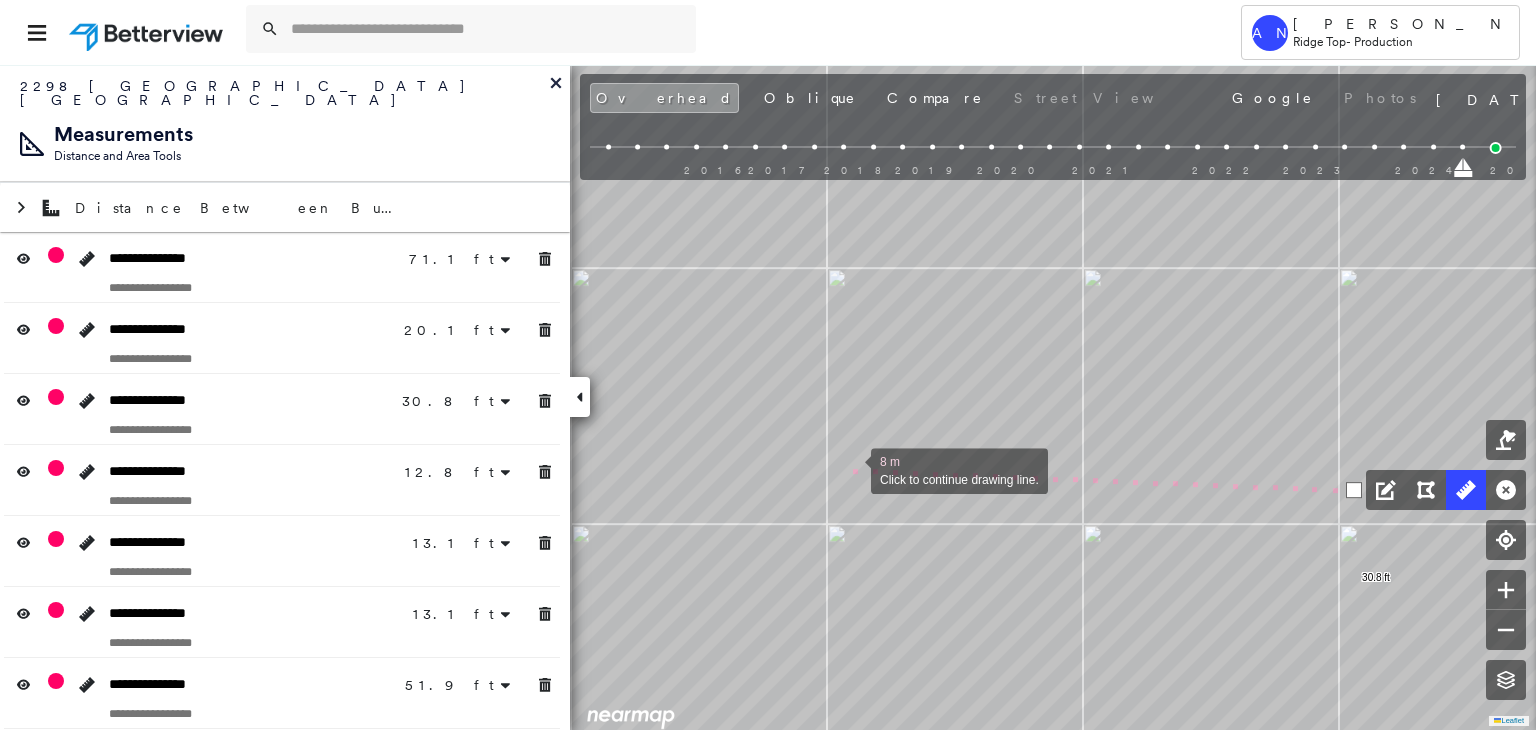 click at bounding box center (851, 469) 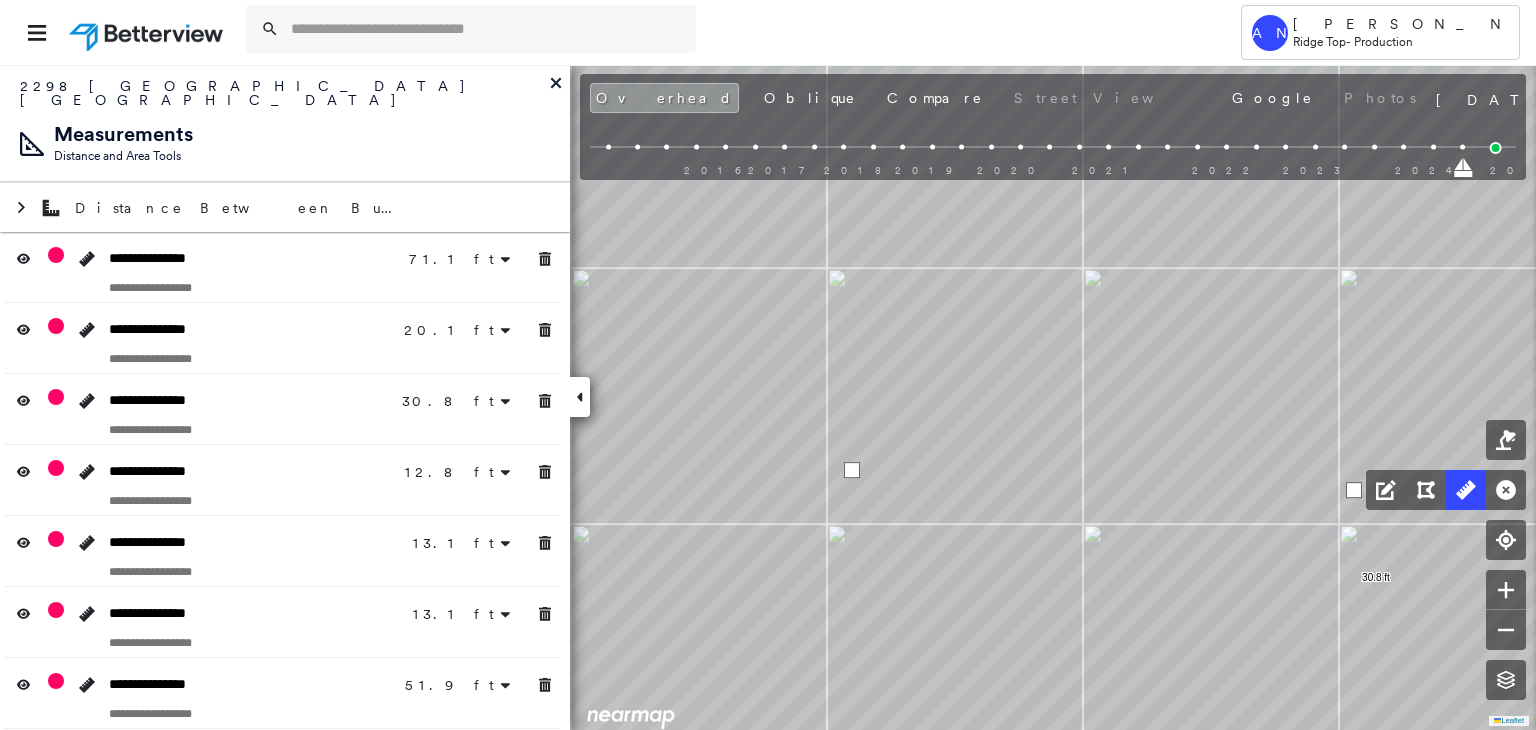click at bounding box center [852, 470] 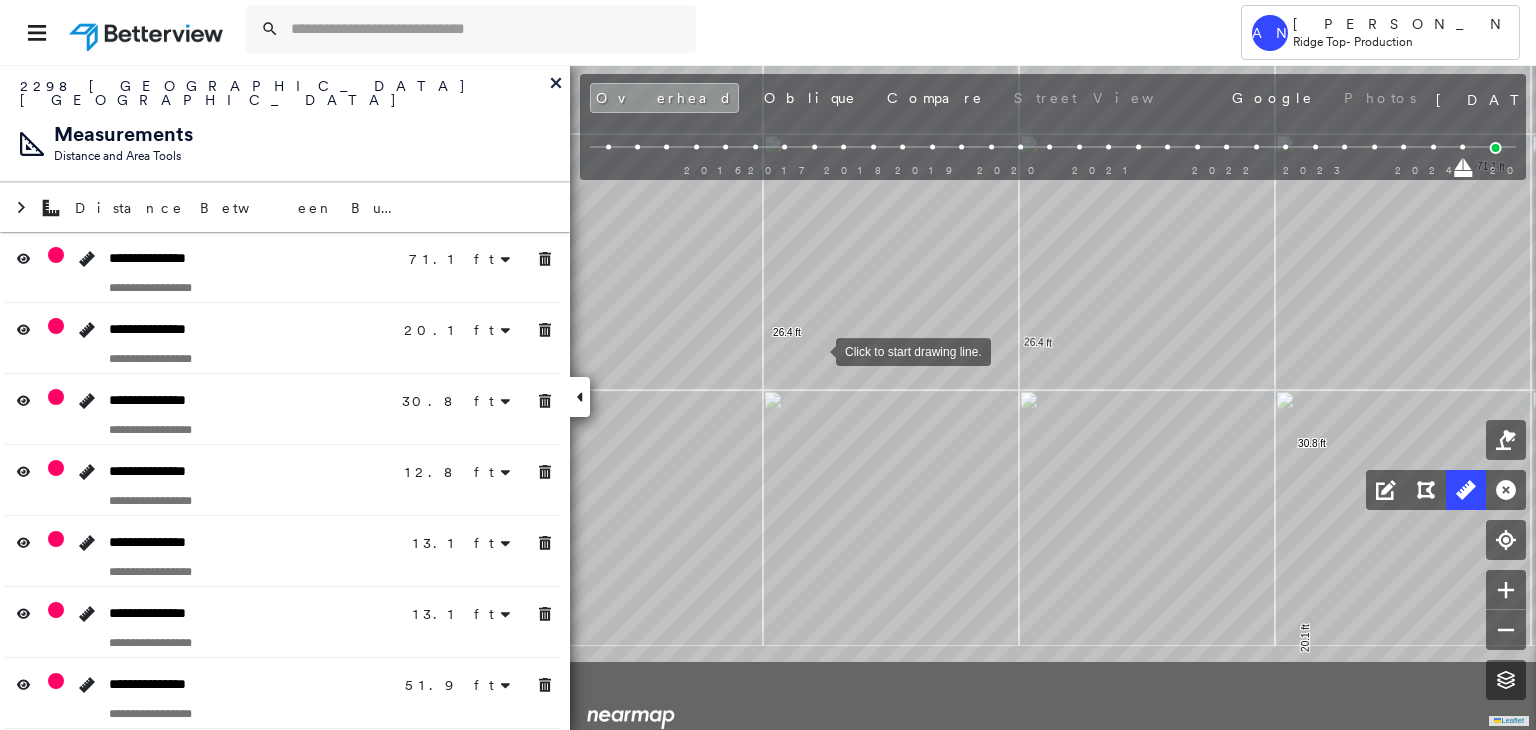 drag, startPoint x: 820, startPoint y: 380, endPoint x: 818, endPoint y: 331, distance: 49.0408 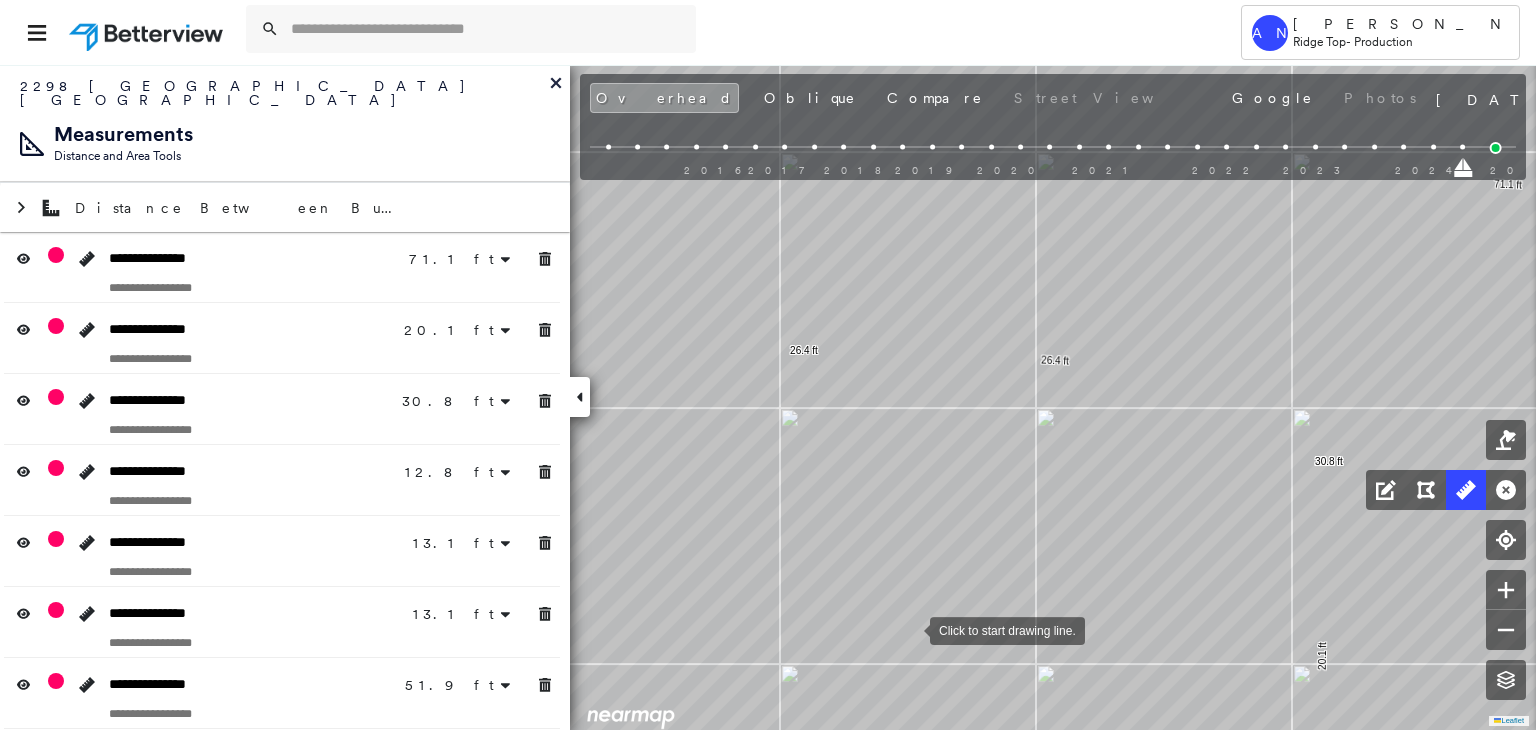 drag, startPoint x: 892, startPoint y: 575, endPoint x: 909, endPoint y: 628, distance: 55.65968 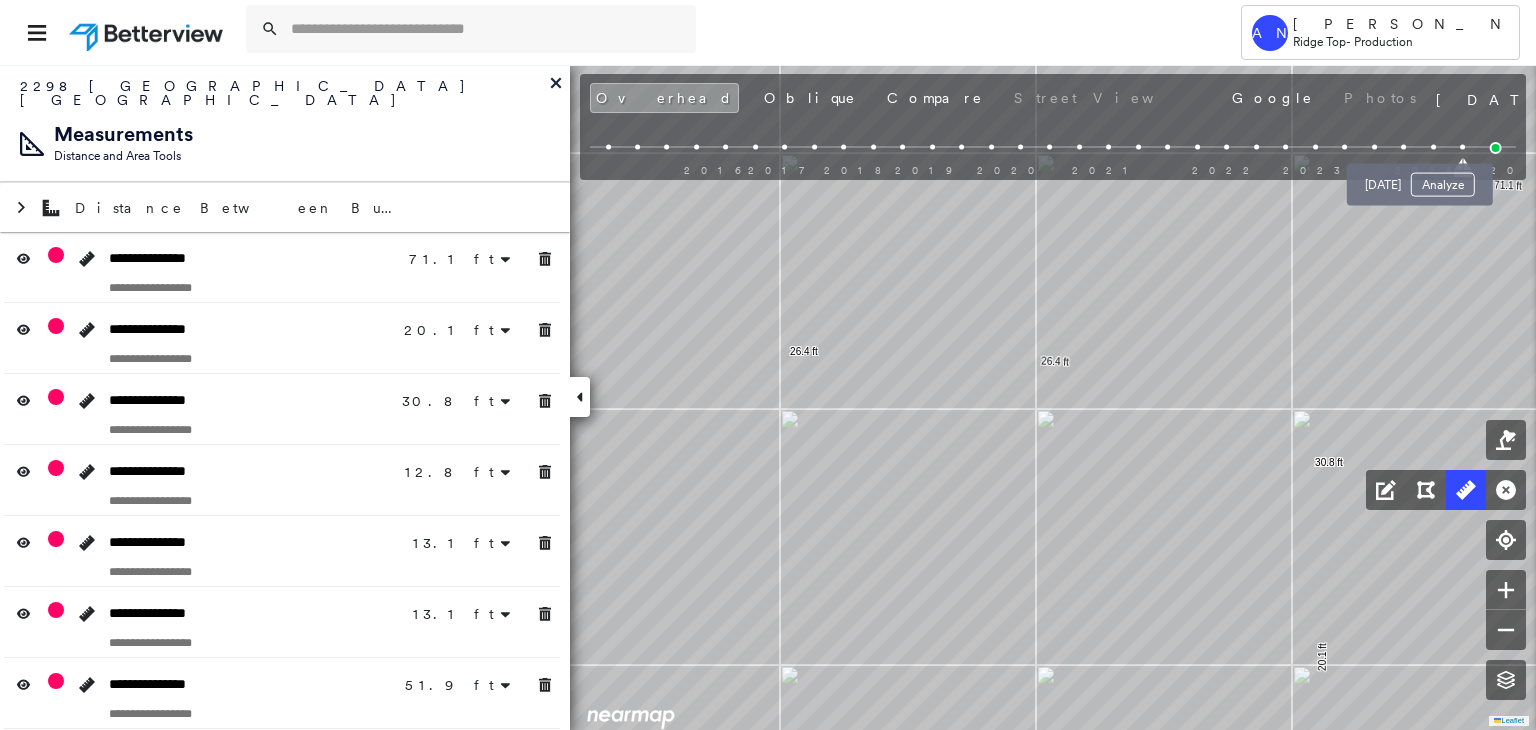 click at bounding box center (1433, 147) 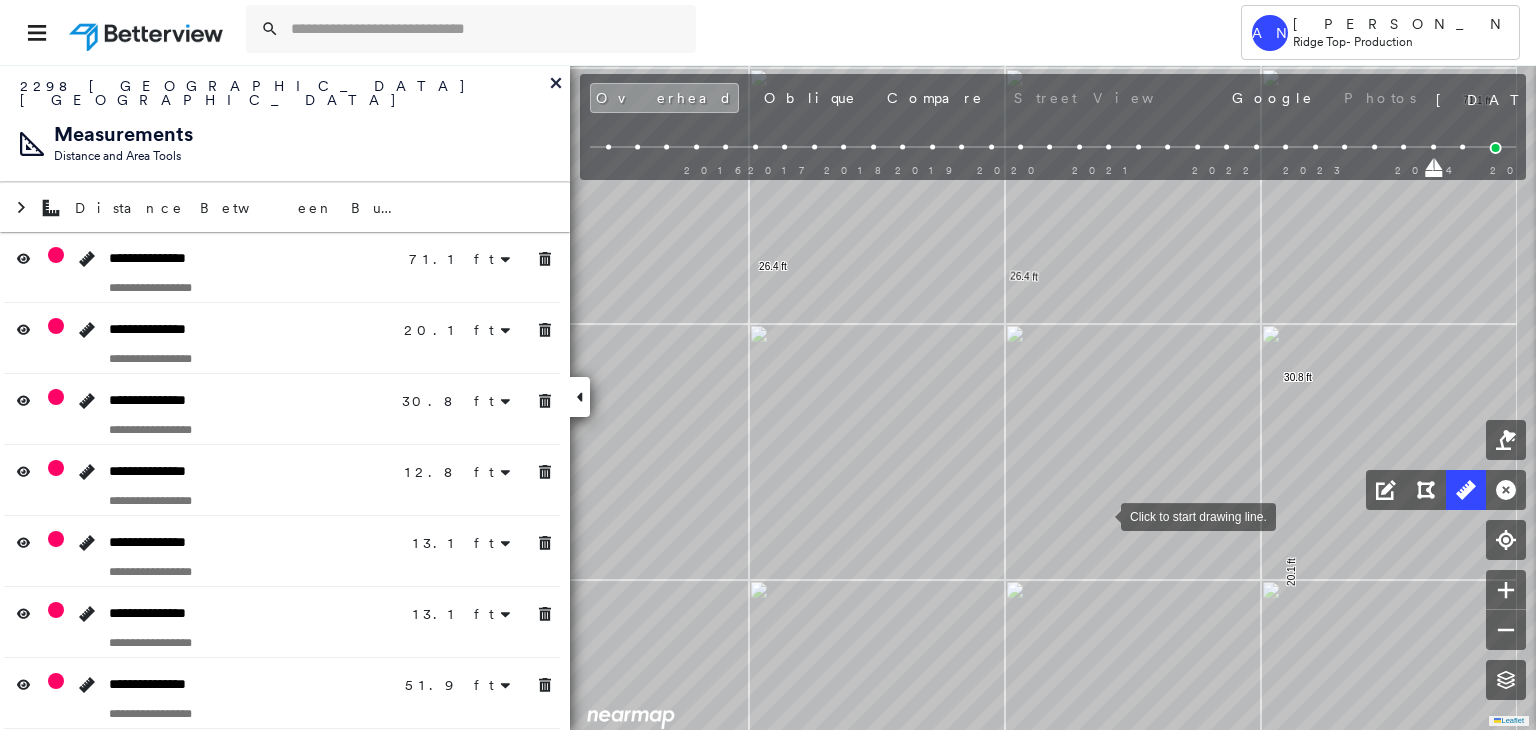 drag, startPoint x: 1236, startPoint y: 553, endPoint x: 1088, endPoint y: 505, distance: 155.5892 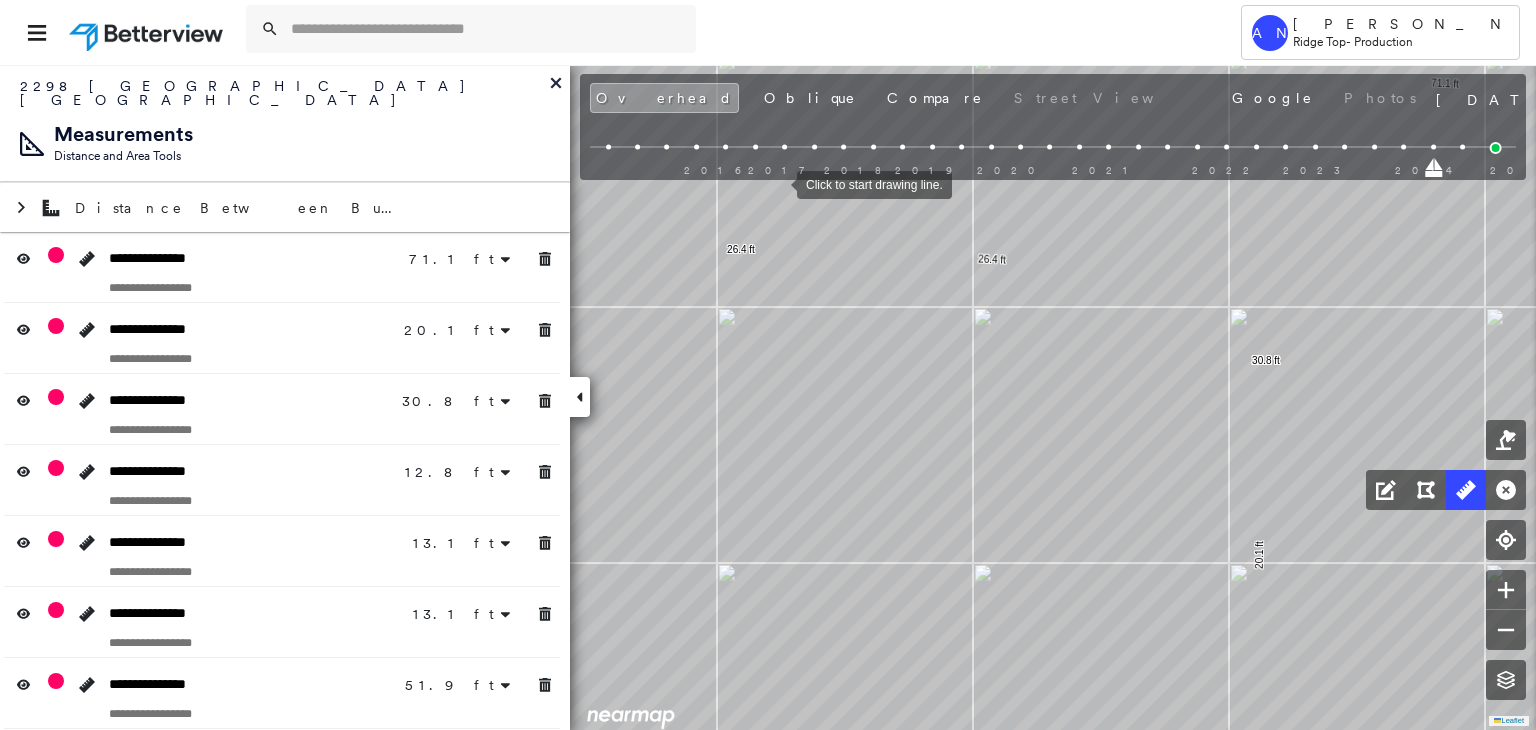 click on "Oblique" at bounding box center (810, 98) 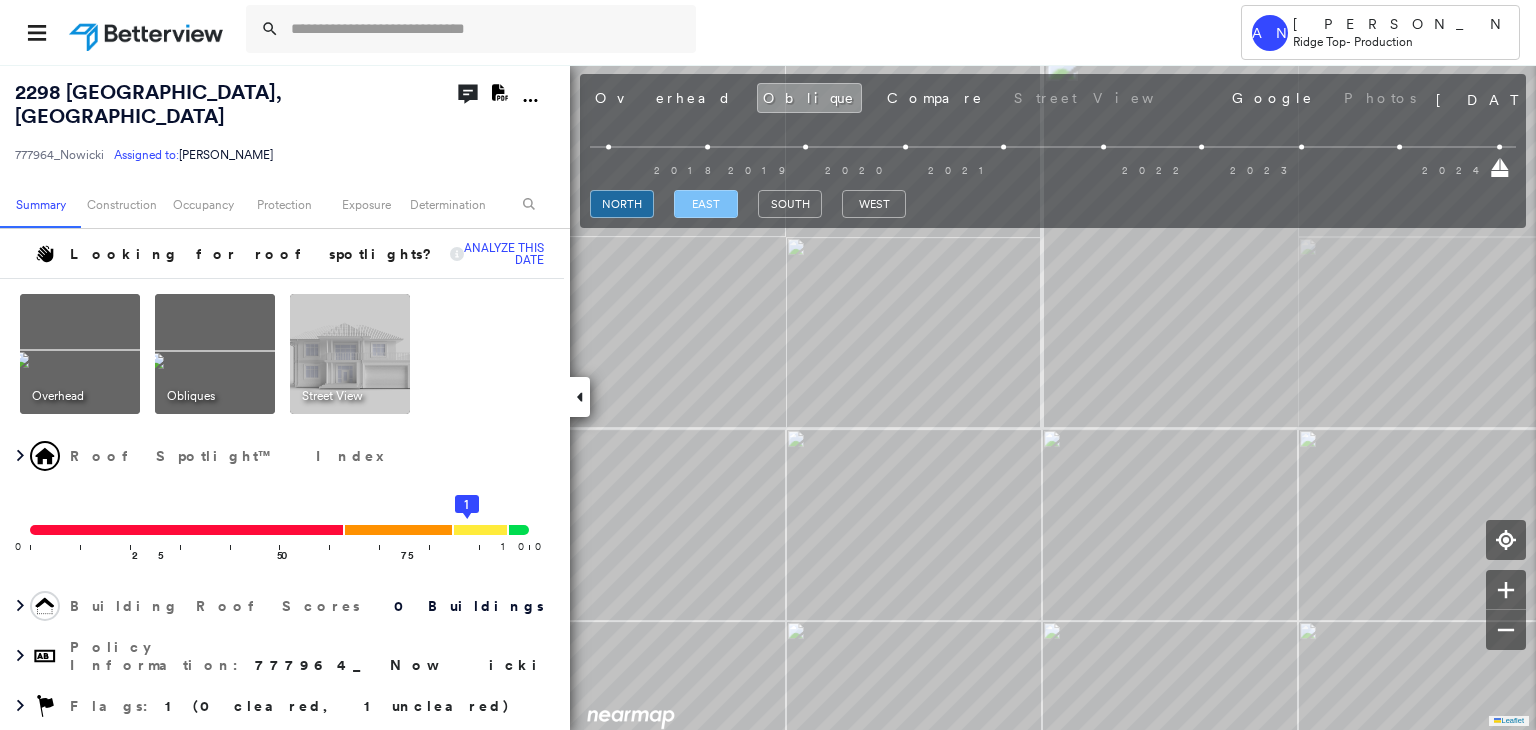 click on "east" at bounding box center (706, 204) 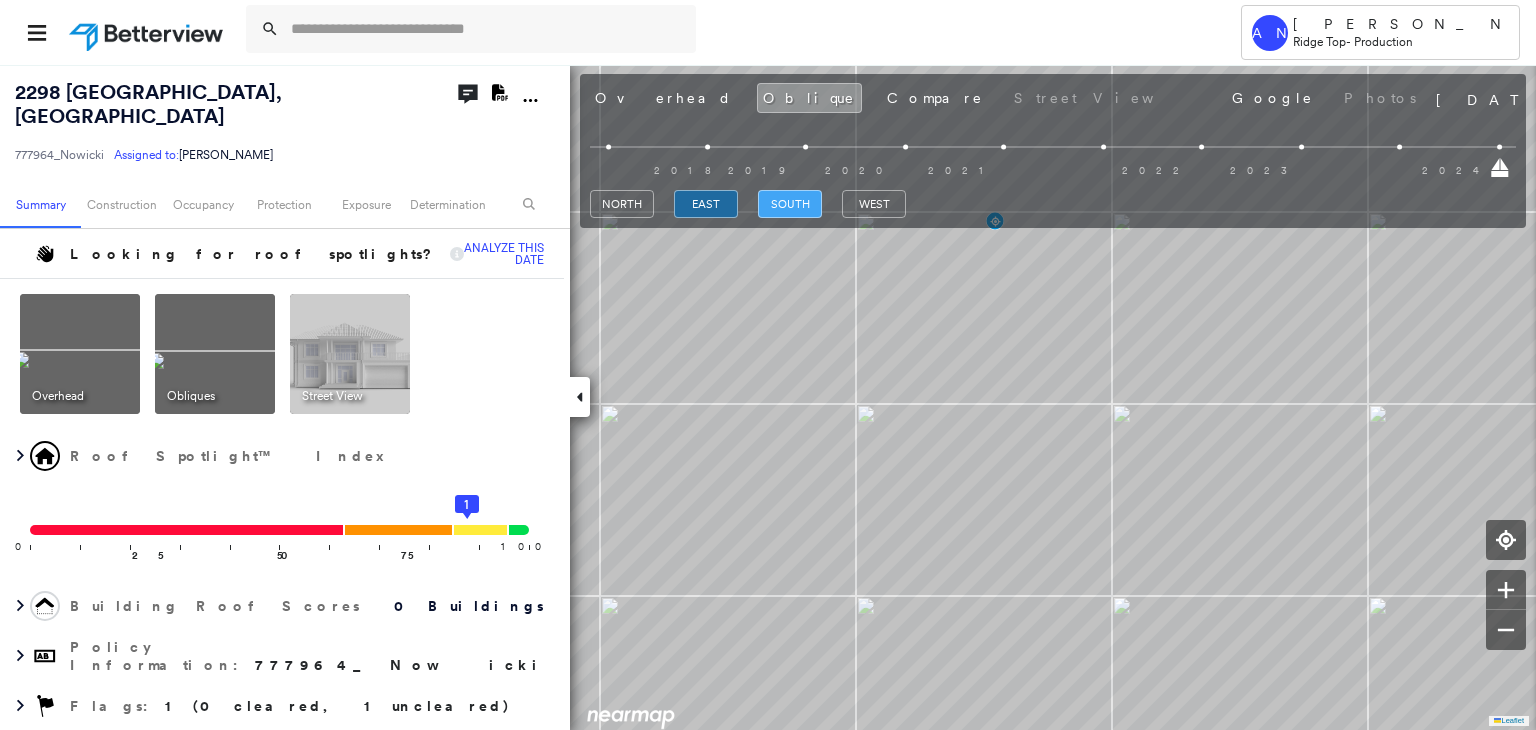 click on "south" at bounding box center (790, 204) 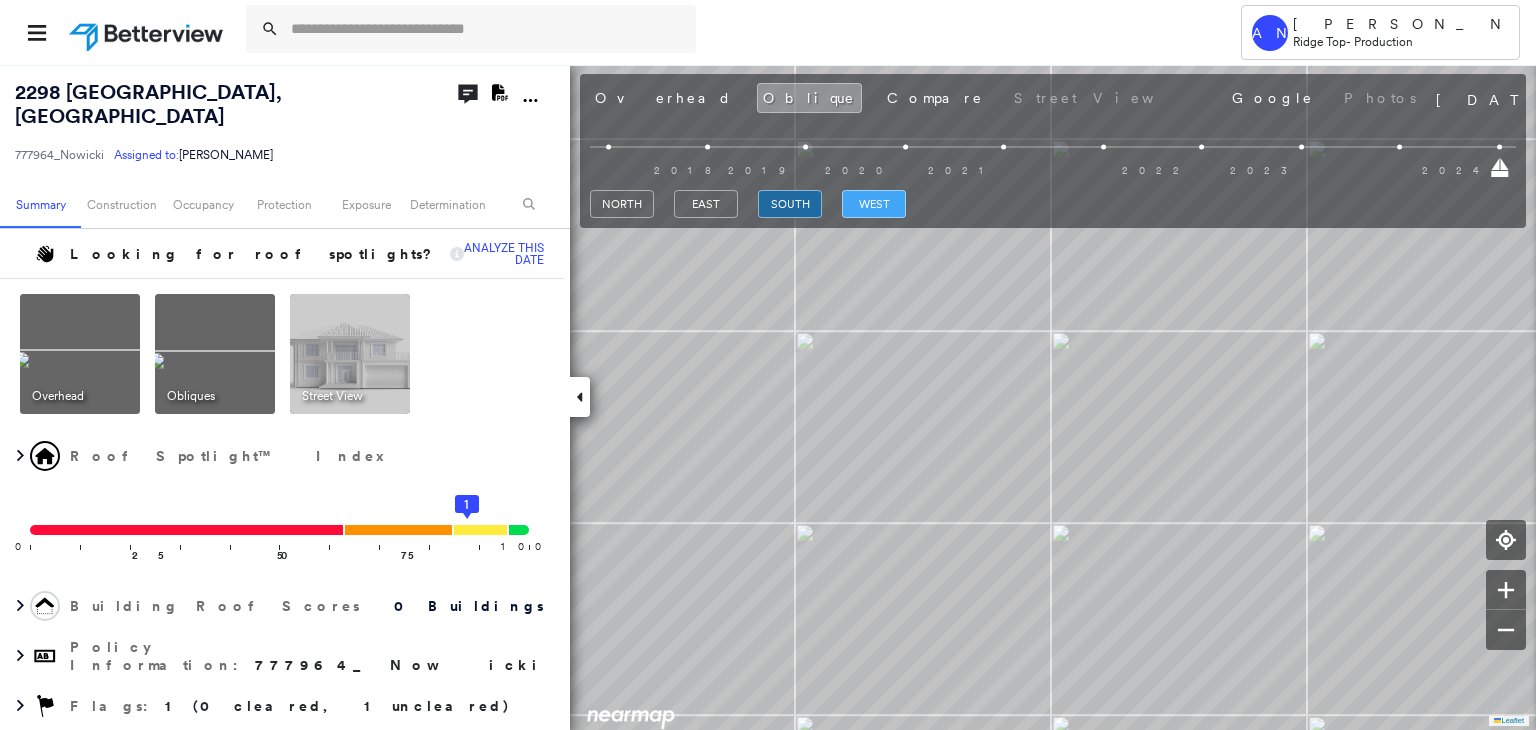 click on "west" at bounding box center [874, 204] 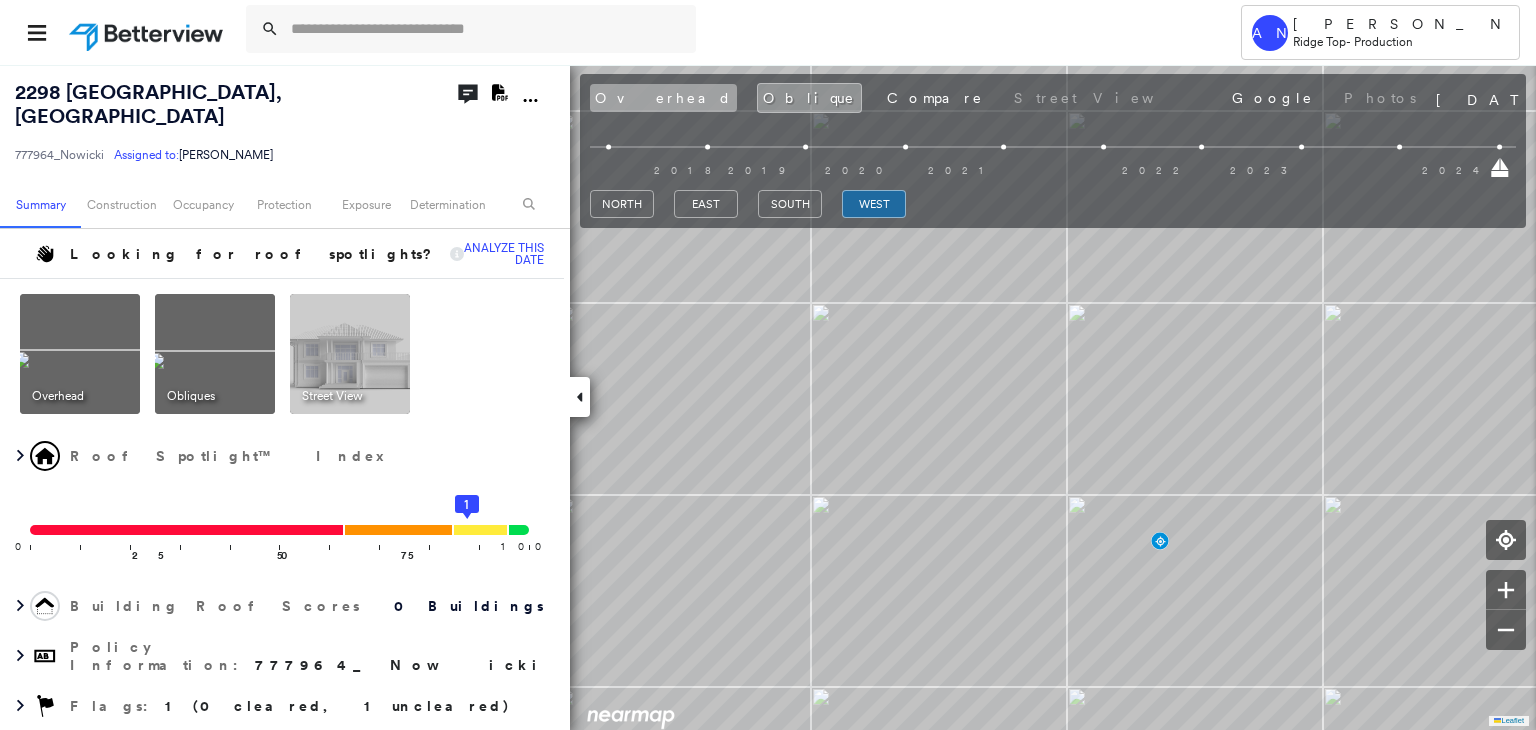 click on "Overhead" at bounding box center (663, 98) 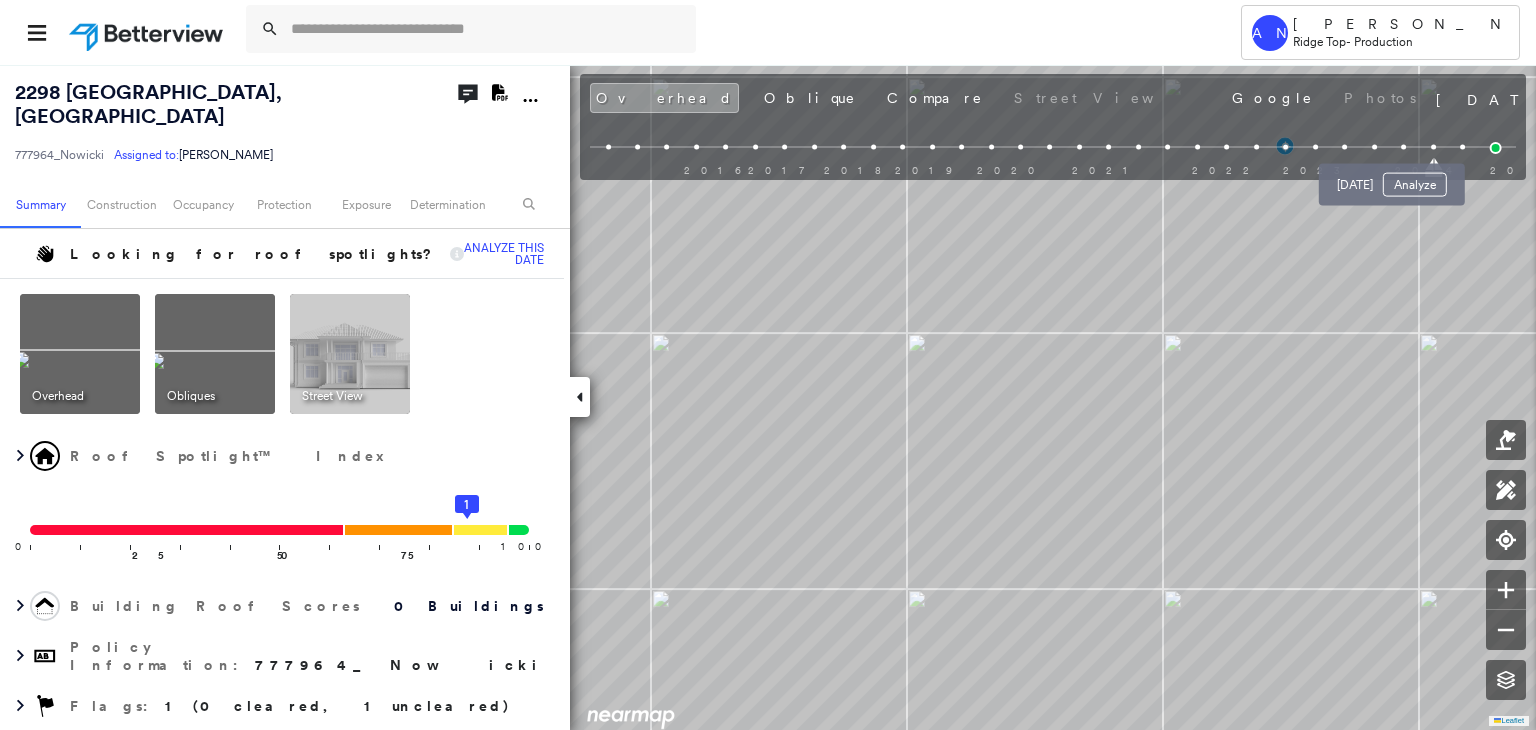 click at bounding box center [1403, 147] 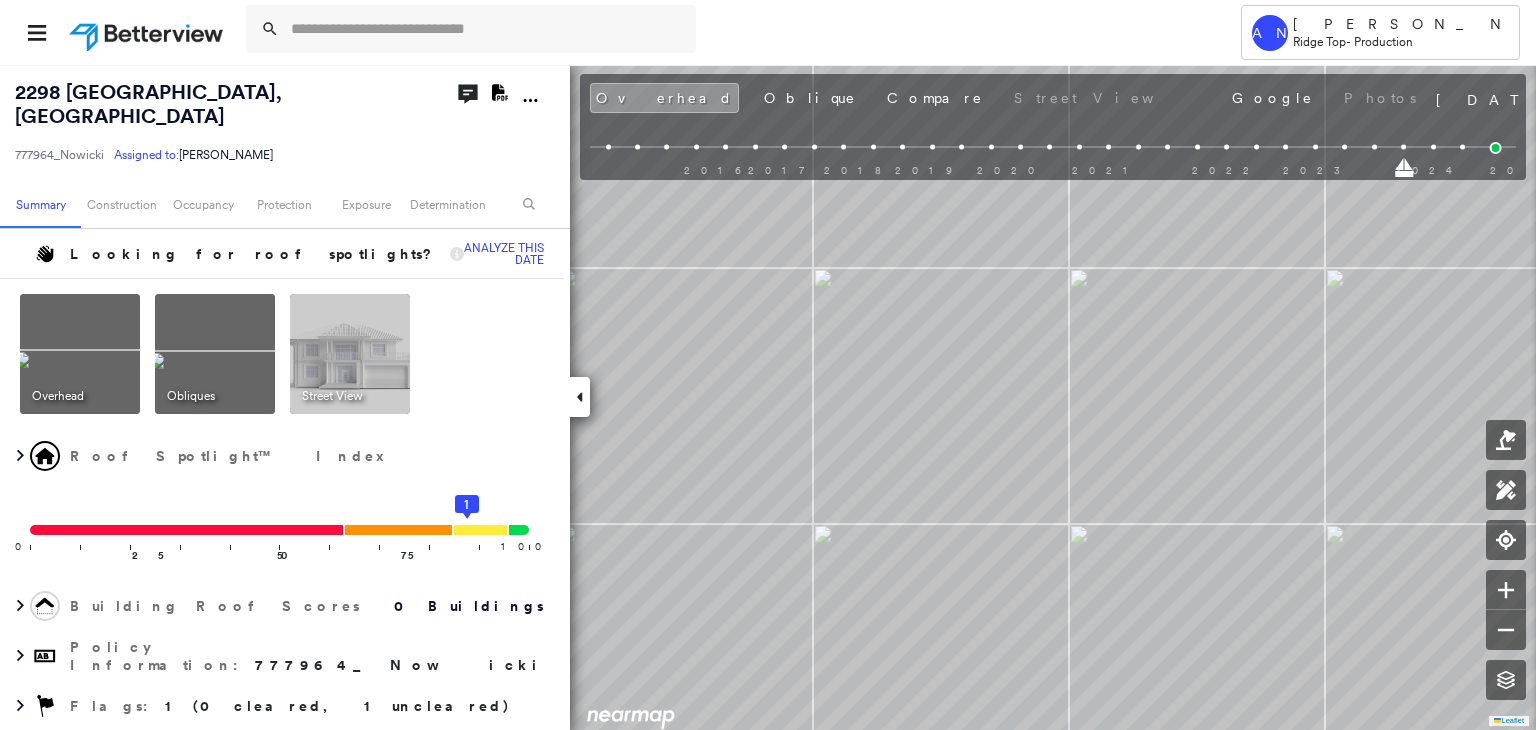click on "Overhead Oblique Compare Street View Google Photos" at bounding box center (1005, 98) 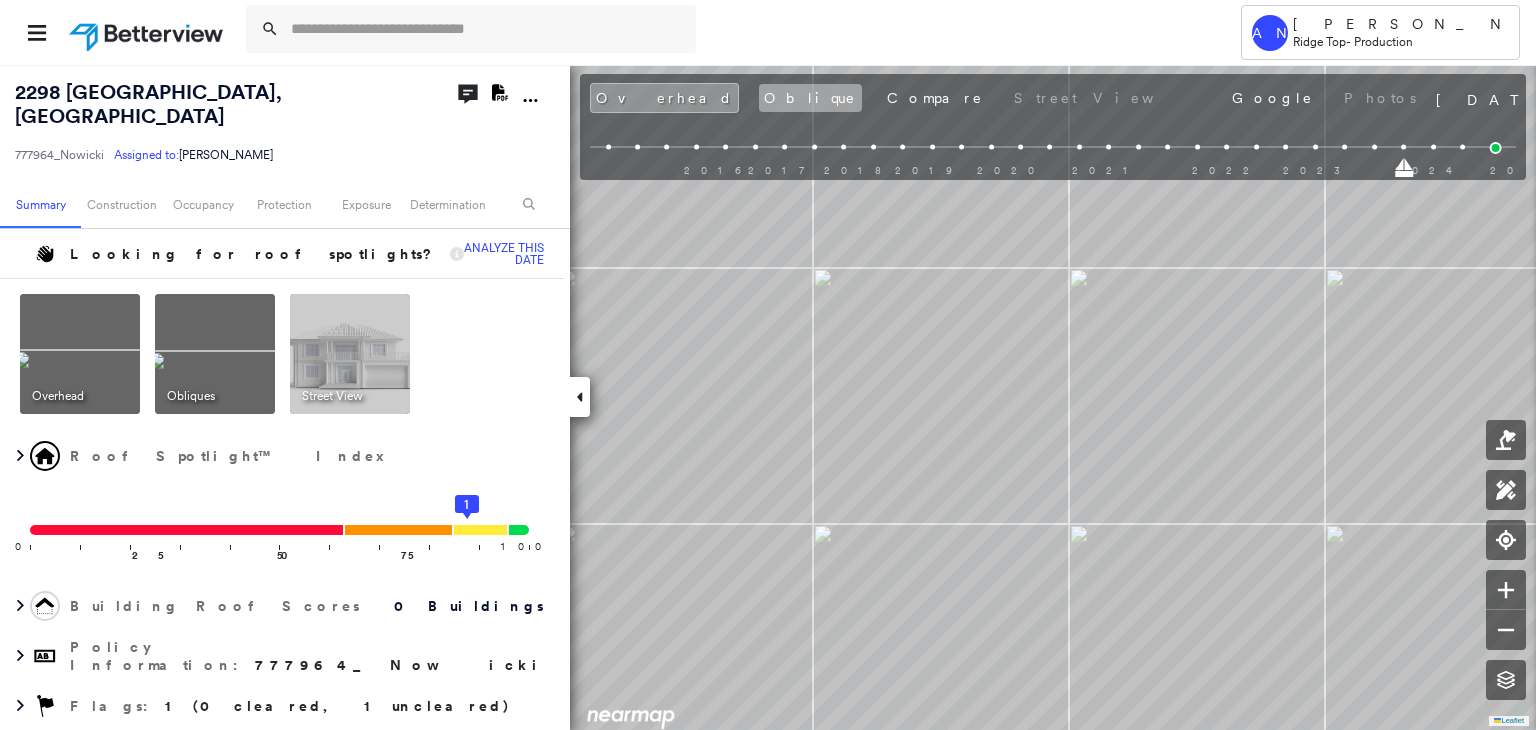 click on "Oblique" at bounding box center [810, 98] 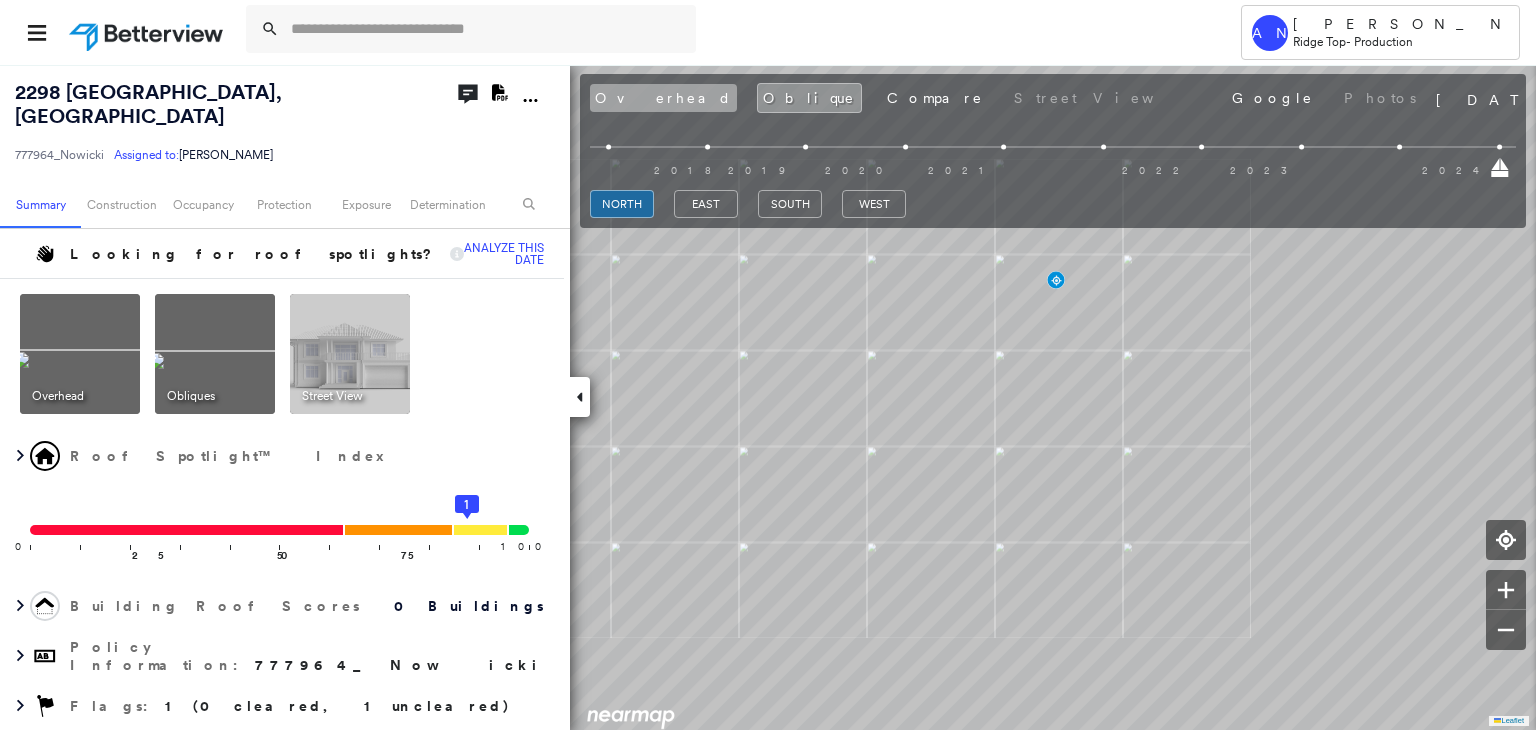 click on "Overhead" at bounding box center [663, 98] 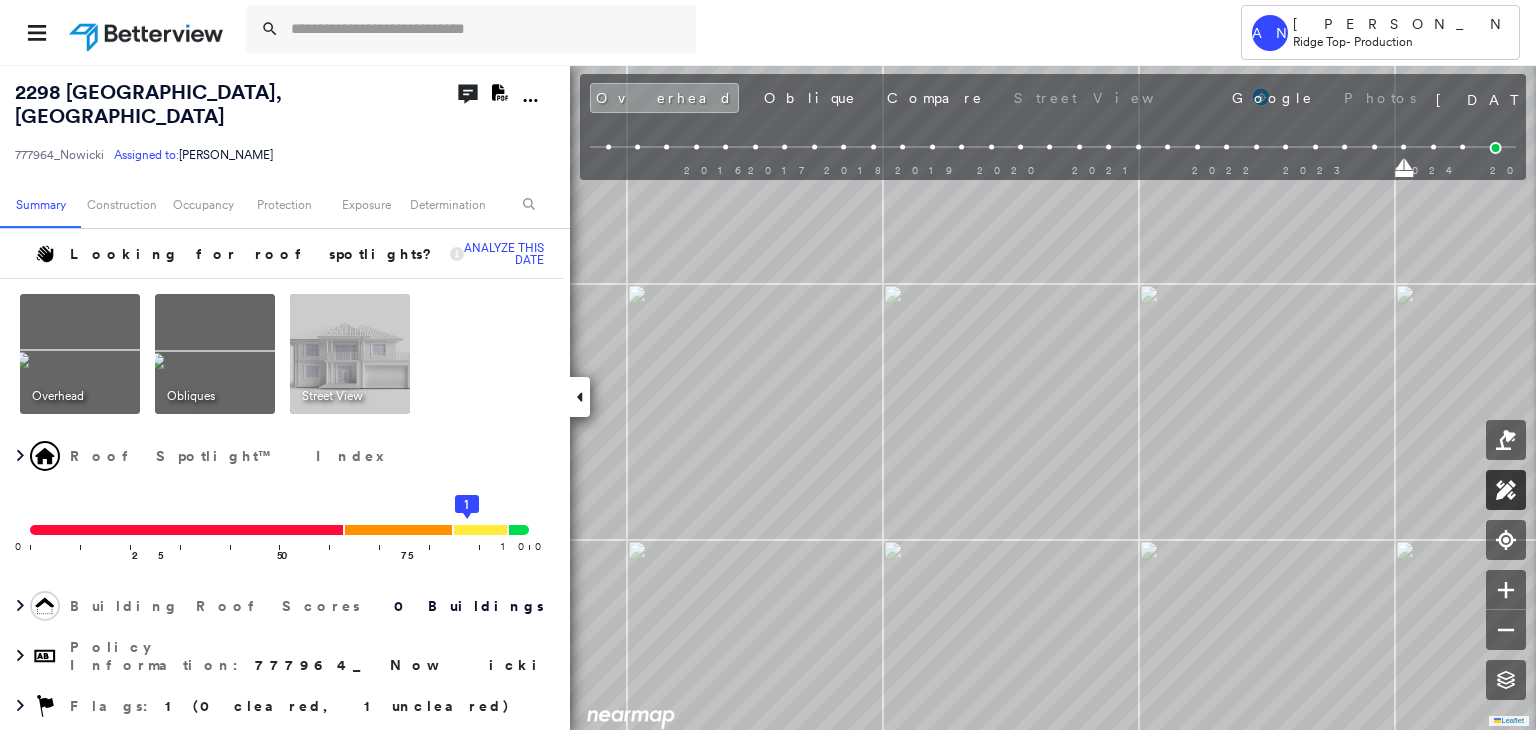 click 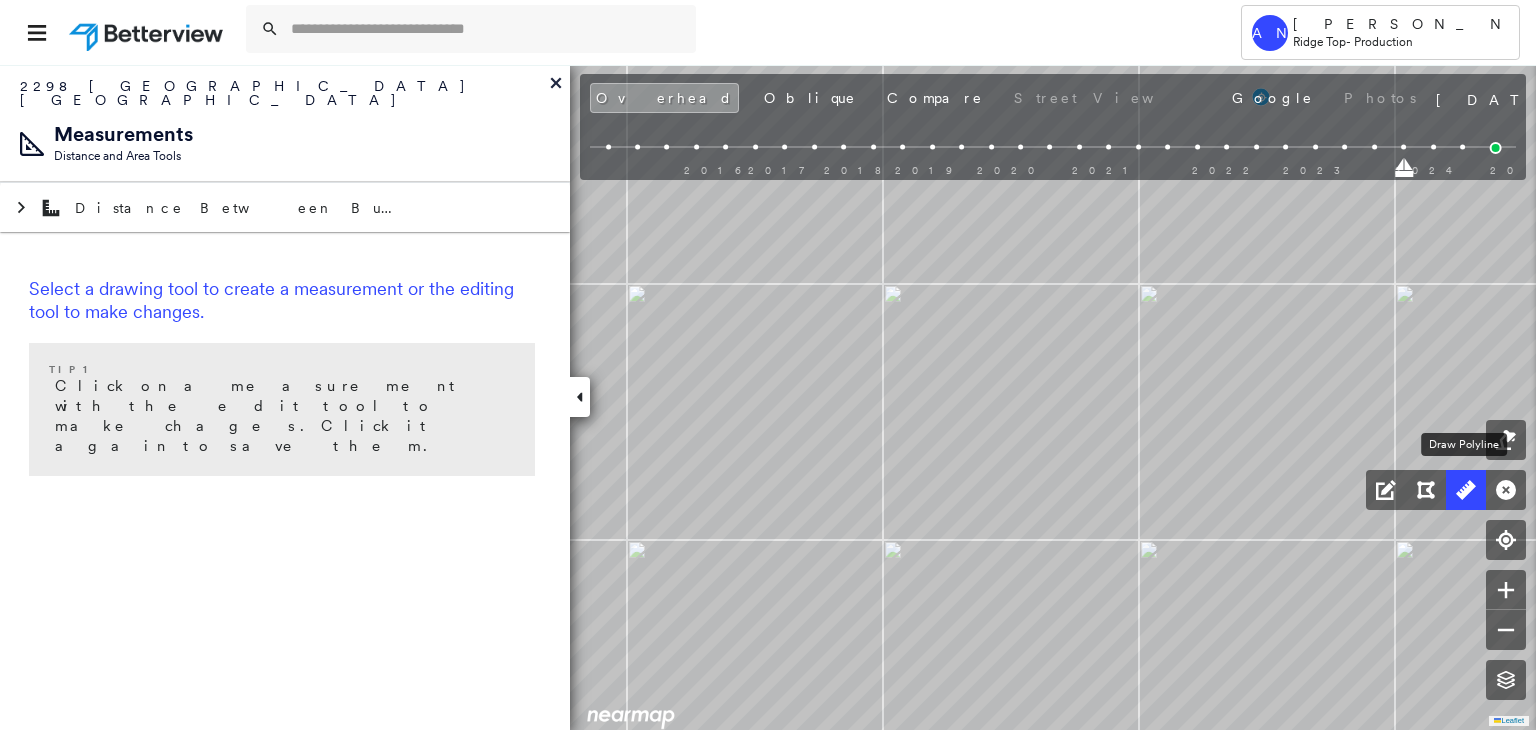click at bounding box center [1466, 490] 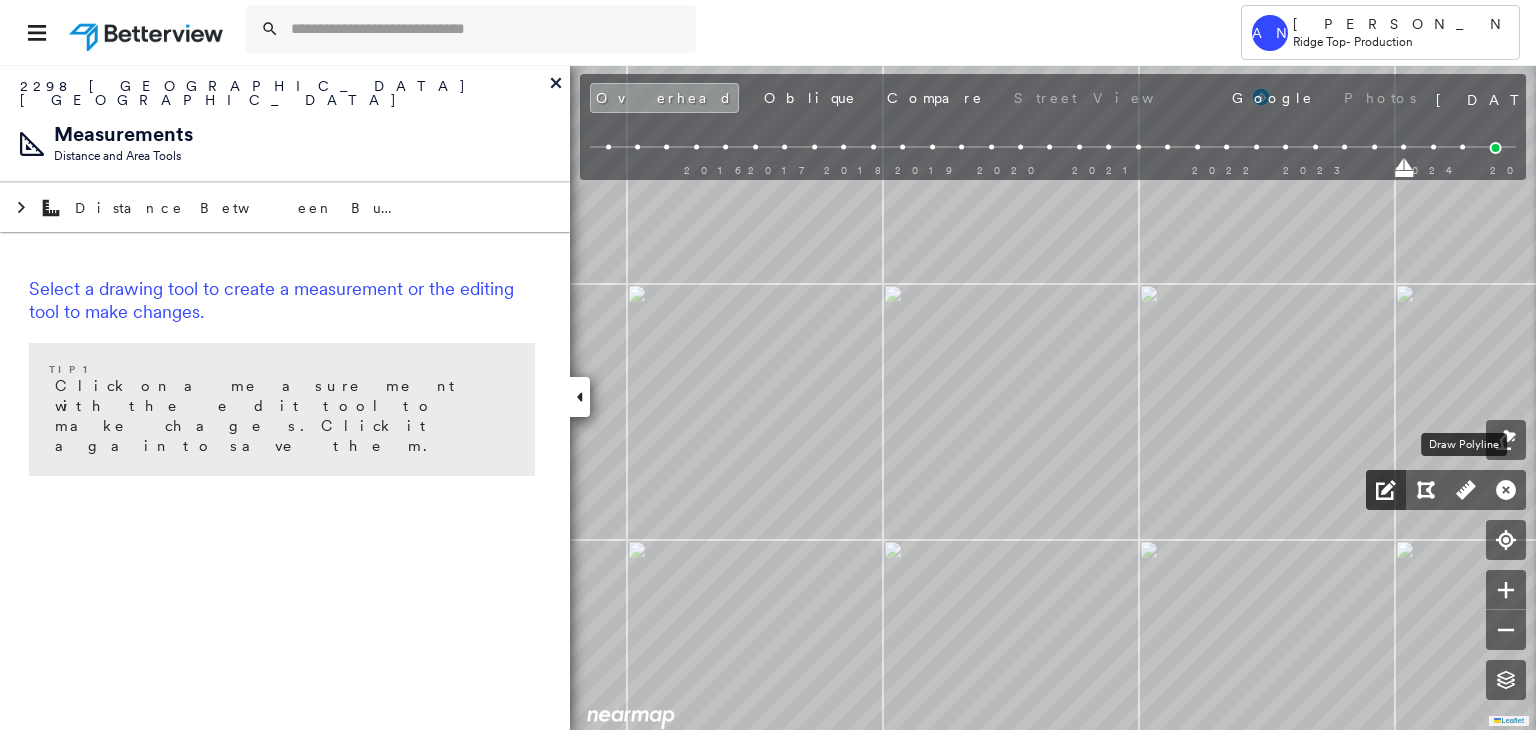 click 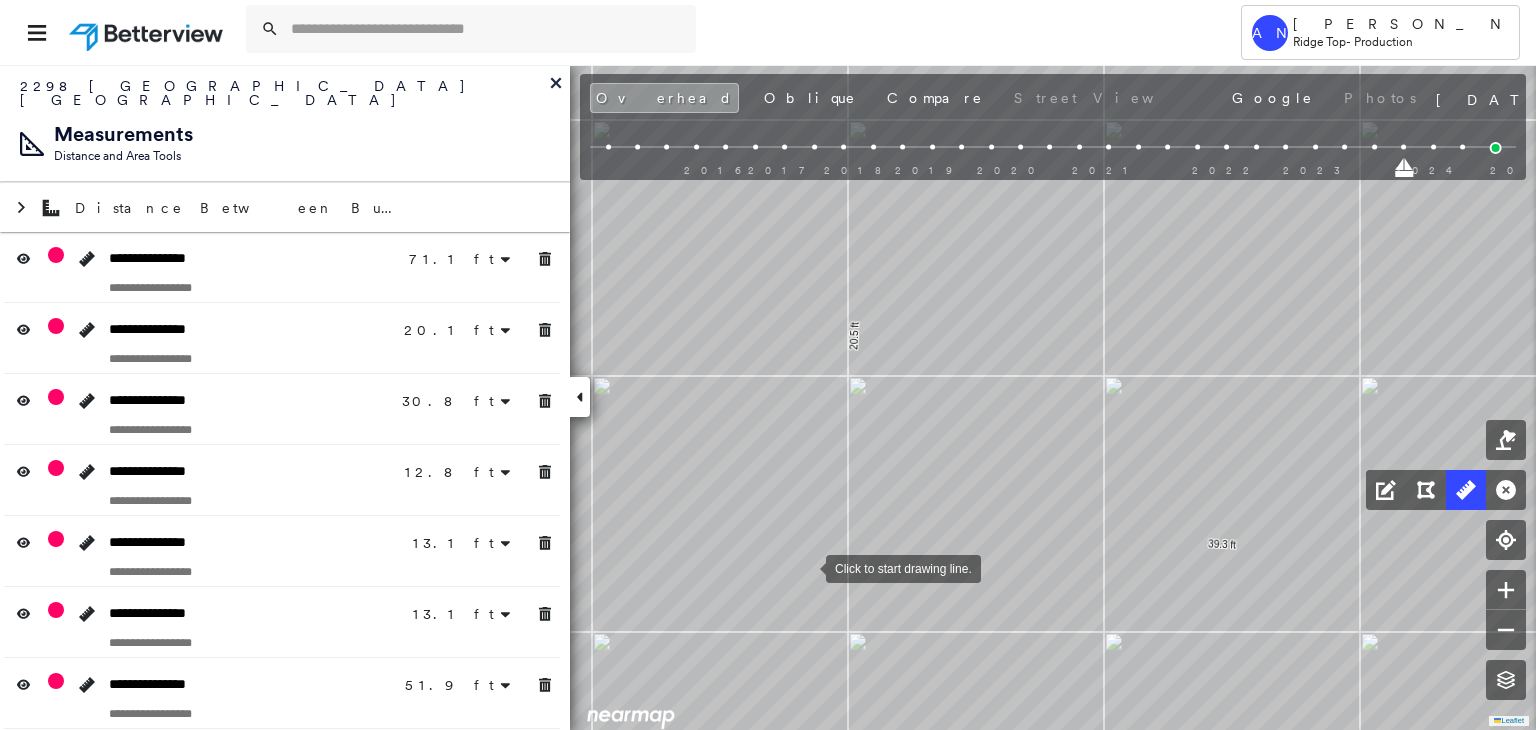 click at bounding box center (806, 567) 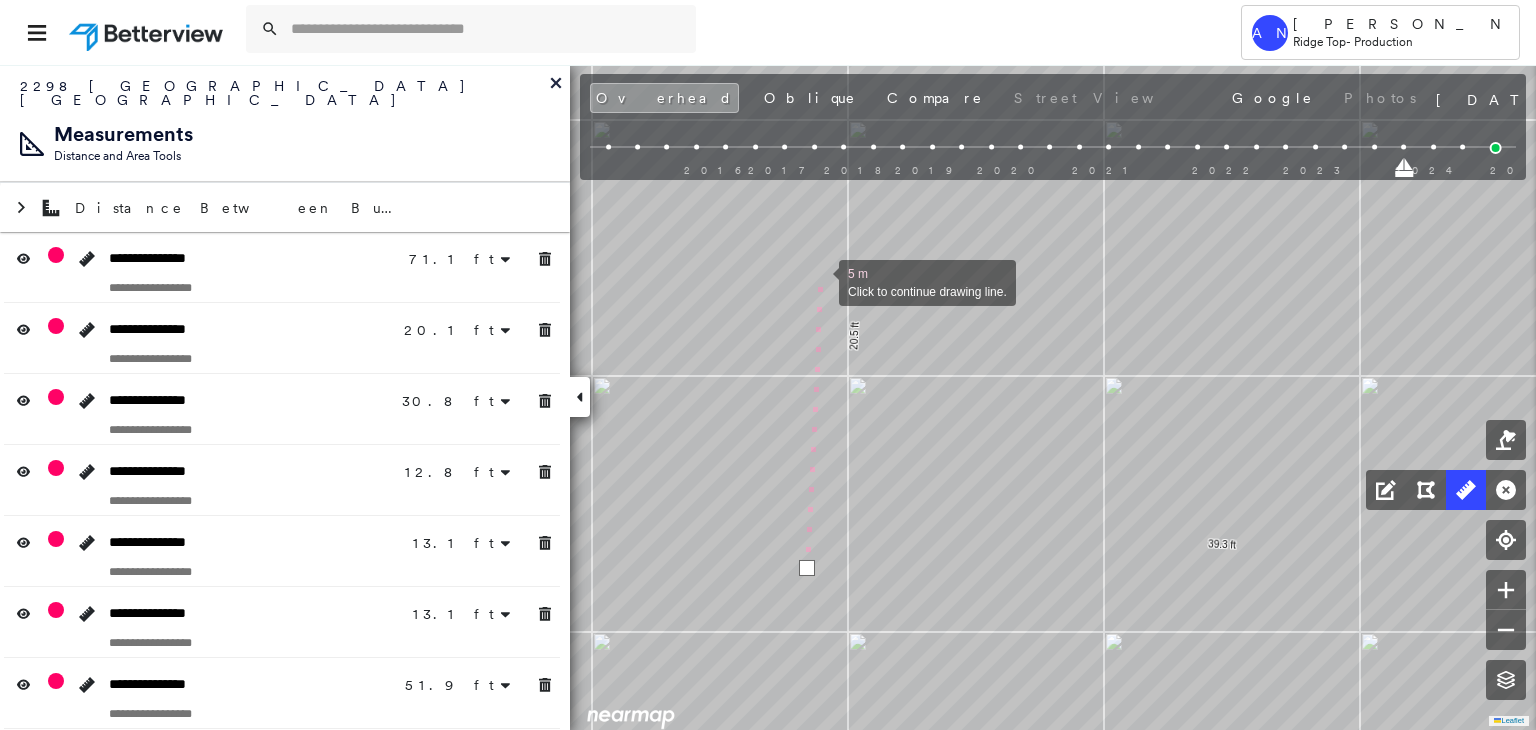 click at bounding box center (819, 281) 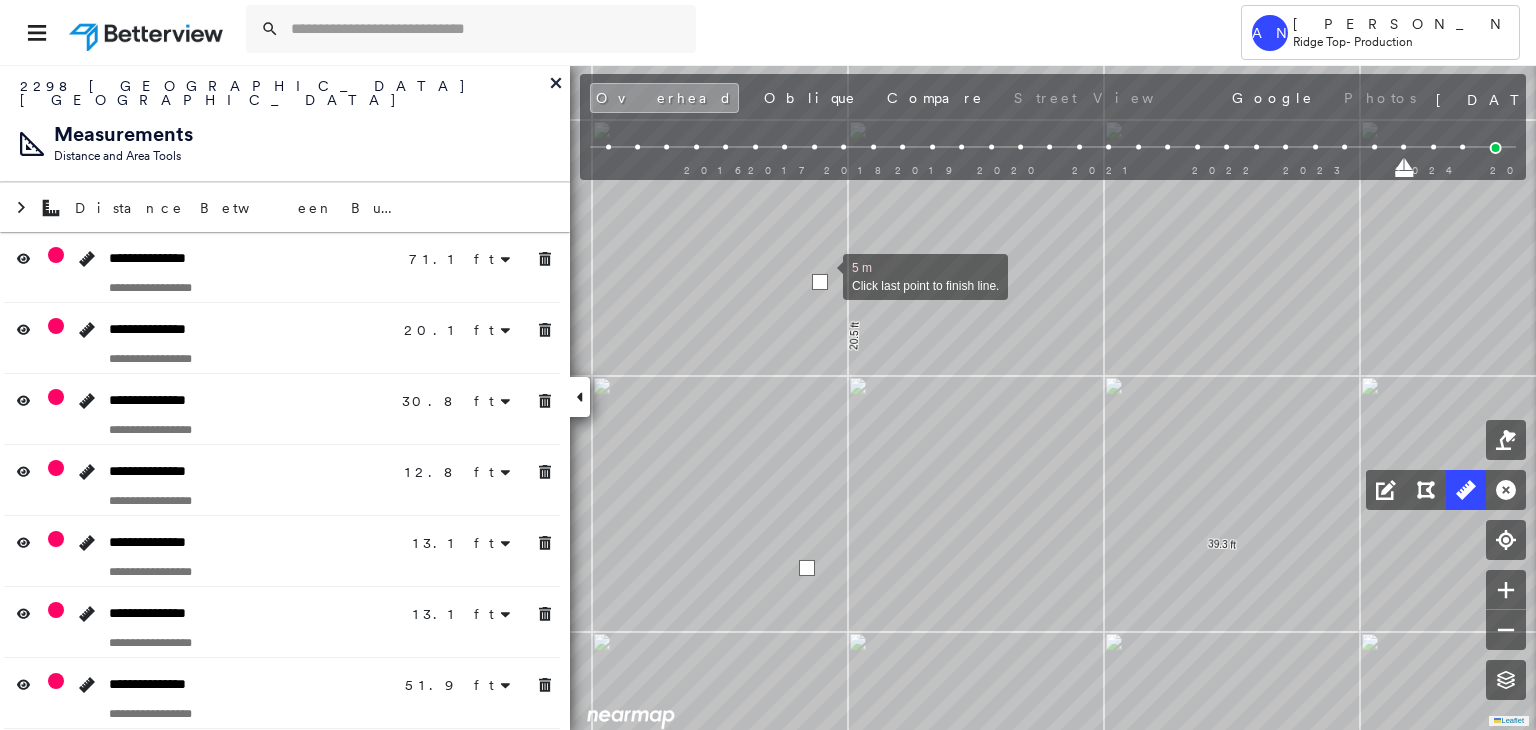 click at bounding box center (820, 282) 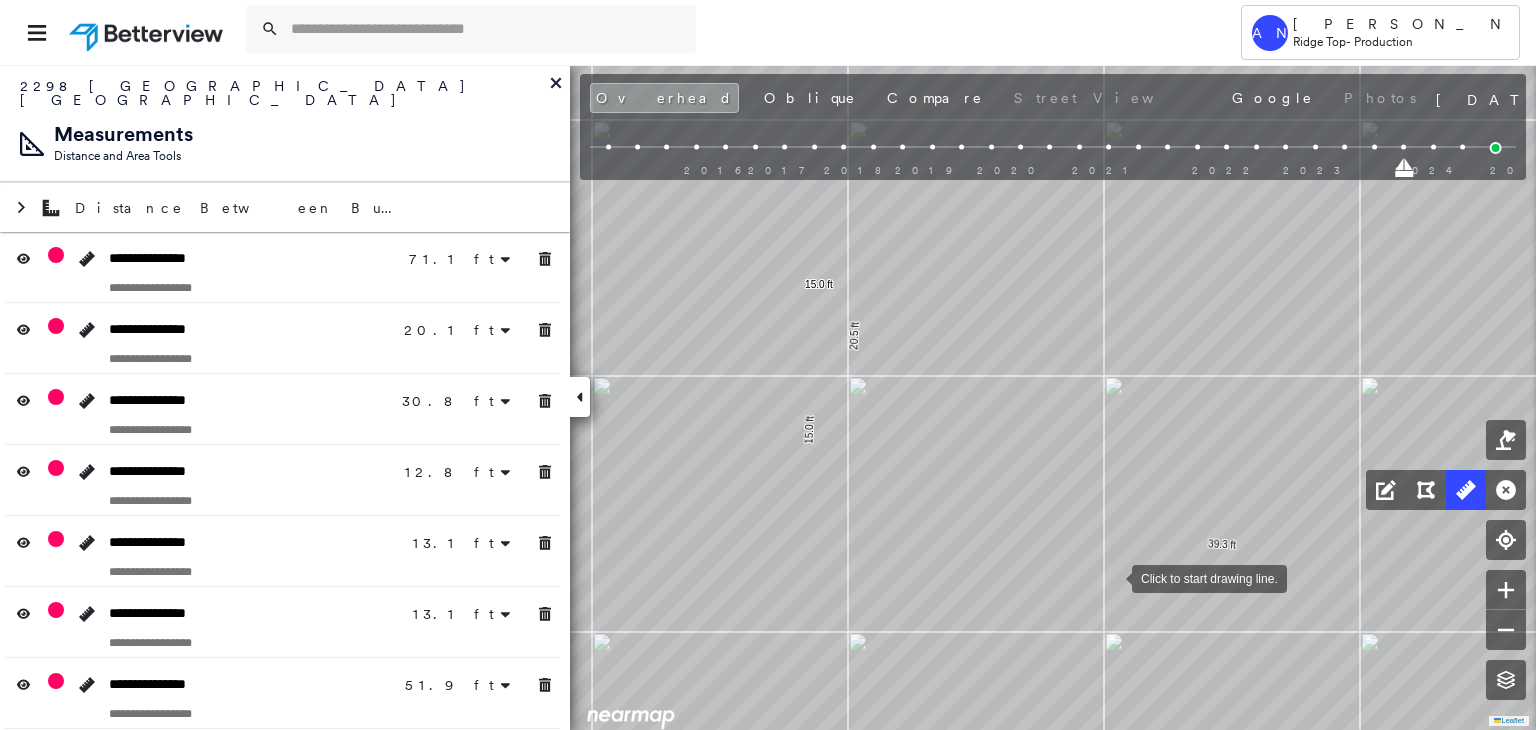 drag, startPoint x: 1112, startPoint y: 577, endPoint x: 1086, endPoint y: 573, distance: 26.305893 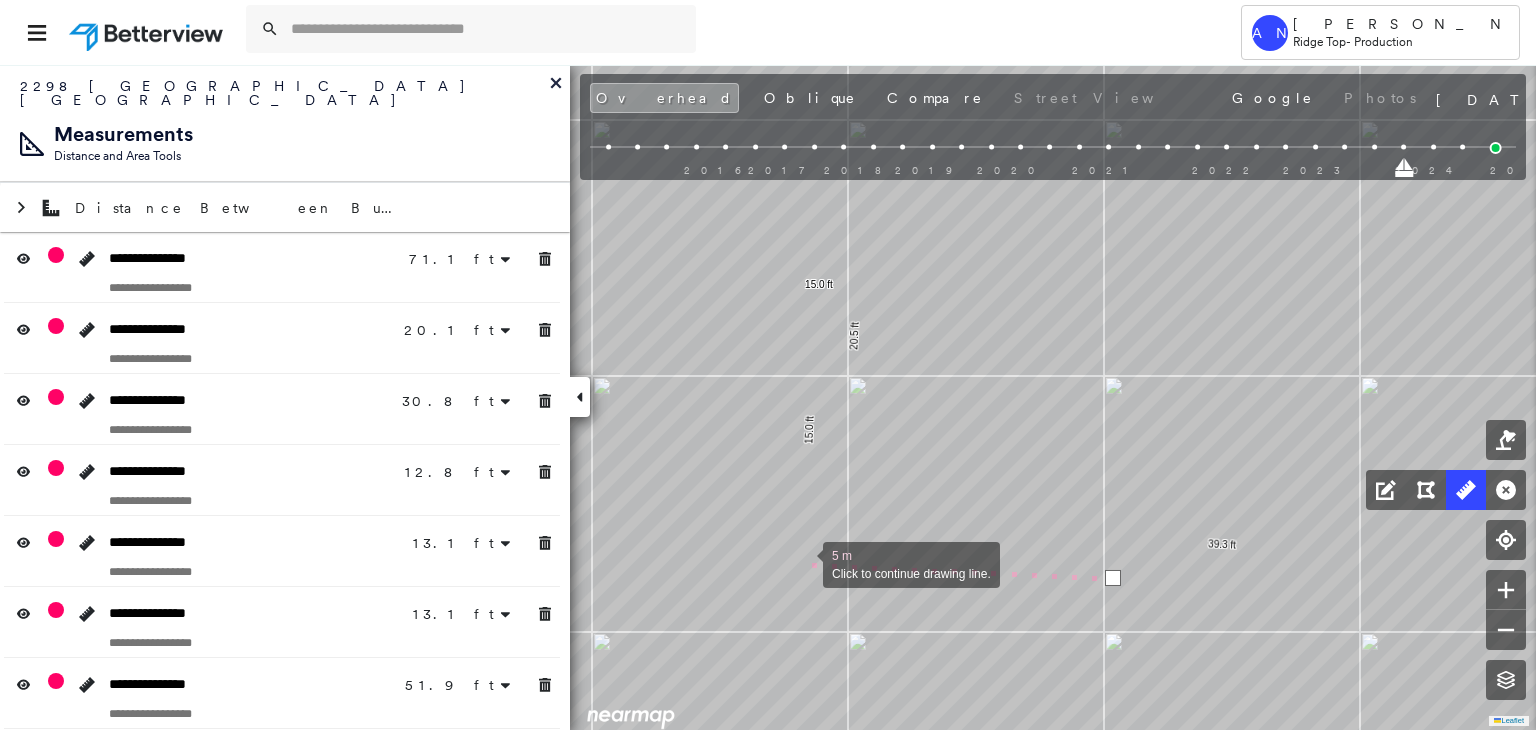 click at bounding box center [803, 563] 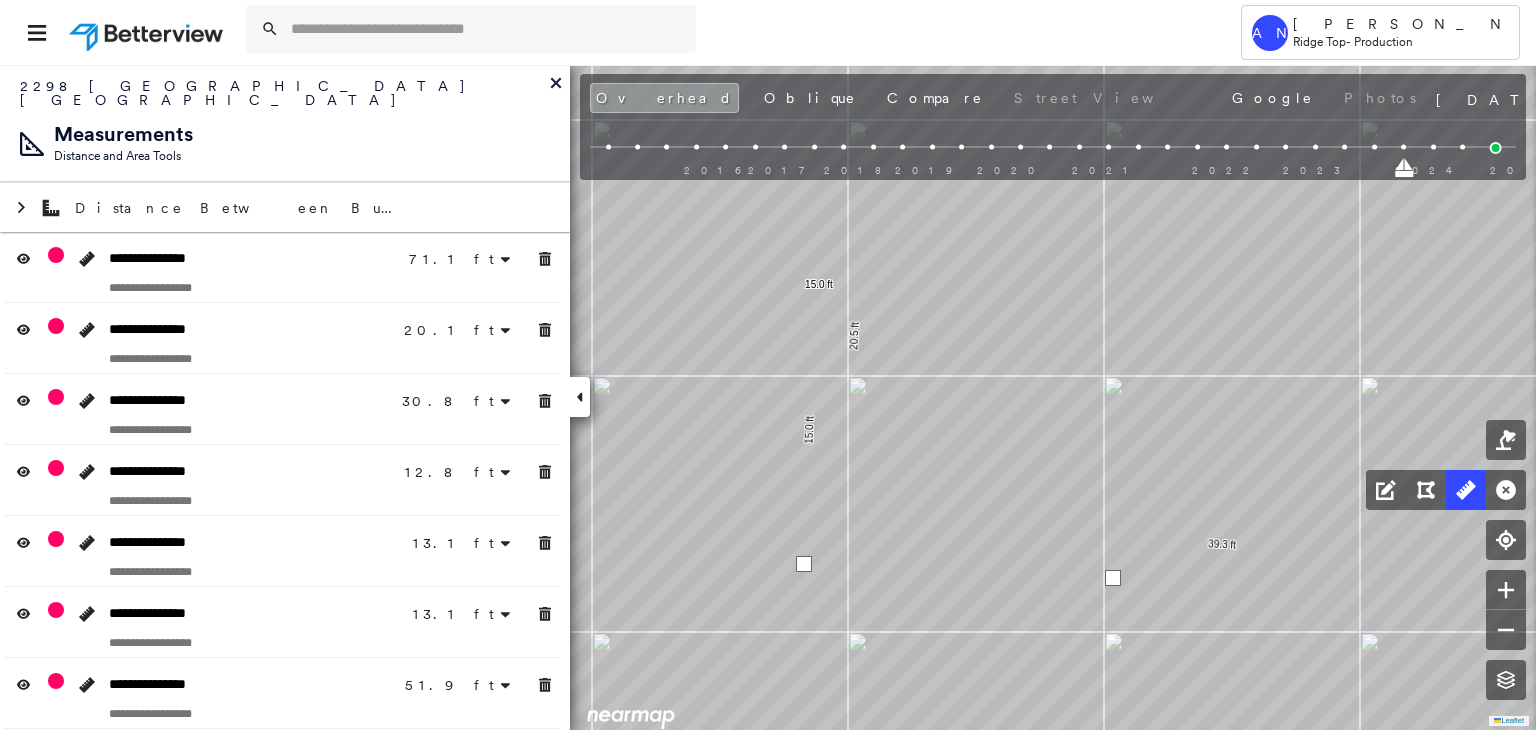 click at bounding box center (804, 564) 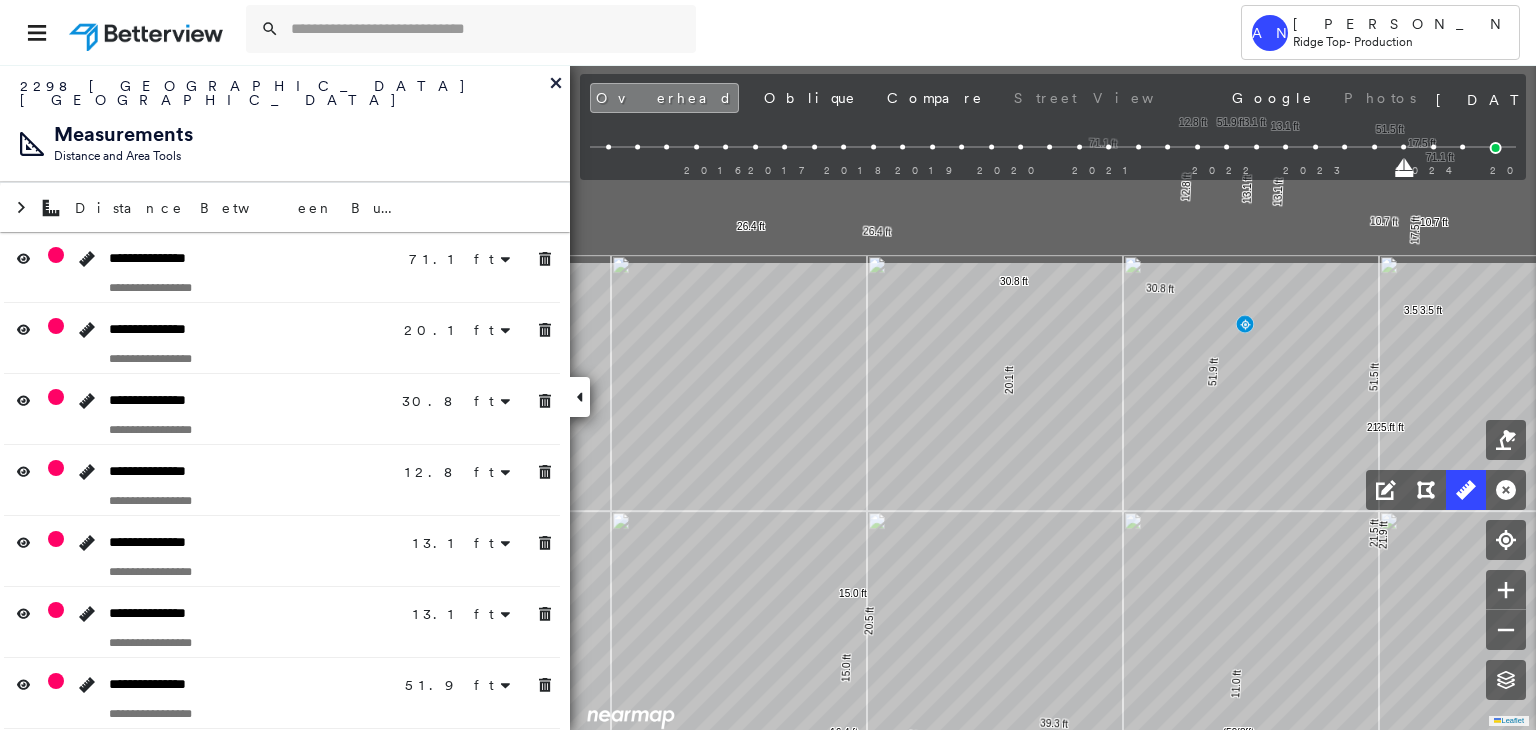 click on "71.1 ft 71.1 ft 20.1 ft 20.1 ft 30.8 ft 30.8 ft 12.8 ft 12.8 ft 13.1 ft 13.1 ft 13.1 ft 13.1 ft 51.9 ft 51.9 ft 51.5 ft 51.5 ft 3.5 ft 3.5 ft 17.5 ft 17.5 ft 10.7 ft 10.7 ft 21.9 ft 21.9 ft 21.5 ft 21.5 ft 11.0 ft 11.0 ft 20.5 ft 39.3 ft 59.8 ft 26.4 ft 26.4 ft 15.0 ft 15.0 ft 16.4 ft 16.4 ft Click to start drawing line." at bounding box center (-36, 304) 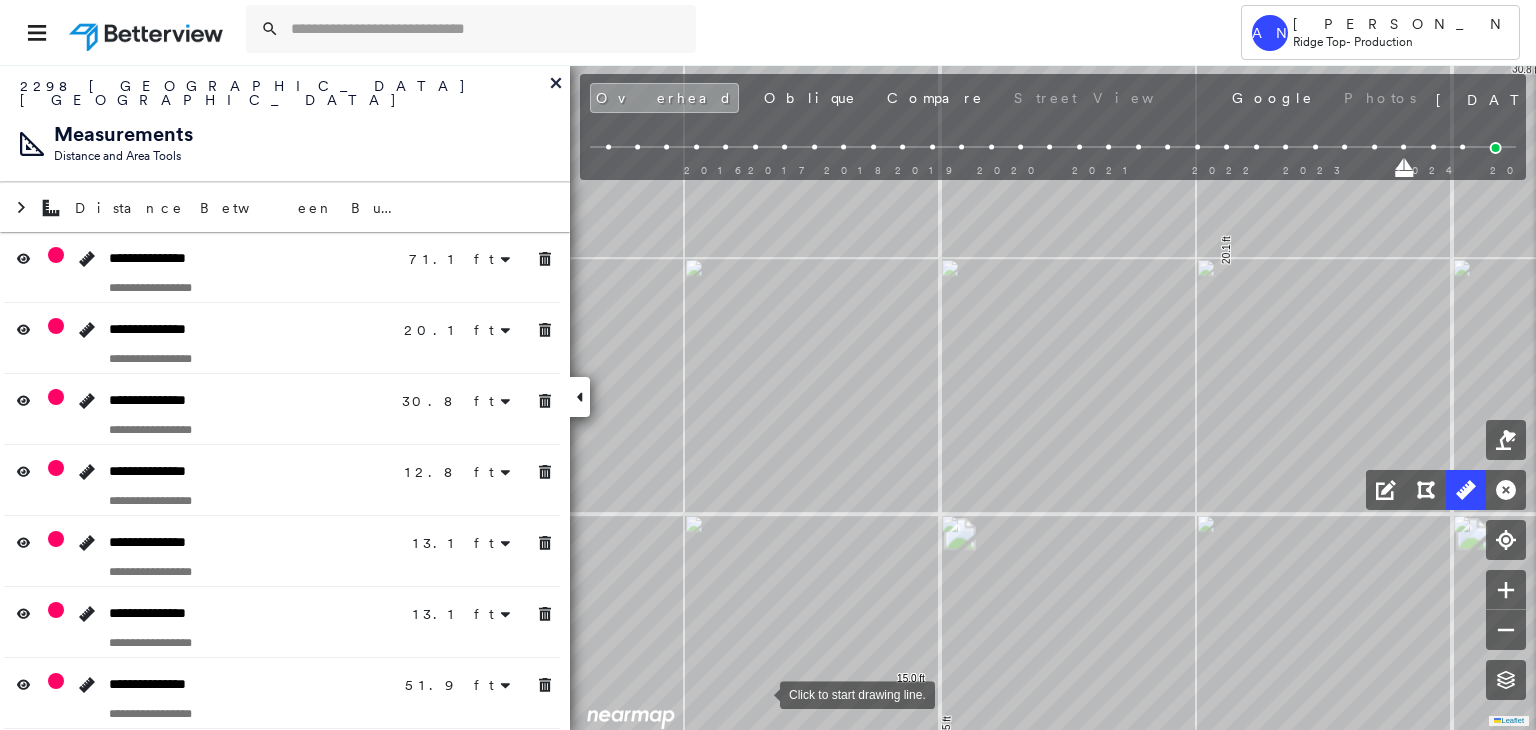 drag, startPoint x: 833, startPoint y: 307, endPoint x: 760, endPoint y: 693, distance: 392.8422 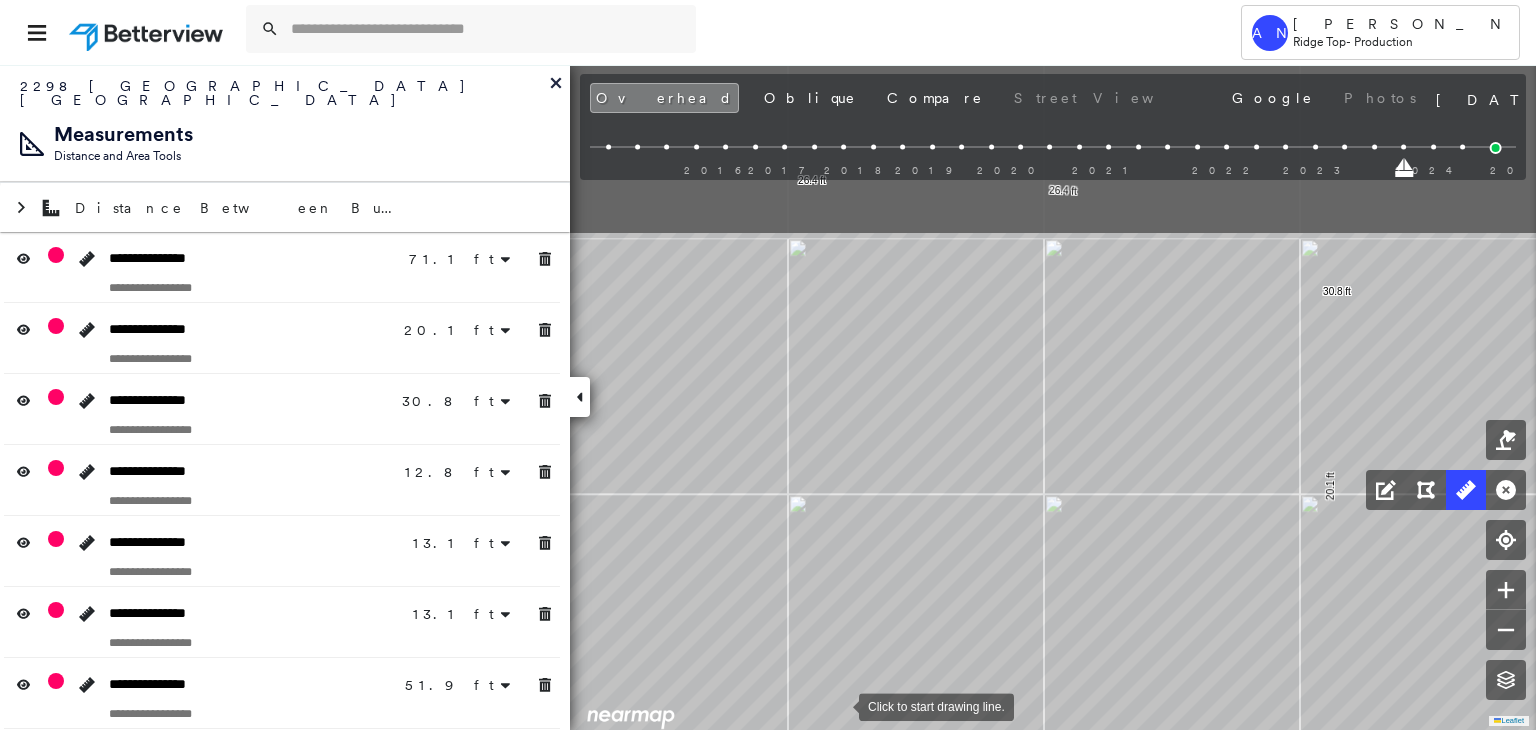 drag, startPoint x: 734, startPoint y: 471, endPoint x: 817, endPoint y: 640, distance: 188.28171 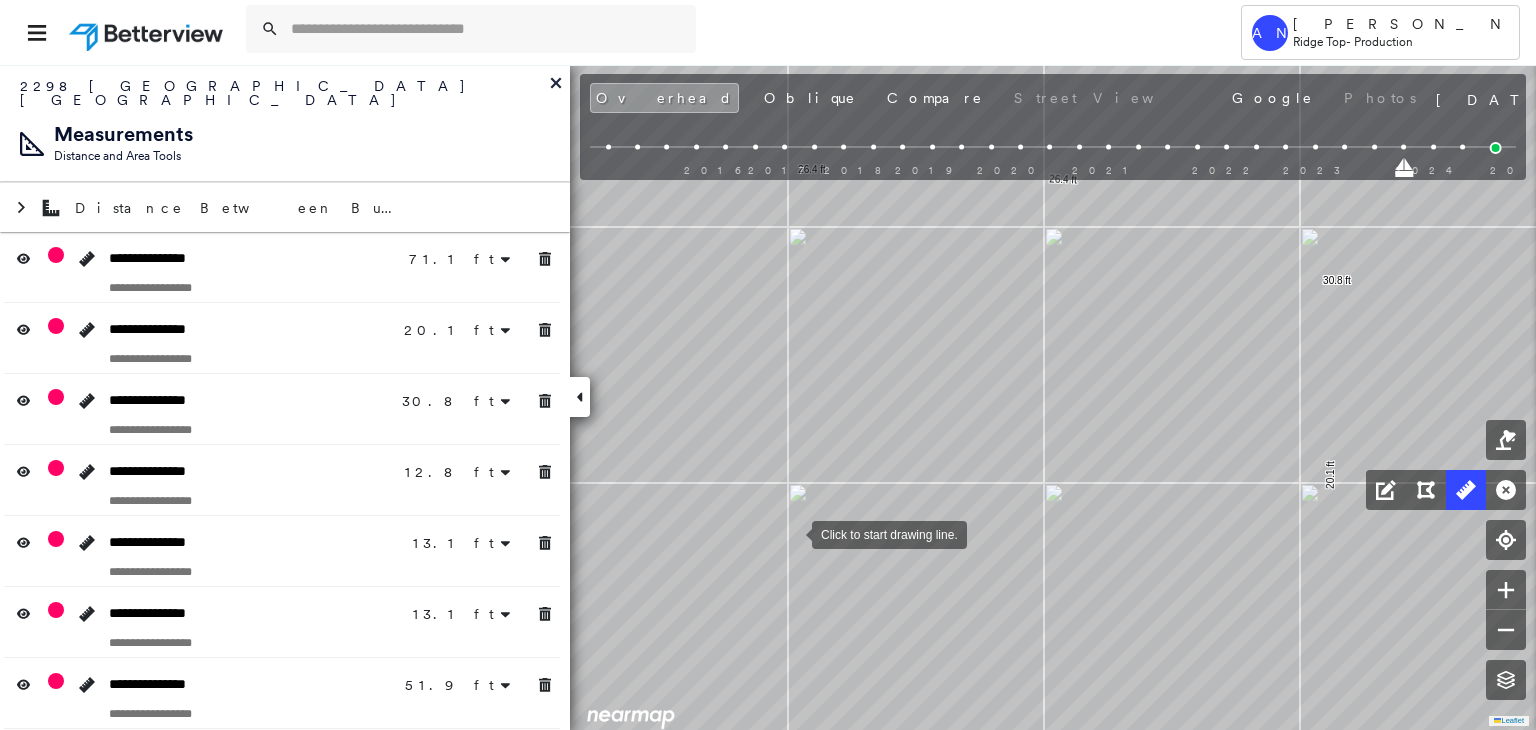 drag, startPoint x: 792, startPoint y: 533, endPoint x: 802, endPoint y: 669, distance: 136.36716 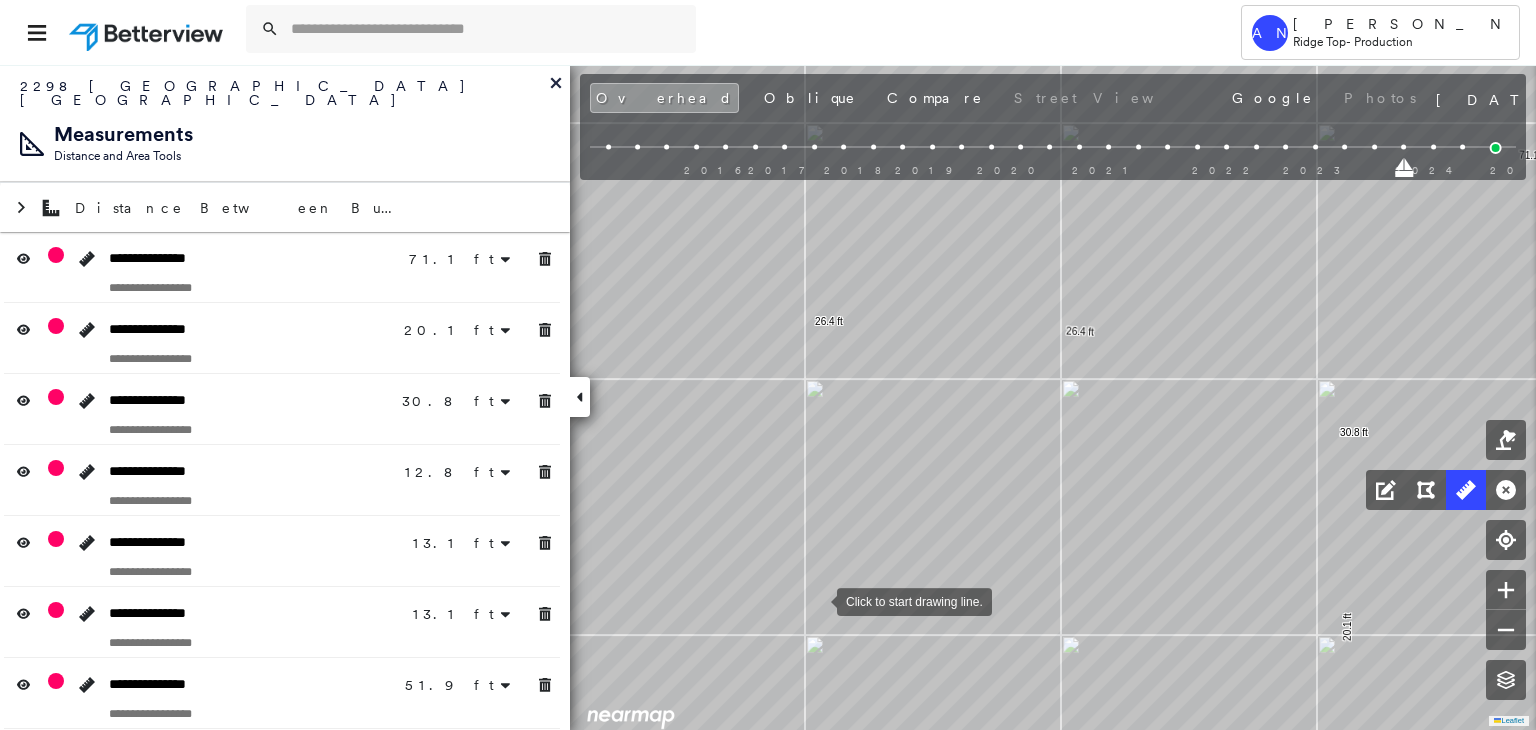 click at bounding box center (817, 600) 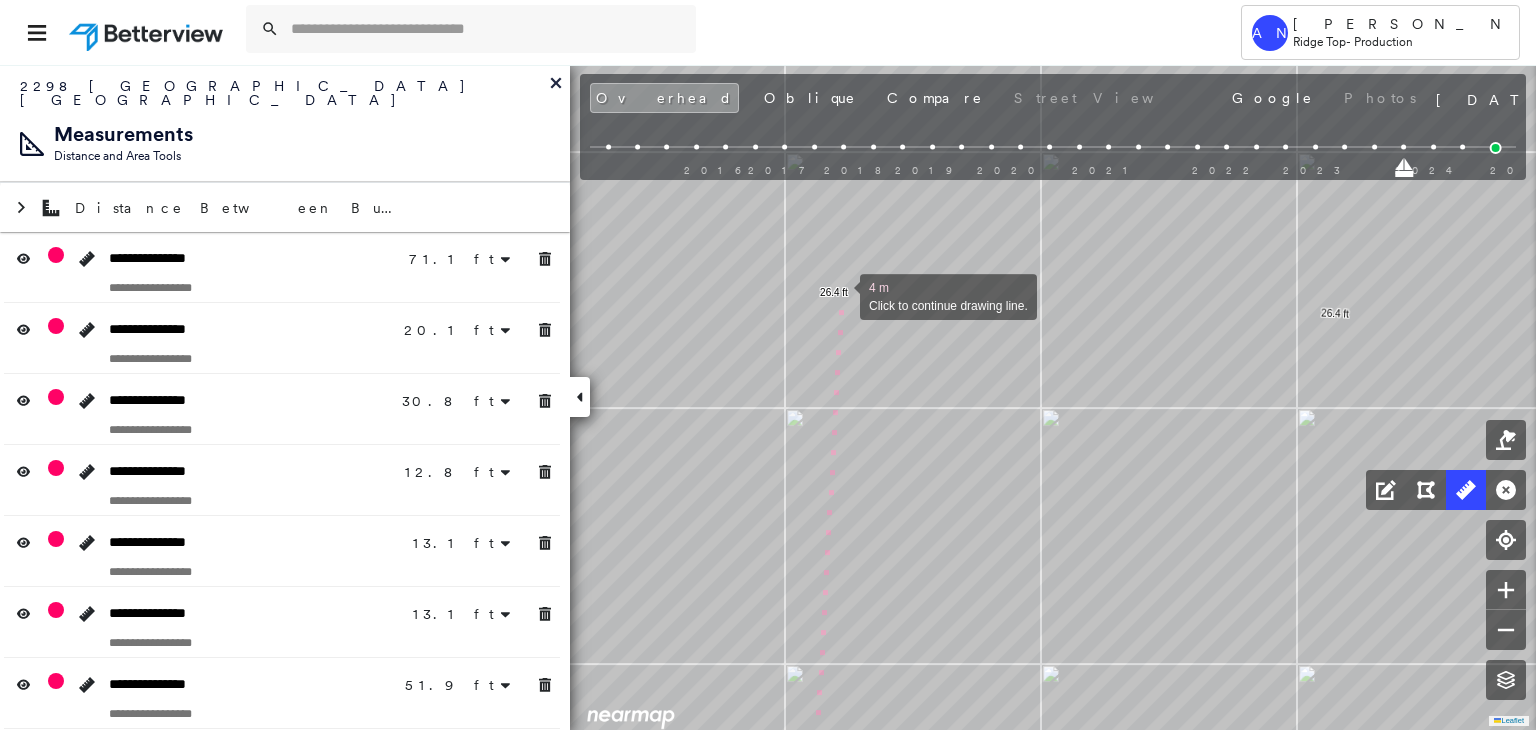 click at bounding box center (840, 295) 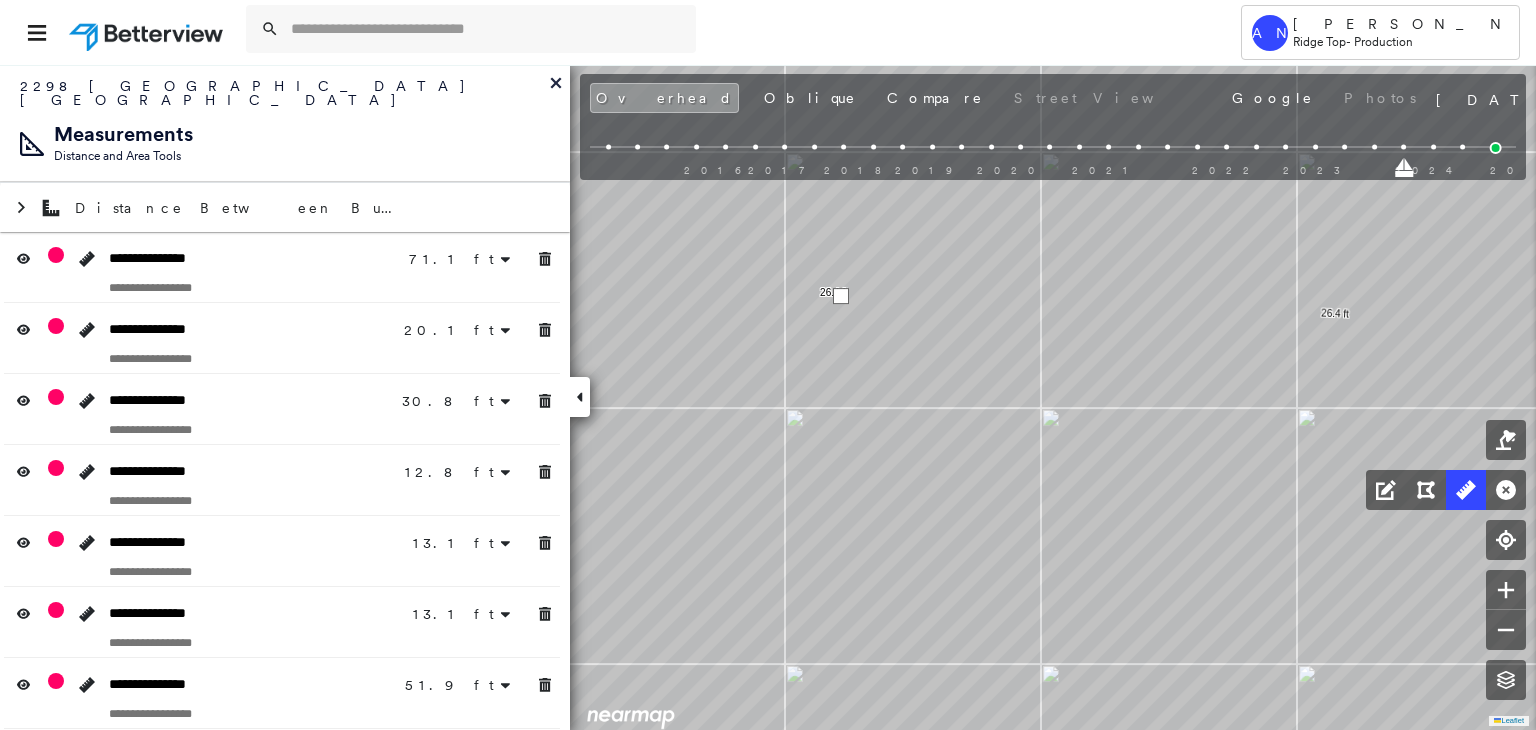 click at bounding box center (841, 296) 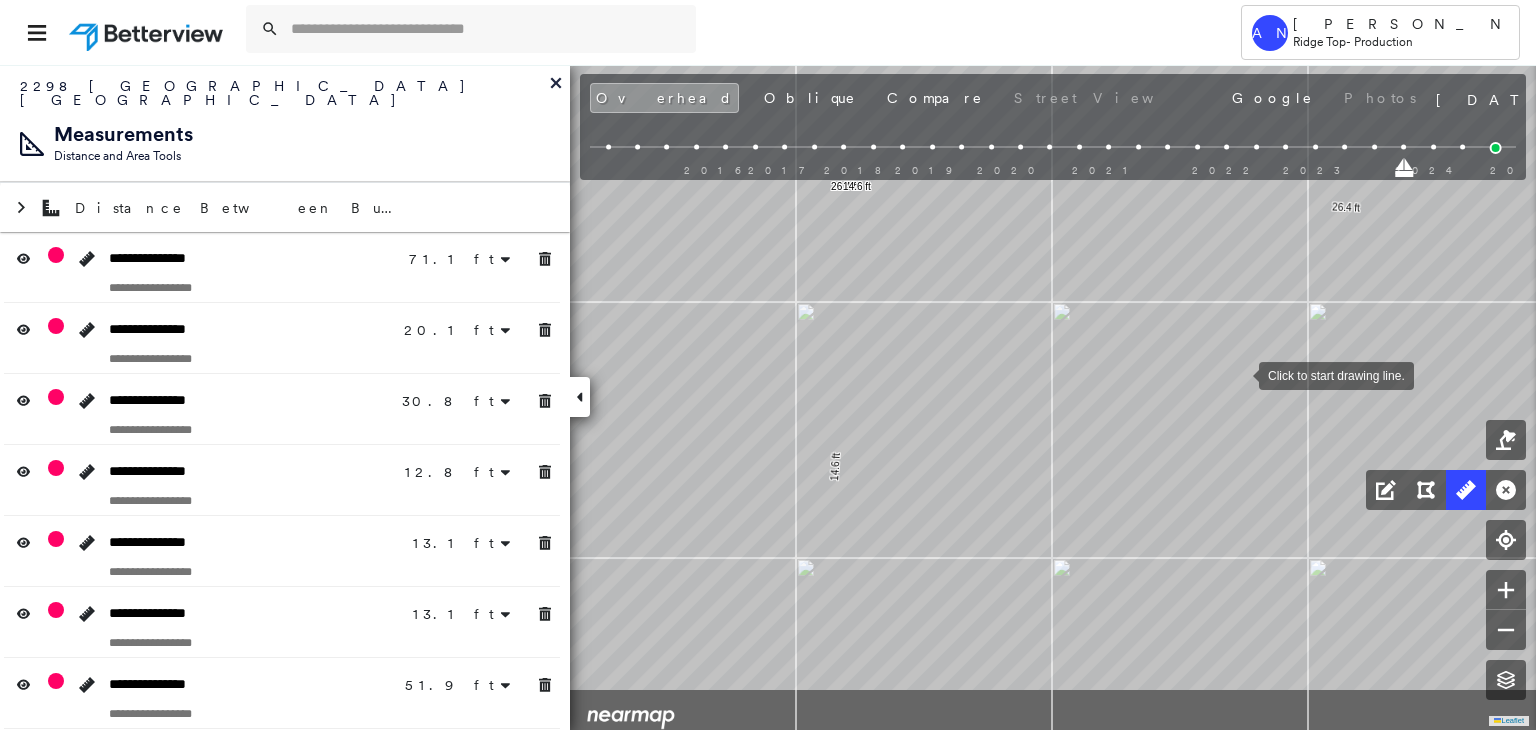 drag, startPoint x: 1228, startPoint y: 484, endPoint x: 1240, endPoint y: 349, distance: 135.53229 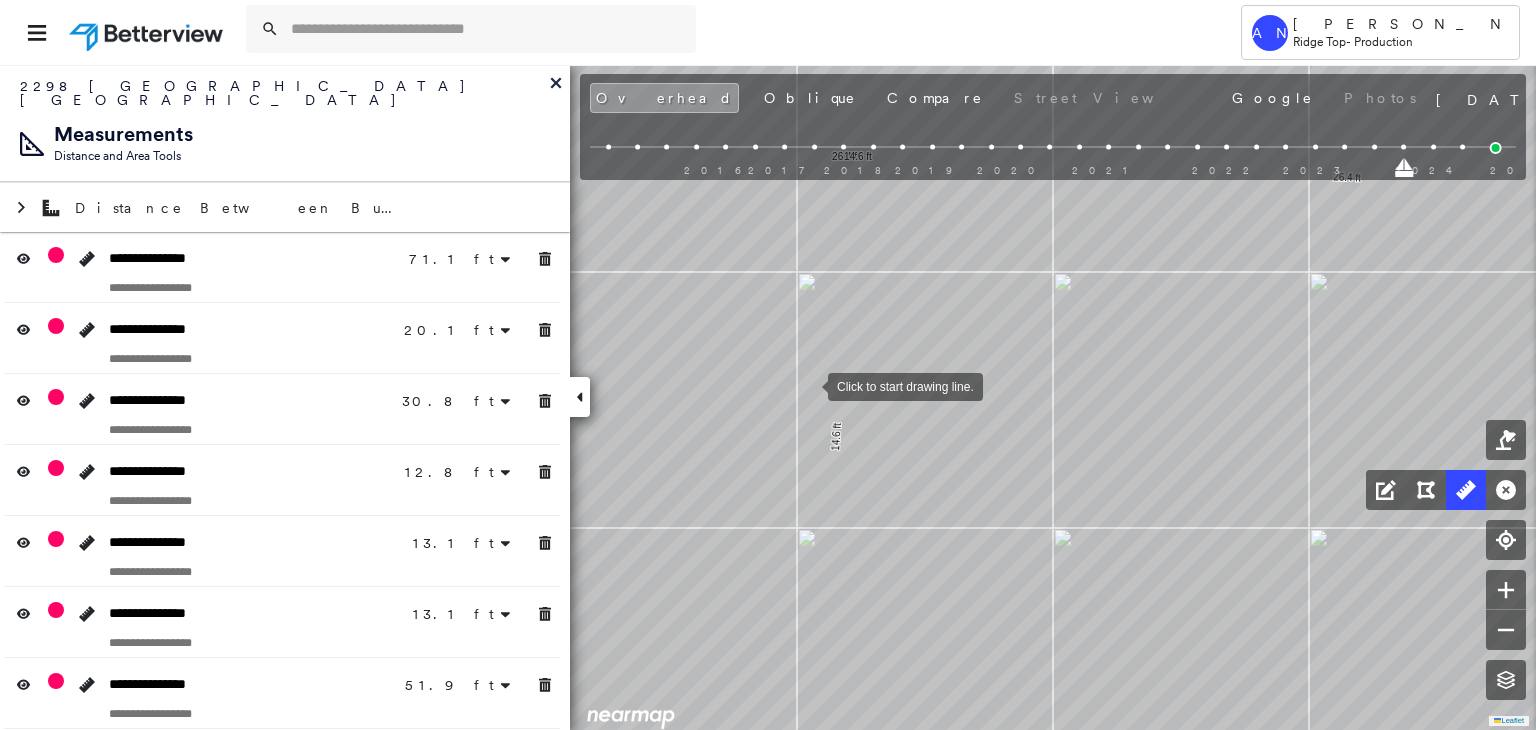 drag, startPoint x: 808, startPoint y: 385, endPoint x: 540, endPoint y: 511, distance: 296.14185 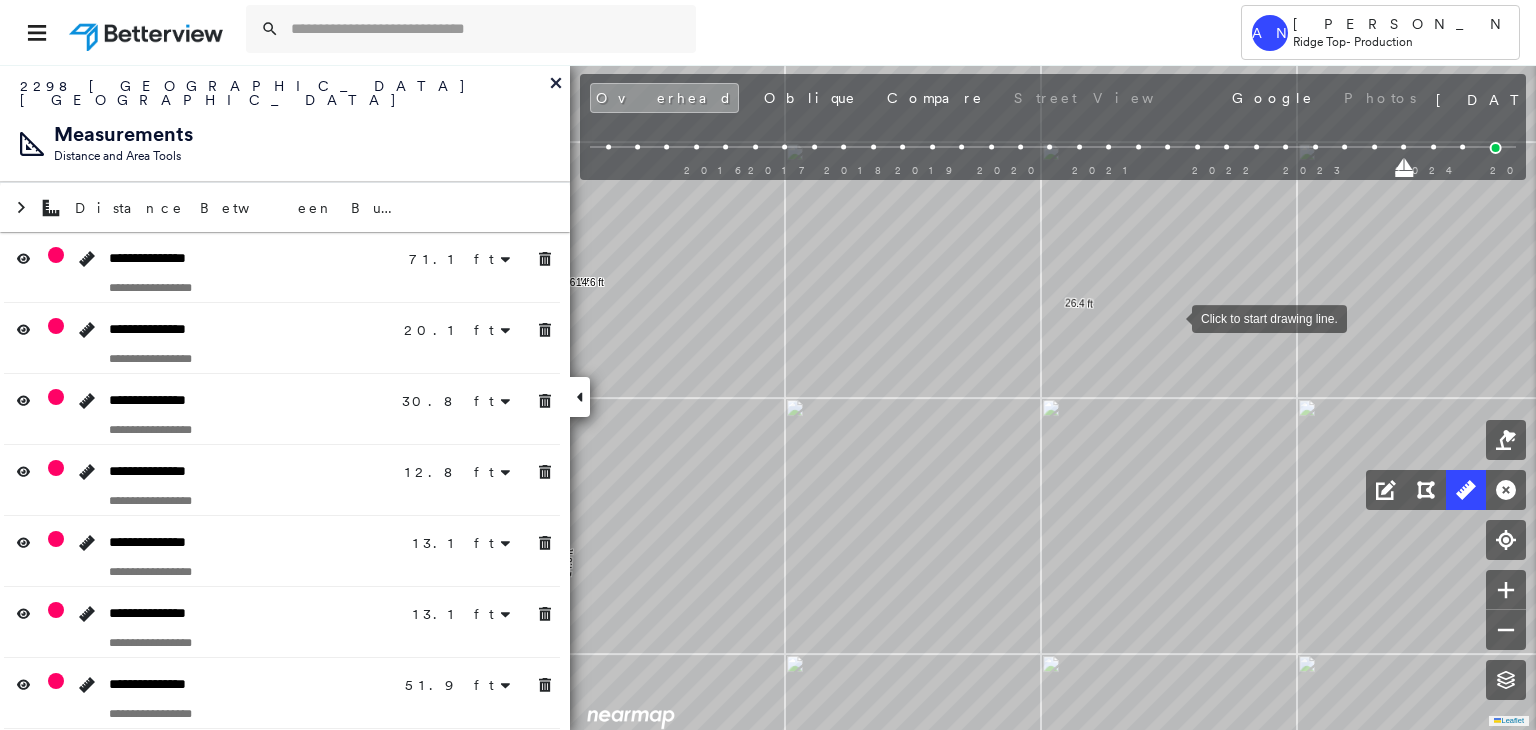 drag, startPoint x: 1172, startPoint y: 317, endPoint x: 1058, endPoint y: 348, distance: 118.13975 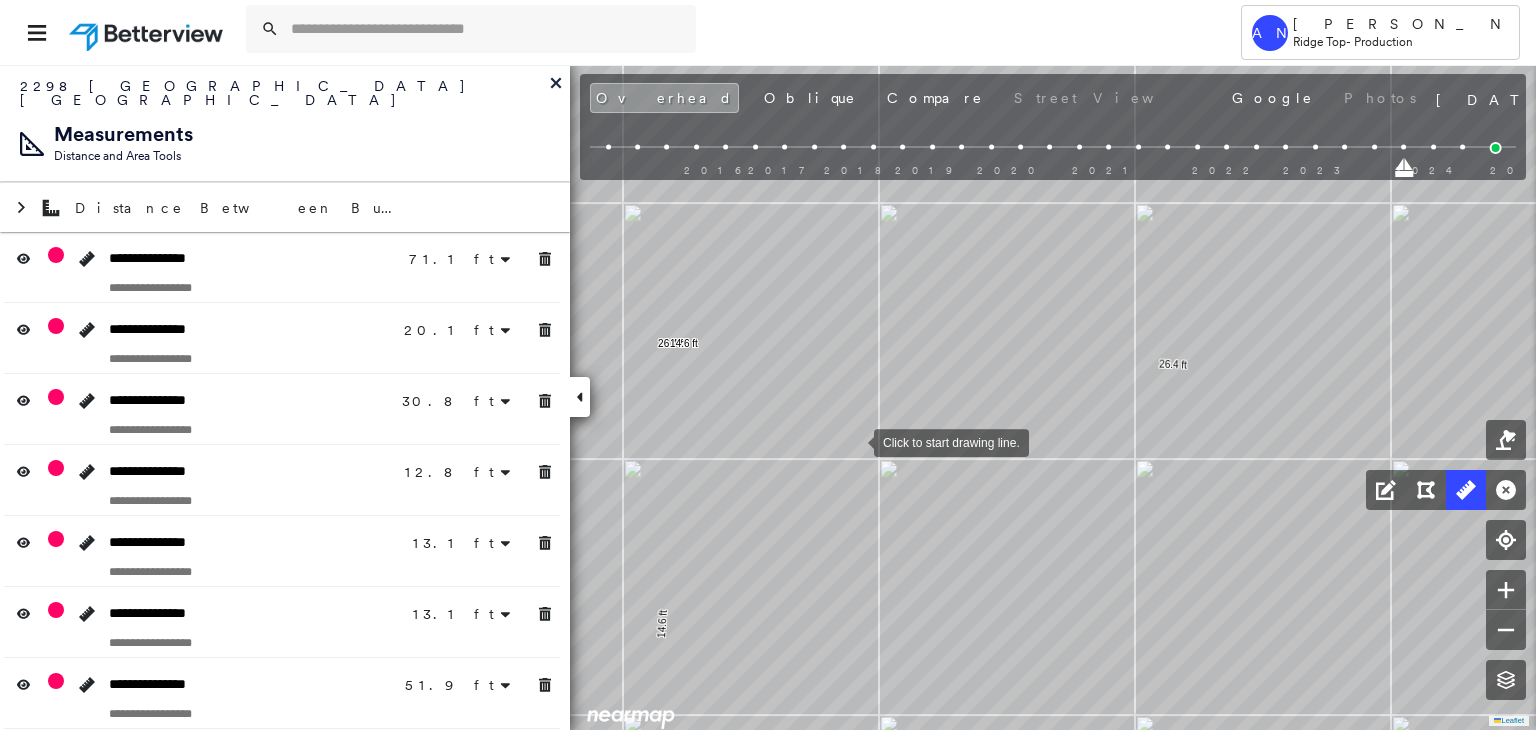 drag, startPoint x: 758, startPoint y: 381, endPoint x: 851, endPoint y: 441, distance: 110.6752 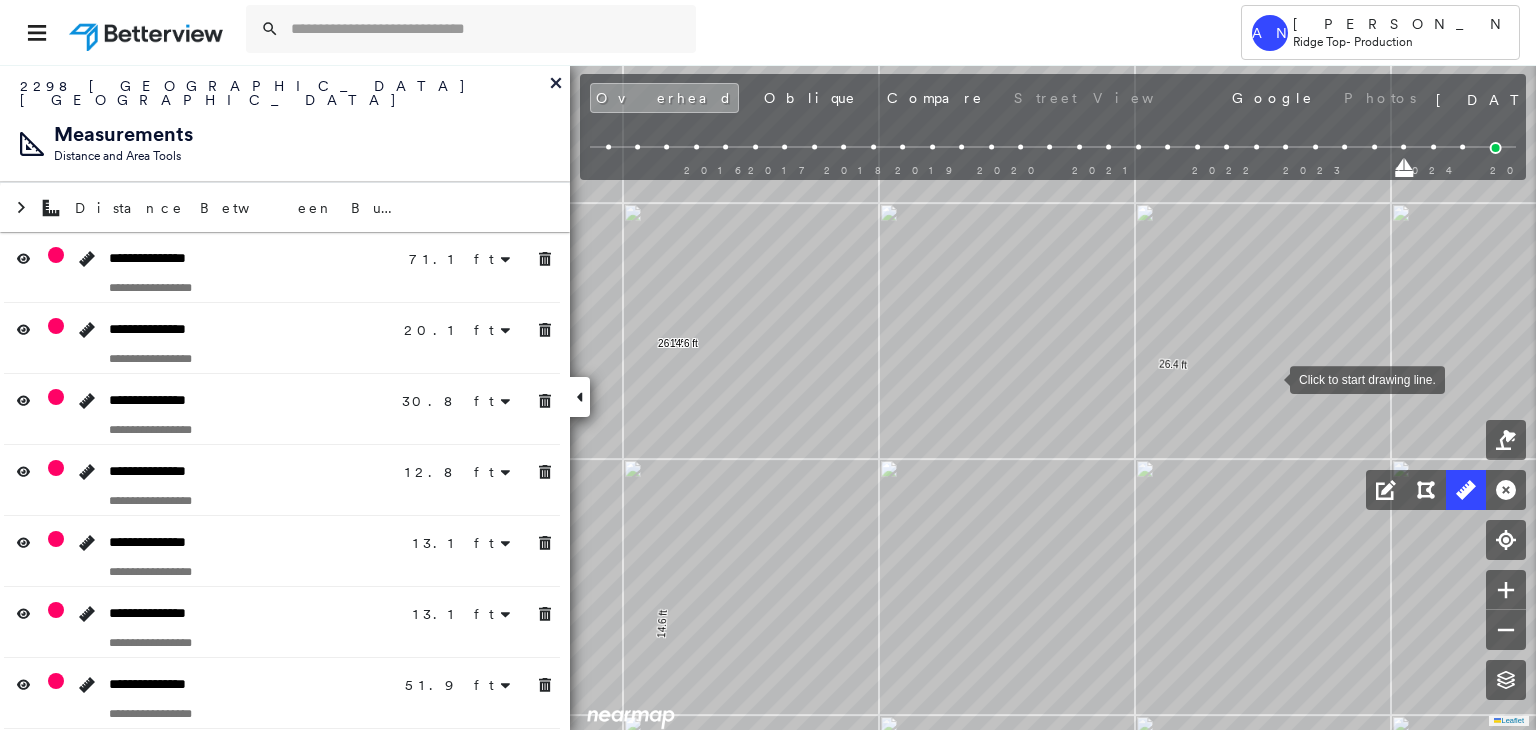click at bounding box center (1270, 378) 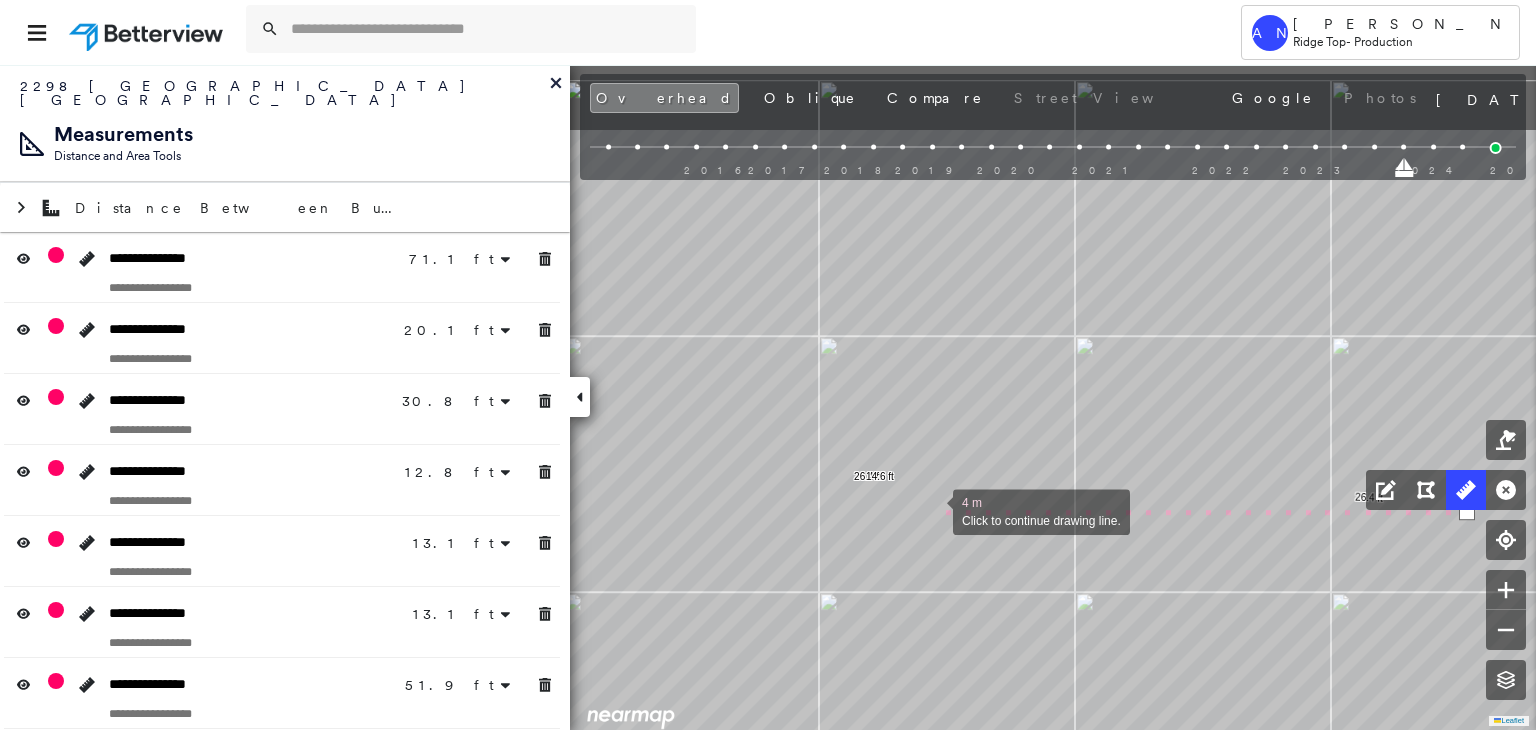 drag, startPoint x: 736, startPoint y: 376, endPoint x: 900, endPoint y: 489, distance: 199.16074 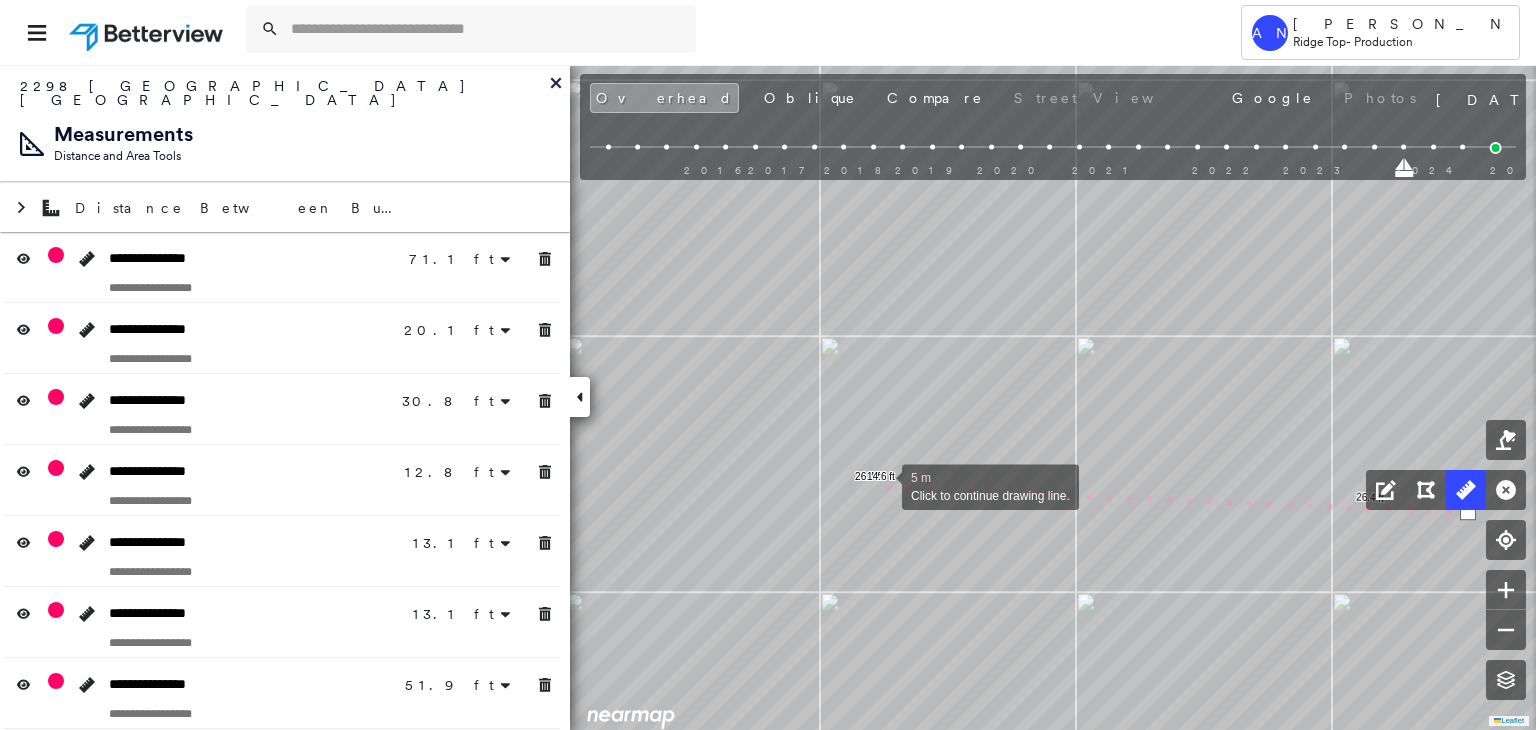 click at bounding box center (882, 485) 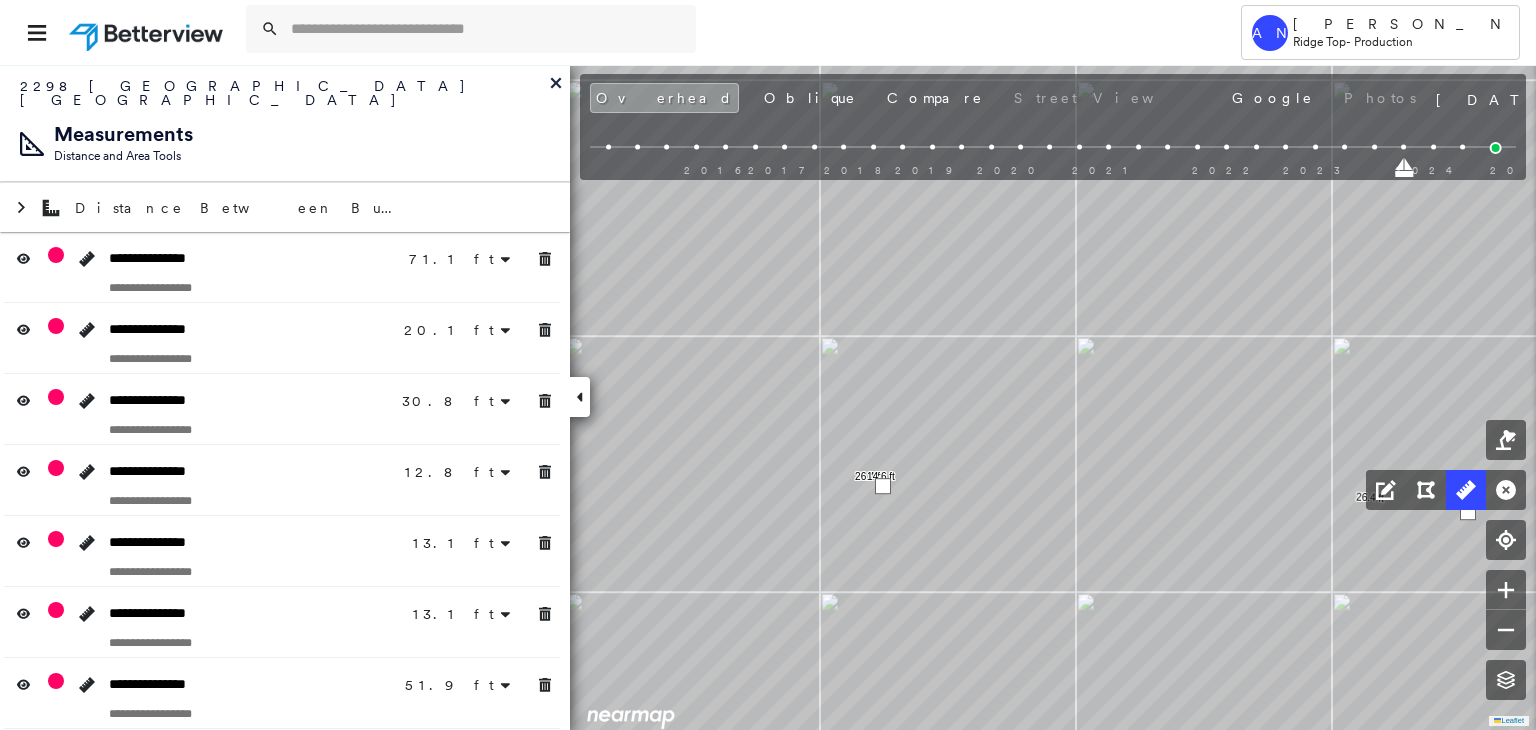 click at bounding box center (883, 486) 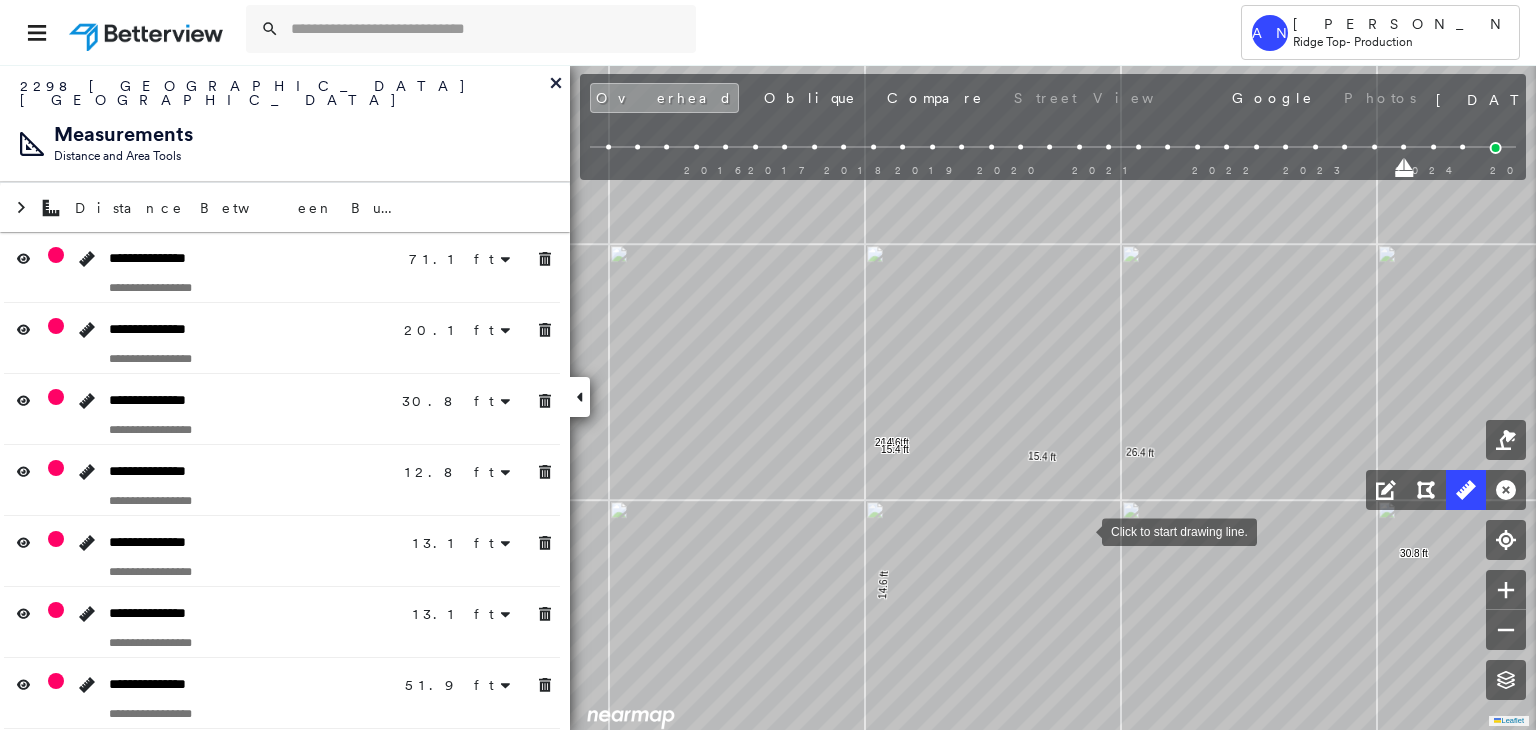 drag, startPoint x: 1144, startPoint y: 532, endPoint x: 1083, endPoint y: 530, distance: 61.03278 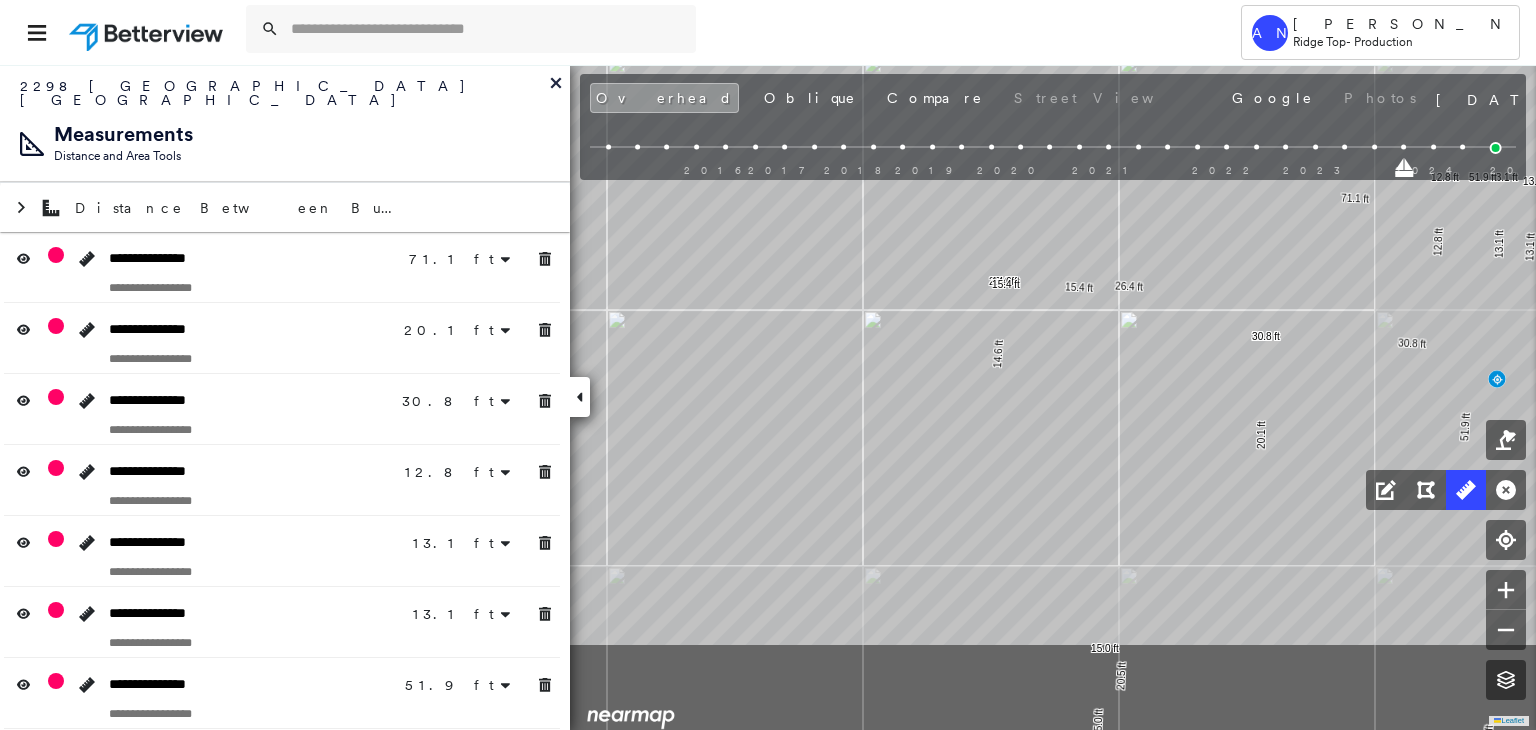drag, startPoint x: 930, startPoint y: 324, endPoint x: 928, endPoint y: 268, distance: 56.0357 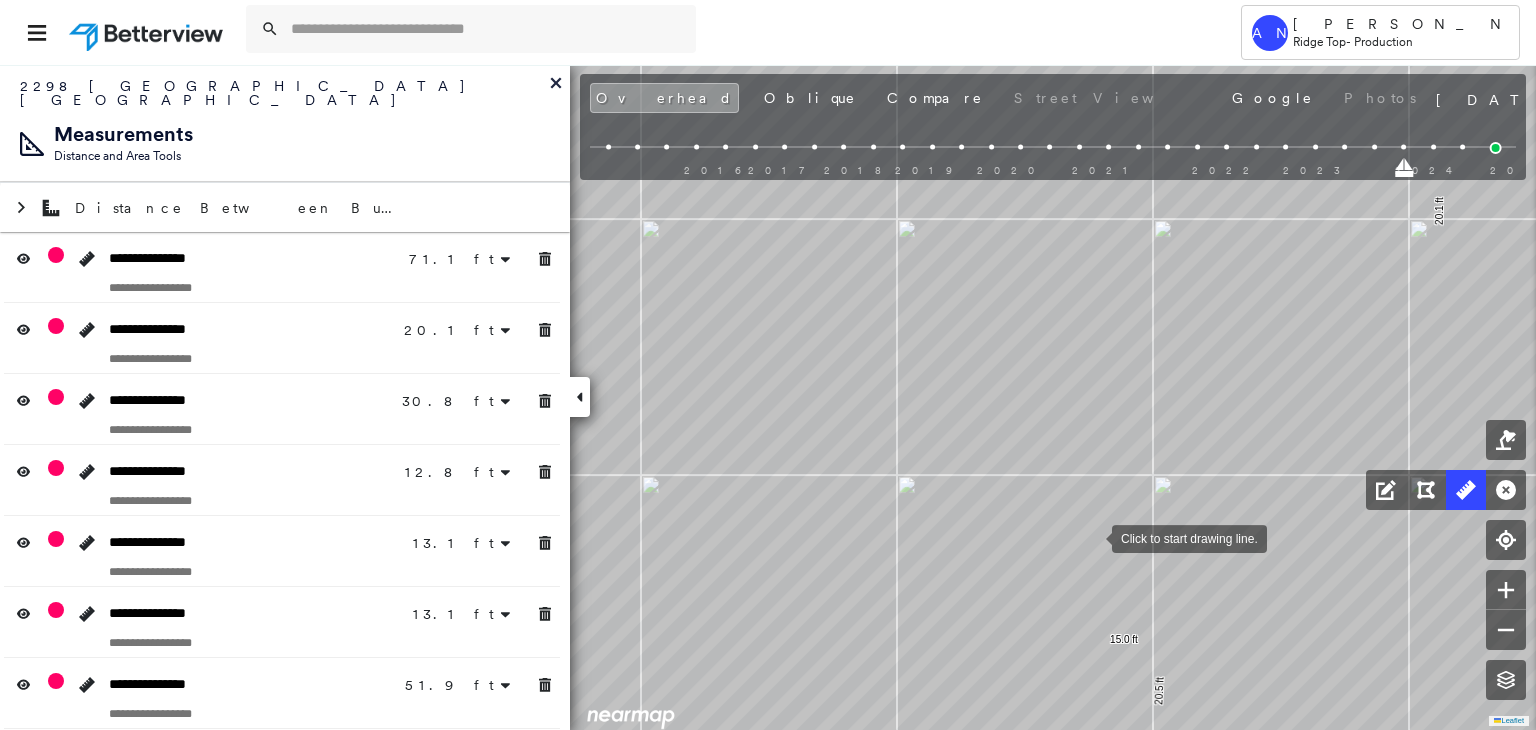 click at bounding box center (1092, 537) 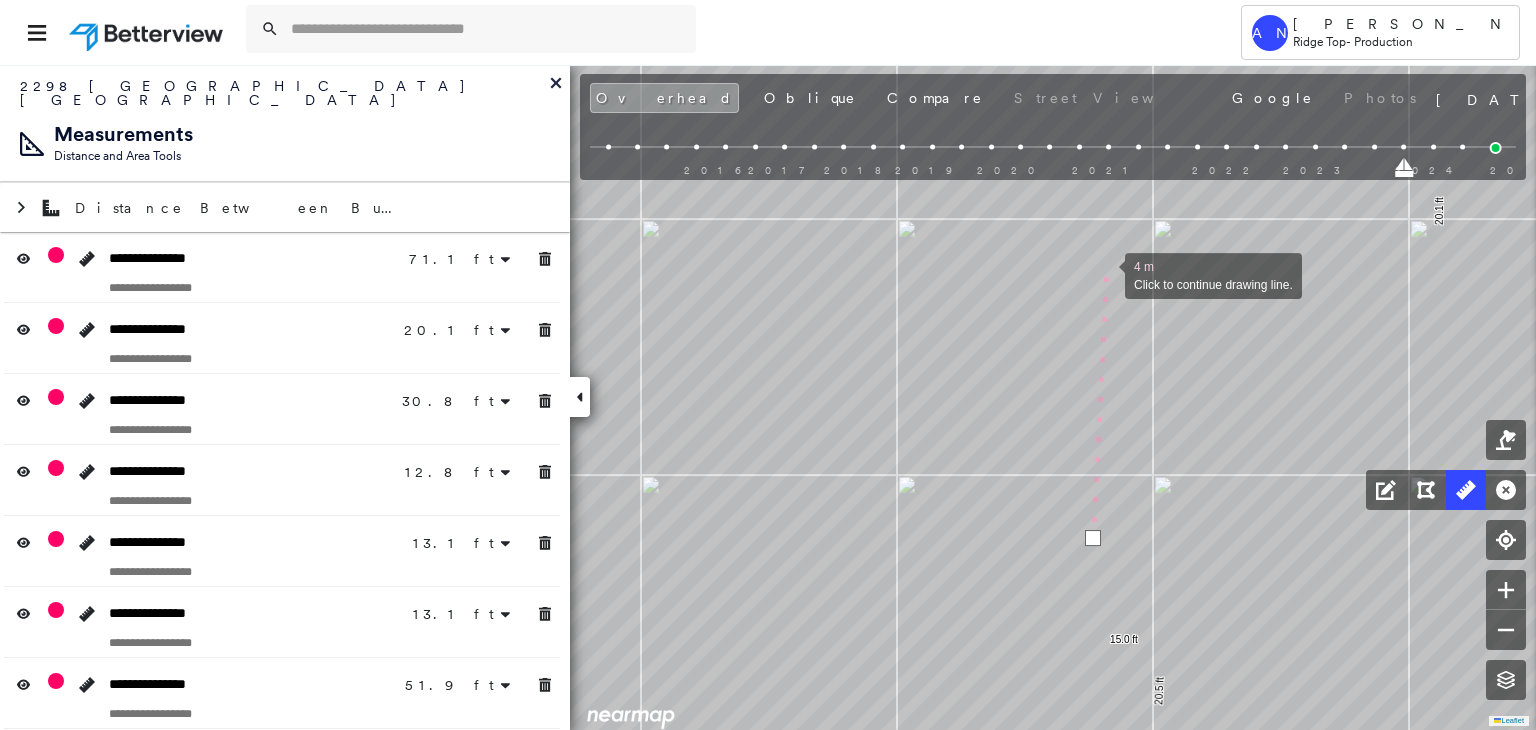 click at bounding box center [1105, 274] 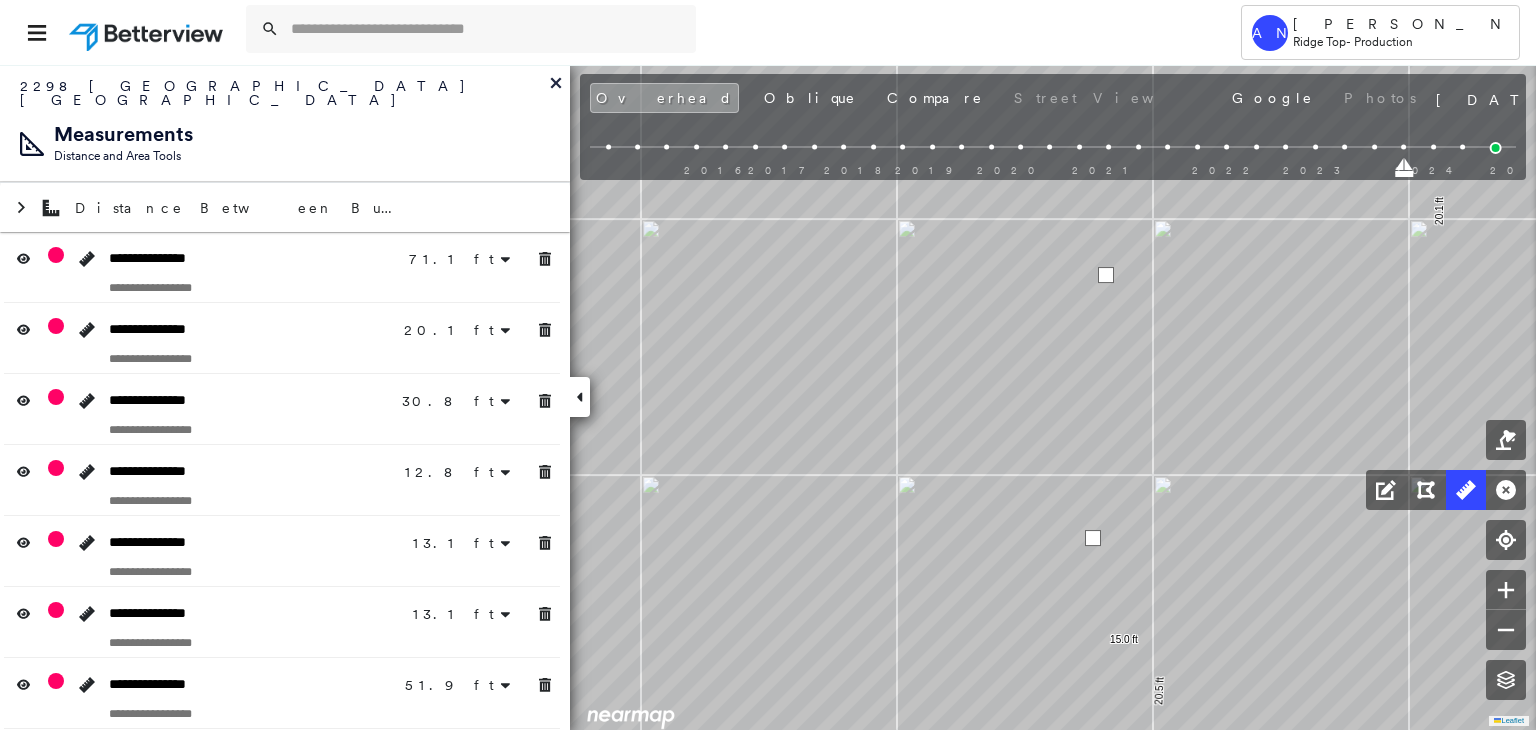 click at bounding box center [1106, 275] 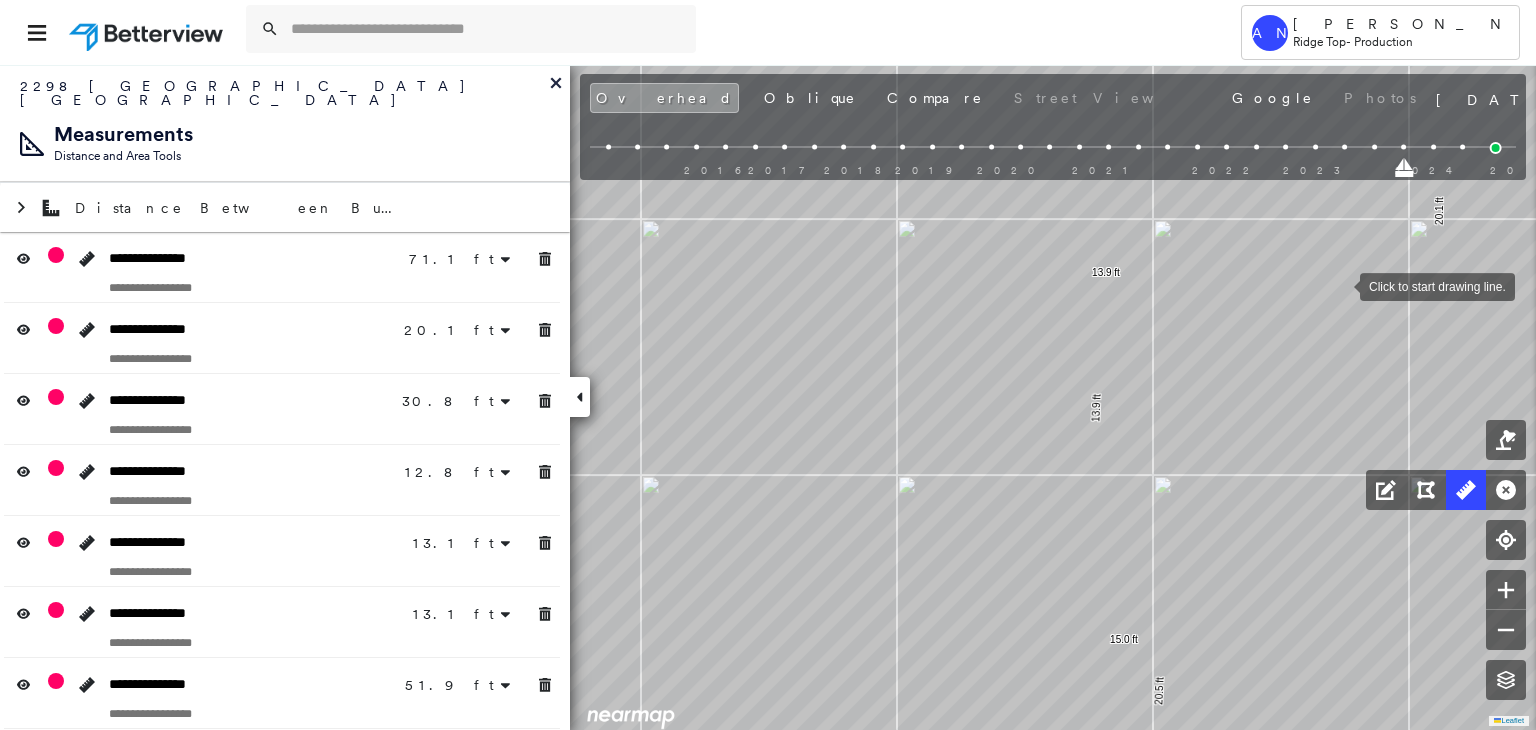 drag, startPoint x: 1340, startPoint y: 285, endPoint x: 1265, endPoint y: 286, distance: 75.00667 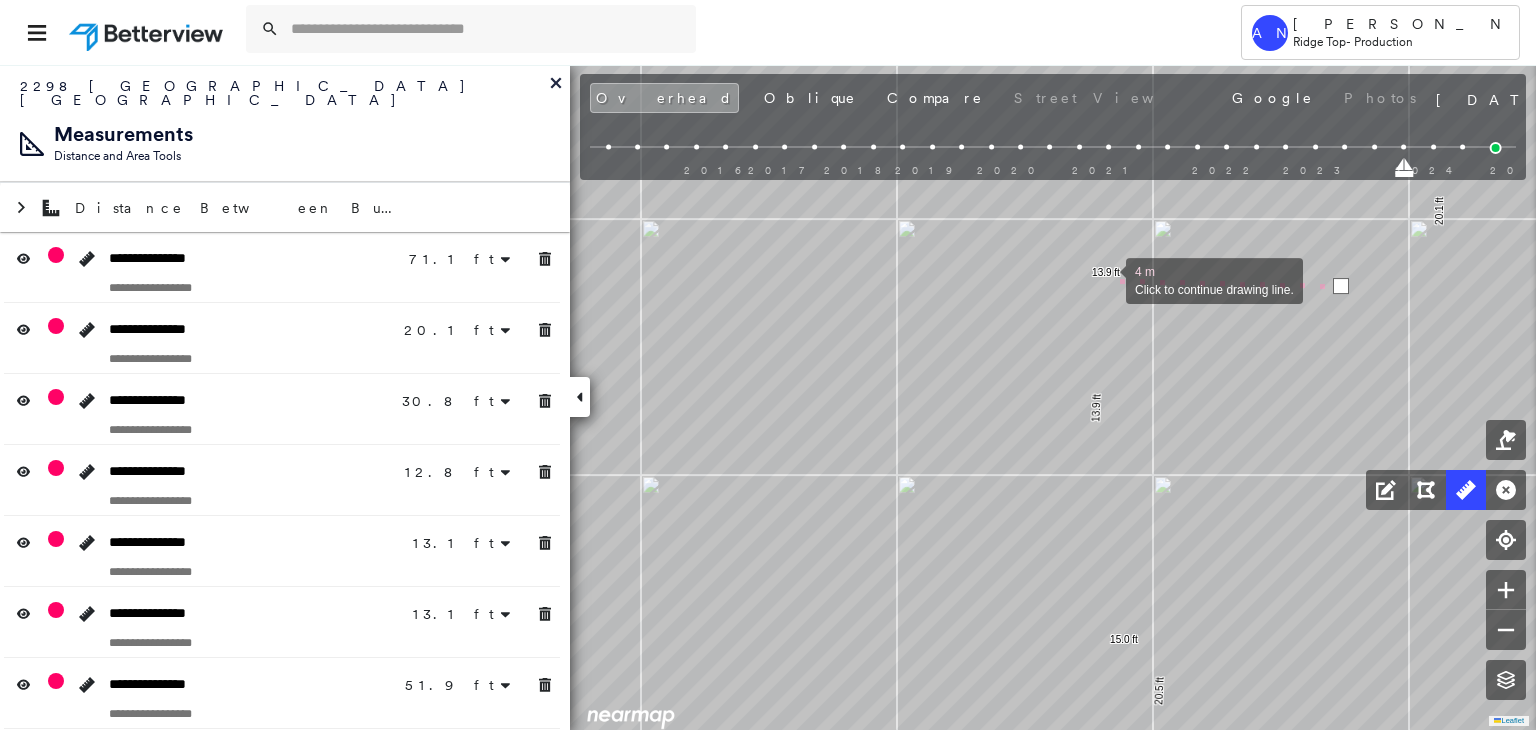 click at bounding box center [1106, 279] 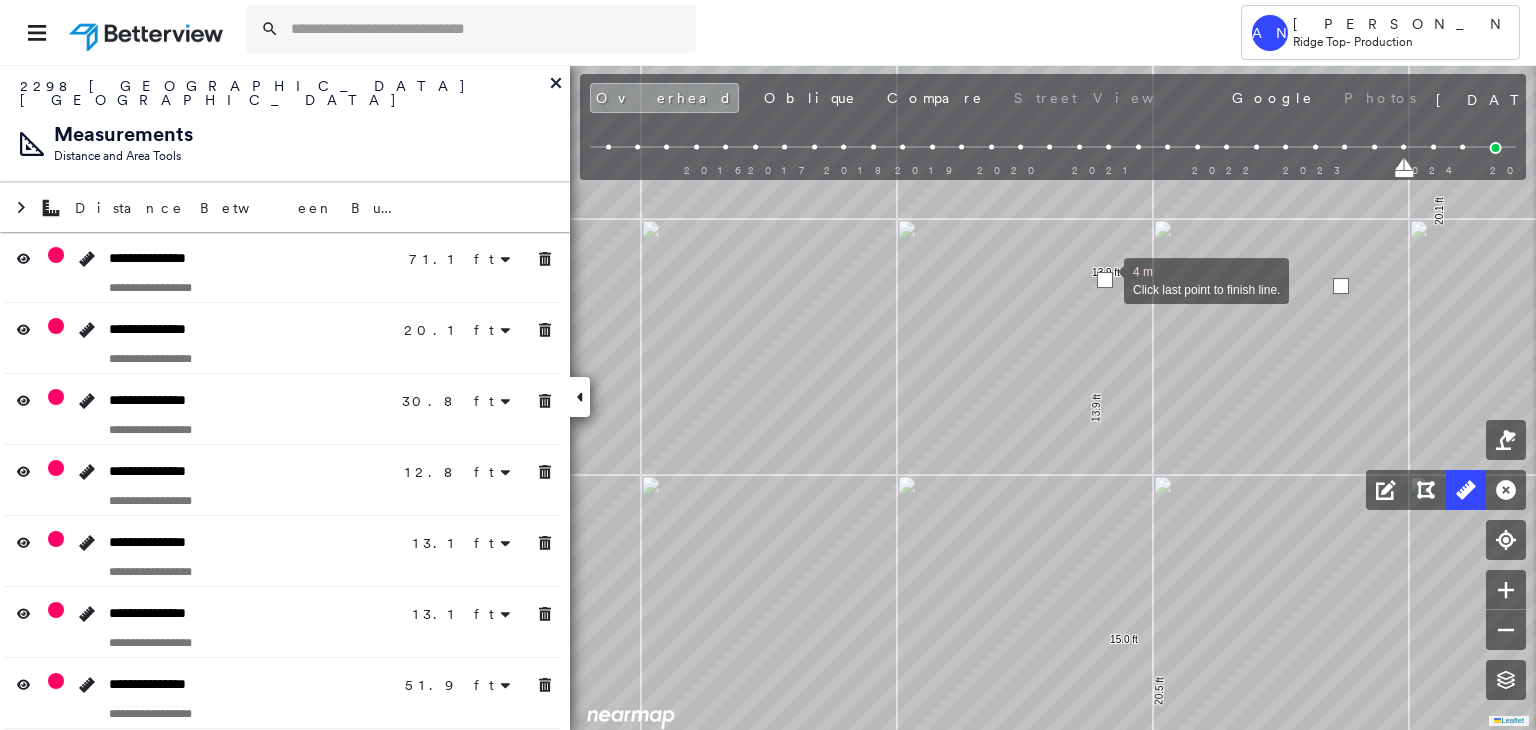 click at bounding box center [1105, 280] 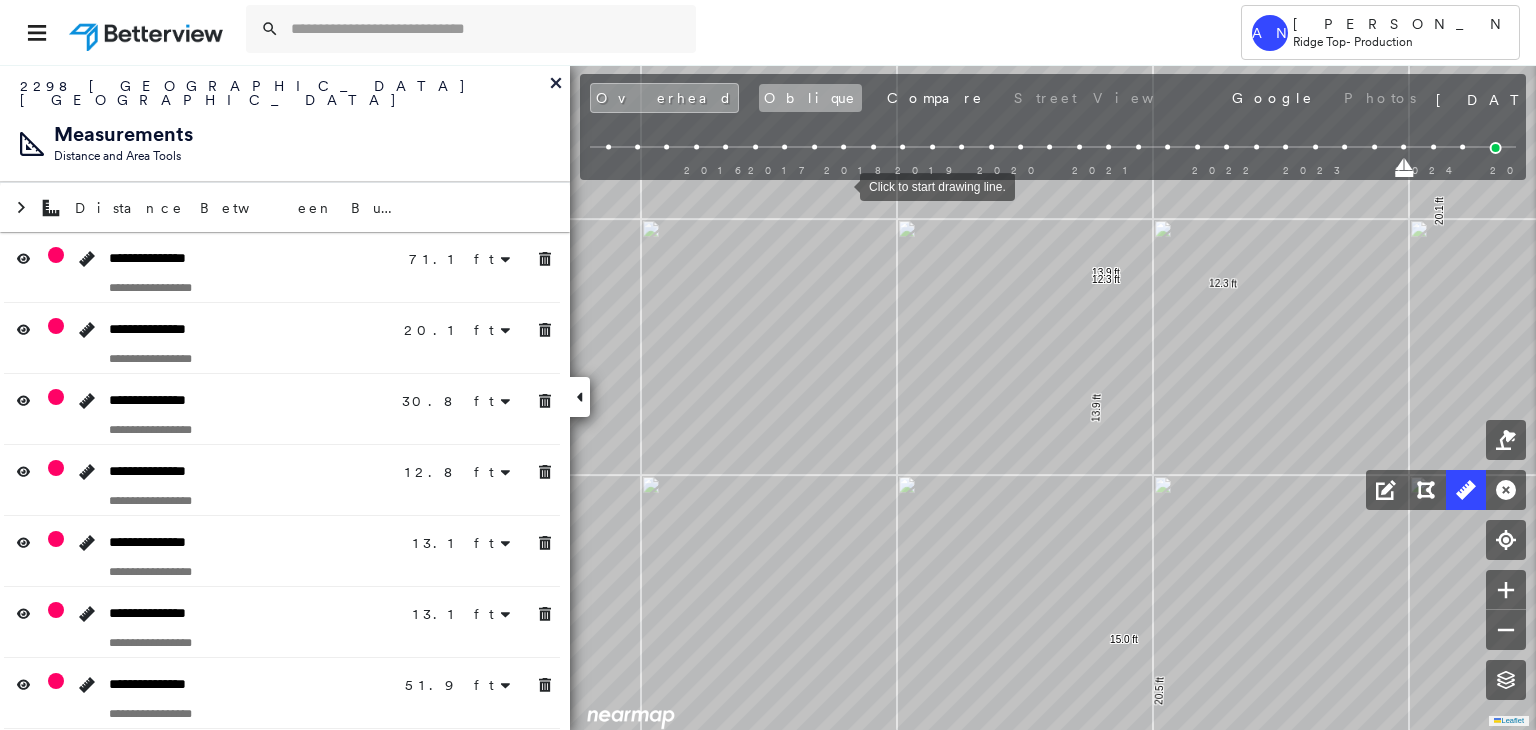 click on "Oblique" at bounding box center [810, 98] 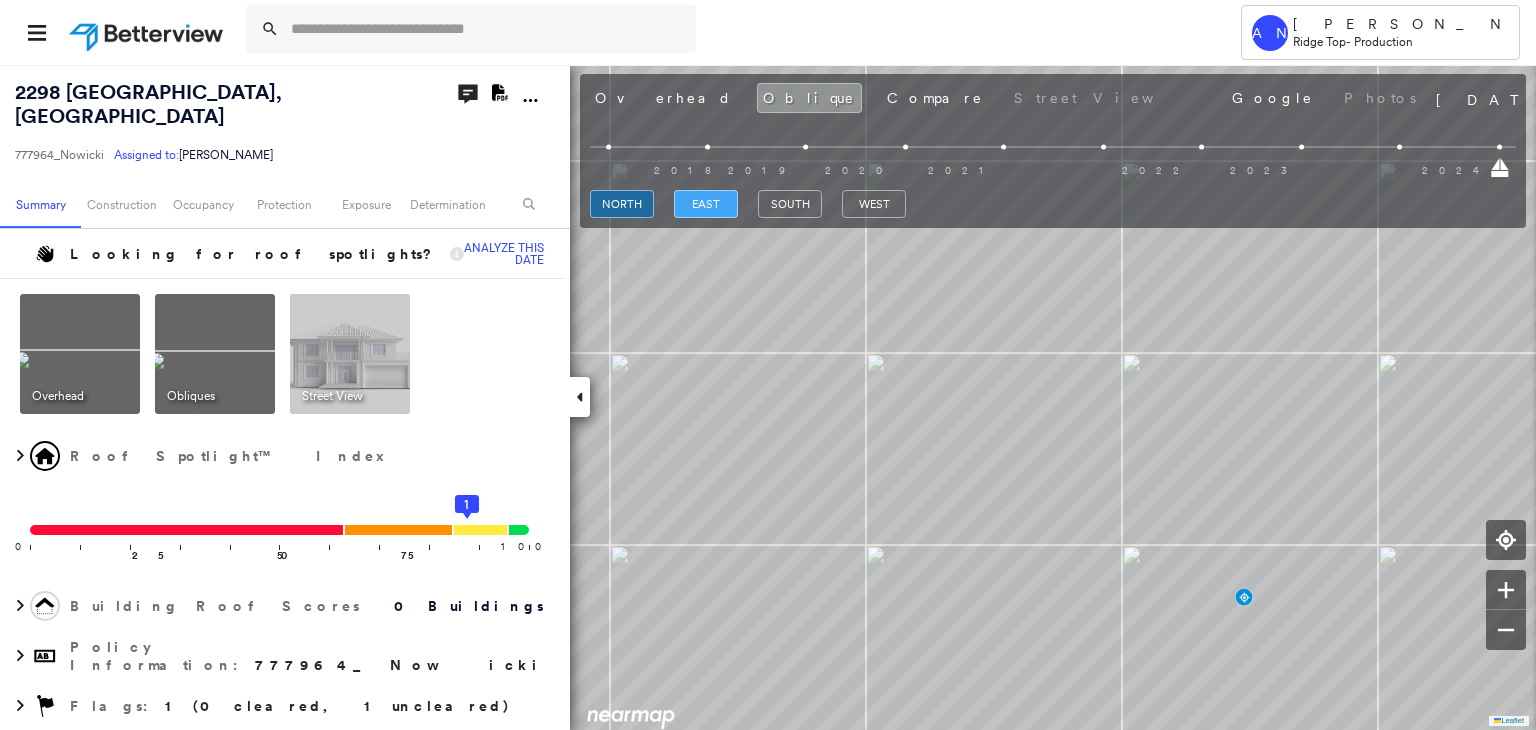 click on "east" at bounding box center [706, 204] 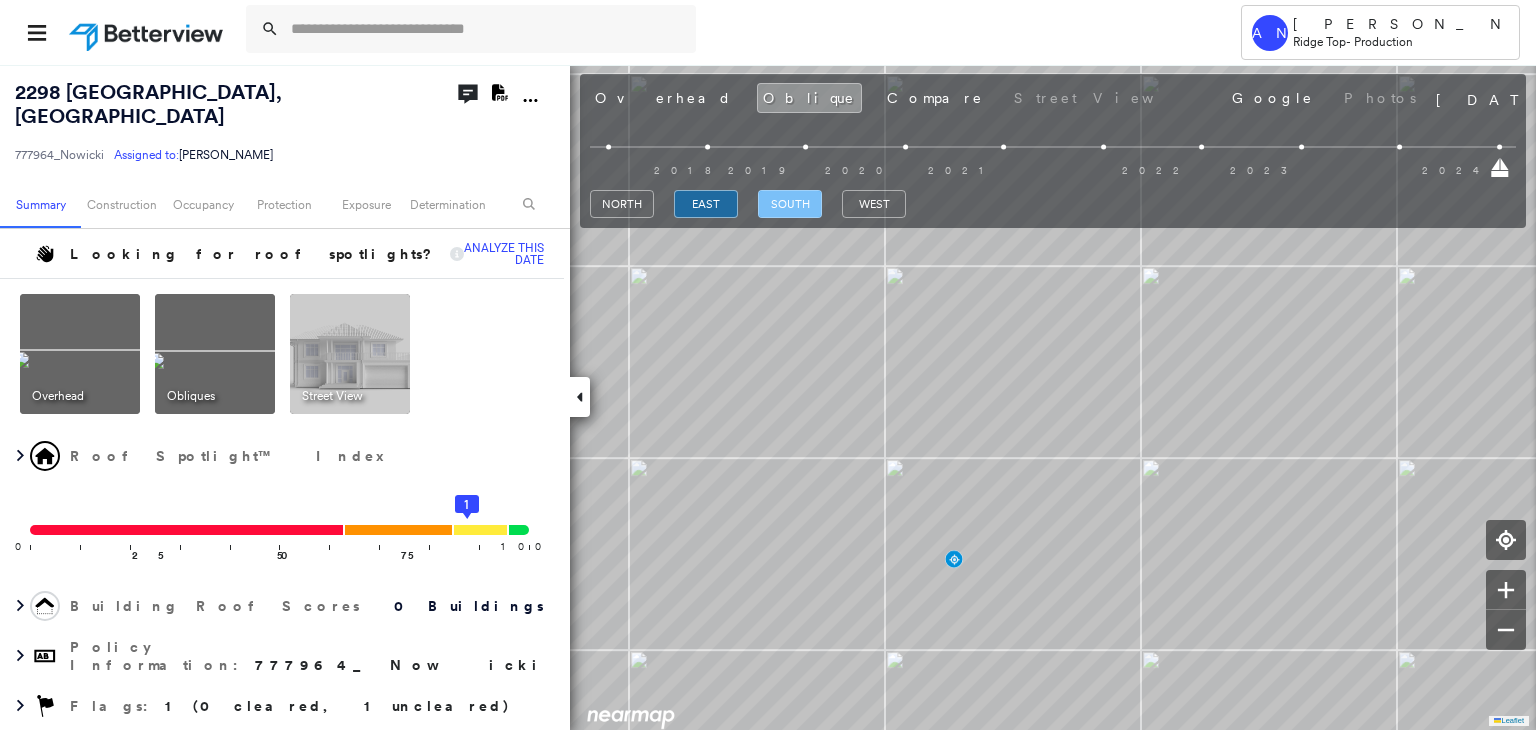 click on "south" at bounding box center (790, 204) 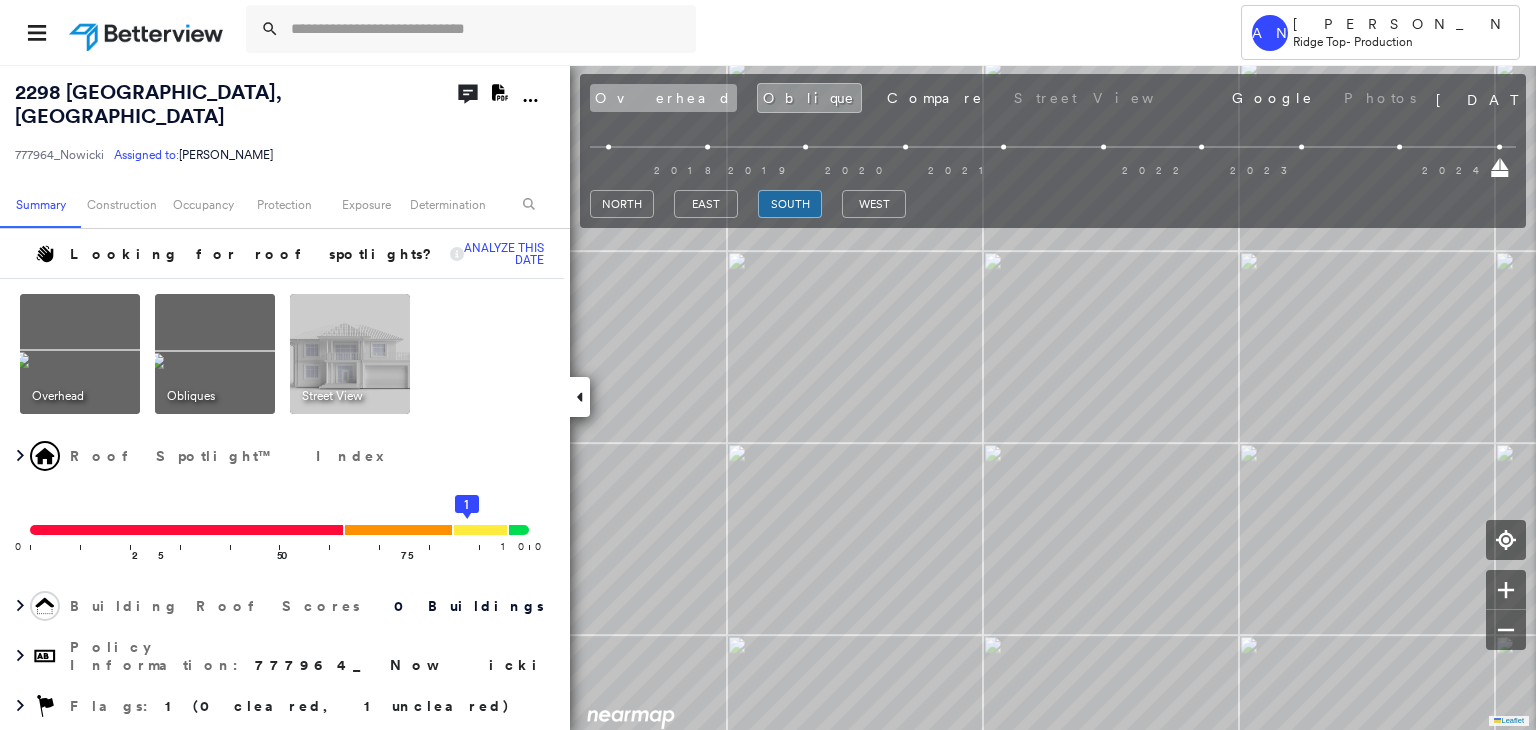 click on "Overhead" at bounding box center (663, 98) 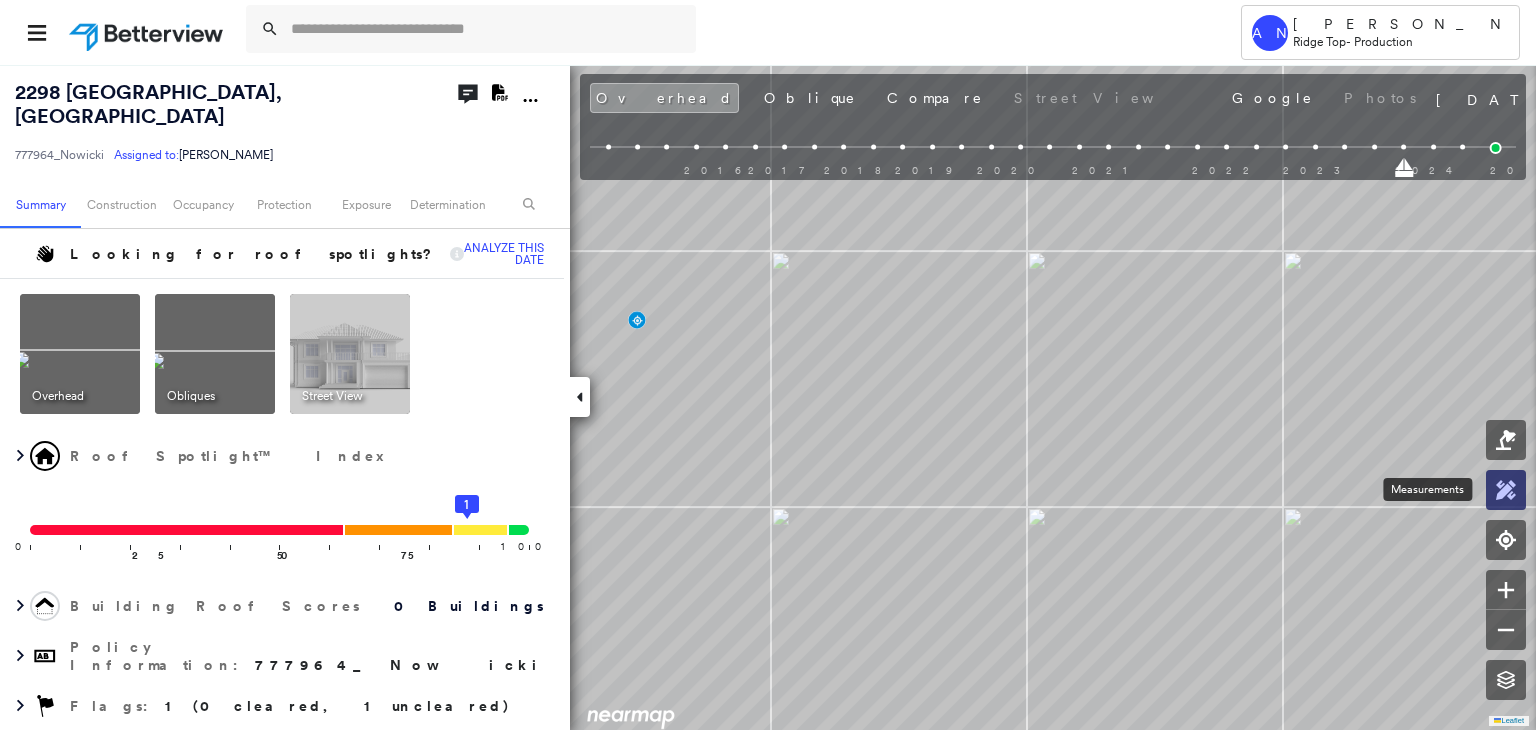 click 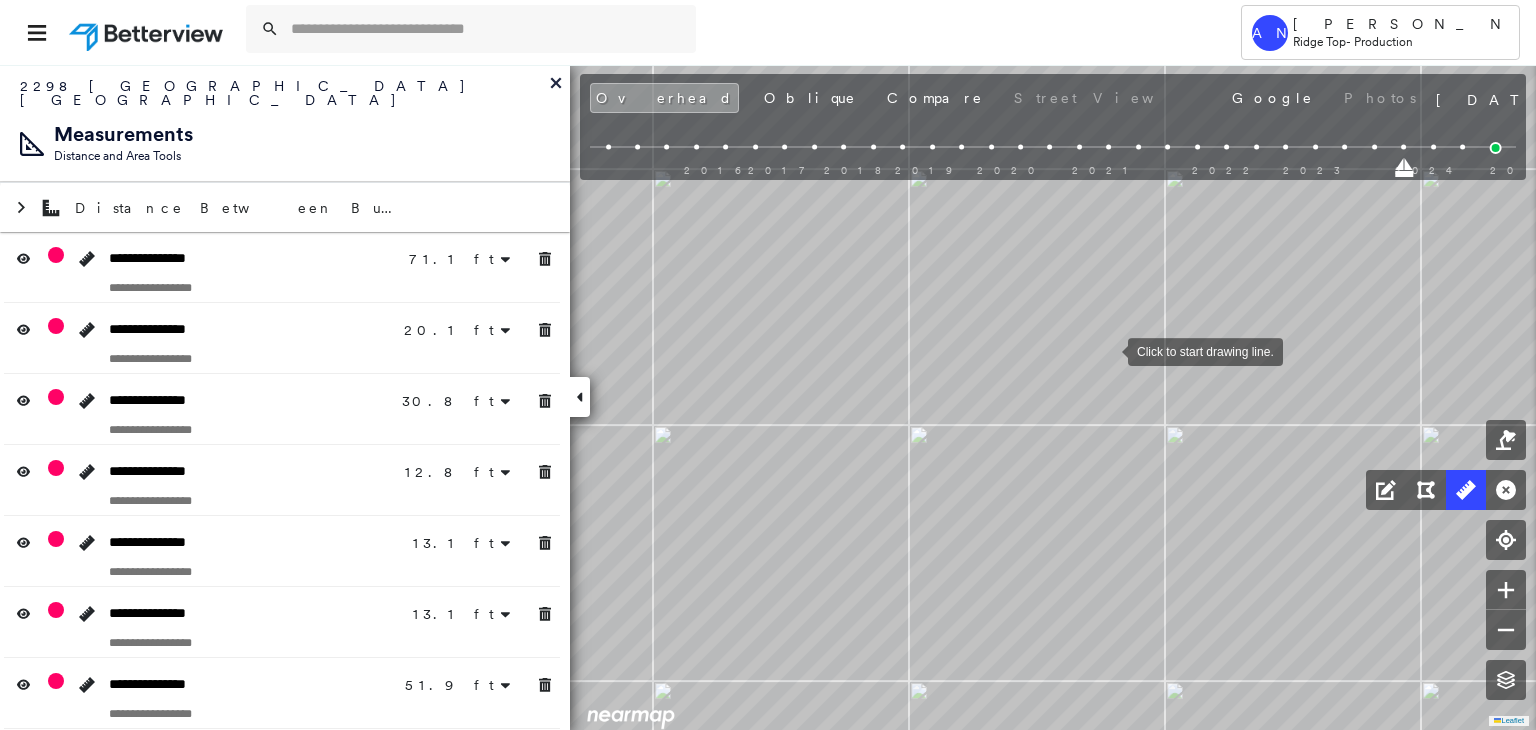 click at bounding box center [1108, 350] 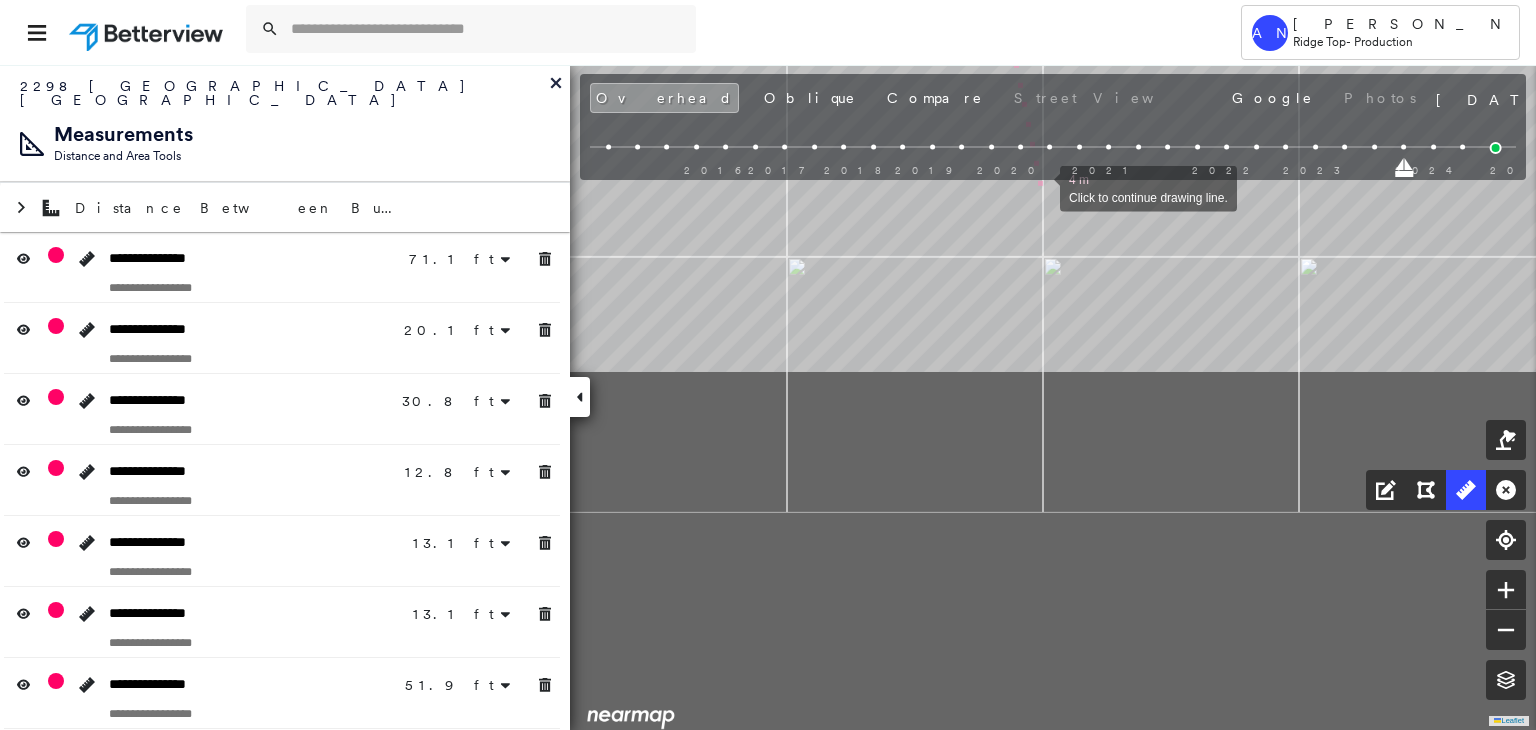 drag, startPoint x: 1163, startPoint y: 613, endPoint x: 1041, endPoint y: 189, distance: 441.2029 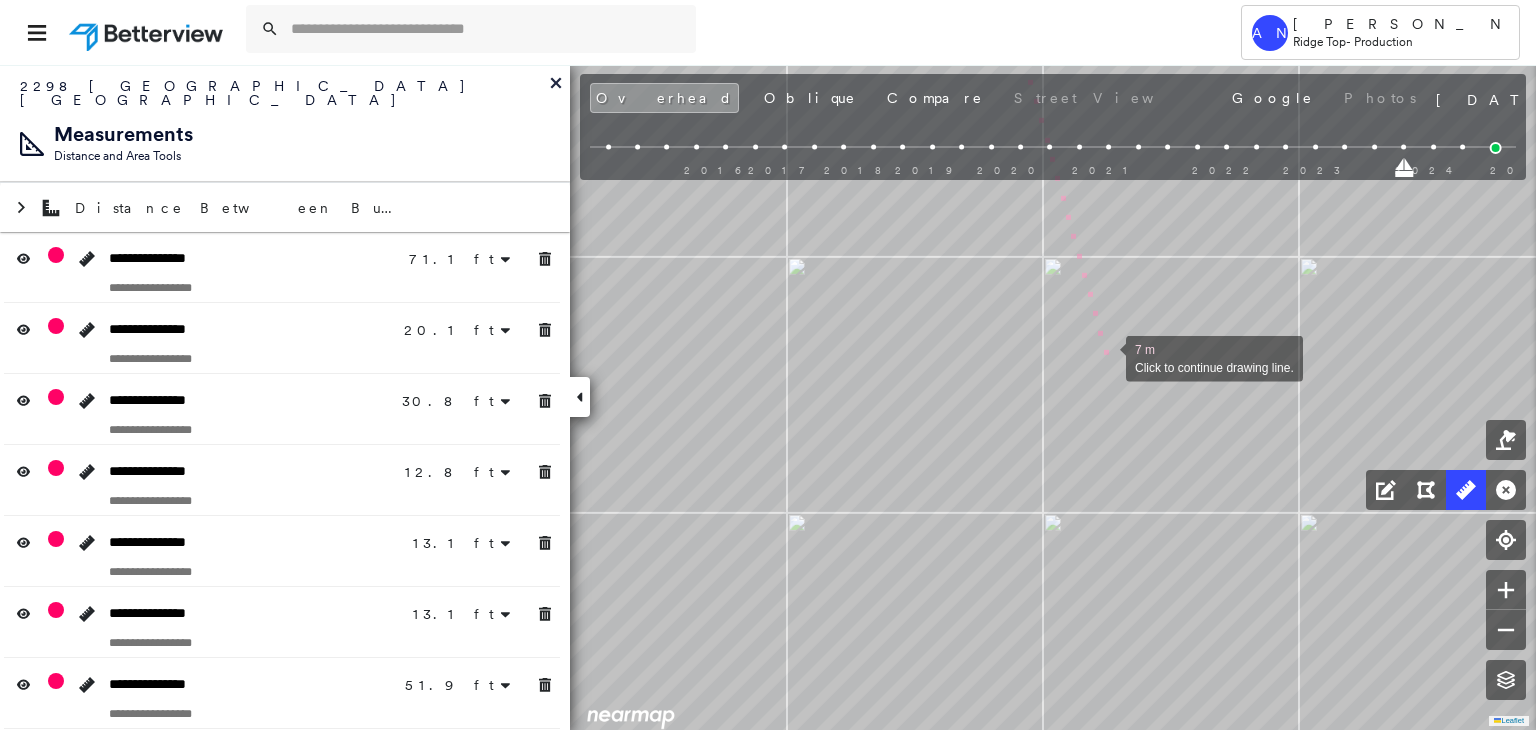 click at bounding box center (1106, 357) 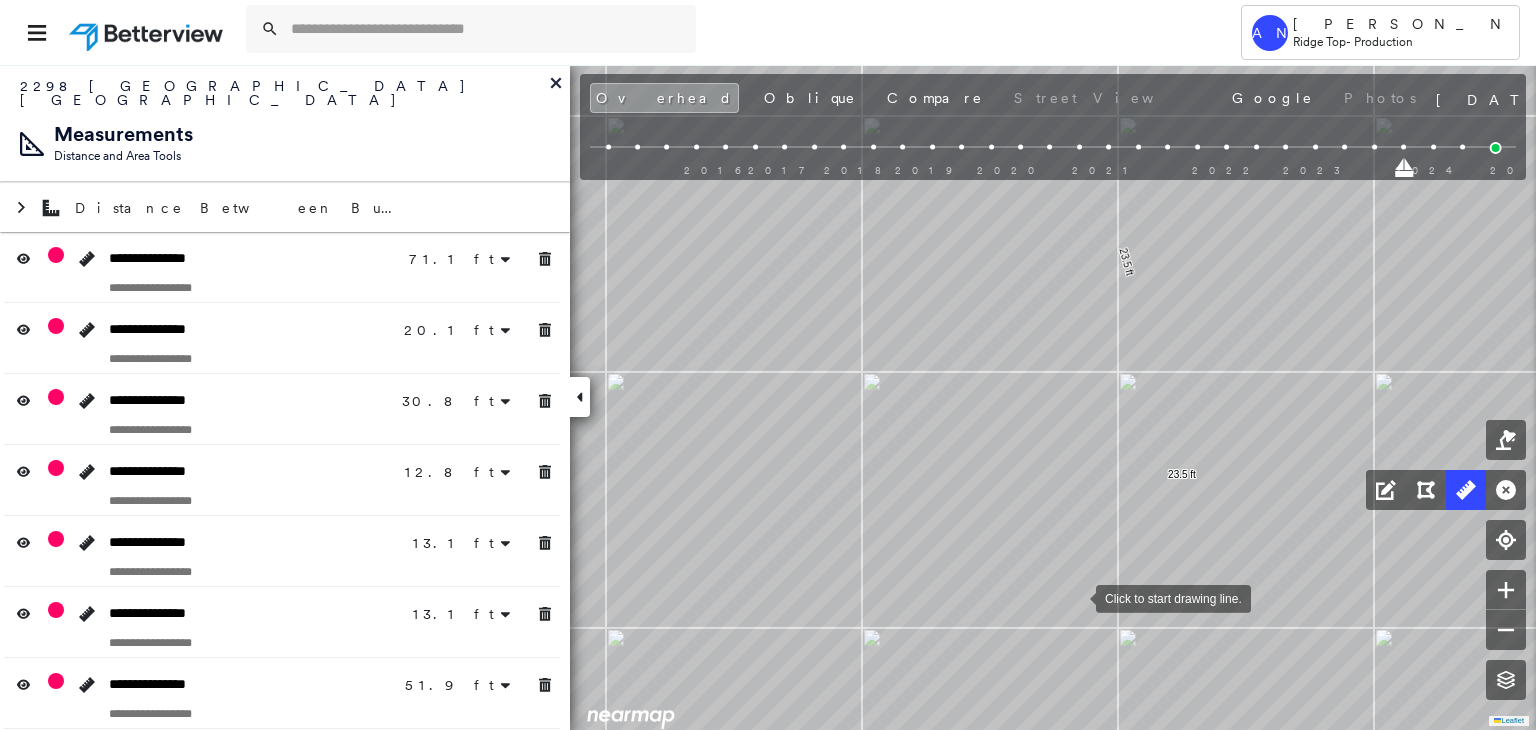 drag, startPoint x: 1049, startPoint y: 556, endPoint x: 1076, endPoint y: 597, distance: 49.09175 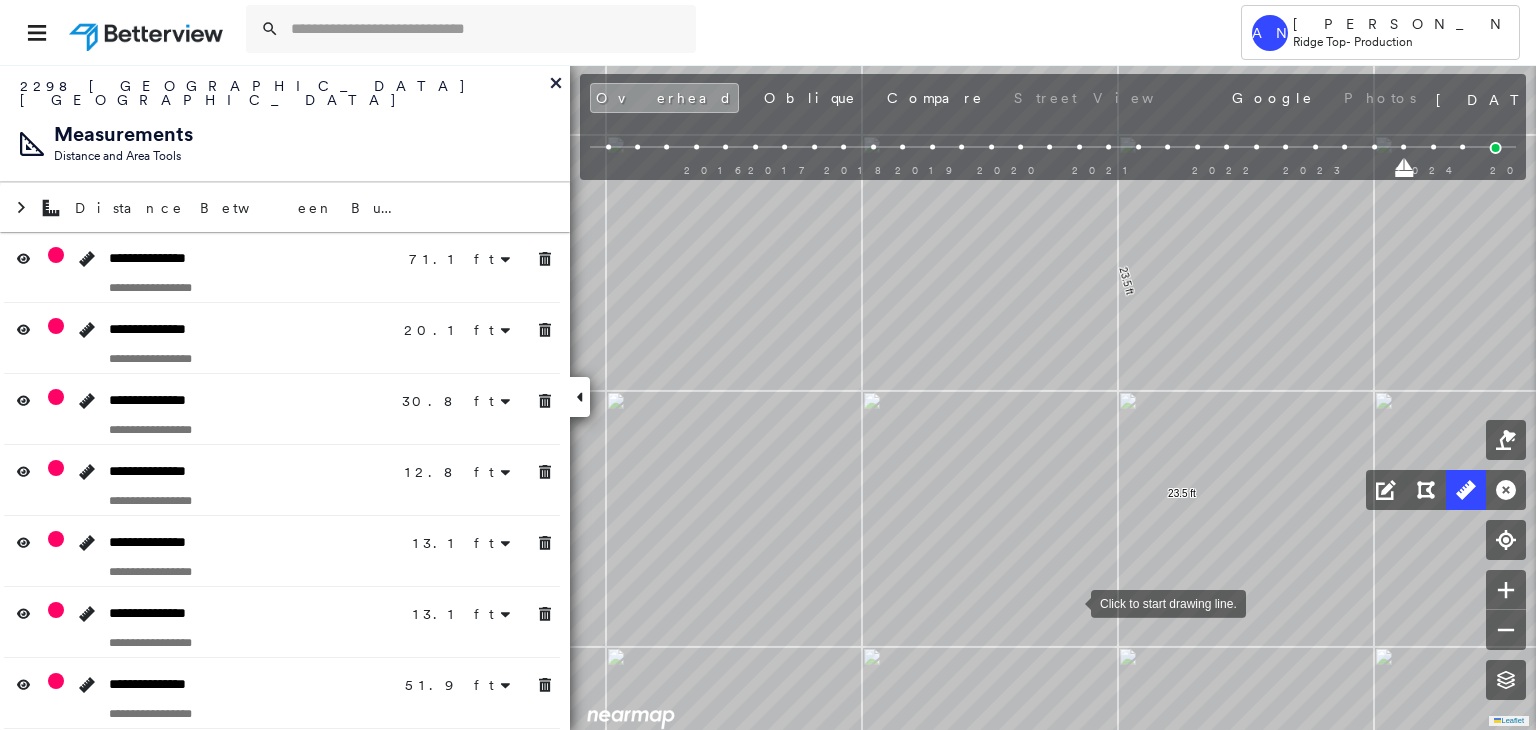 drag, startPoint x: 1071, startPoint y: 598, endPoint x: 1073, endPoint y: 611, distance: 13.152946 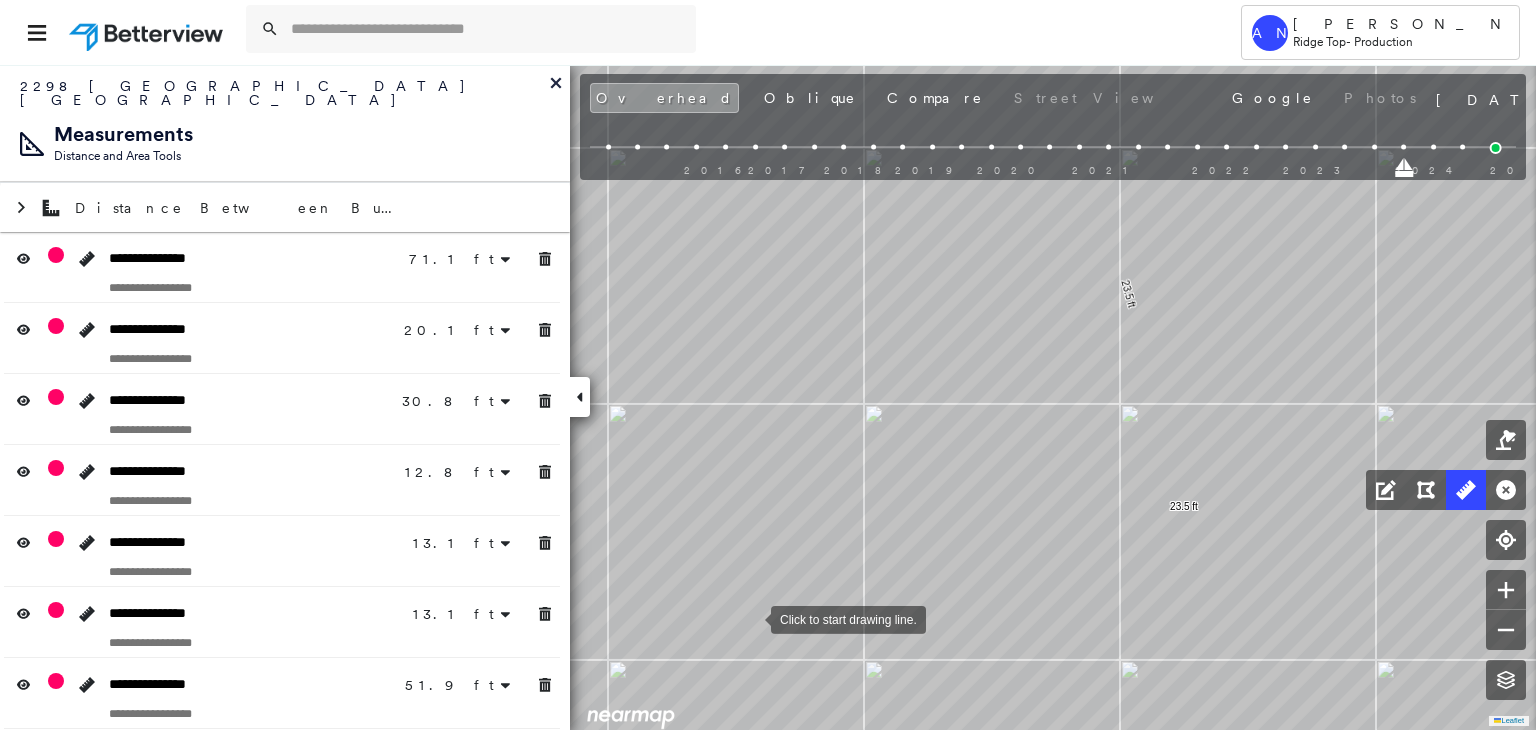 drag, startPoint x: 751, startPoint y: 618, endPoint x: 980, endPoint y: 554, distance: 237.7751 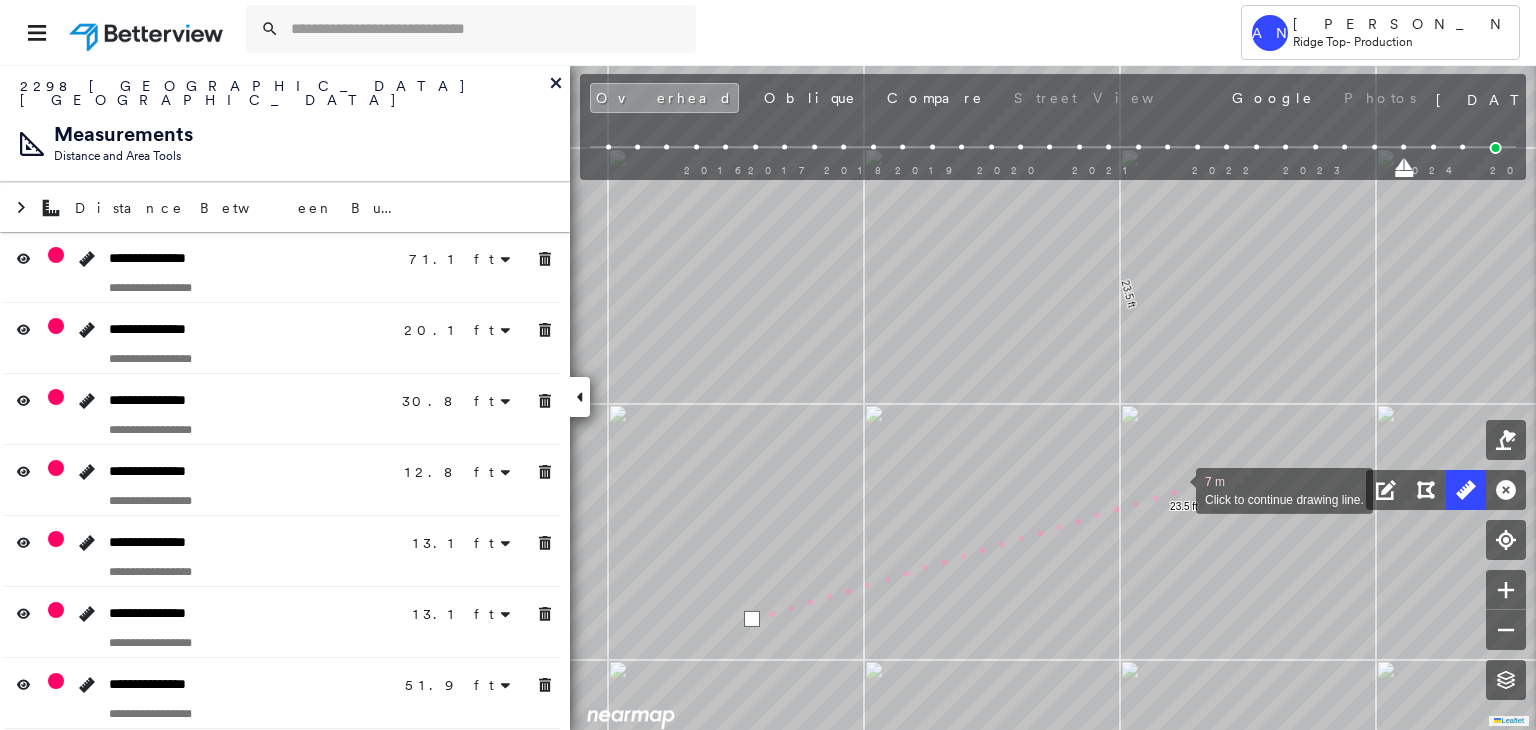 click at bounding box center (1176, 489) 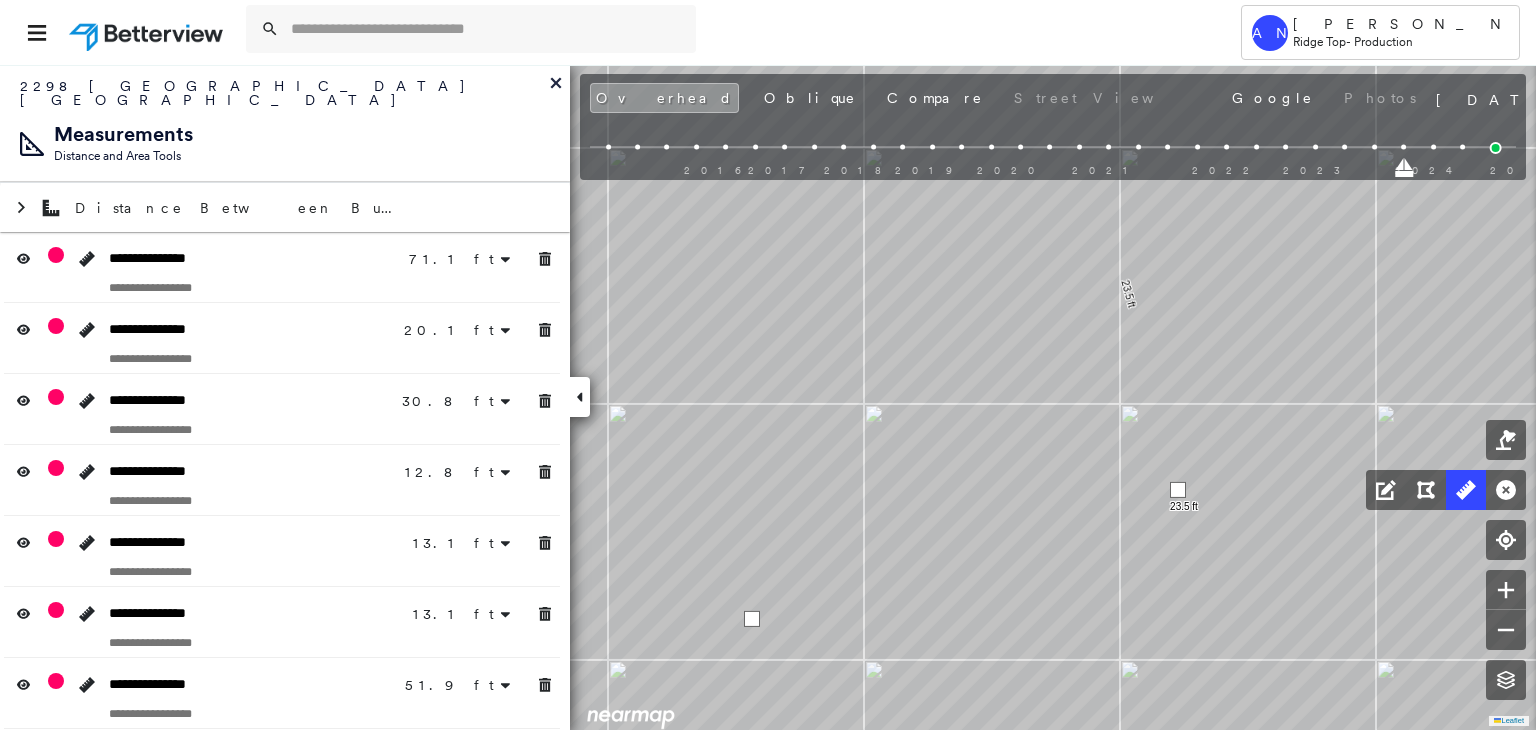 click at bounding box center (1178, 490) 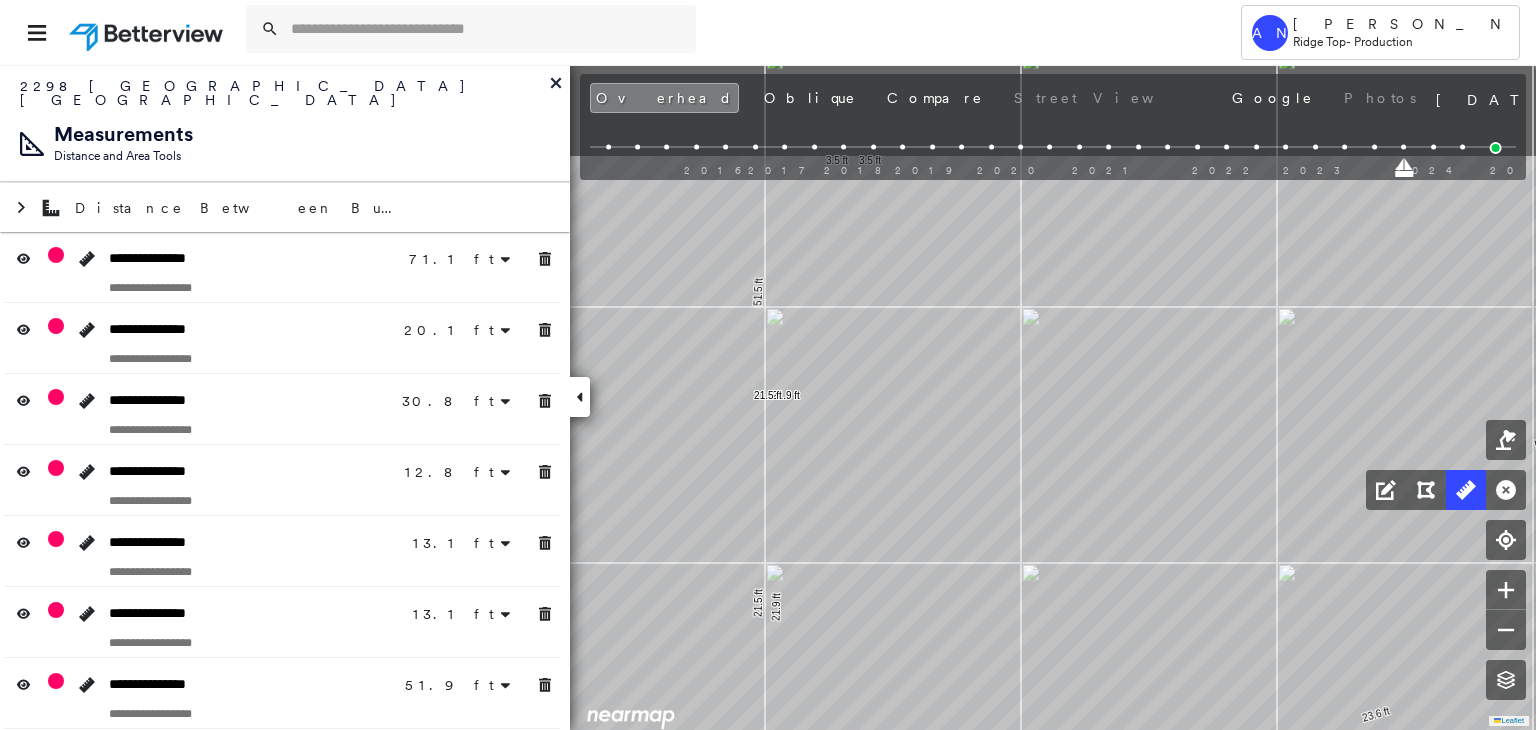drag, startPoint x: 1391, startPoint y: 509, endPoint x: 1468, endPoint y: 488, distance: 79.81228 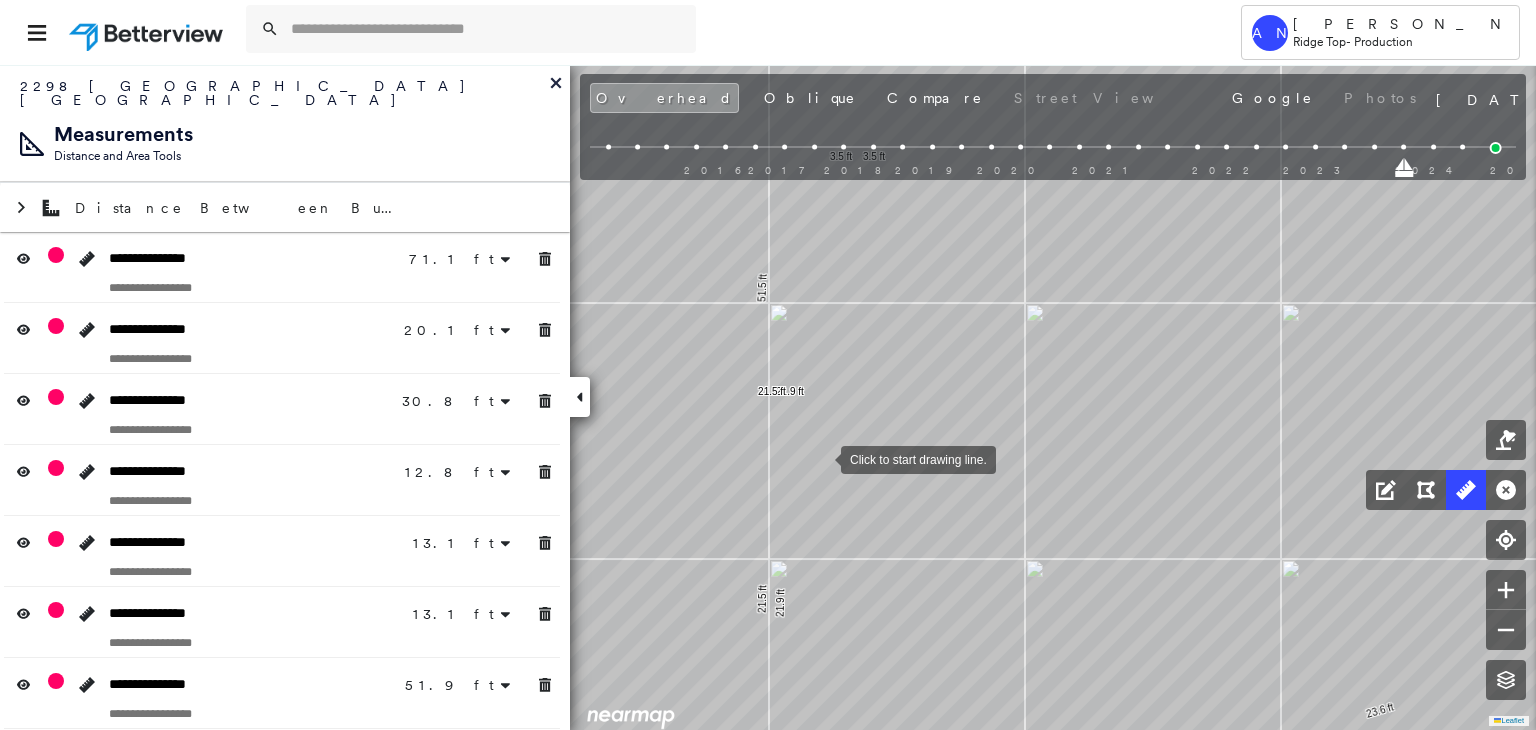 click at bounding box center (821, 458) 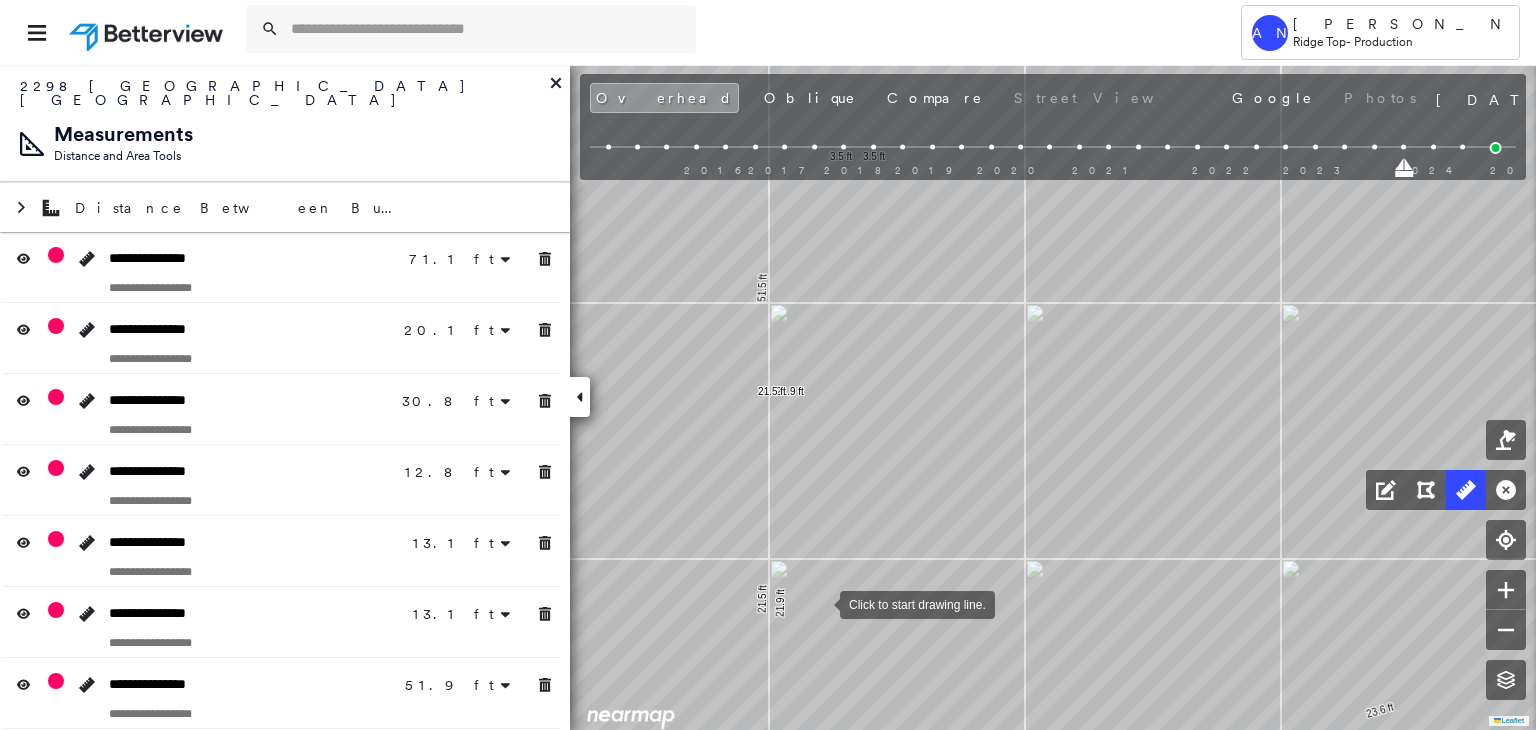 click at bounding box center (820, 603) 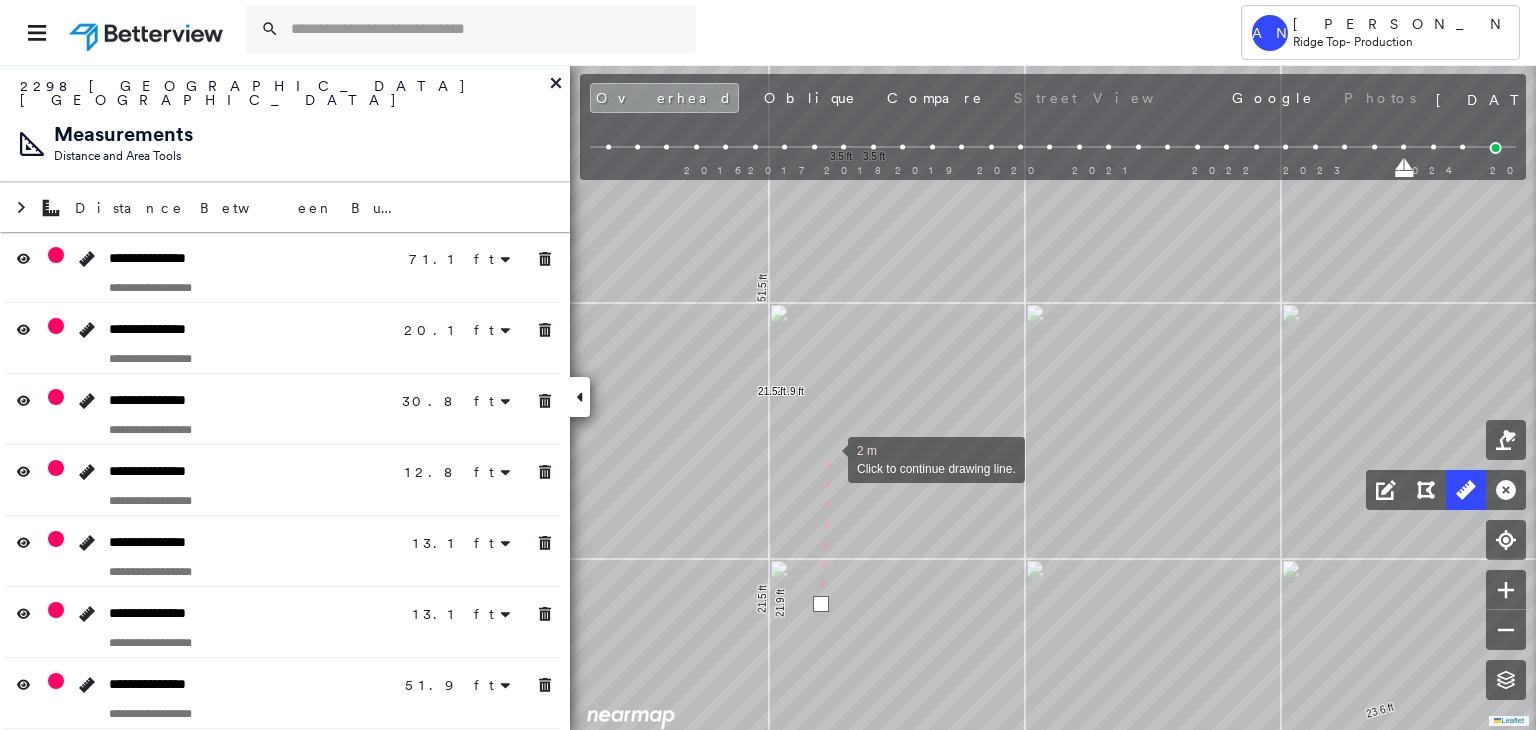 click at bounding box center (828, 458) 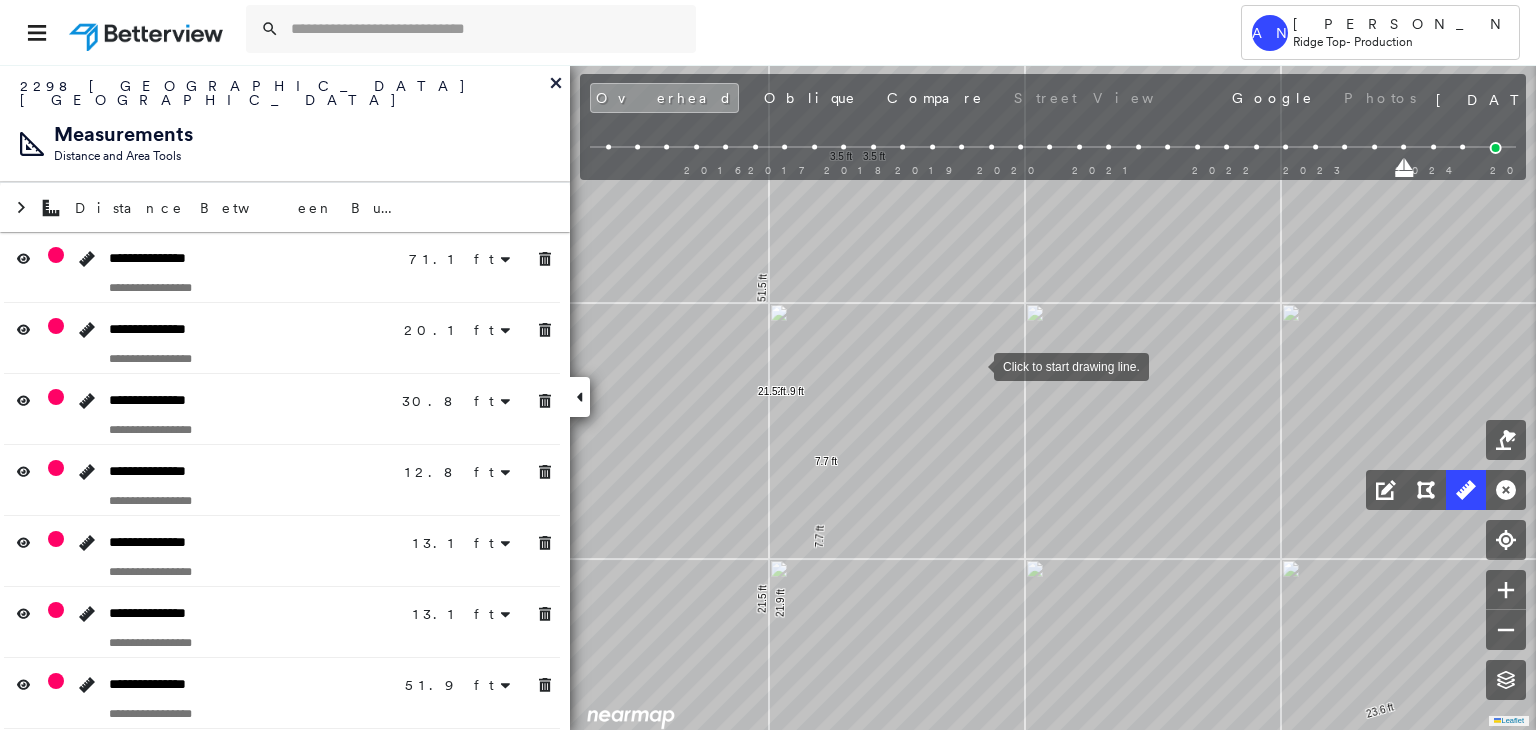 click at bounding box center [974, 365] 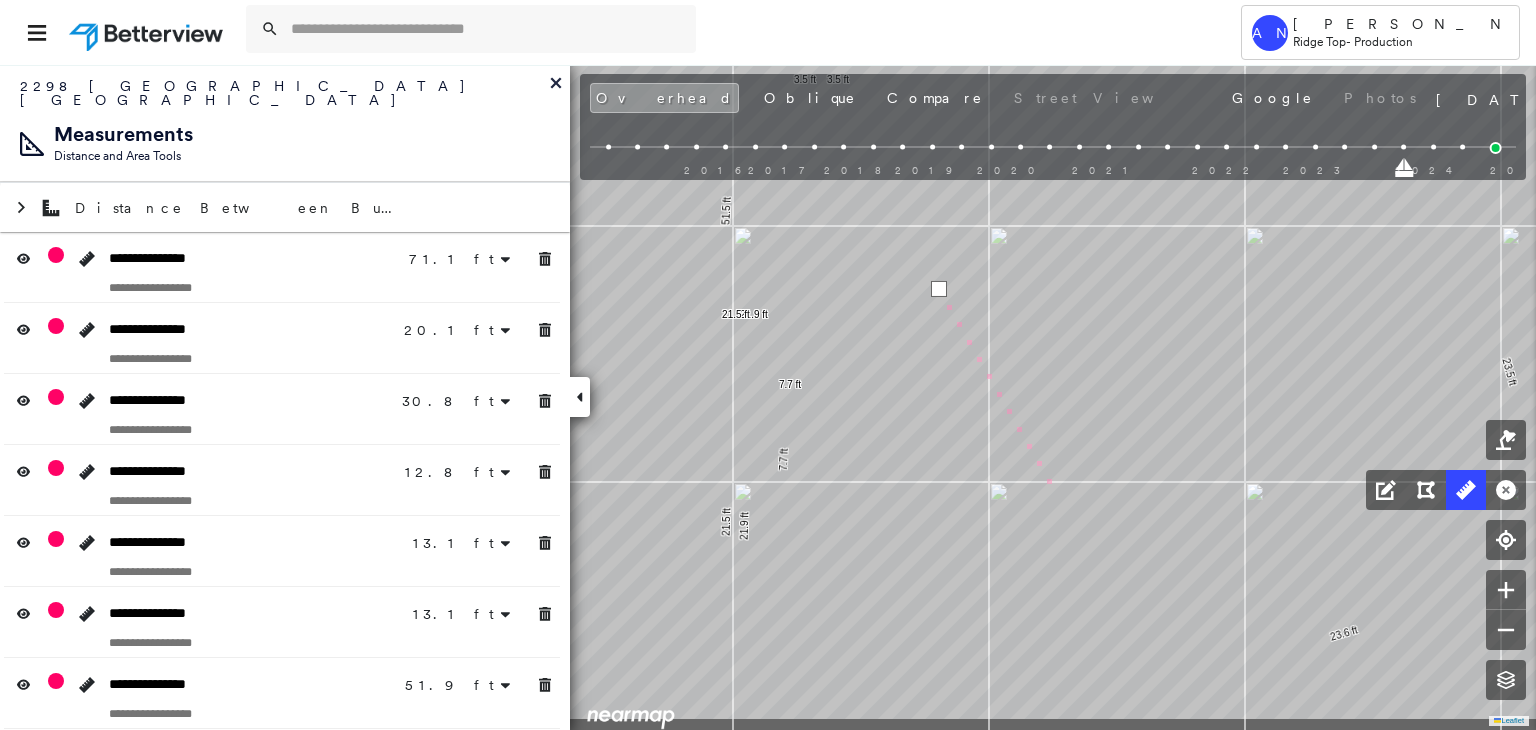 drag, startPoint x: 1092, startPoint y: 574, endPoint x: 993, endPoint y: 289, distance: 301.70514 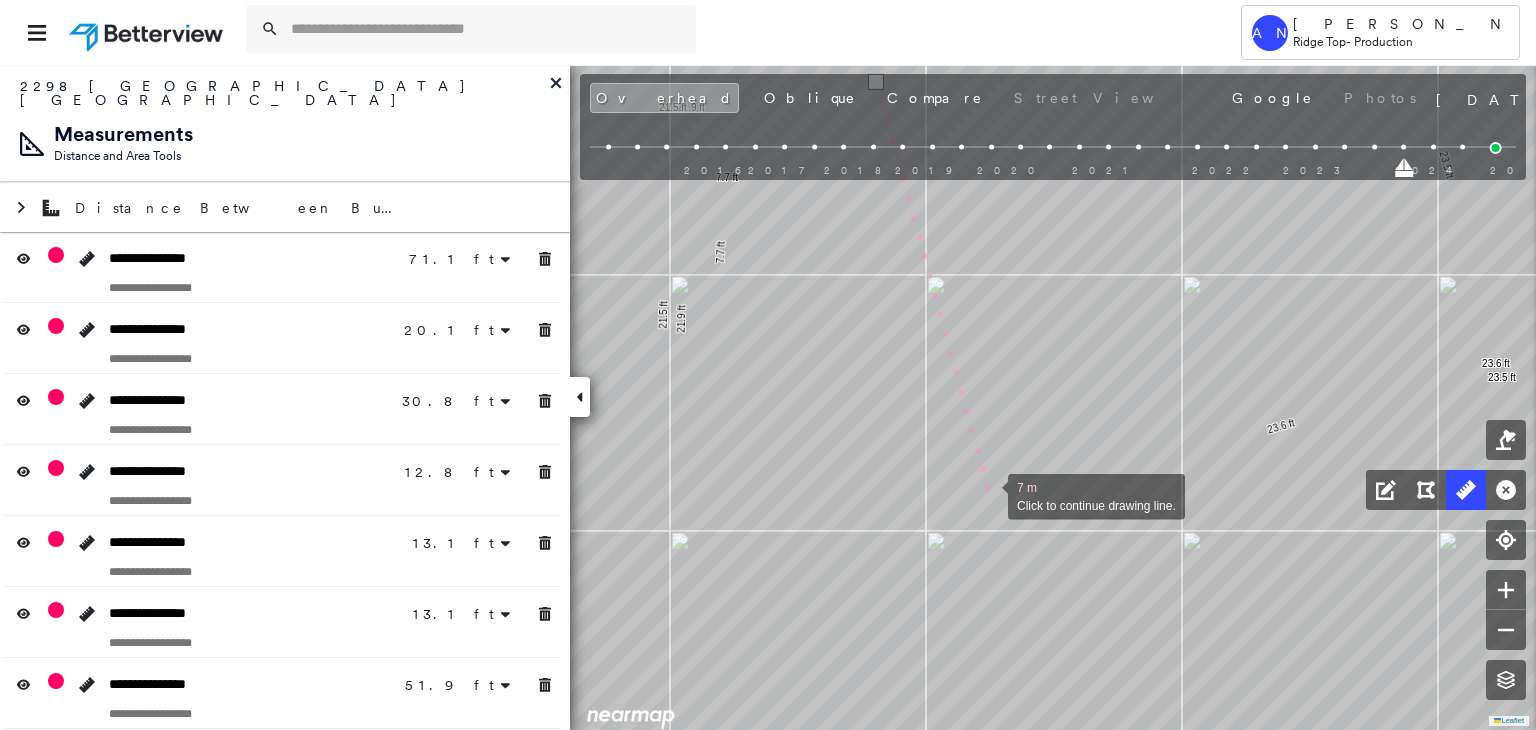 click at bounding box center (988, 495) 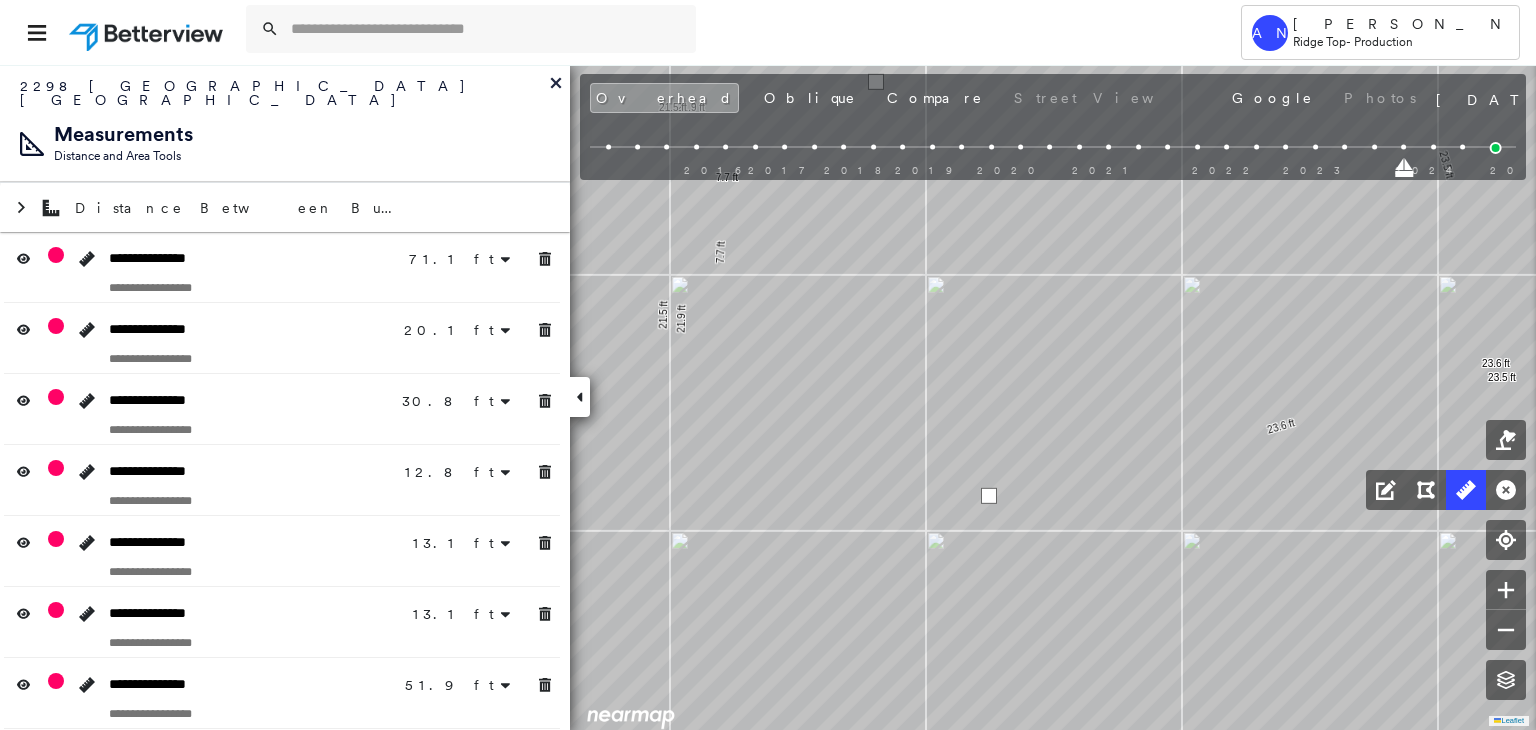 click at bounding box center [989, 496] 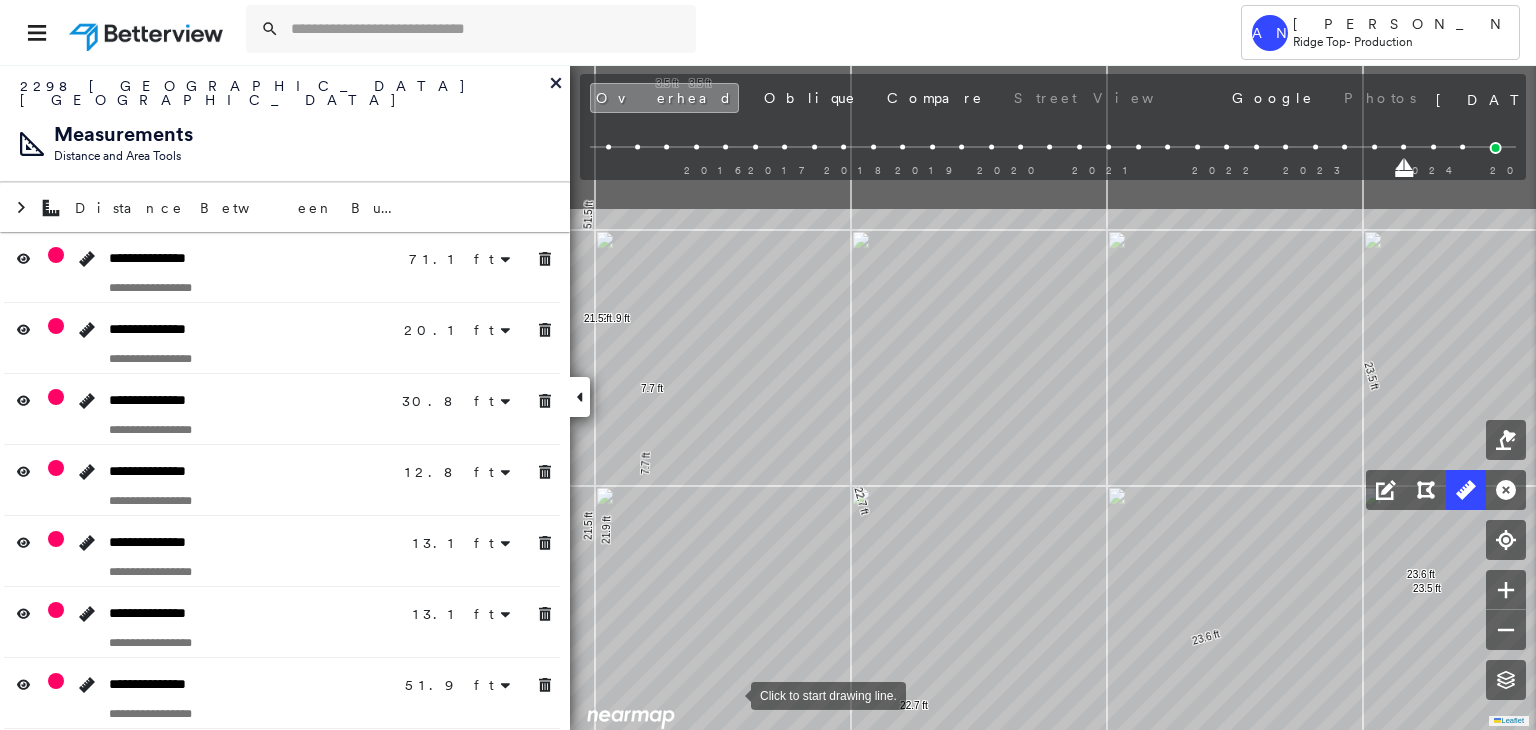 drag, startPoint x: 806, startPoint y: 481, endPoint x: 731, endPoint y: 692, distance: 223.93303 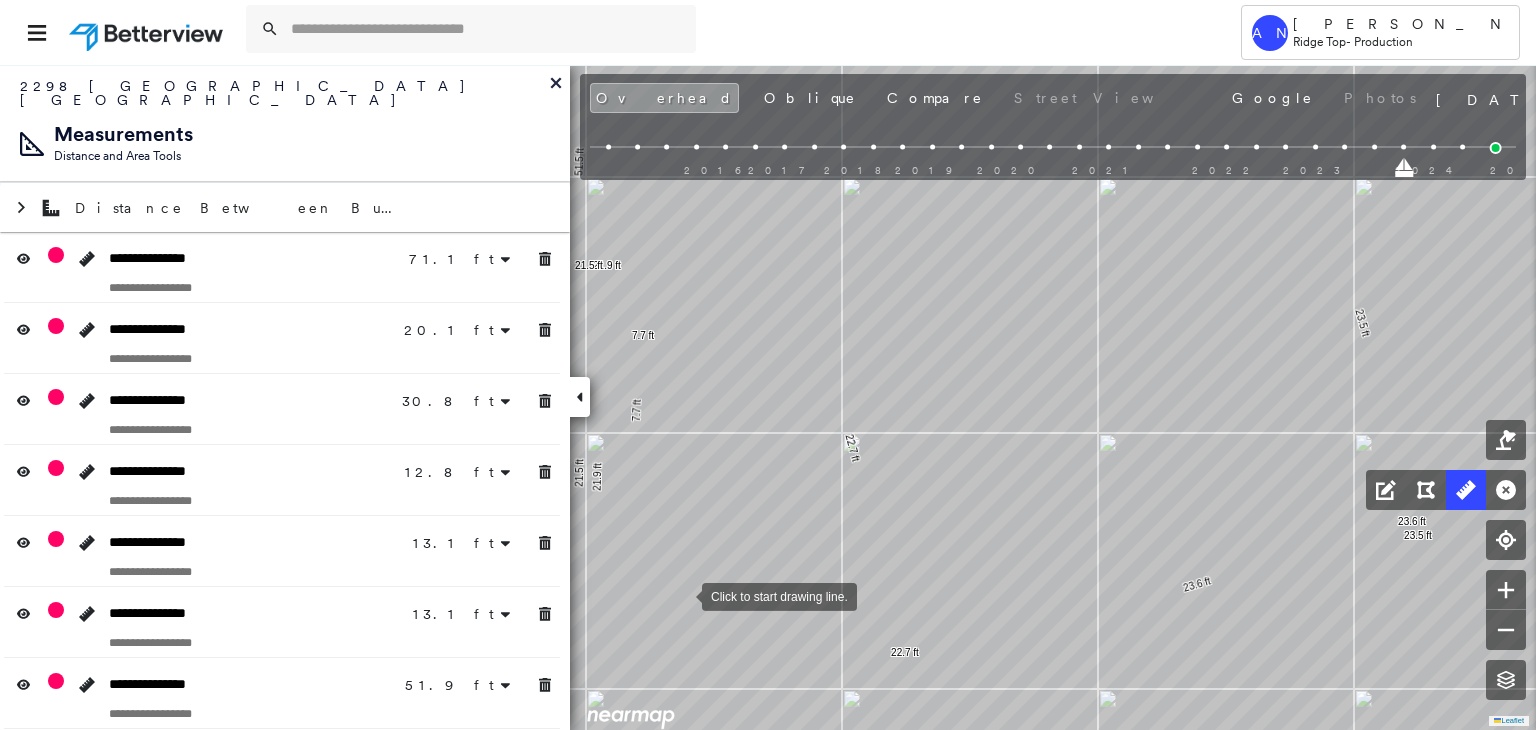 drag, startPoint x: 690, startPoint y: 648, endPoint x: 683, endPoint y: 596, distance: 52.46904 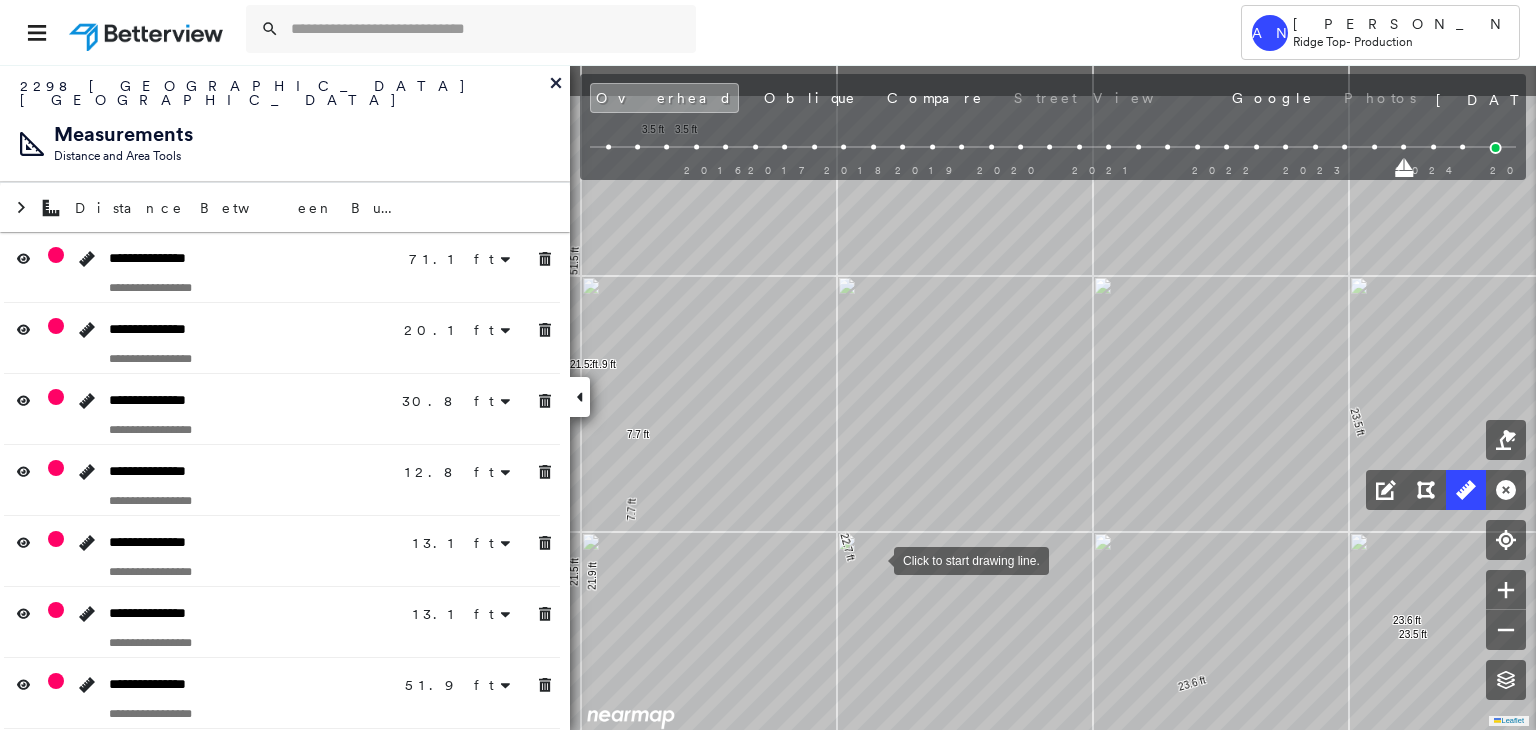 drag, startPoint x: 881, startPoint y: 473, endPoint x: 848, endPoint y: 600, distance: 131.21738 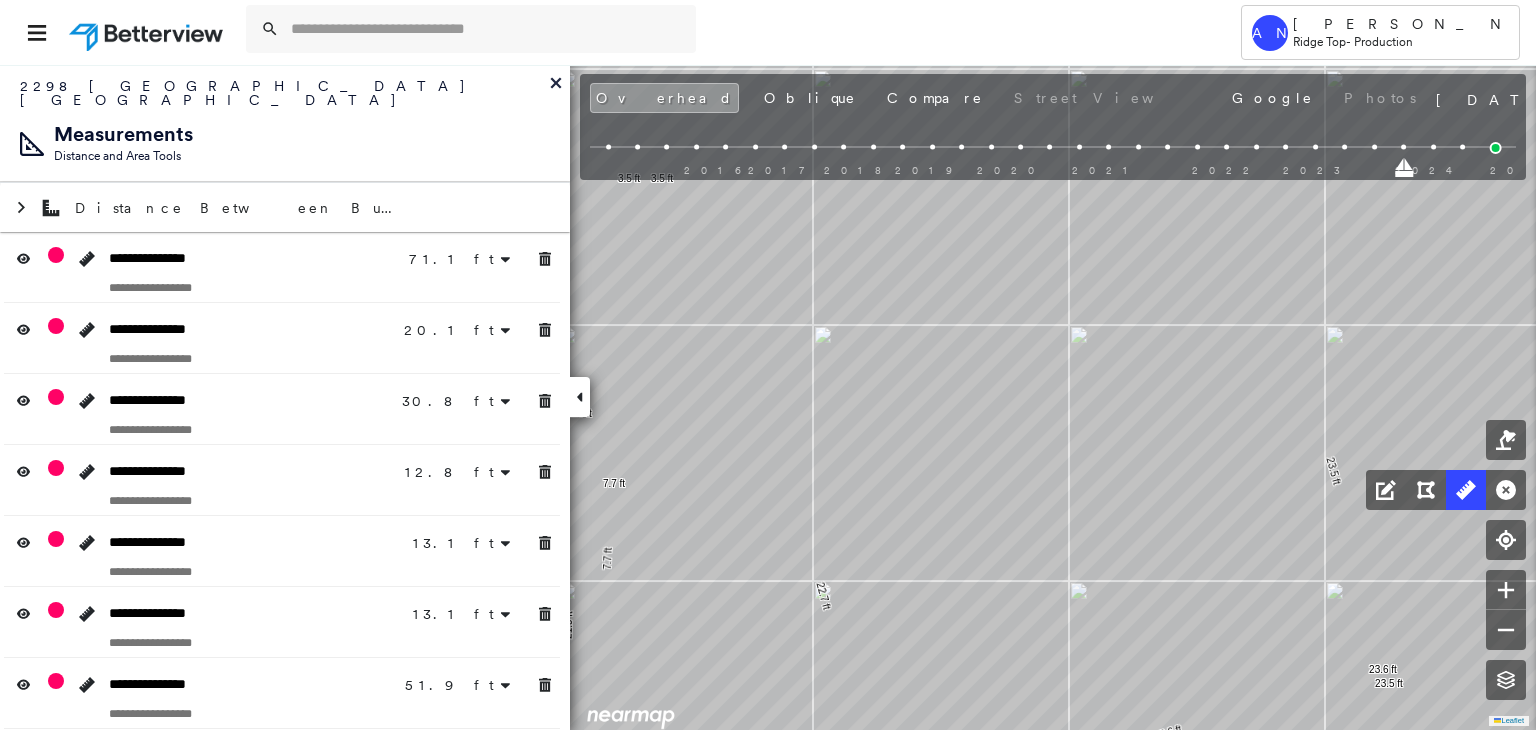drag, startPoint x: 716, startPoint y: 97, endPoint x: 700, endPoint y: 120, distance: 28.01785 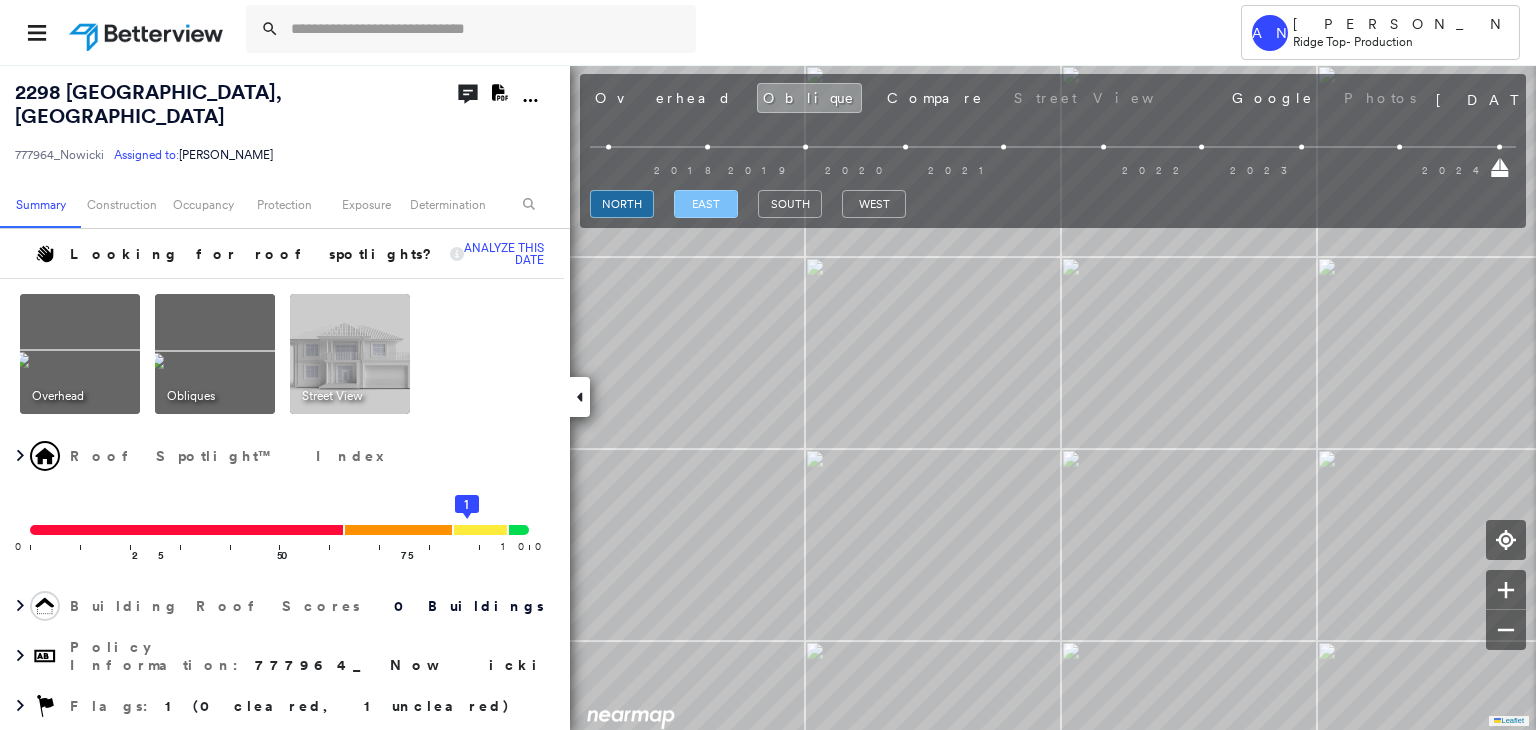 click on "east" at bounding box center [706, 204] 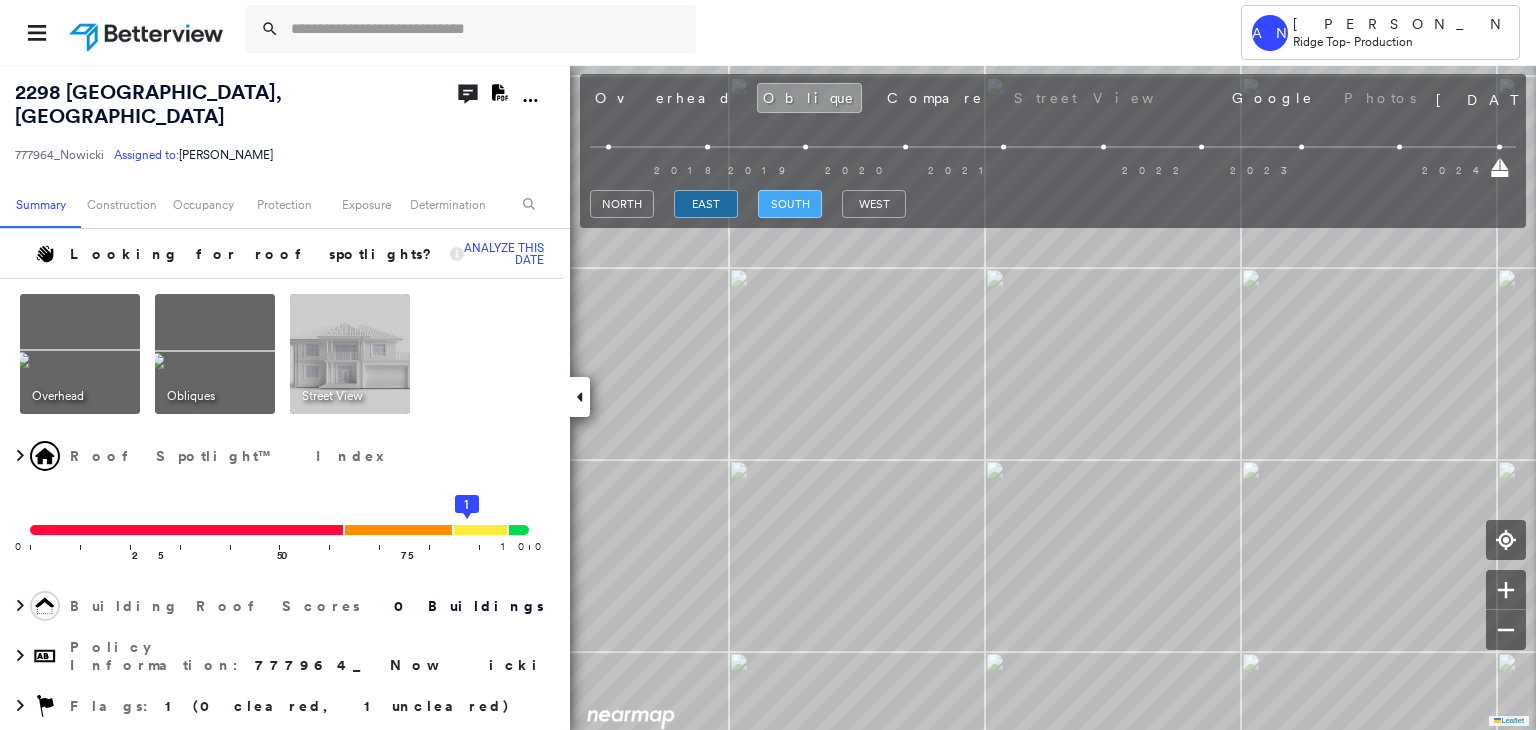 click on "south" at bounding box center [790, 204] 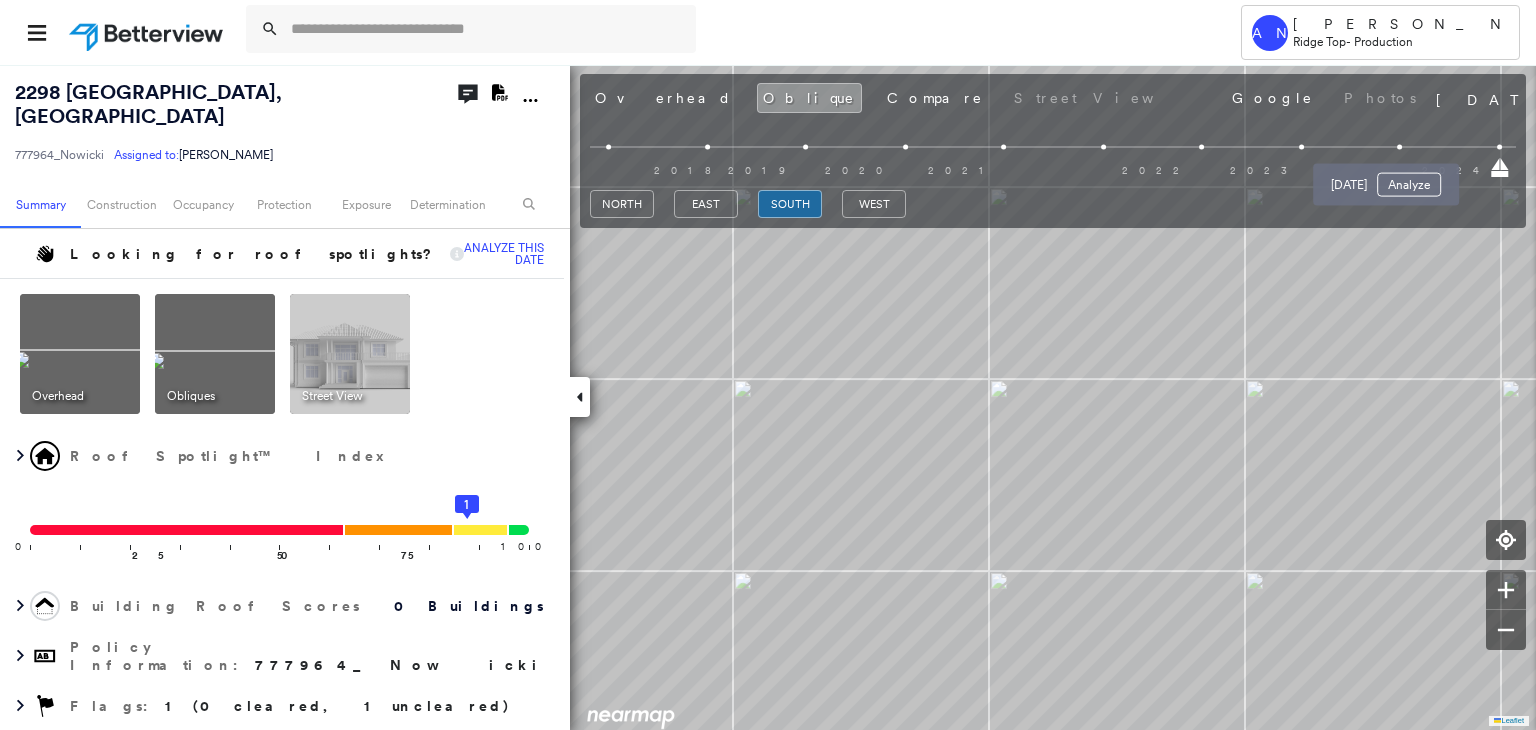 click at bounding box center (1400, 147) 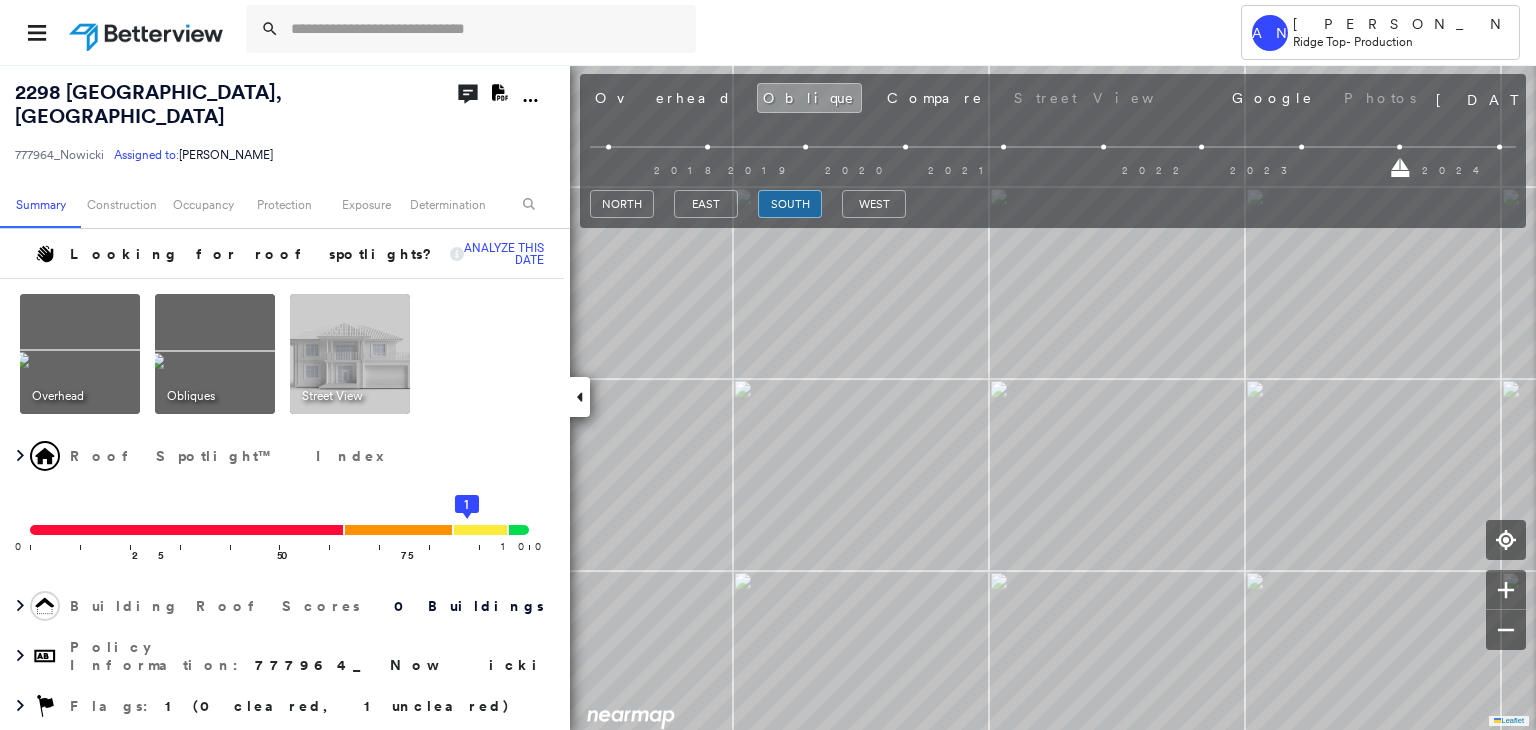 click on "2018 2019 2020 2021 2022 2023 2024" at bounding box center [1048, 163] 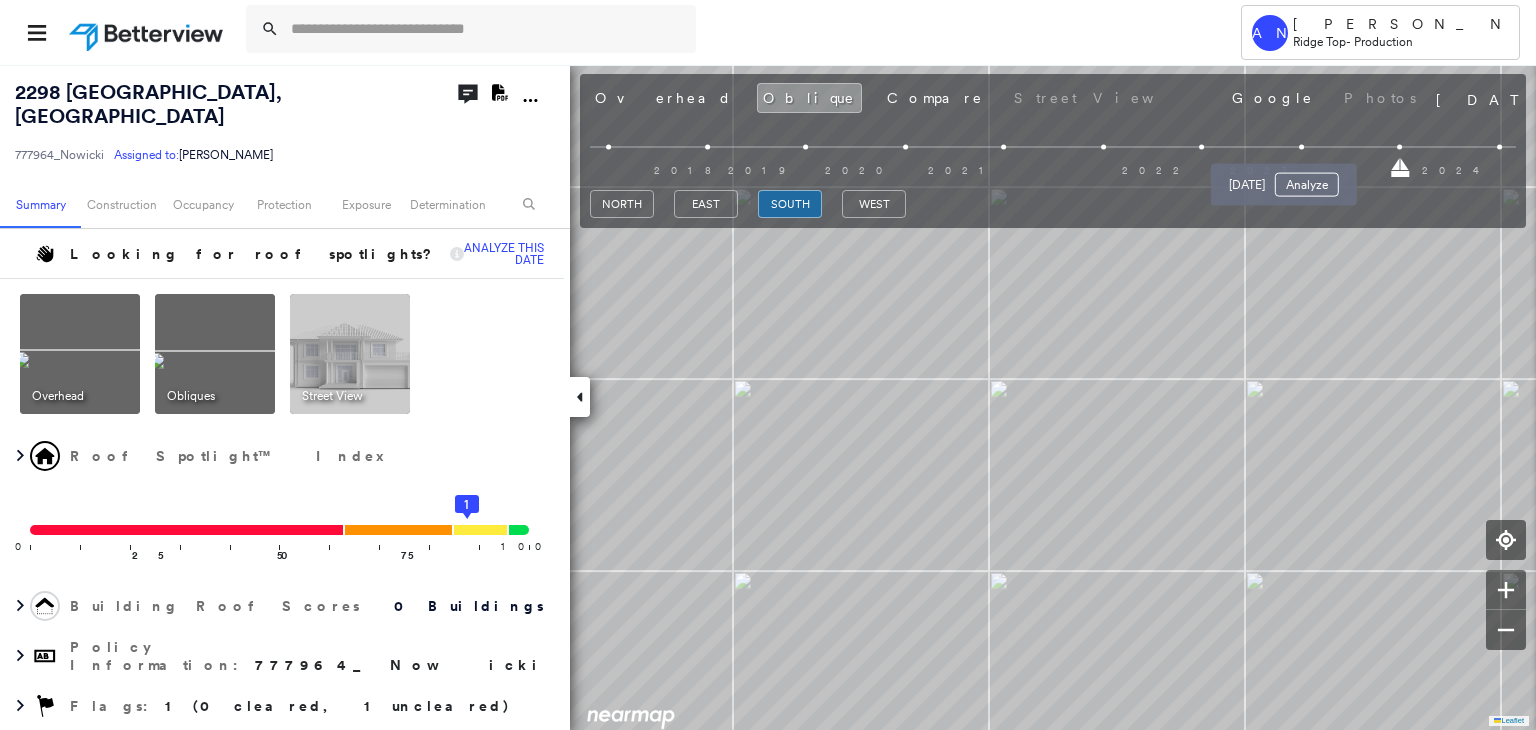 click at bounding box center (1301, 147) 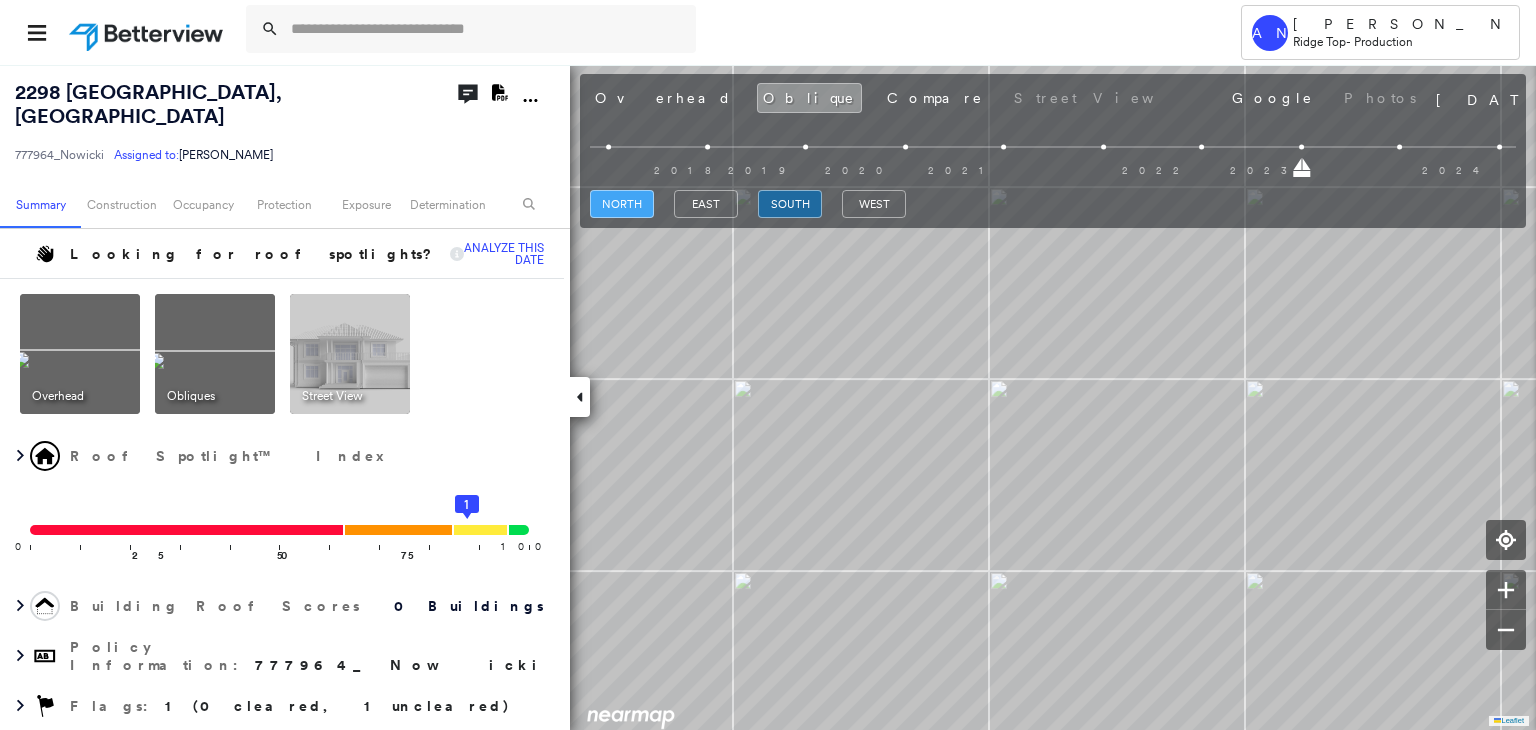 click on "north" at bounding box center (622, 204) 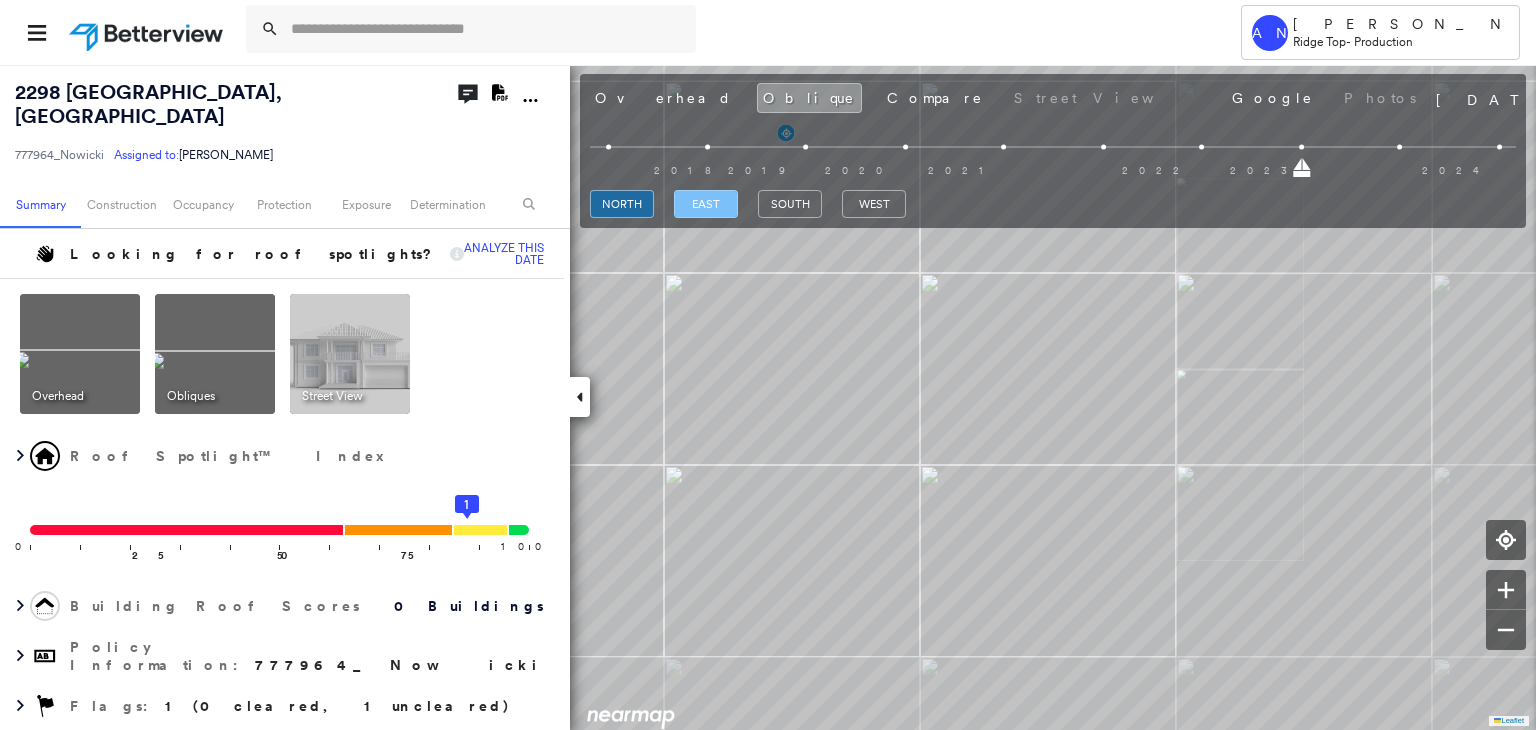click on "east" at bounding box center (706, 204) 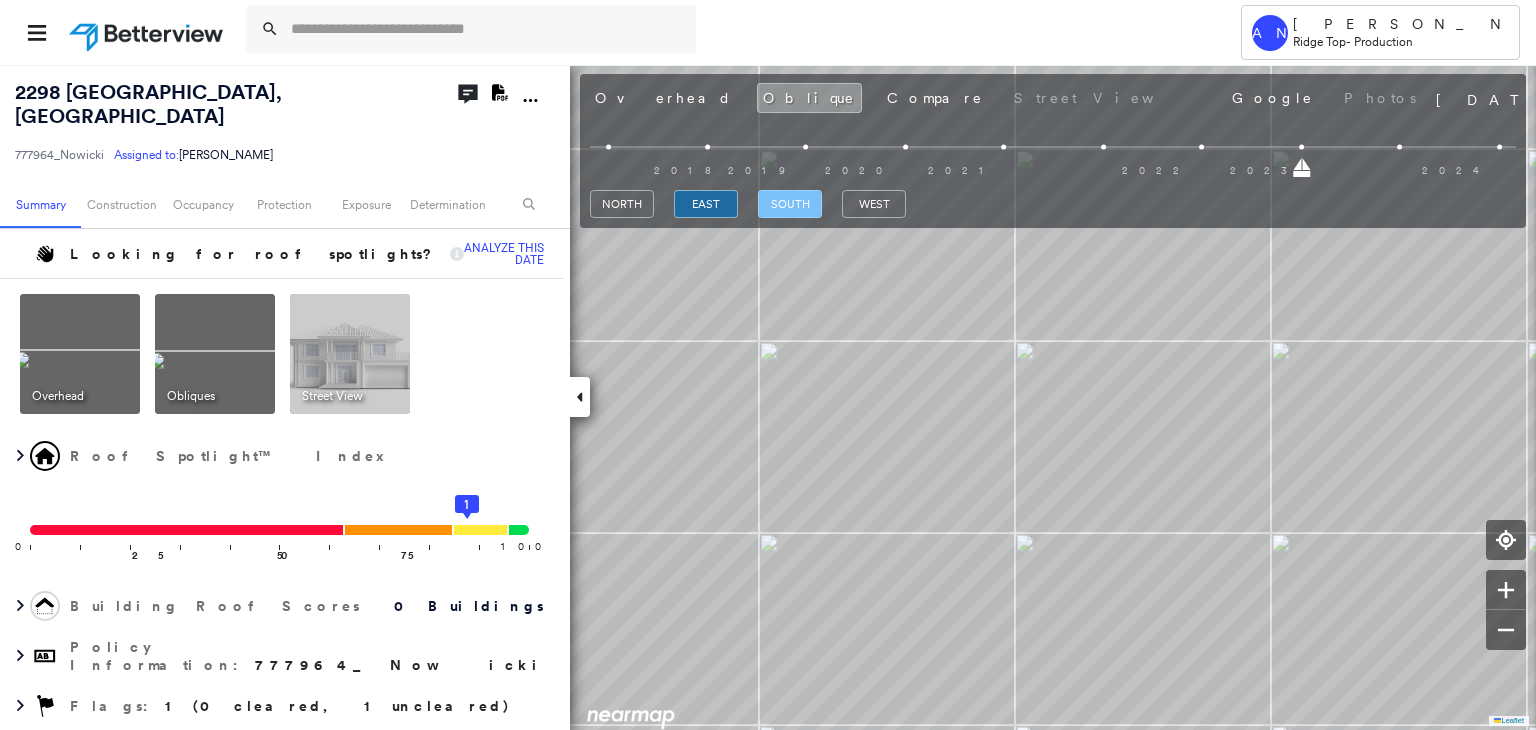 click on "south" at bounding box center [790, 204] 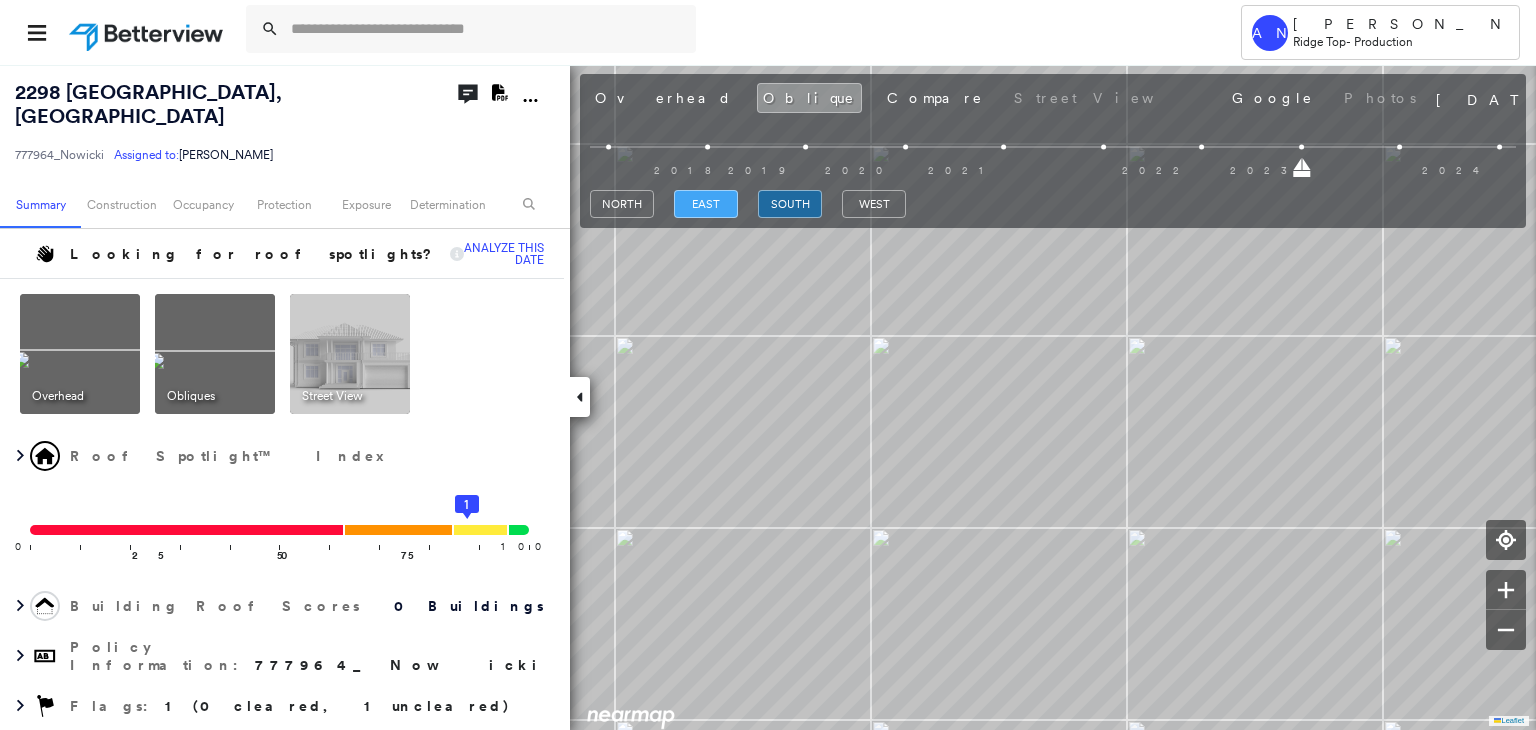 click on "east" at bounding box center (706, 204) 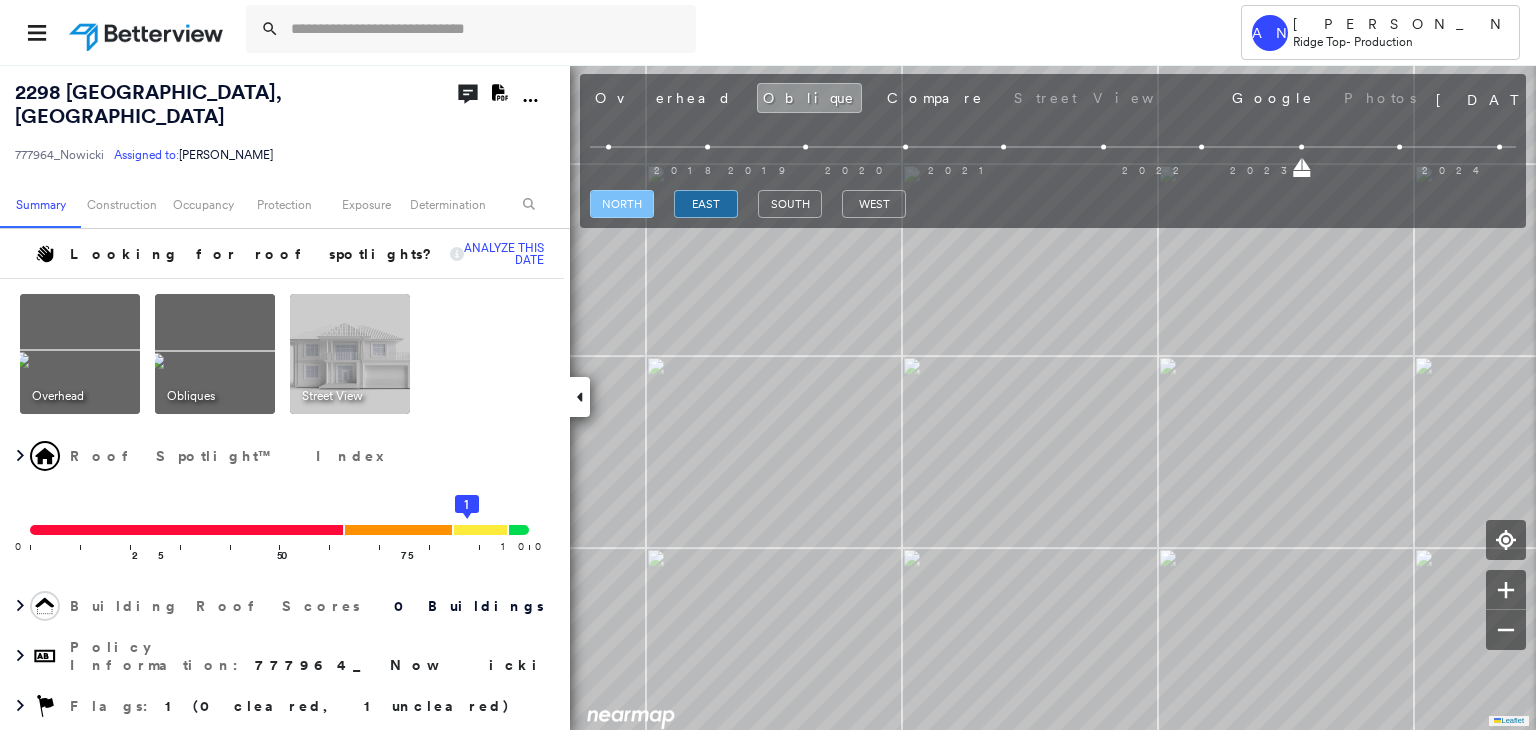 click on "north" at bounding box center [622, 204] 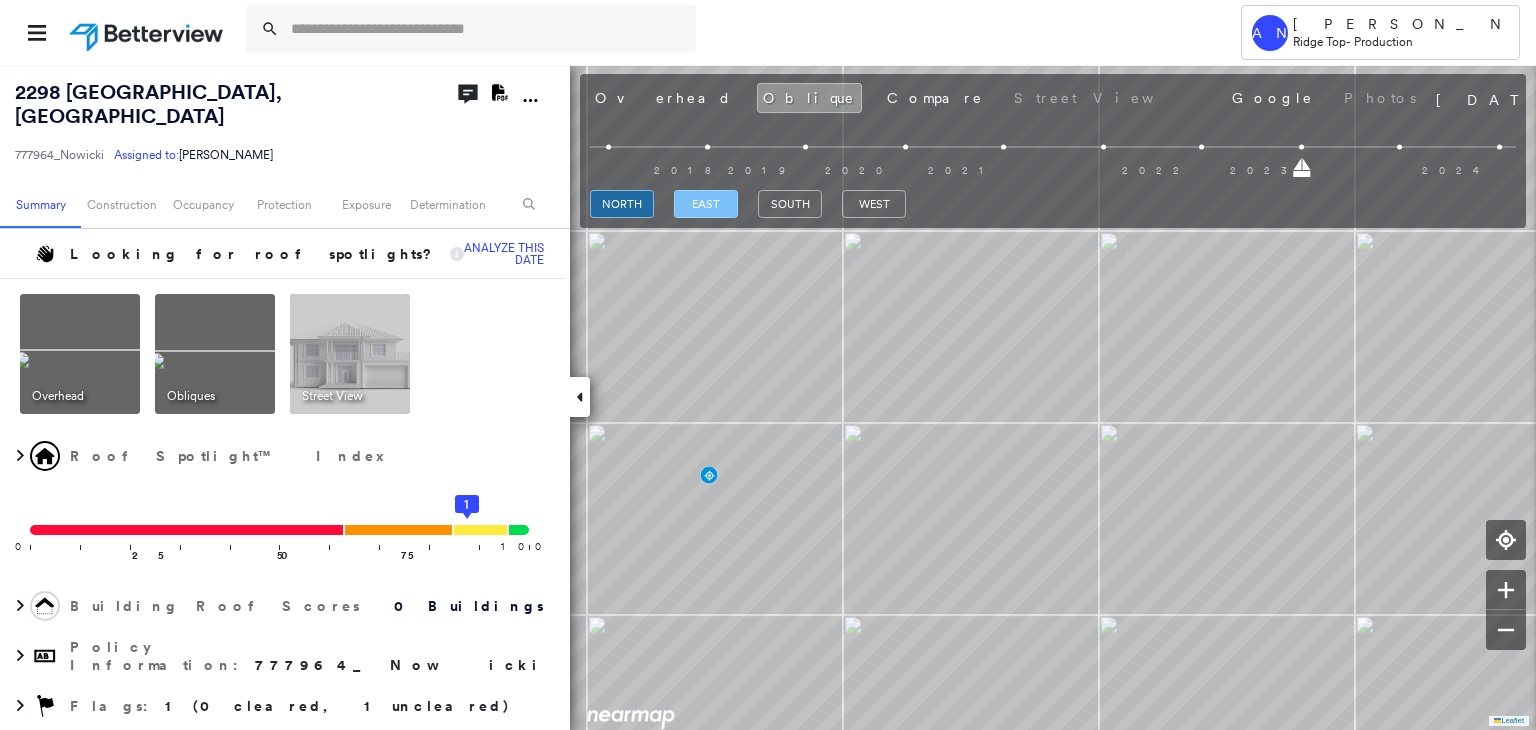 click on "east" at bounding box center [706, 204] 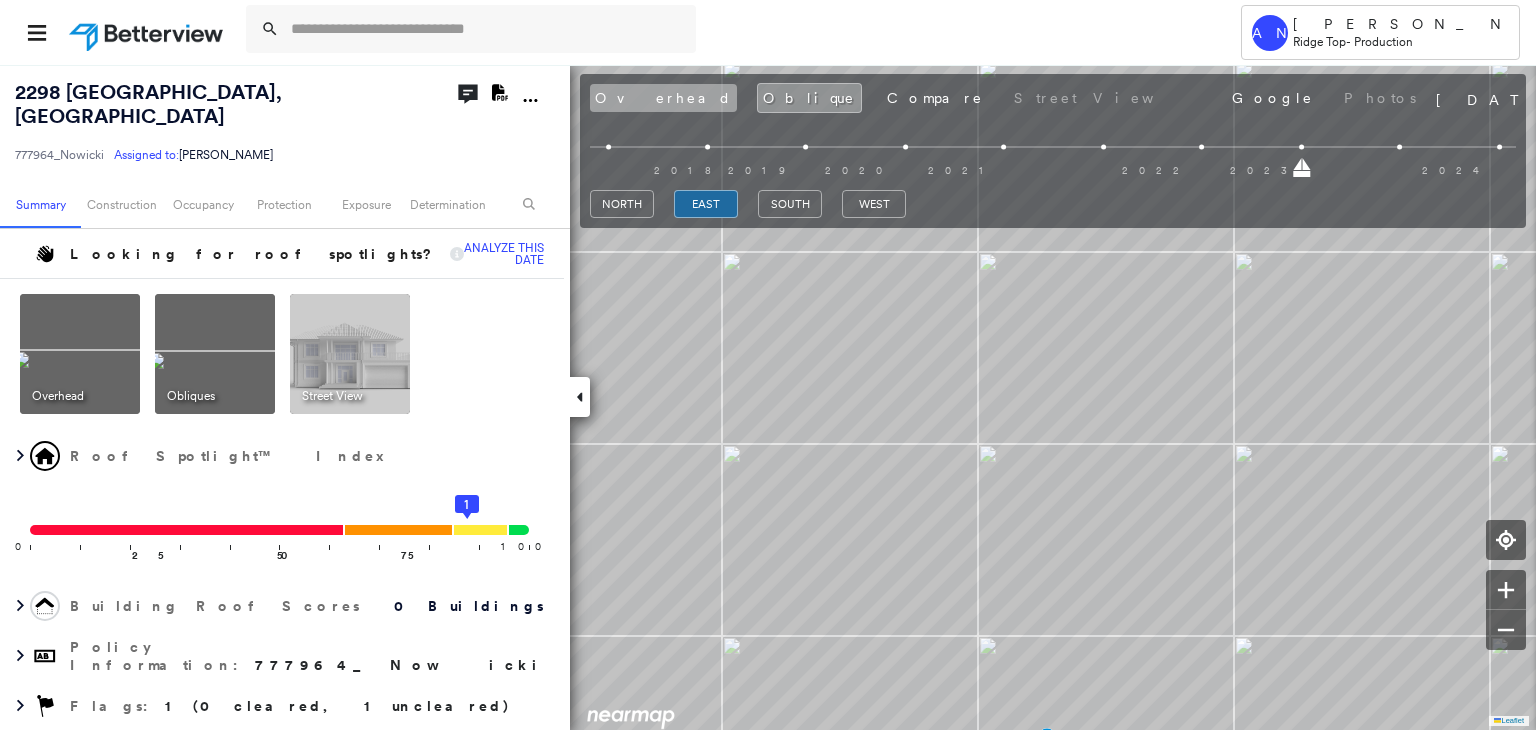 click on "Overhead" at bounding box center [663, 98] 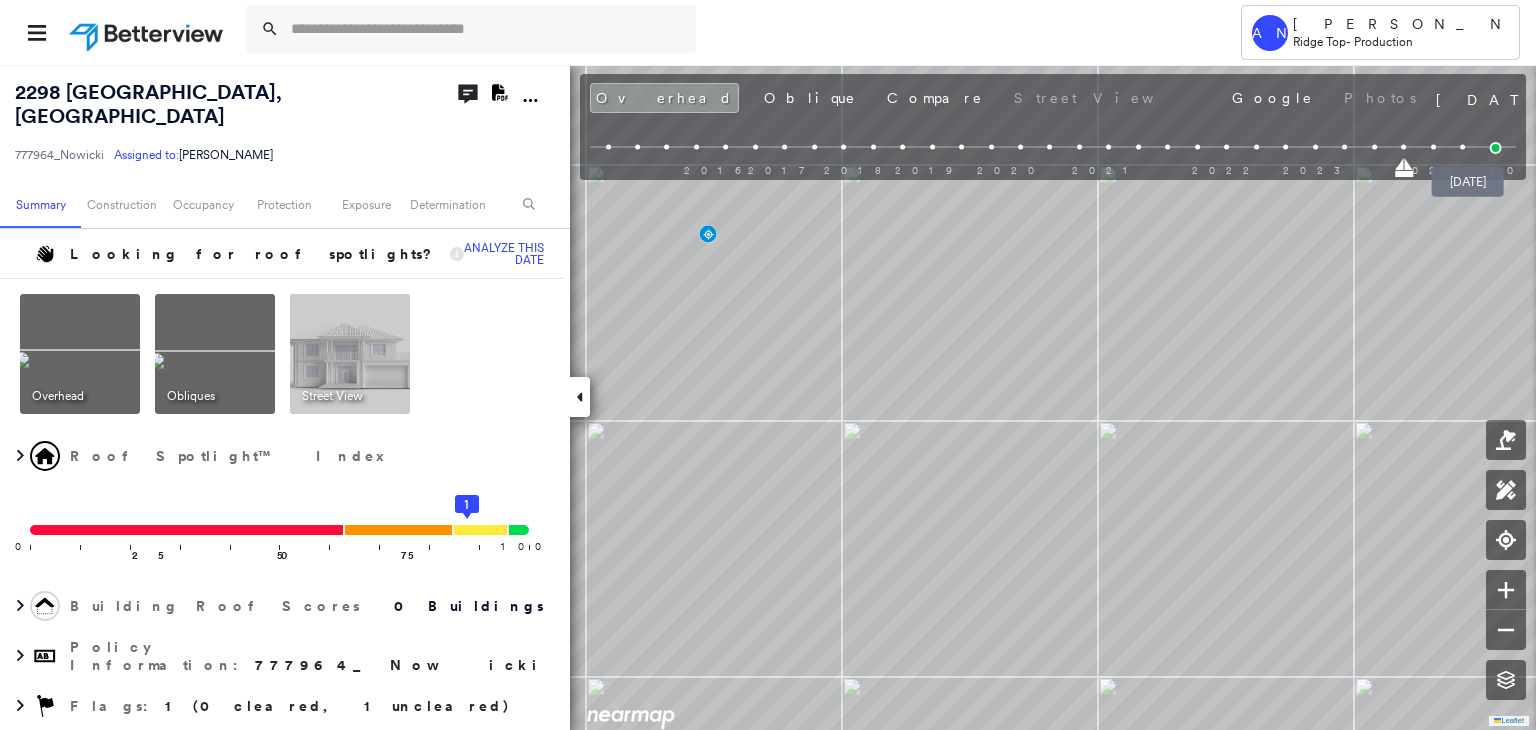 click at bounding box center (1496, 148) 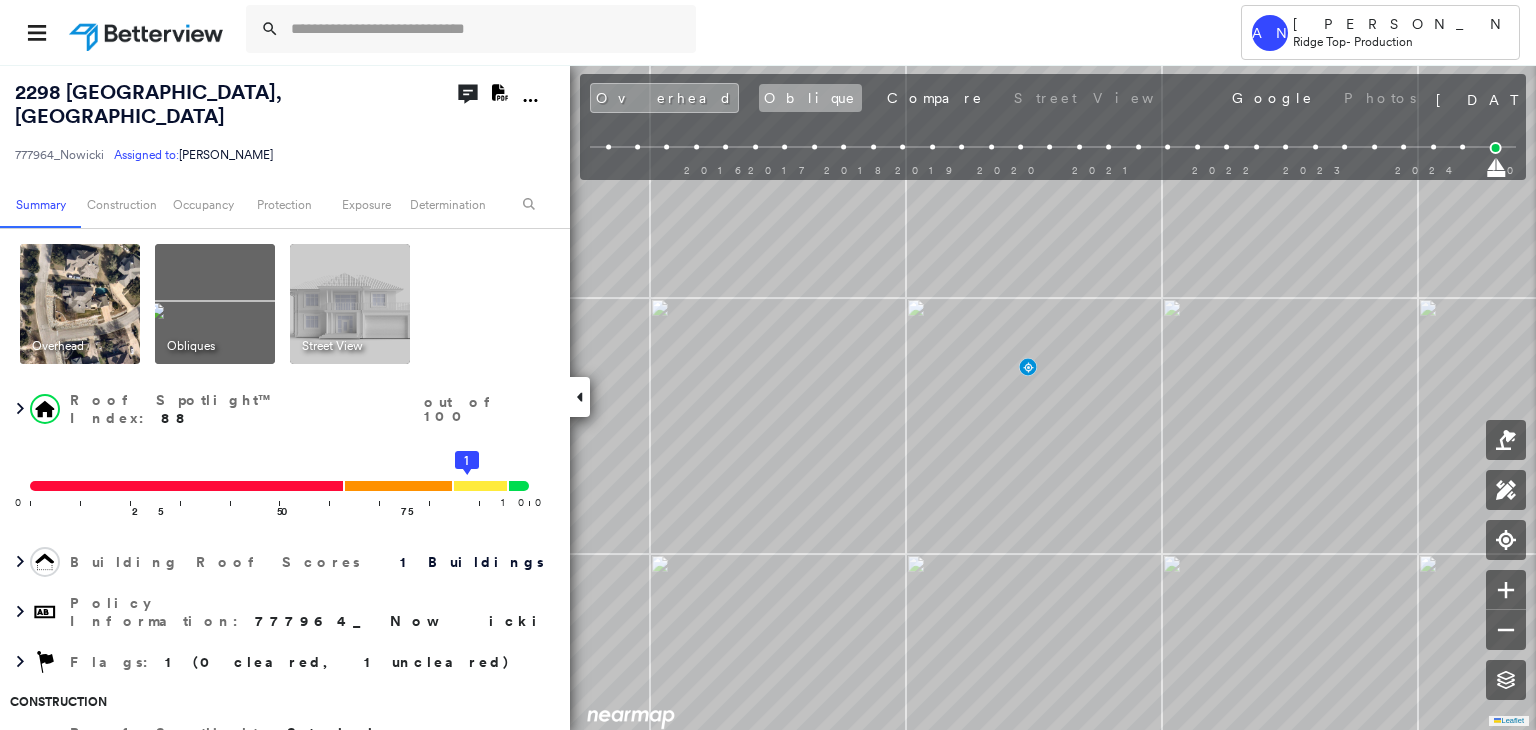 click on "Oblique" at bounding box center (810, 98) 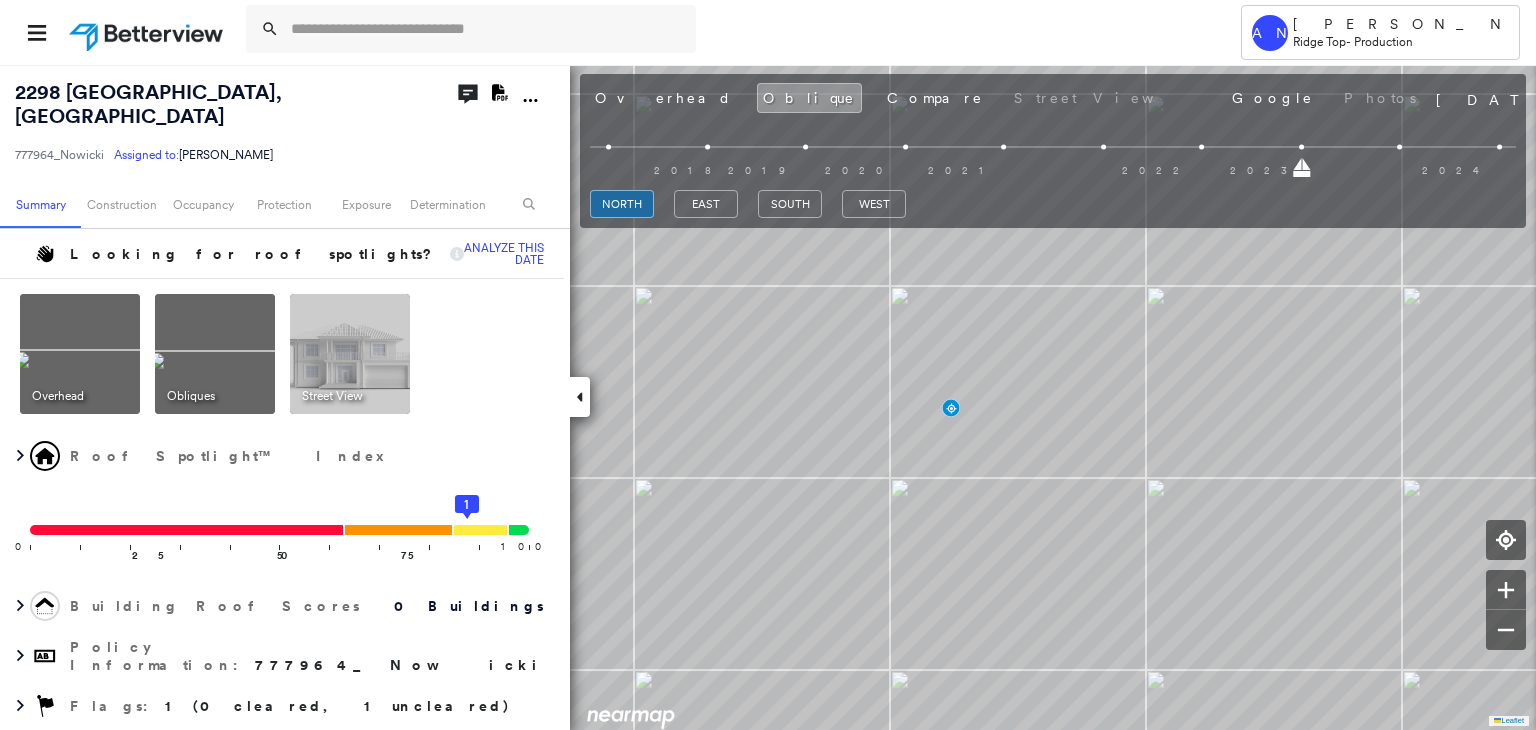 click on "north east south west" at bounding box center [1053, 204] 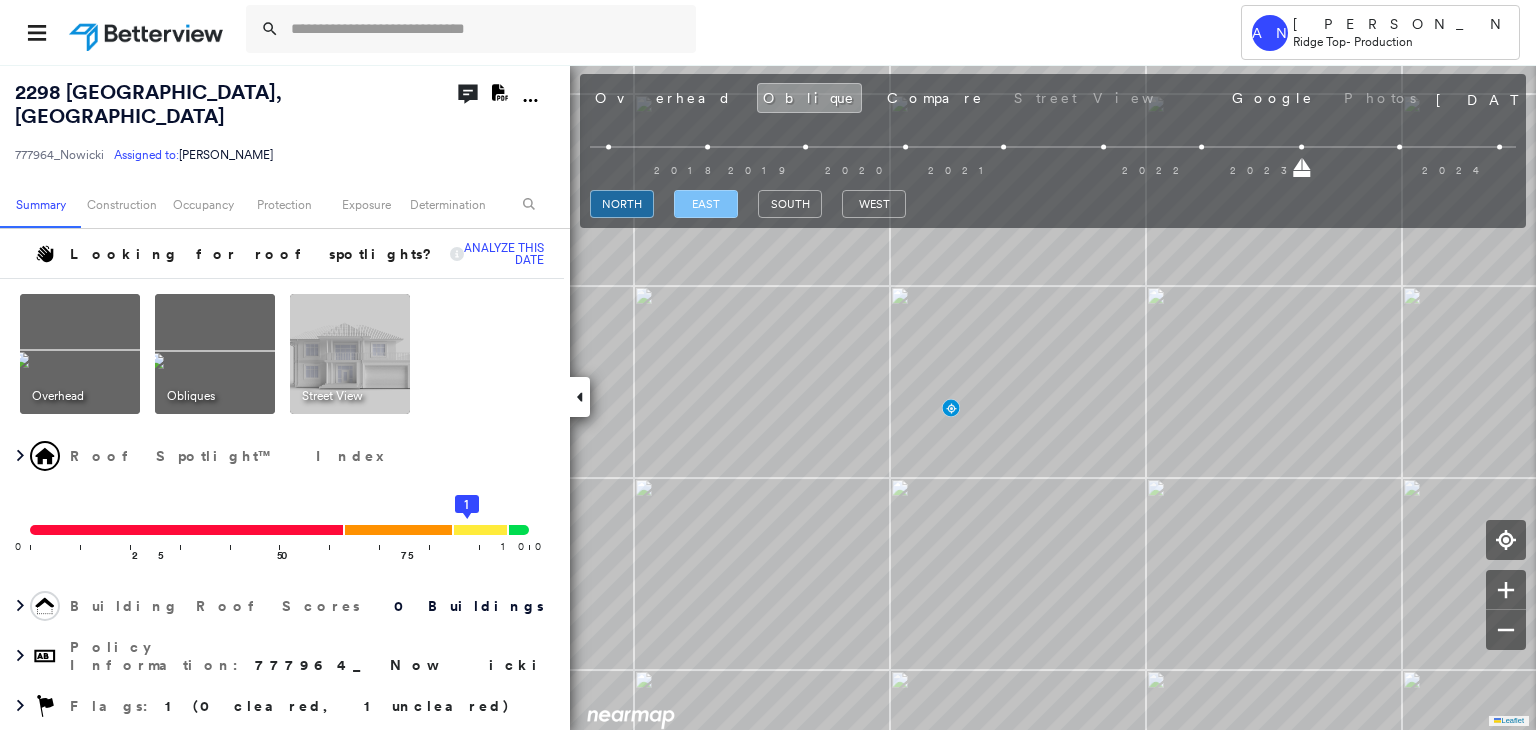 click on "east" at bounding box center (706, 204) 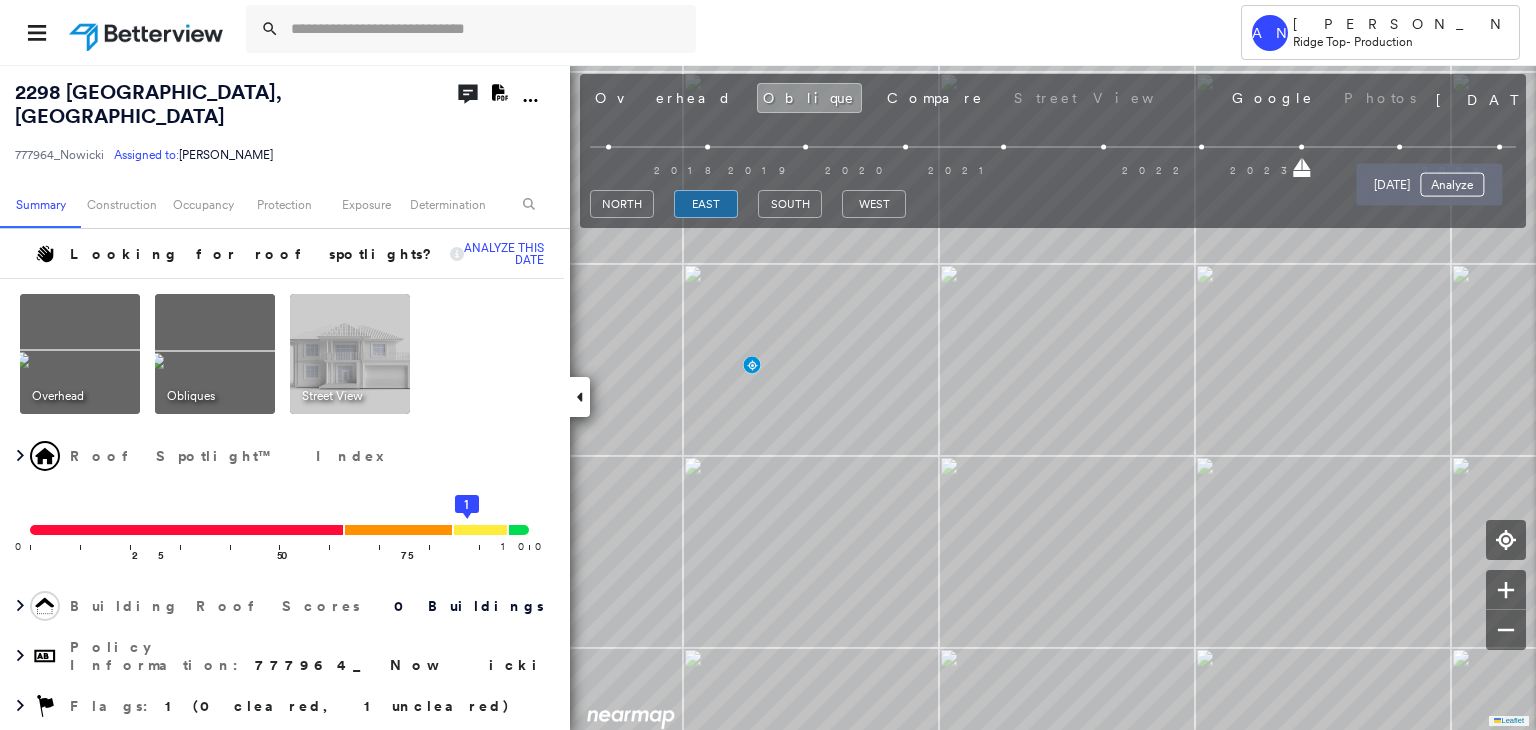 click at bounding box center (1499, 147) 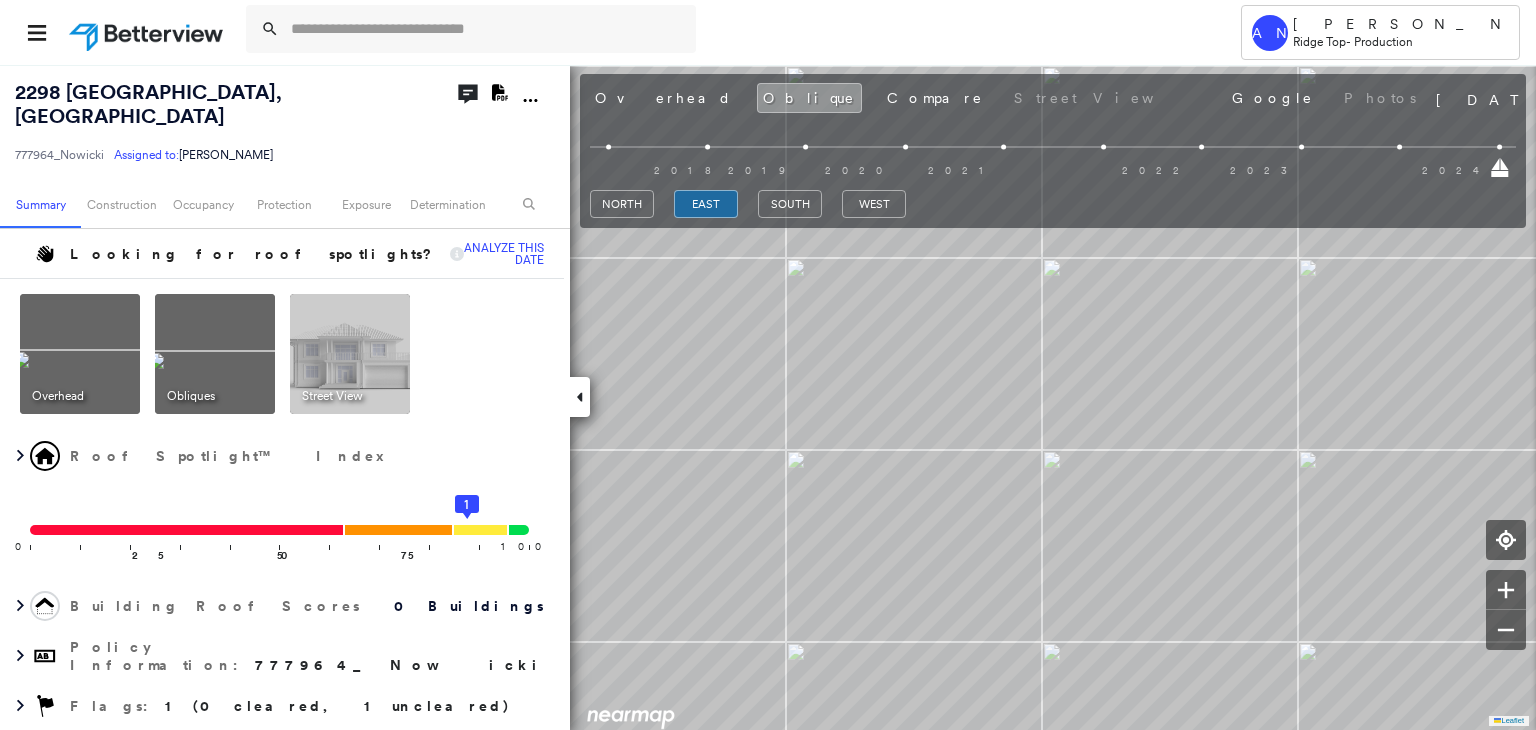 click on "Overhead Oblique Compare Street View Google Photos" at bounding box center (1005, 98) 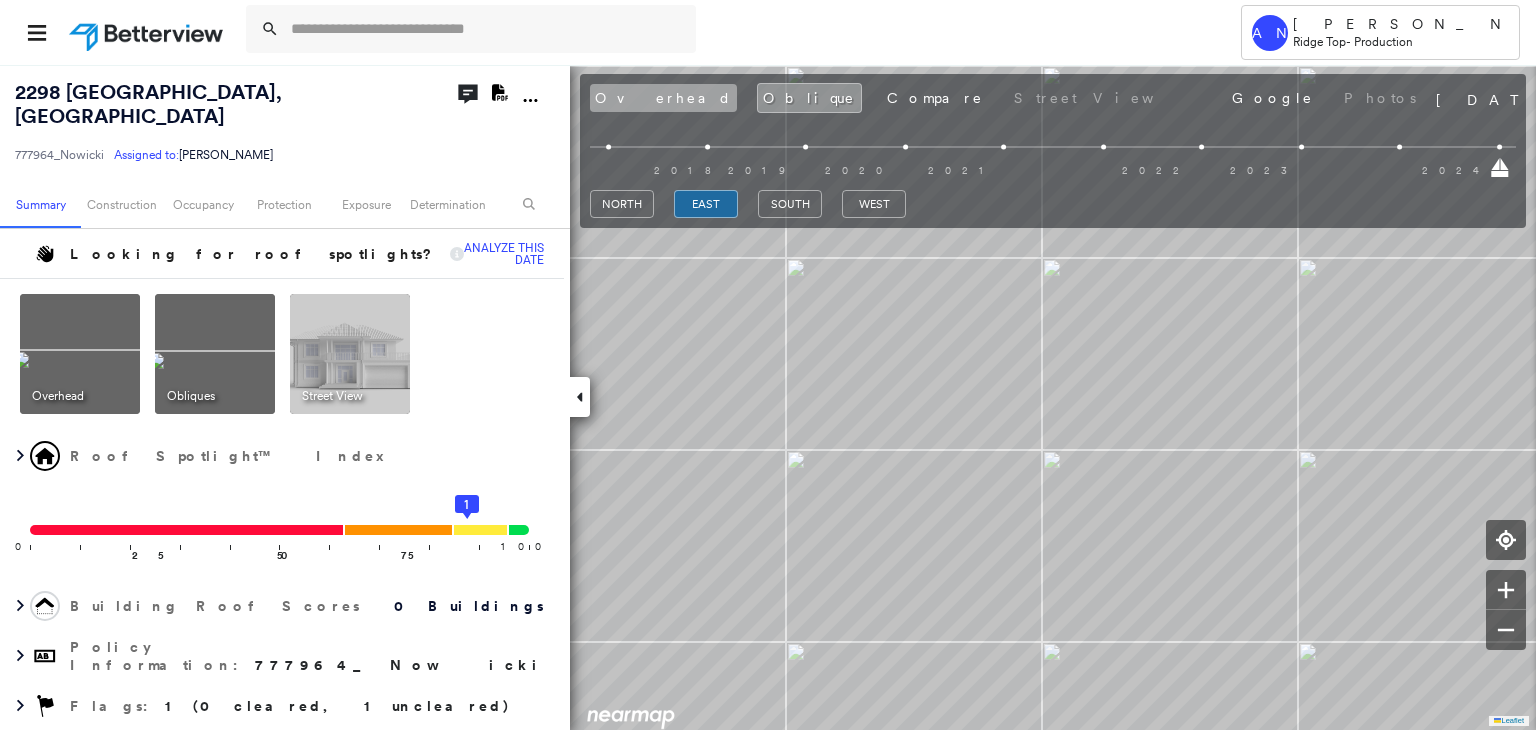 click on "Overhead" at bounding box center [663, 98] 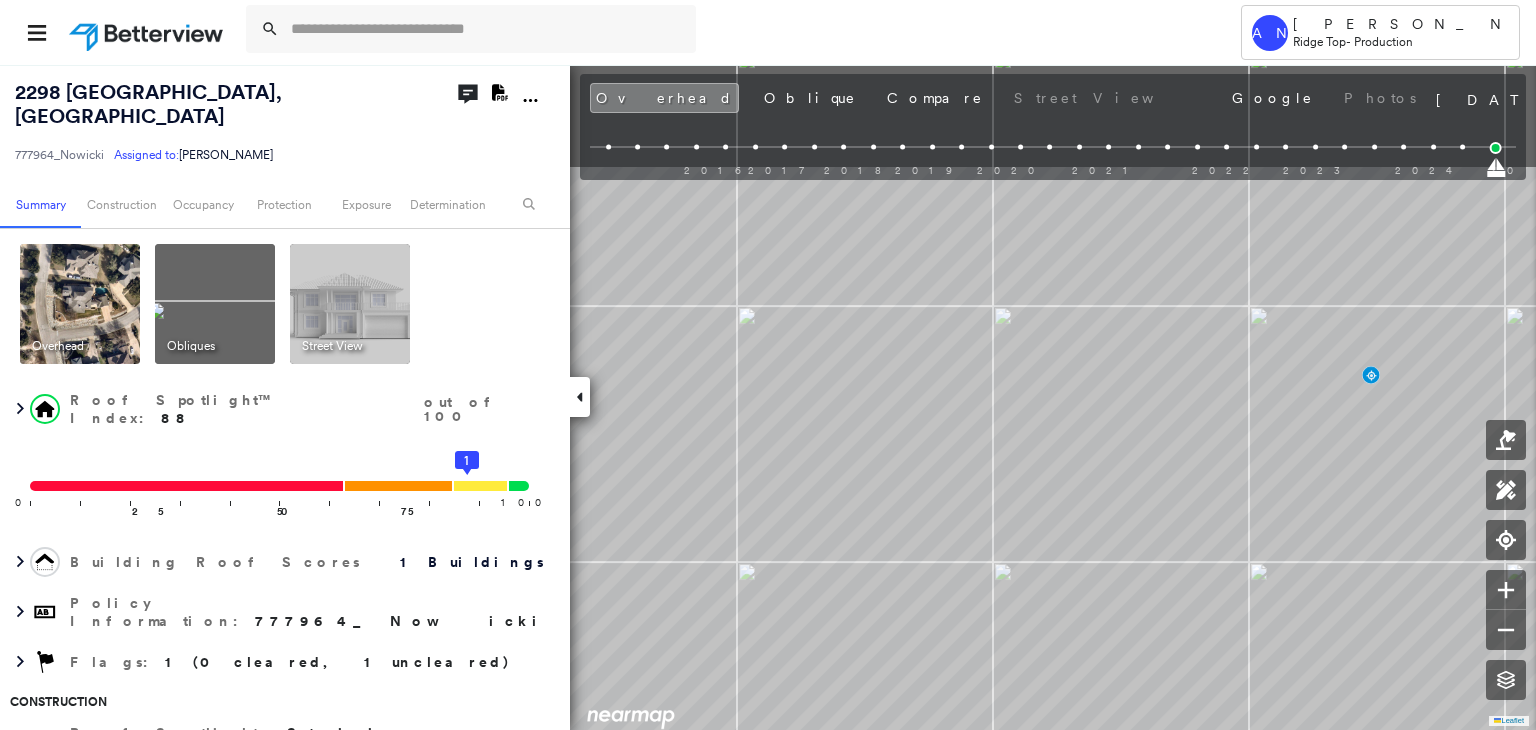 click on "Tower AN Akarsh Nayyan Ridge Top  -   Production 2298 Ambush Canyon ,  Leander, TX 78641 777964_Nowicki Assigned to:  Akarsh Nayyan Assigned to:  Akarsh Nayyan 777964_Nowicki Assigned to:  Akarsh Nayyan Open Comments Download PDF Report Summary Construction Occupancy Protection Exposure Determination Overhead Obliques Street View Roof Spotlight™ Index :  88 out of 100 0 100 25 50 75 1 Building Roof Scores 1 Buildings Policy Information :  777964_Nowicki Flags :  1 (0 cleared, 1 uncleared) Construction Roof Spotlights :  Staining, Overhang, Chimney, Vent Property Features :  Pool, Significantly Stained Pavement, Repaired Pavement Roof Size & Shape :  1 building  - Hip | Asphalt Shingle Occupancy Protection Exposure Determination Flags :  1 (0 cleared, 1 uncleared) Uncleared Flags (1) Cleared Flags  (0) Betterview Property Flagged 07/10/25 Clear Action Taken New Entry History Quote/New Business Terms & Conditions Added ACV Endorsement Added Cosmetic Endorsement Inspection/Loss Control General Save Renewal" at bounding box center [768, 365] 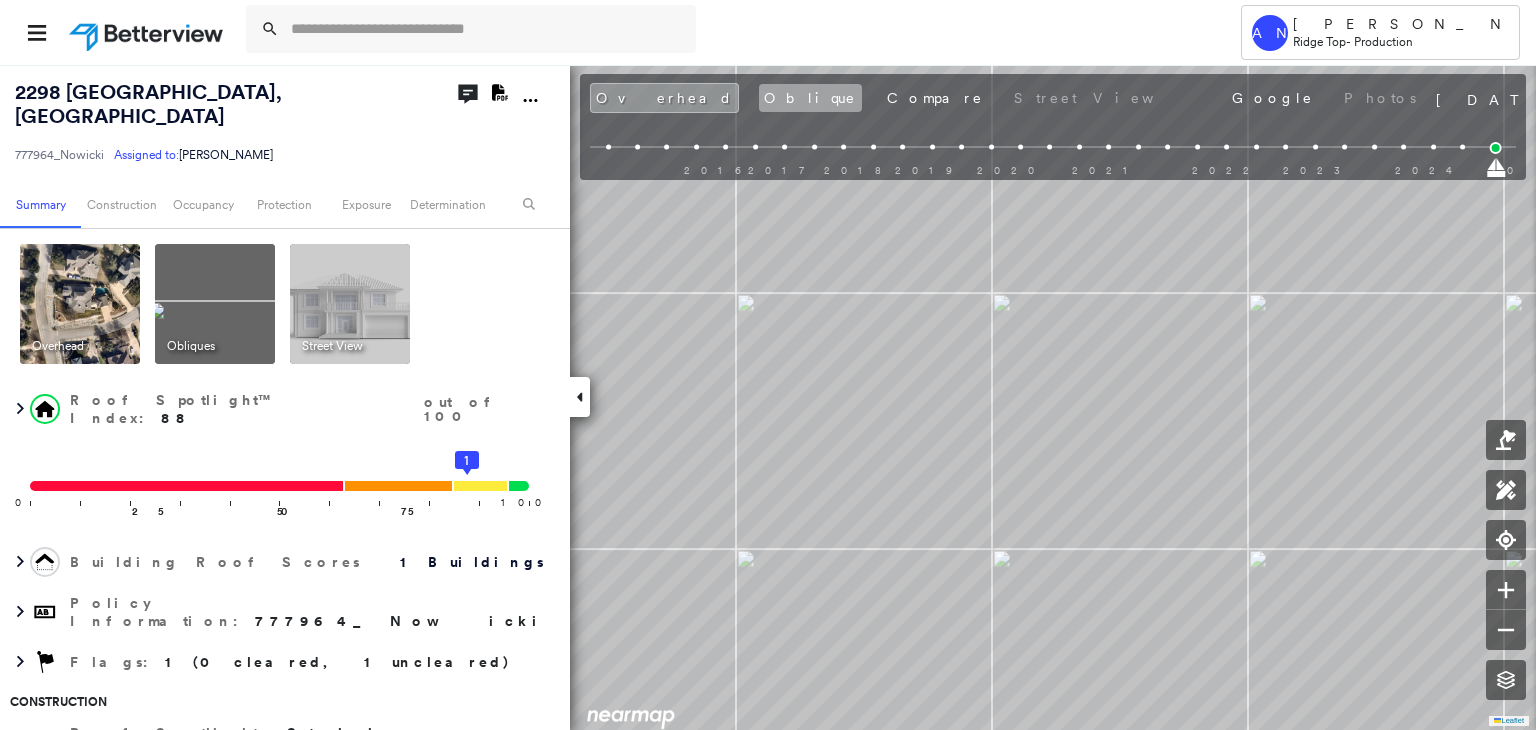 click on "Oblique" at bounding box center (810, 98) 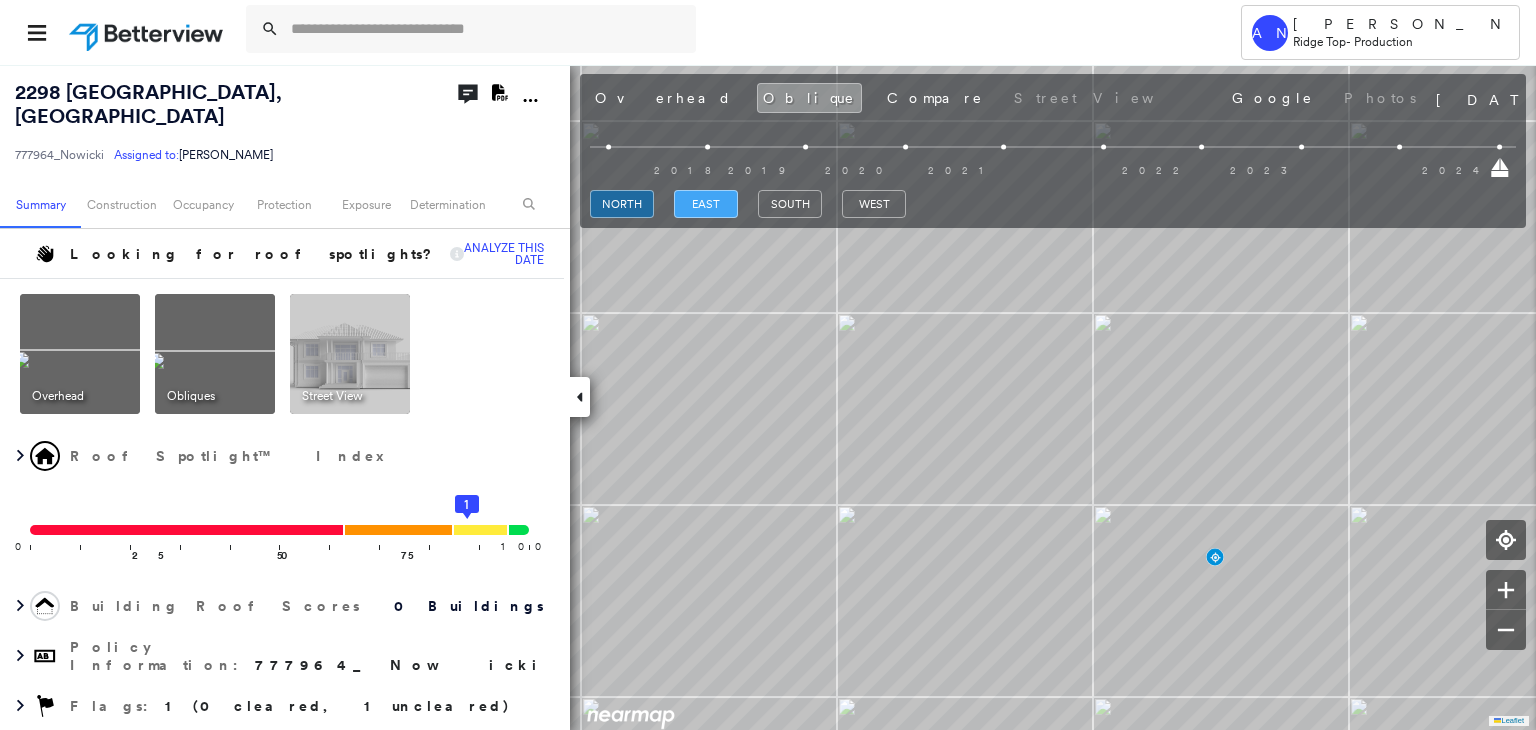 click on "east" at bounding box center (706, 204) 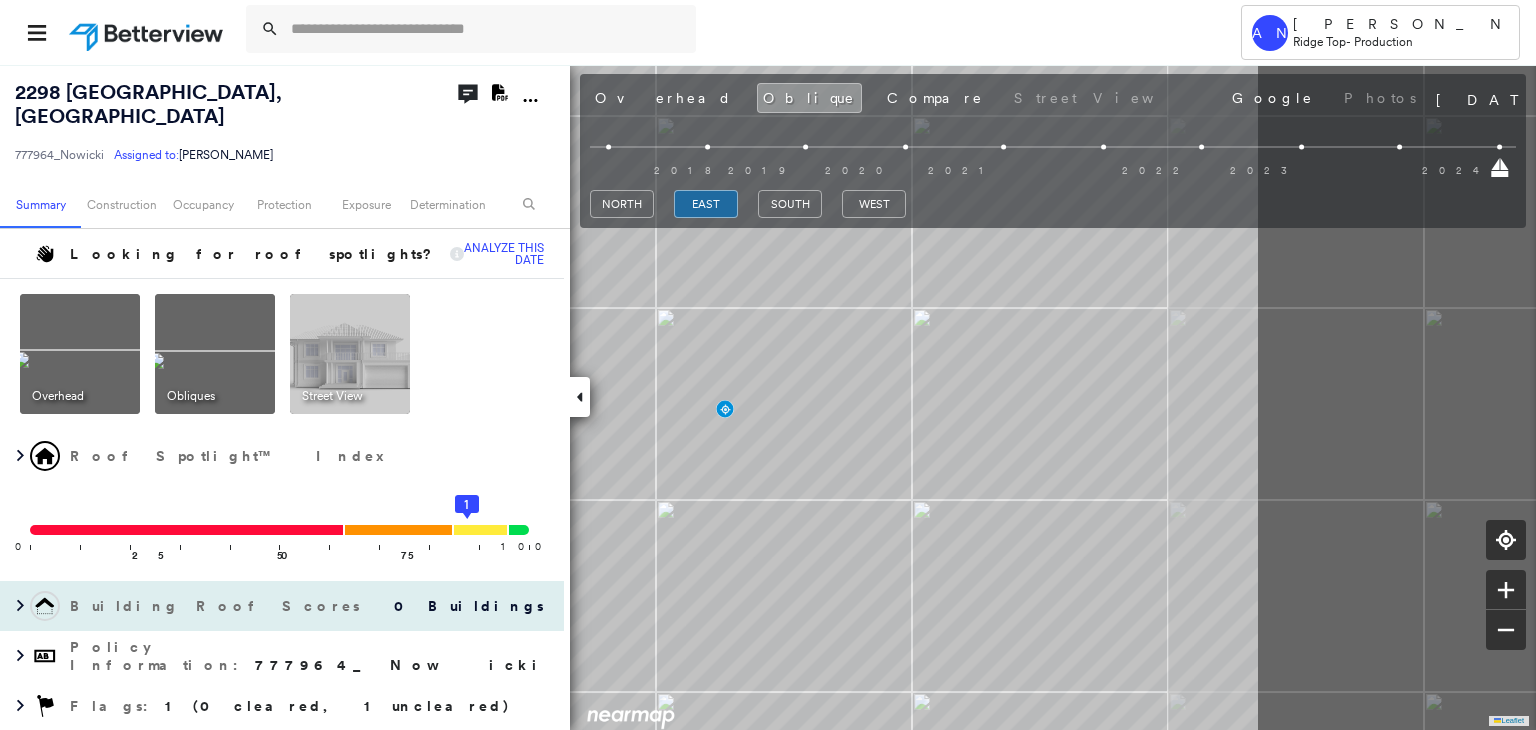 click on "2298 Ambush Canyon ,  Leander, TX 78641 777964_Nowicki Assigned to:  Akarsh Nayyan Assigned to:  Akarsh Nayyan 777964_Nowicki Assigned to:  Akarsh Nayyan Open Comments Download PDF Report Summary Construction Occupancy Protection Exposure Determination Looking for roof spotlights? Analyze this date Overhead Obliques Street View Roof Spotlight™ Index 0 100 25 50 75 1 Building Roof Scores 0 Buildings Policy Information :  777964_Nowicki Flags :  1 (0 cleared, 1 uncleared) Construction Occupancy Protection Exposure Determination Flags :  1 (0 cleared, 1 uncleared) Uncleared Flags (1) Cleared Flags  (0) Betterview Property Flagged 07/10/25 Clear Action Taken New Entry History Quote/New Business Terms & Conditions Added ACV Endorsement Added Cosmetic Endorsement Inspection/Loss Control Report Information Added to Inspection Survey Onsite Inspection Ordered Determined No Inspection Needed General Used Report to Further Agent/Insured Discussion Reject/Decline - New Business Allowed to Proceed / Policy Bound Save" at bounding box center (768, 397) 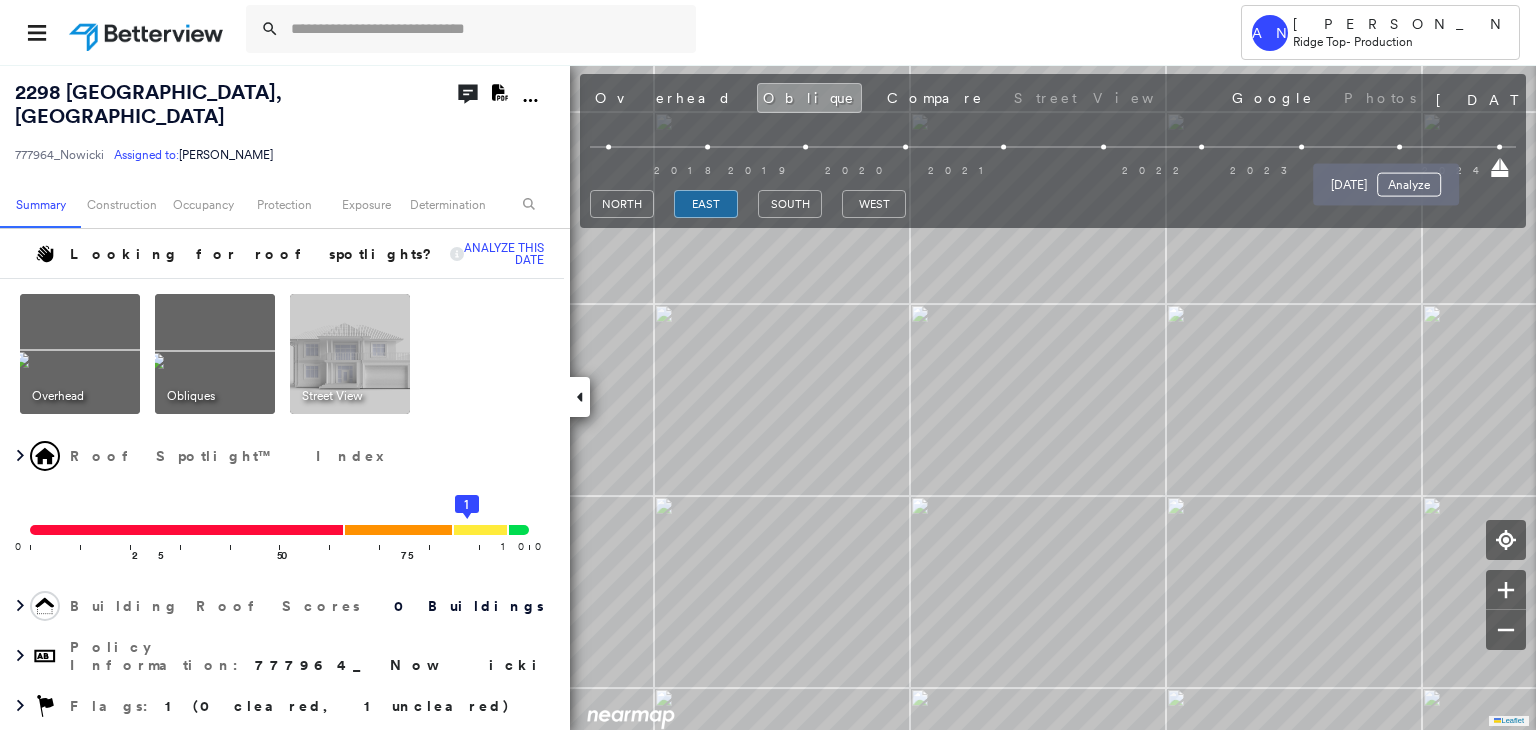 click at bounding box center (1400, 147) 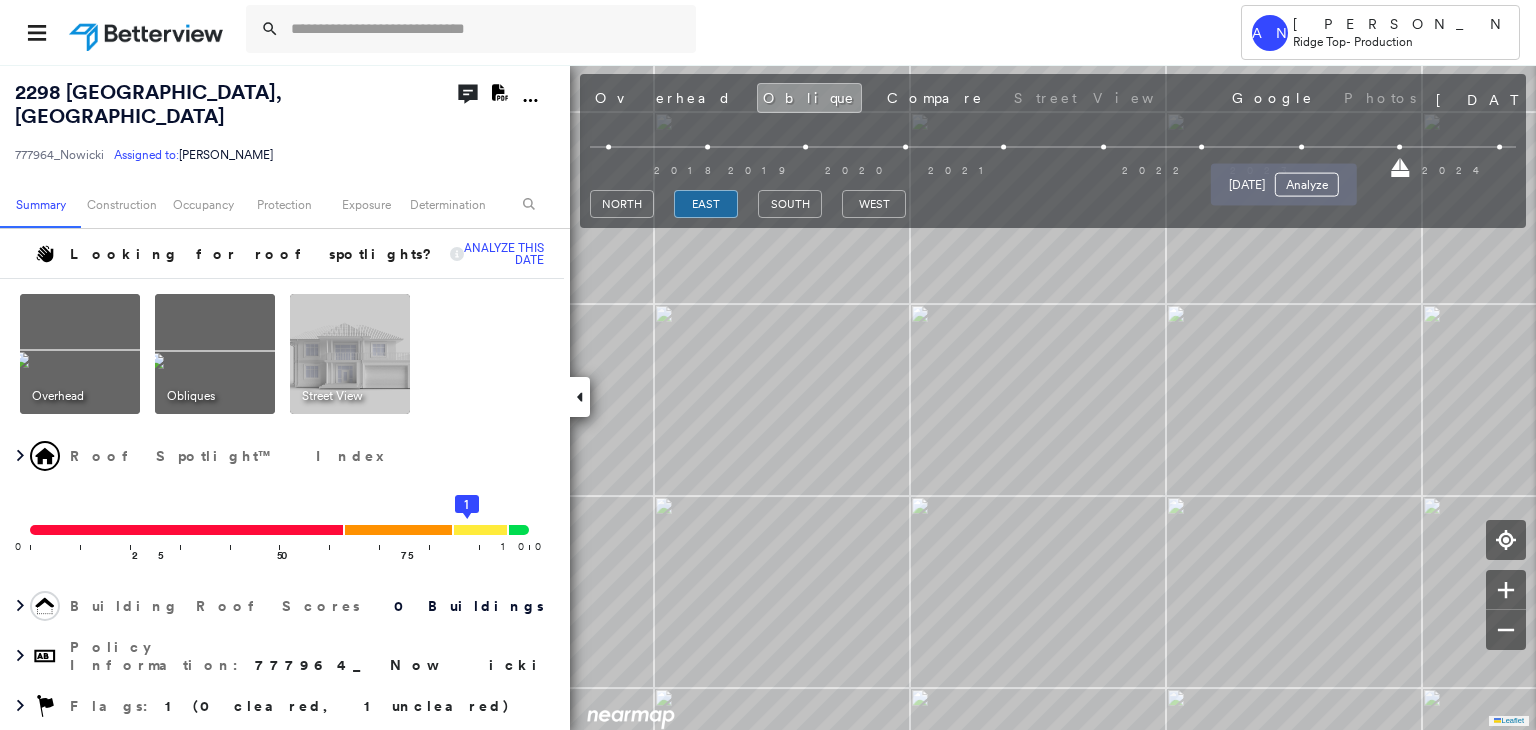 click at bounding box center [1301, 147] 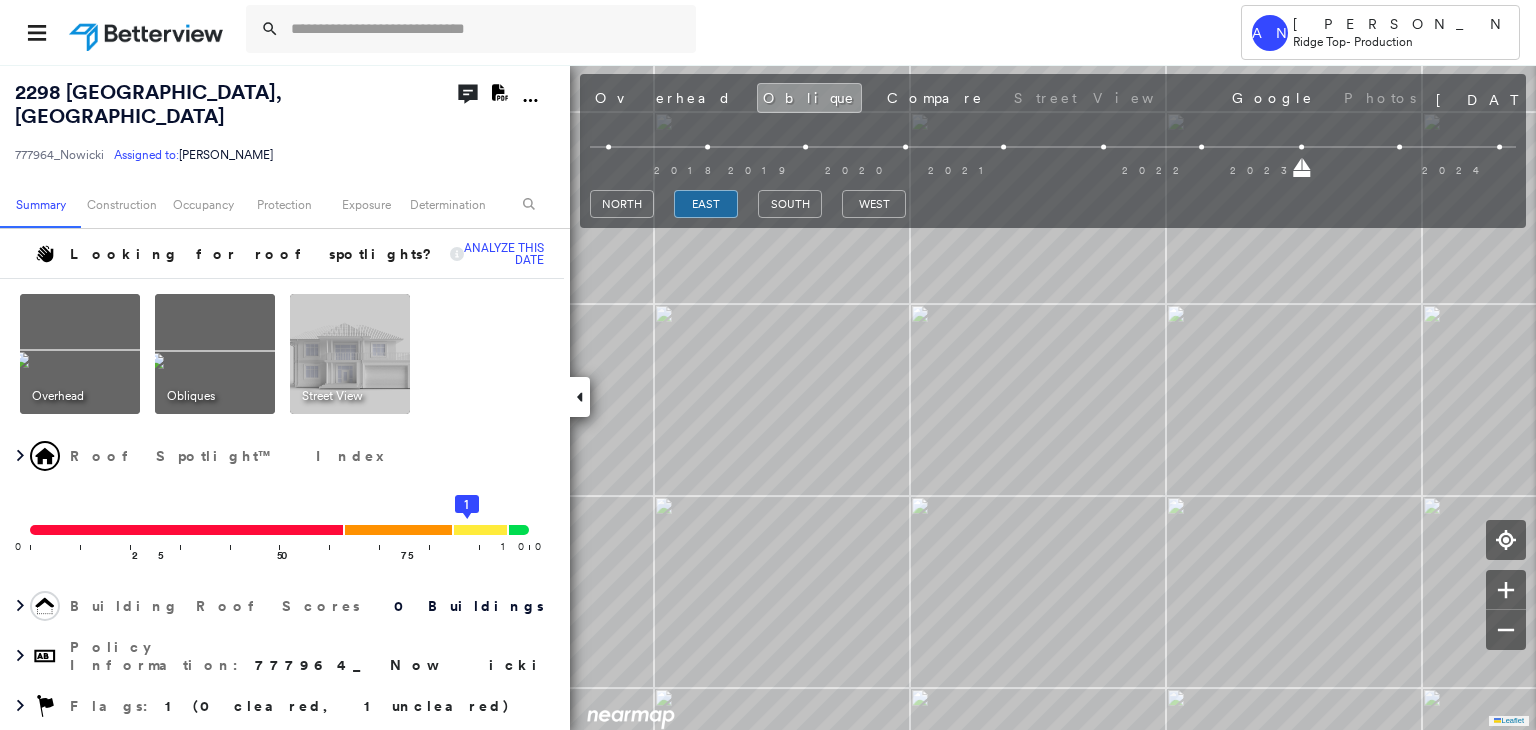 click at bounding box center (1202, 147) 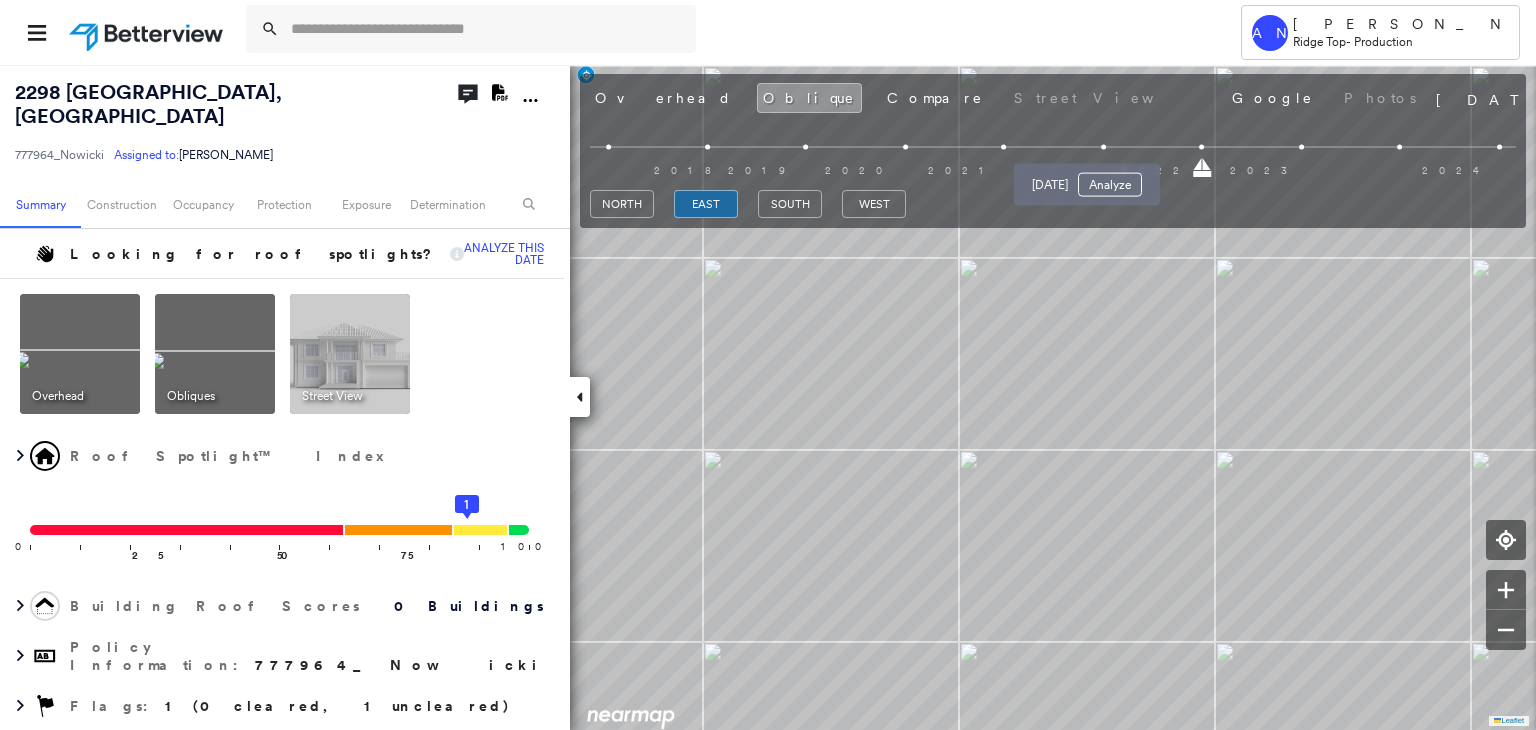 click at bounding box center (1103, 147) 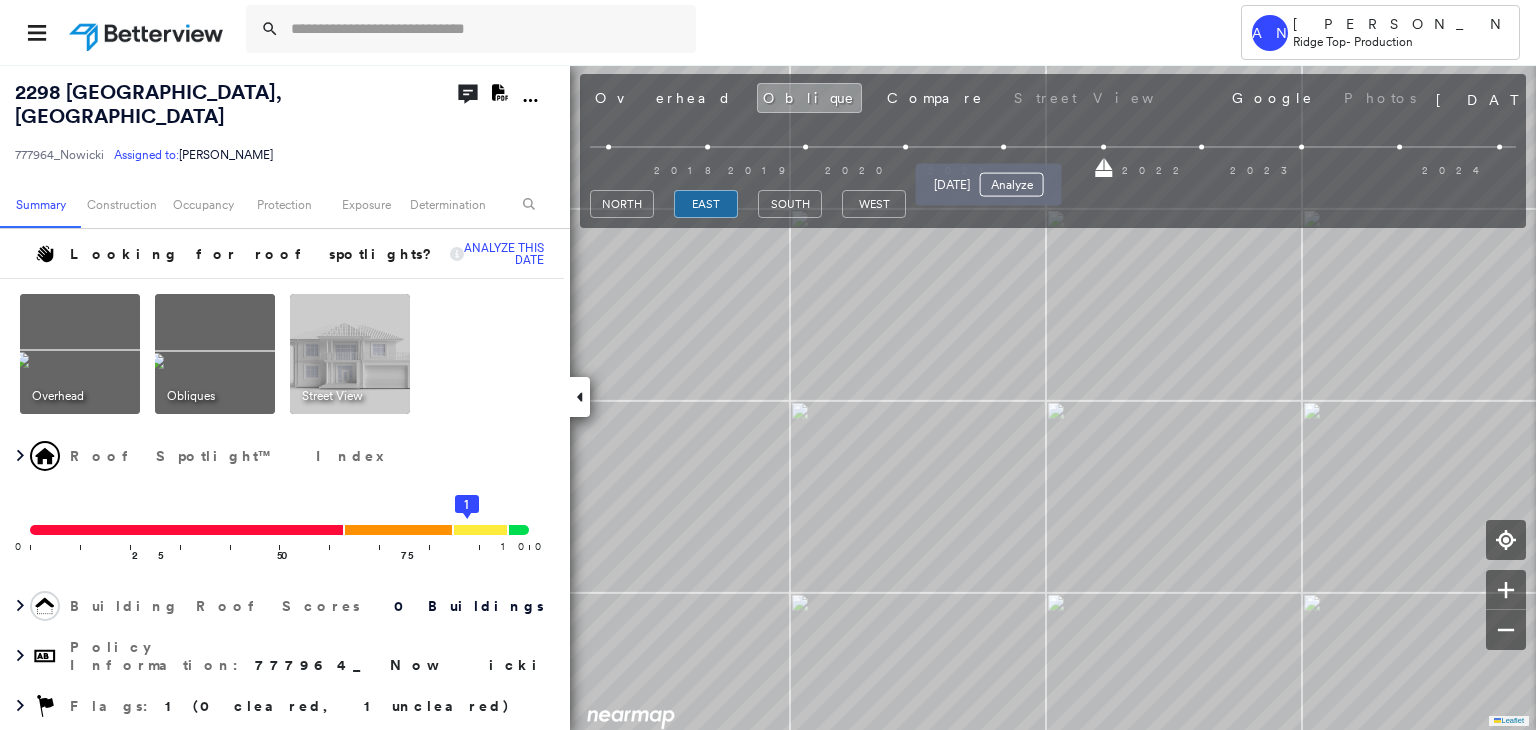 click on "Oct 22, 2021 Analyze" at bounding box center [989, 179] 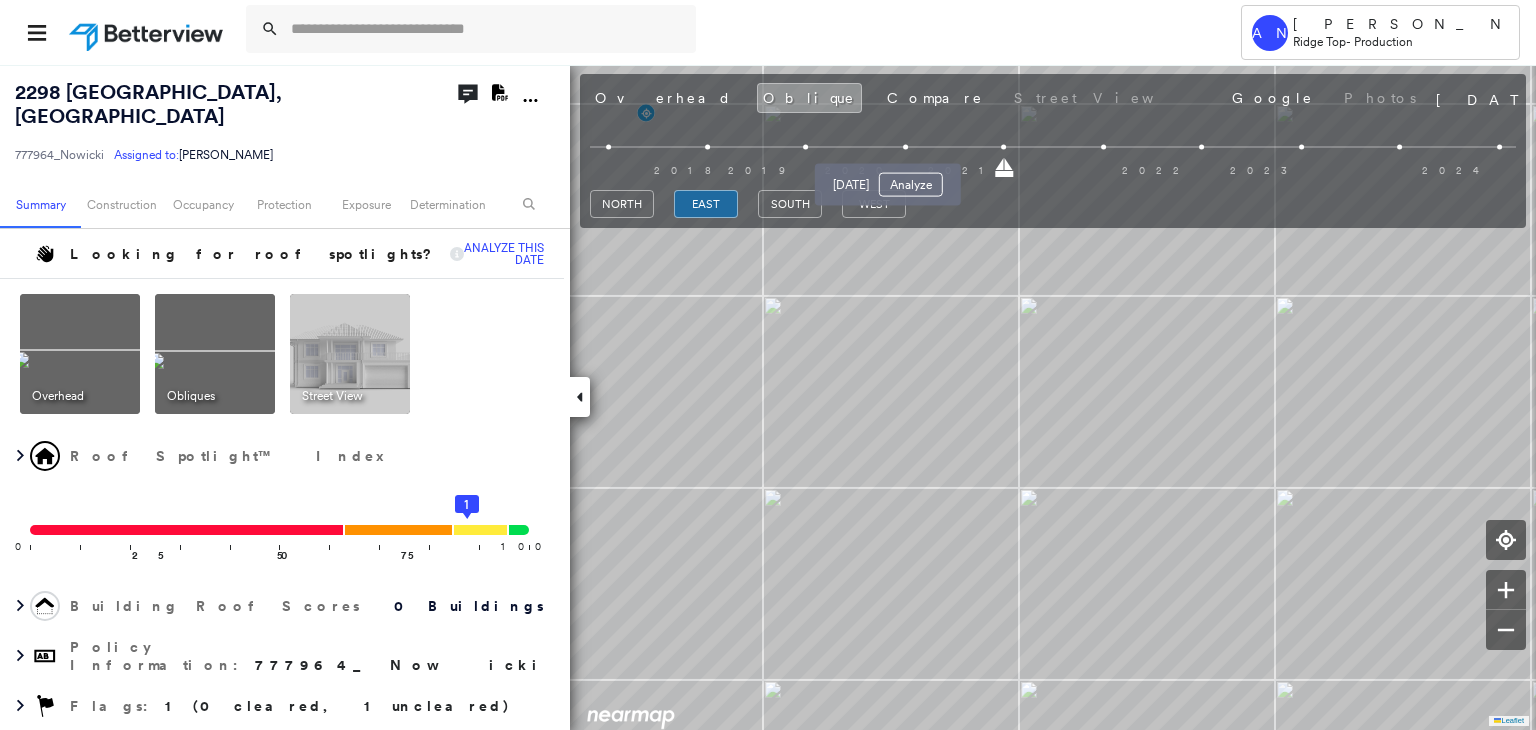 click at bounding box center [905, 147] 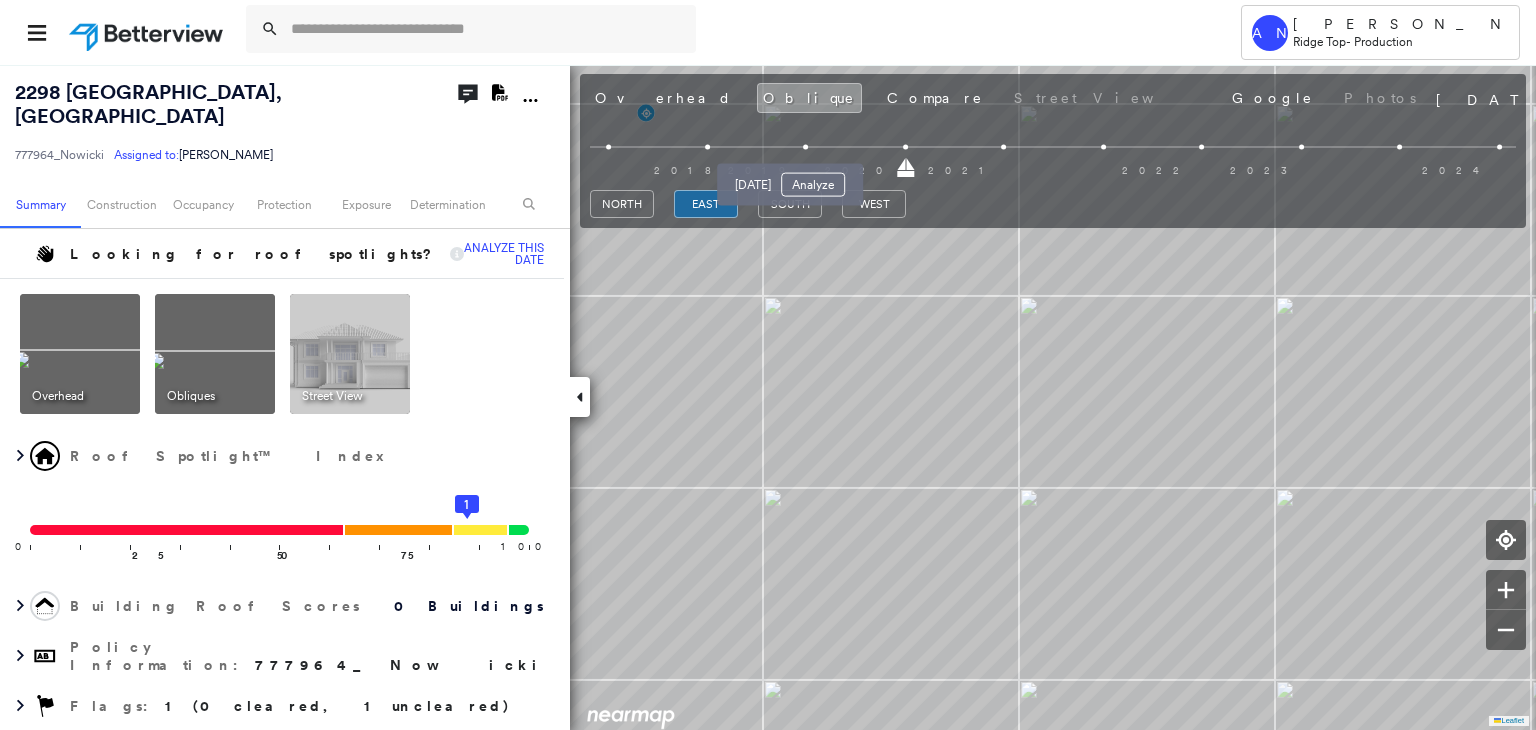 click at bounding box center [806, 147] 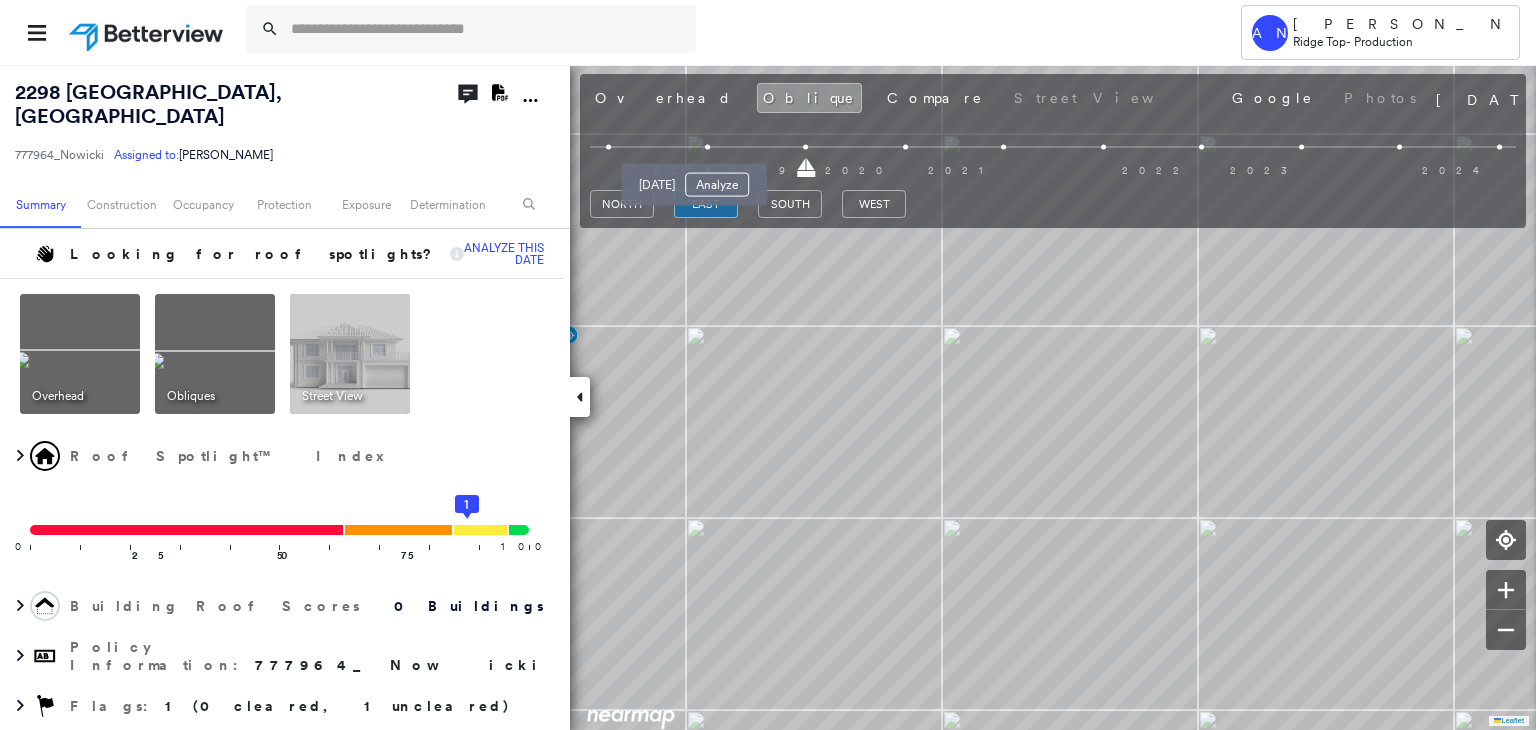 click at bounding box center (707, 147) 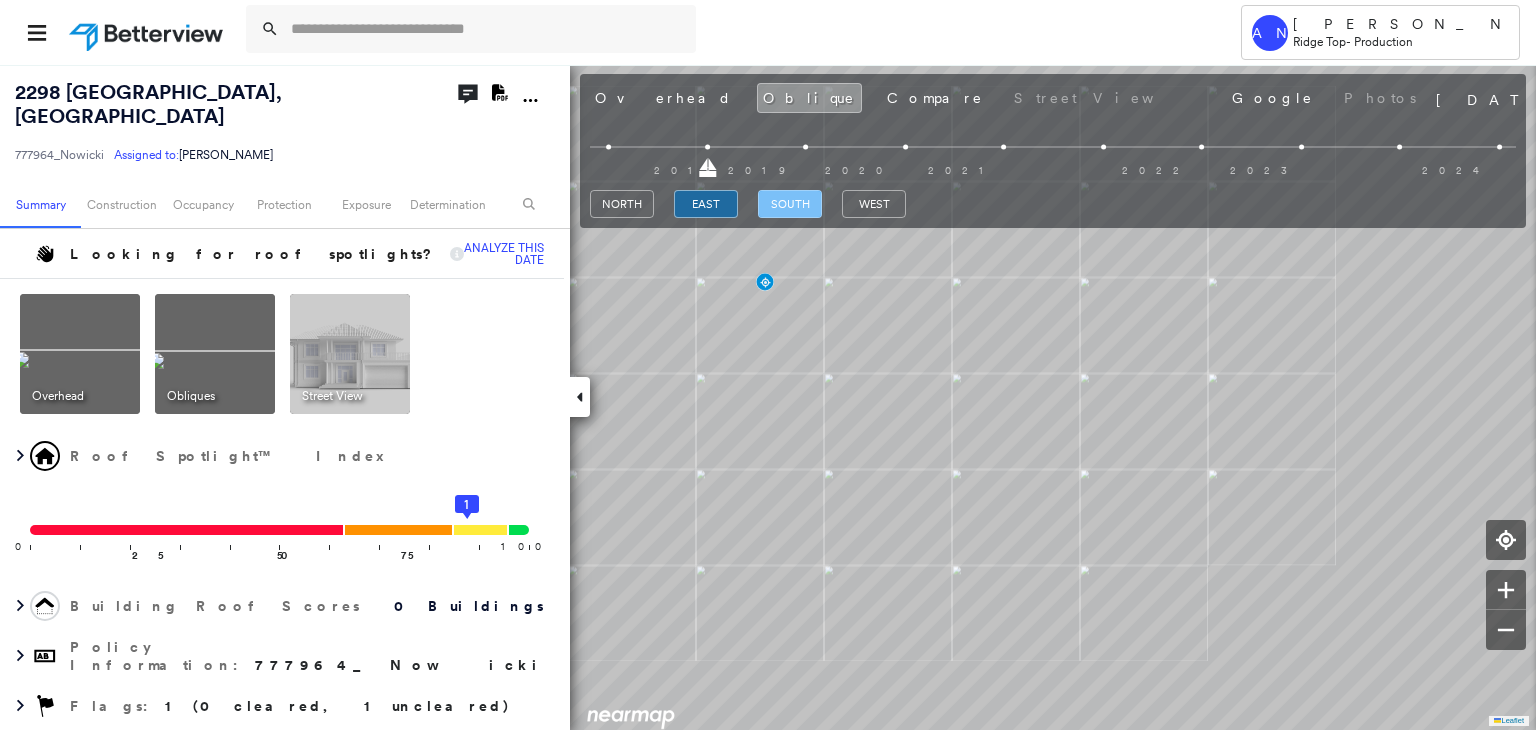 click on "south" at bounding box center (790, 204) 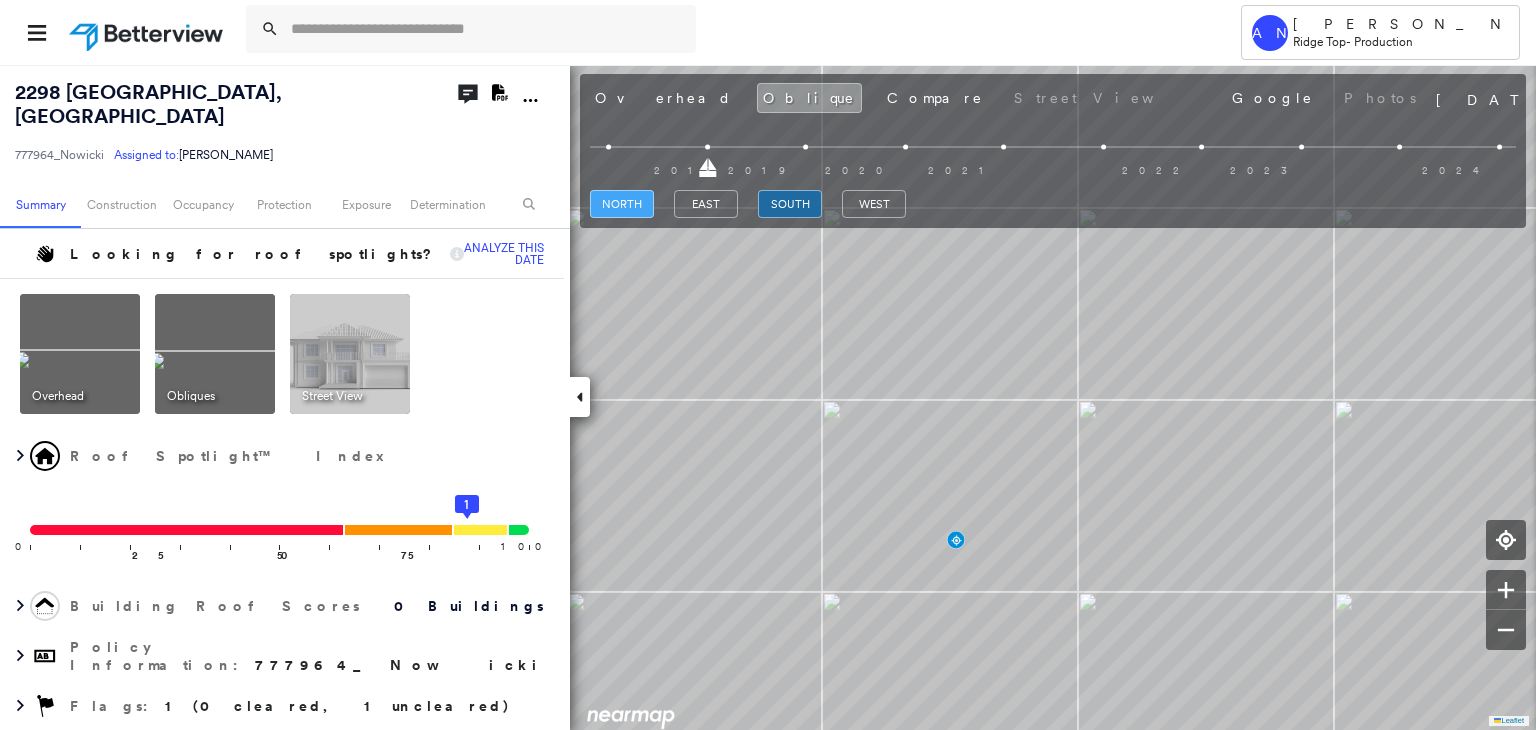 click on "north" at bounding box center (622, 204) 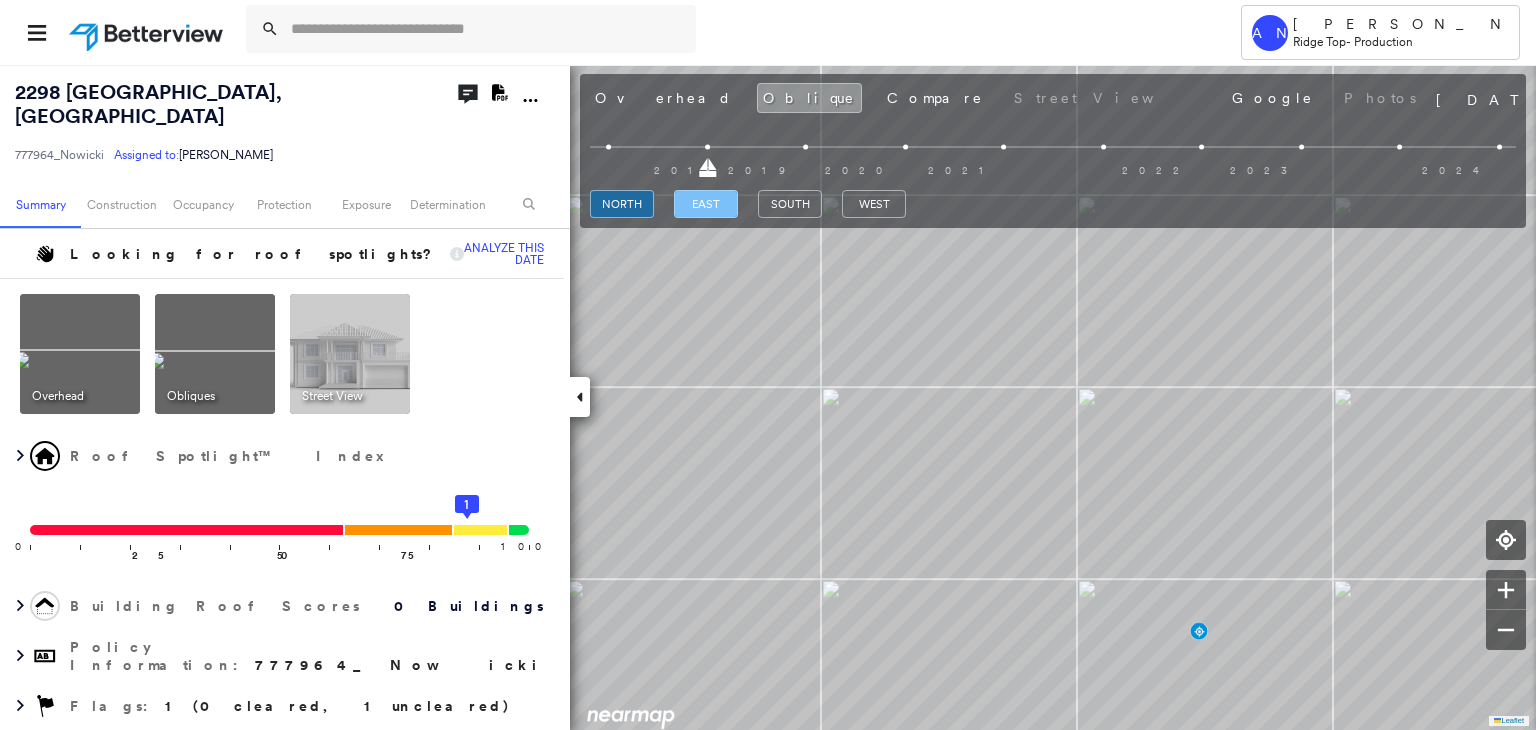 click on "east" at bounding box center (706, 204) 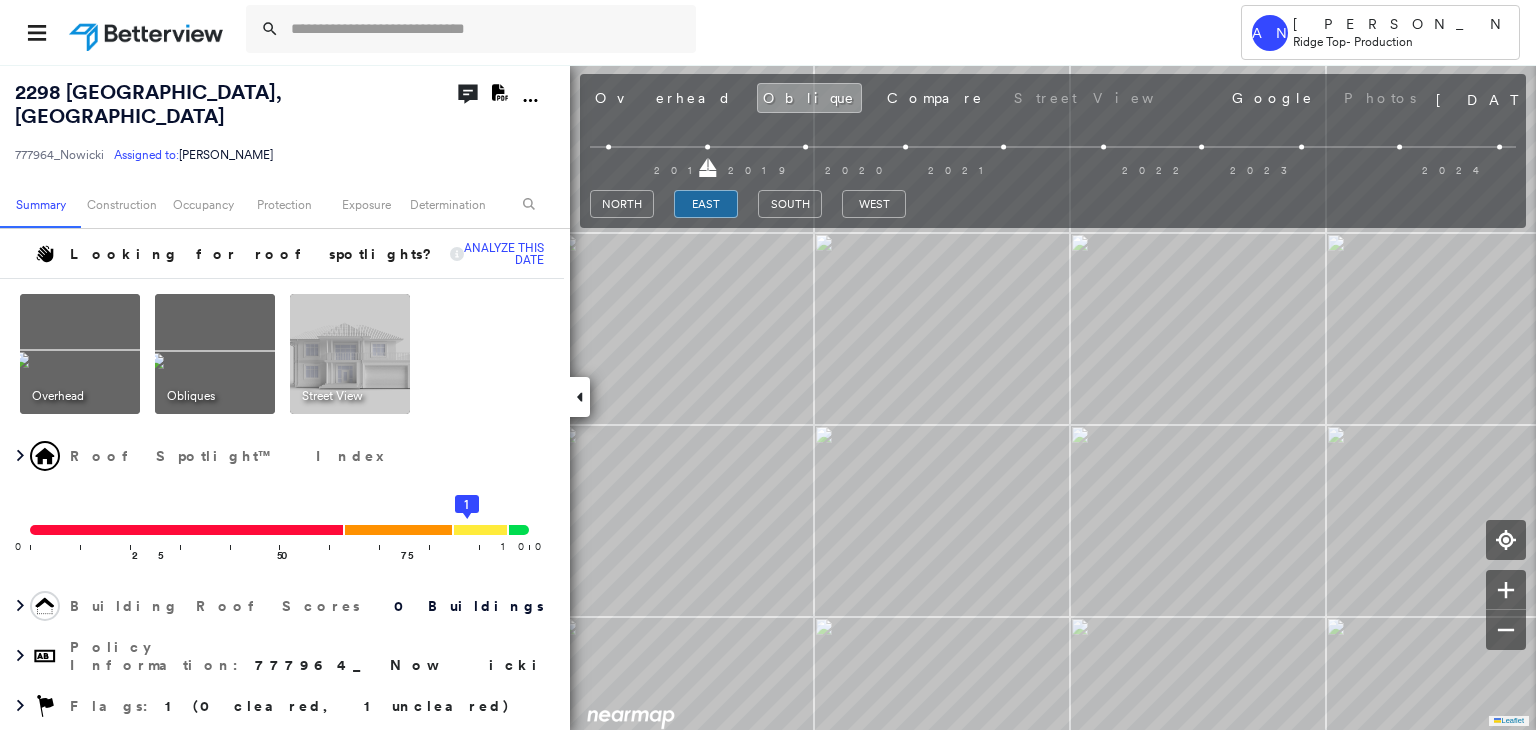 click at bounding box center [1499, 147] 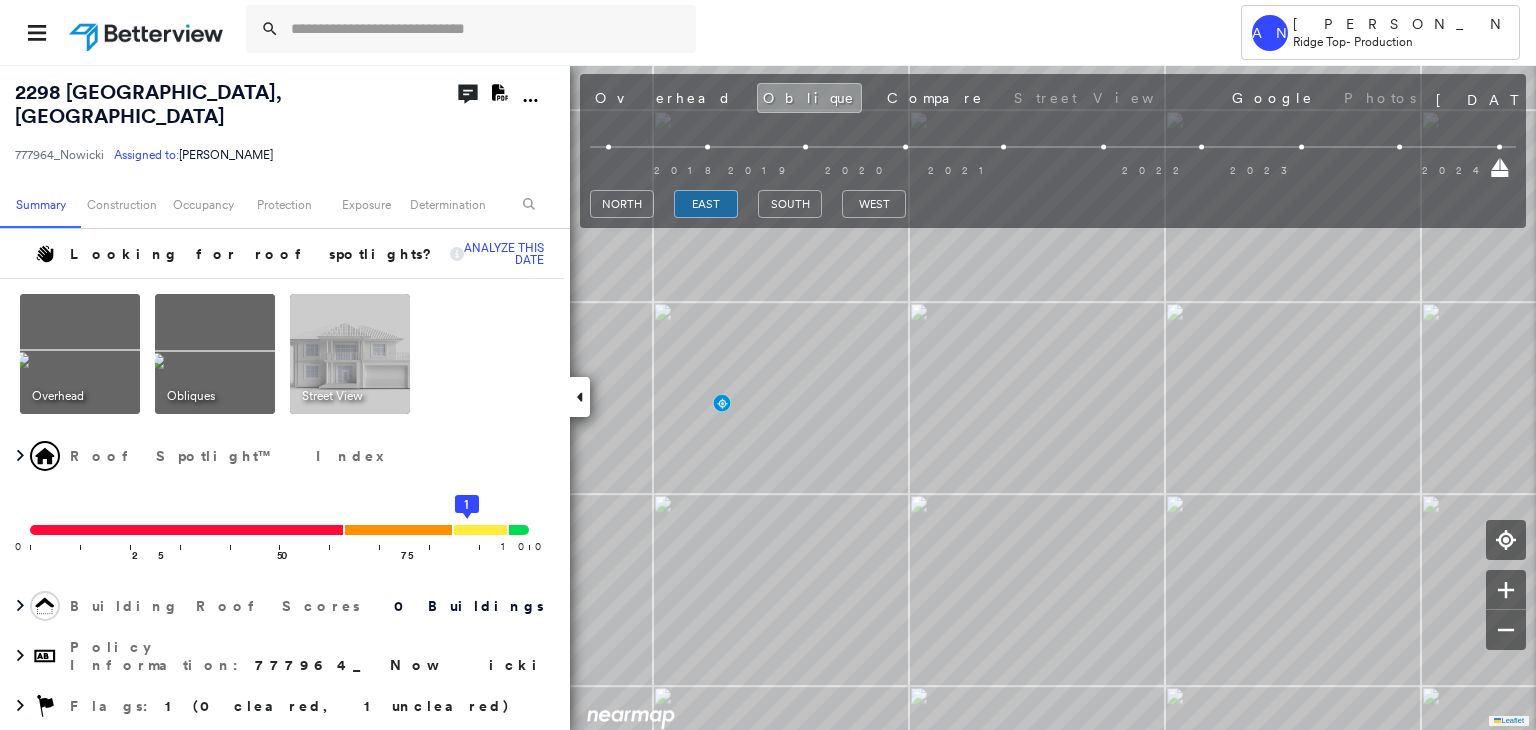 click on "Tower AN Akarsh Nayyan Ridge Top  -   Production 2298 Ambush Canyon ,  Leander, TX 78641 777964_Nowicki Assigned to:  Akarsh Nayyan Assigned to:  Akarsh Nayyan 777964_Nowicki Assigned to:  Akarsh Nayyan Open Comments Download PDF Report Summary Construction Occupancy Protection Exposure Determination Looking for roof spotlights? Analyze this date Overhead Obliques Street View Roof Spotlight™ Index 0 100 25 50 75 1 Building Roof Scores 0 Buildings Policy Information :  777964_Nowicki Flags :  1 (0 cleared, 1 uncleared) Construction Occupancy Protection Exposure Determination Flags :  1 (0 cleared, 1 uncleared) Uncleared Flags (1) Cleared Flags  (0) Betterview Property Flagged 07/10/25 Clear Action Taken New Entry History Quote/New Business Terms & Conditions Added ACV Endorsement Added Cosmetic Endorsement Inspection/Loss Control Report Information Added to Inspection Survey Onsite Inspection Ordered Determined No Inspection Needed General Used Report to Further Agent/Insured Discussion Save Renewal General" at bounding box center [768, 365] 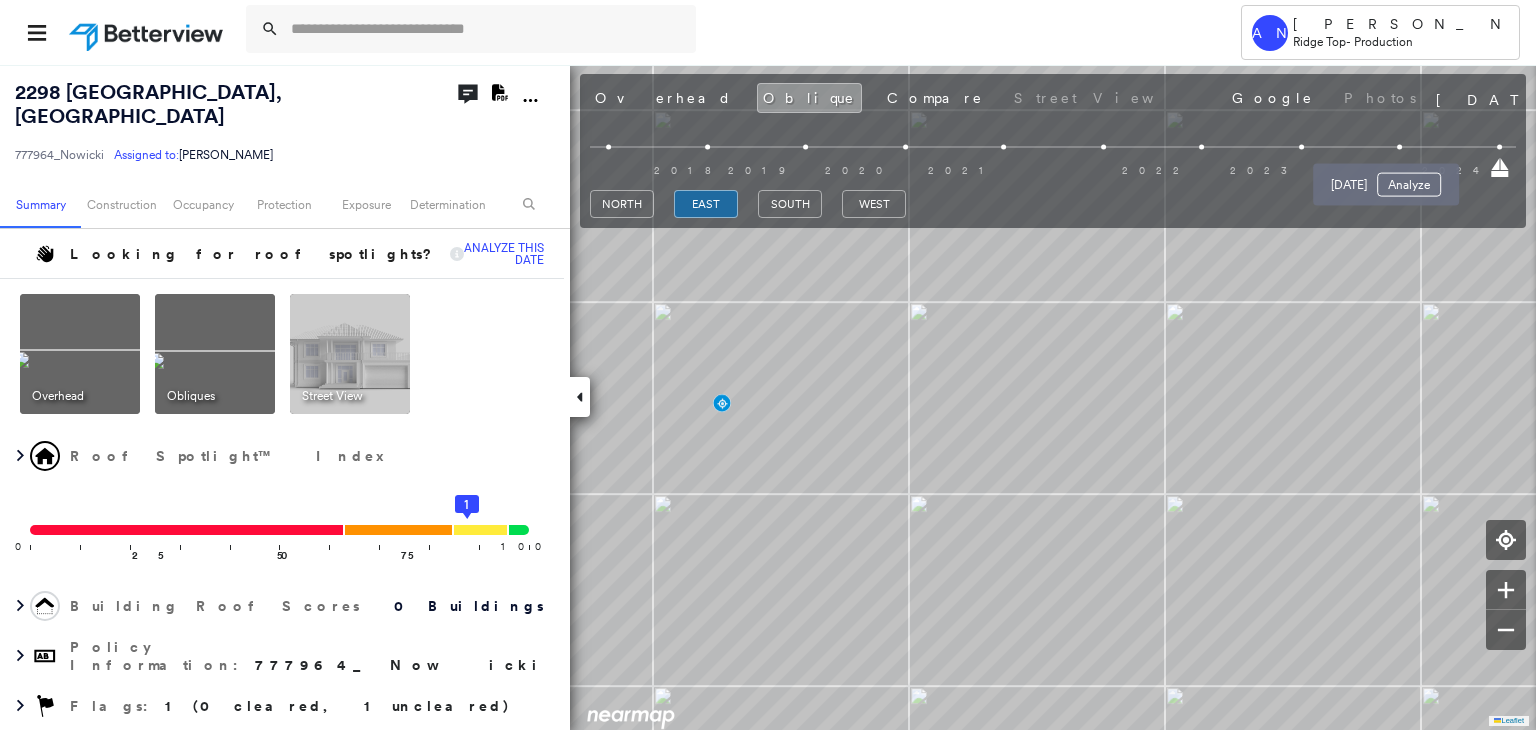 click at bounding box center (1400, 147) 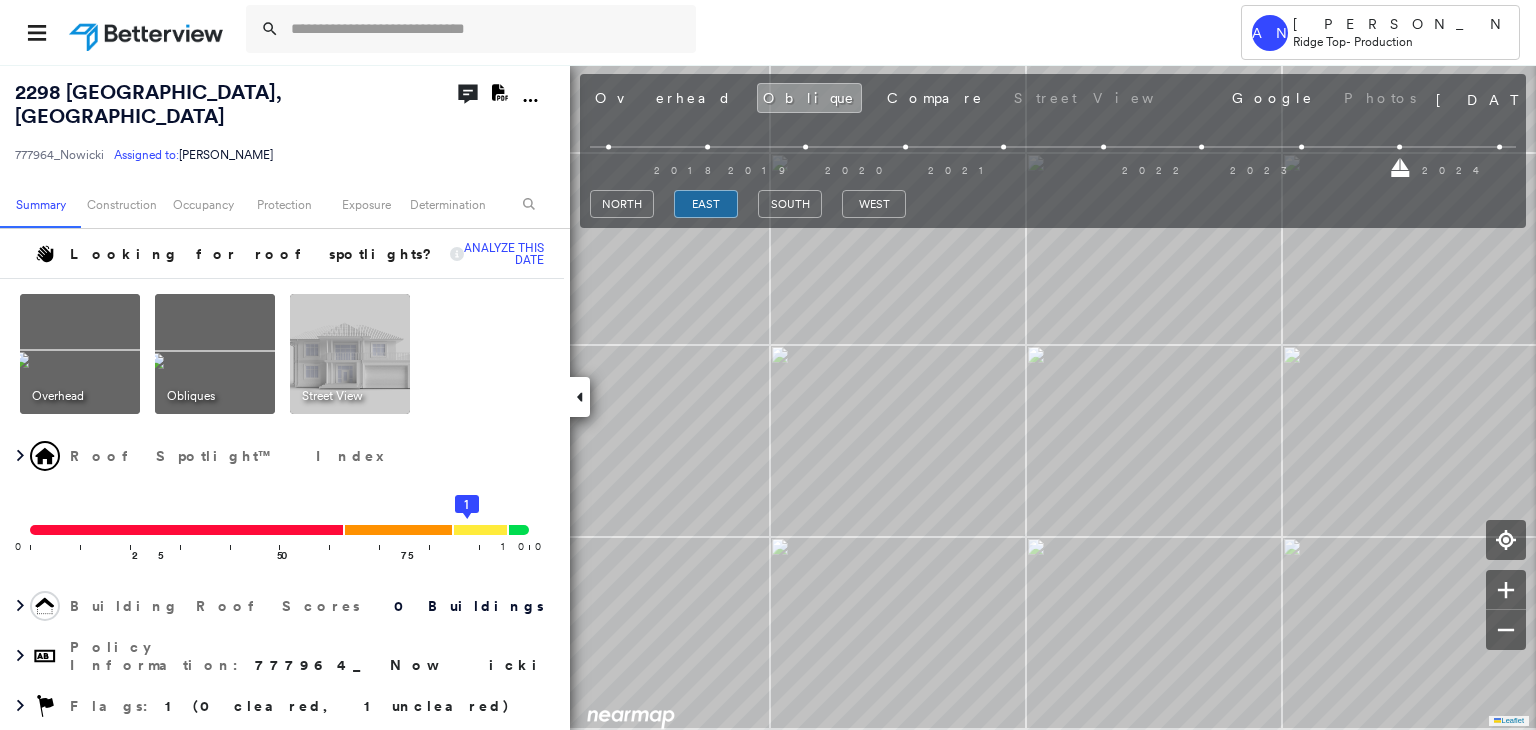 click at bounding box center (1301, 147) 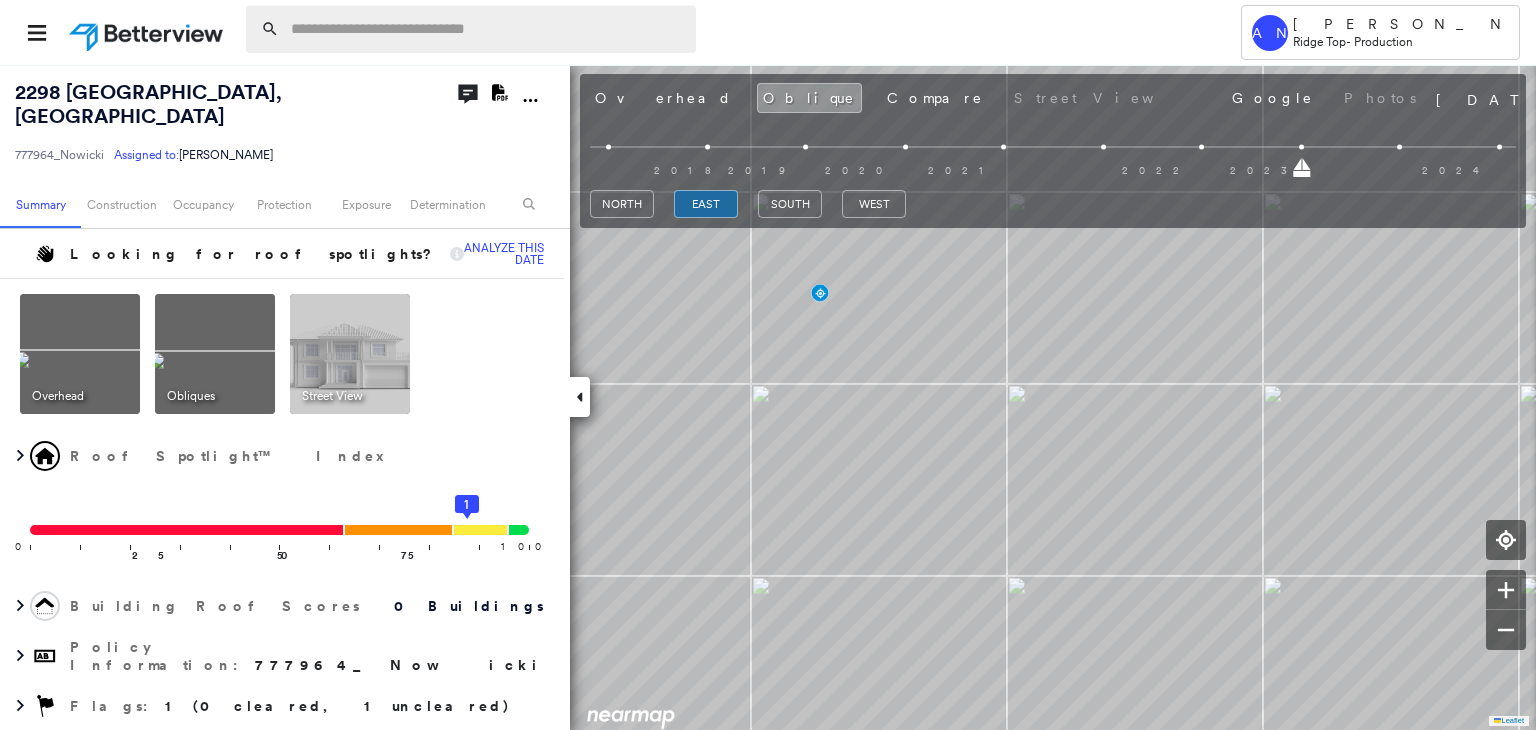 click at bounding box center (487, 29) 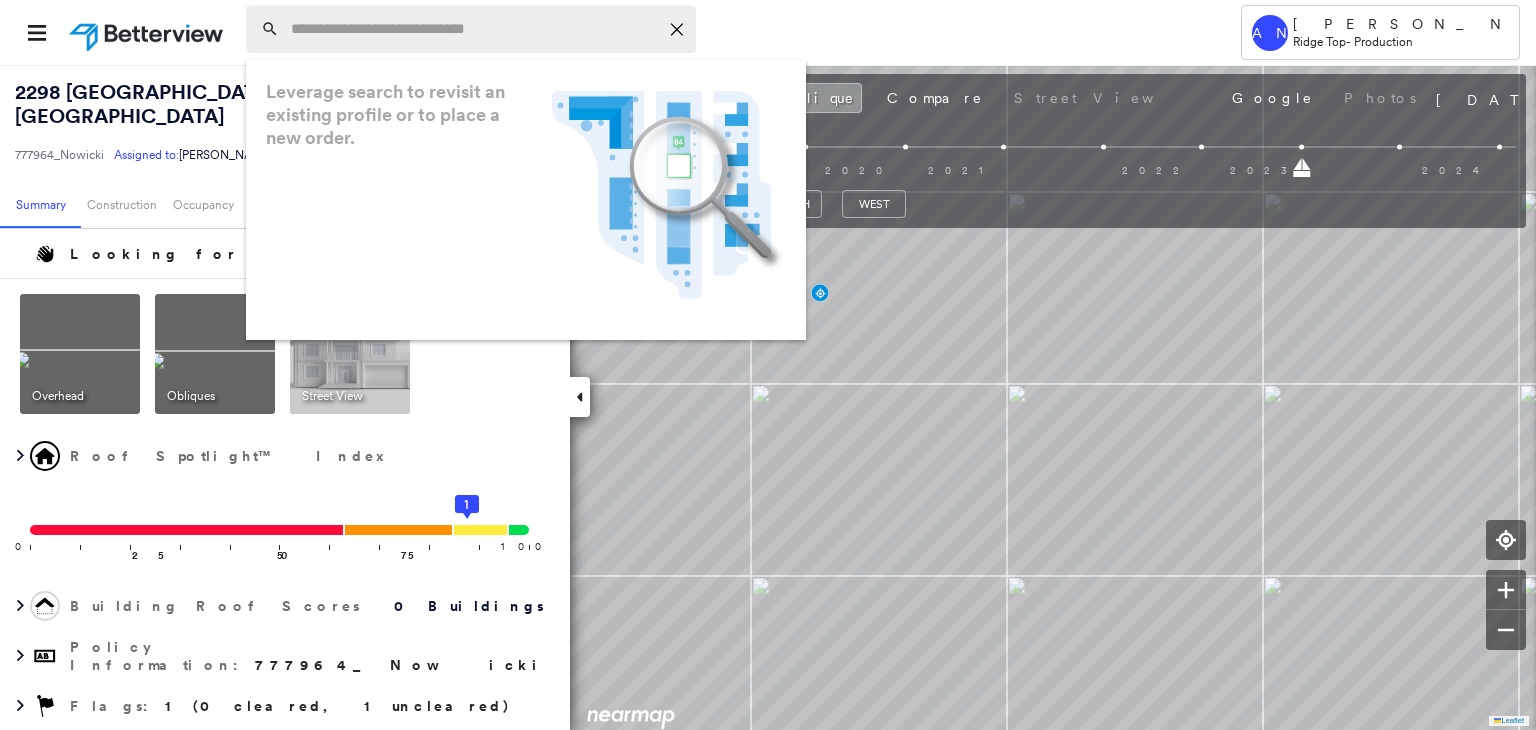 paste on "**********" 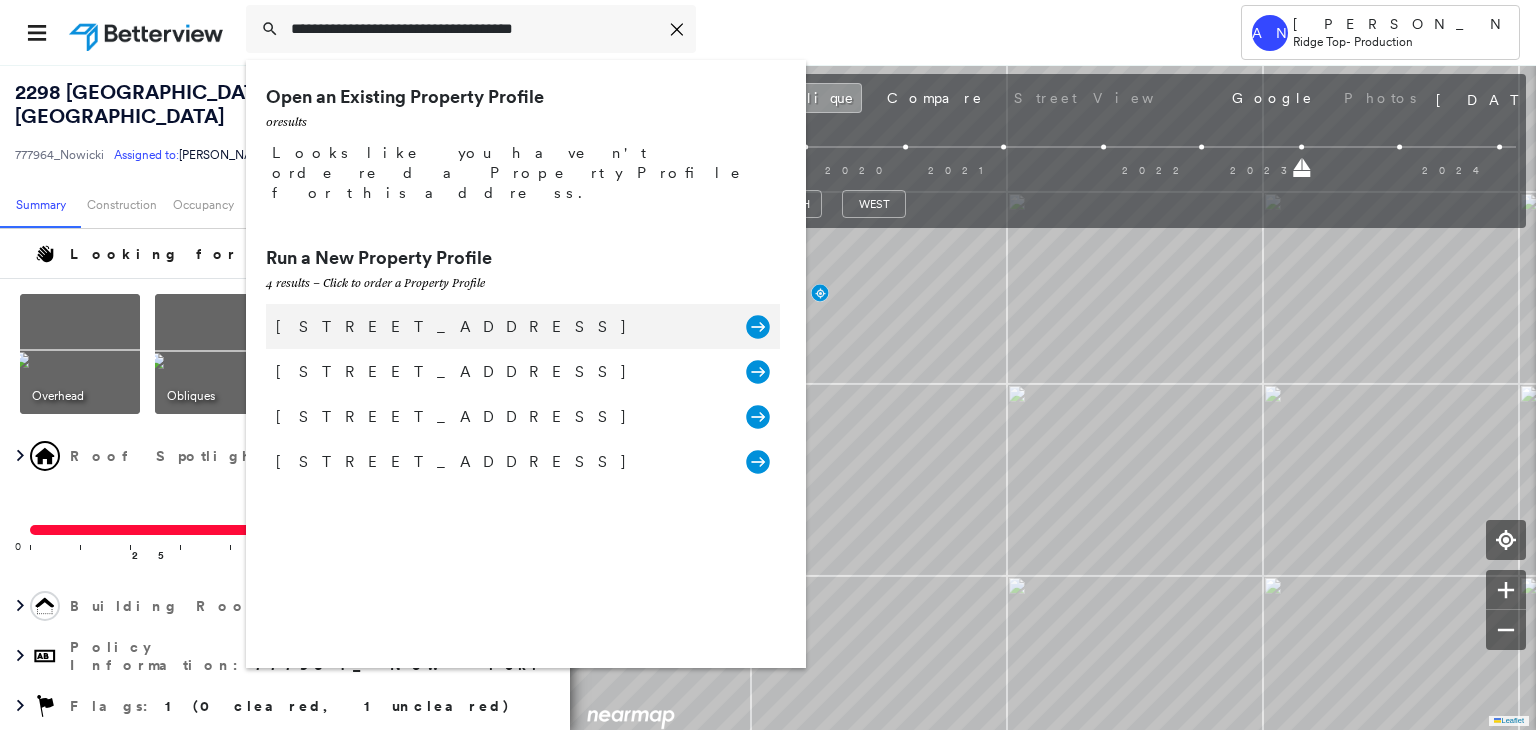 type on "**********" 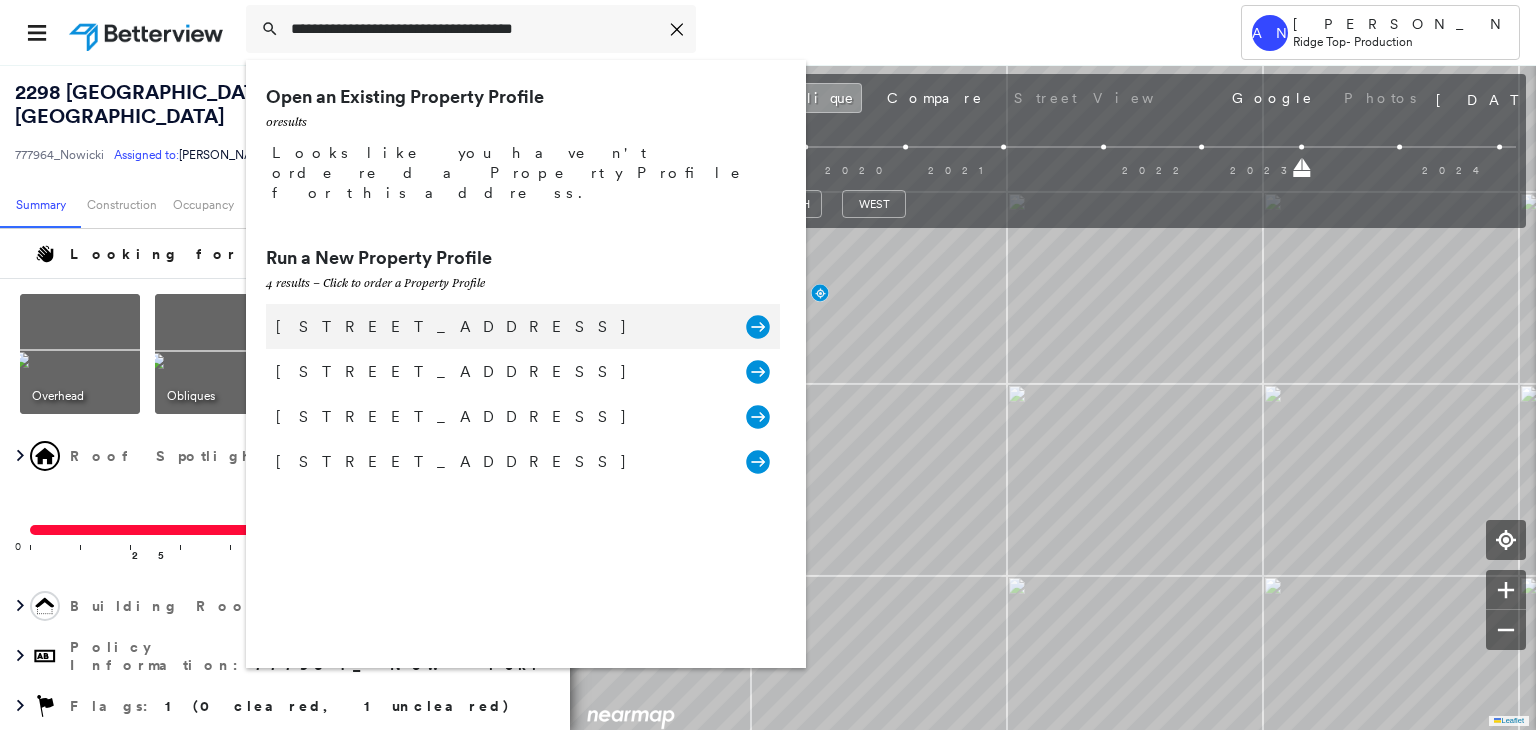 click on "3320 Desert Shade Bnd, Leander, TX 78641, USA" at bounding box center [501, 327] 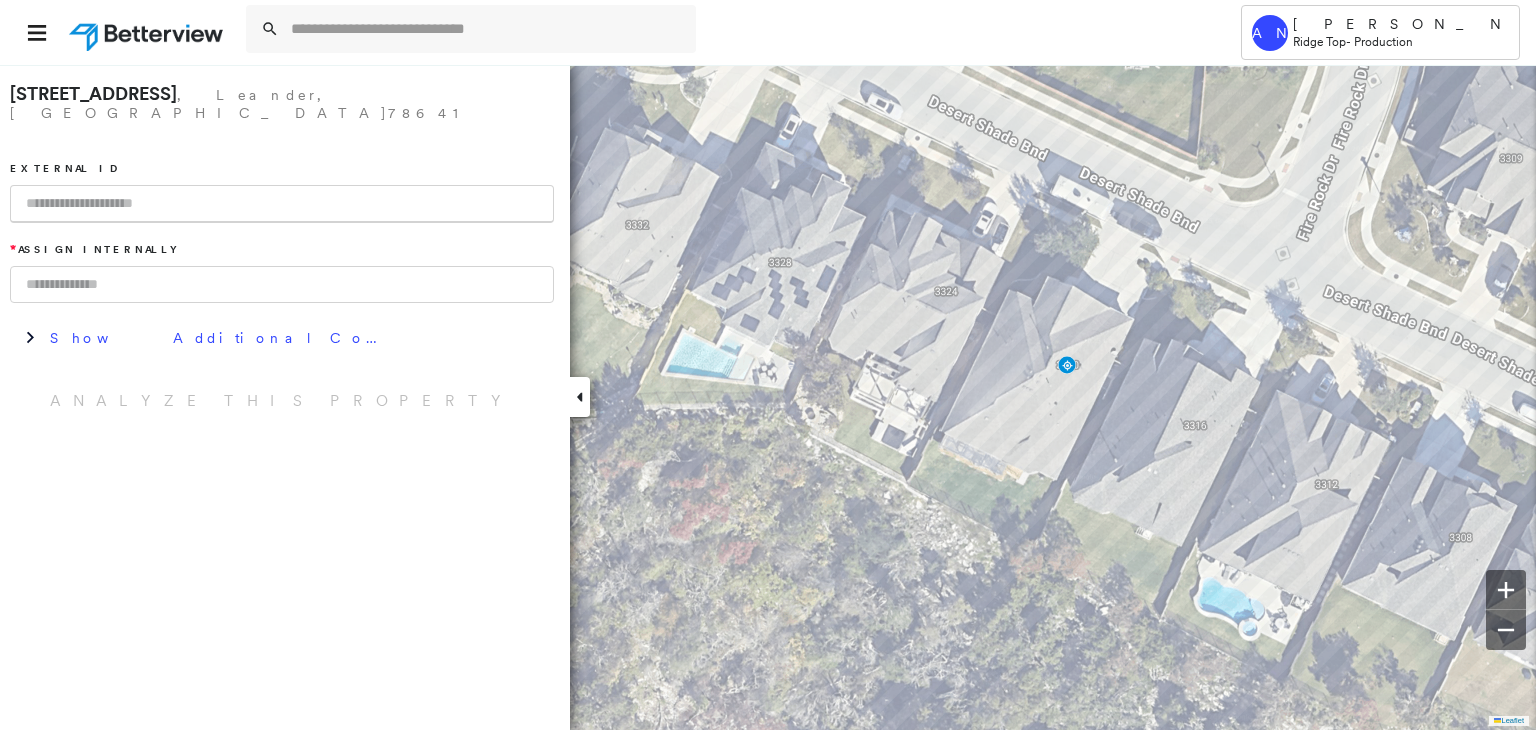 click at bounding box center [282, 204] 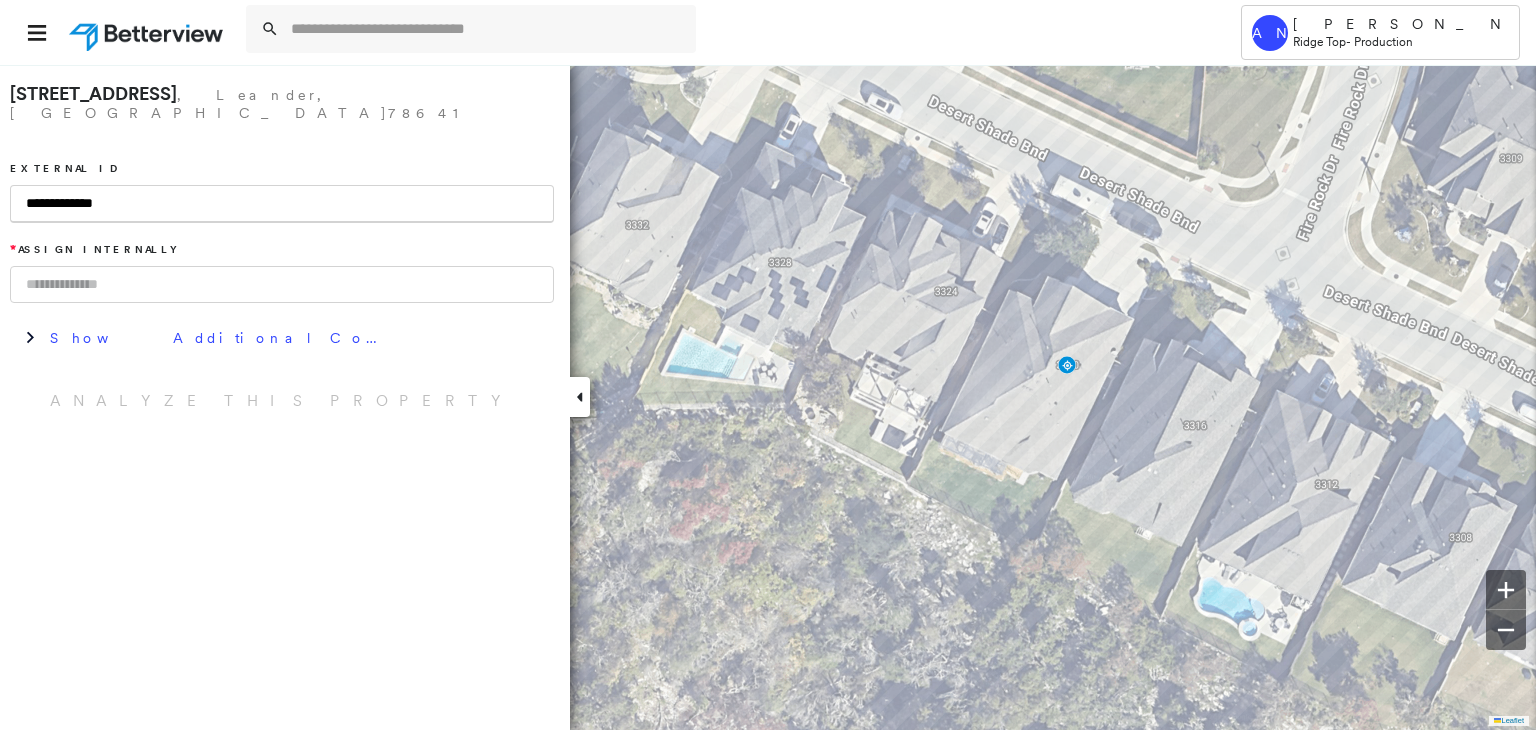 type on "**********" 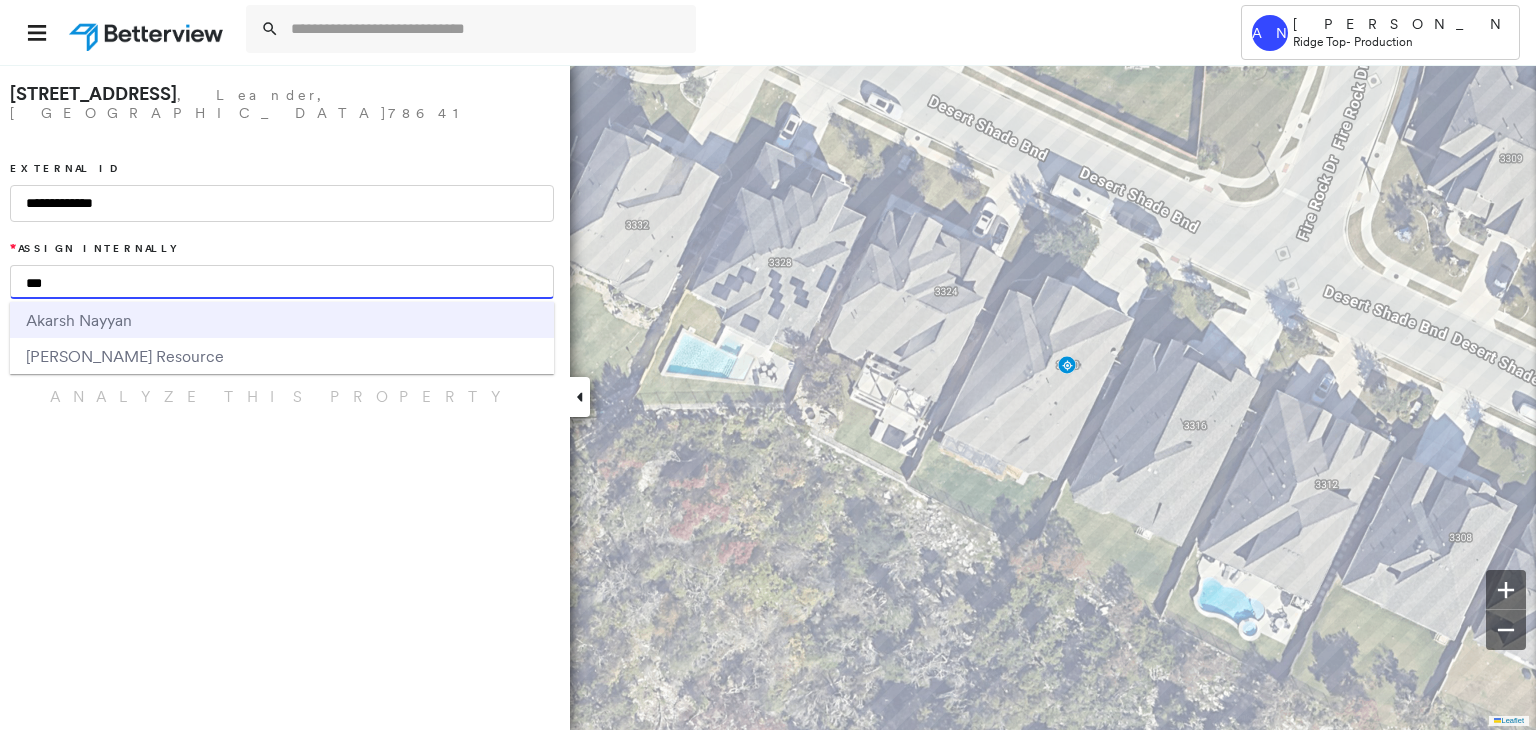 type on "***" 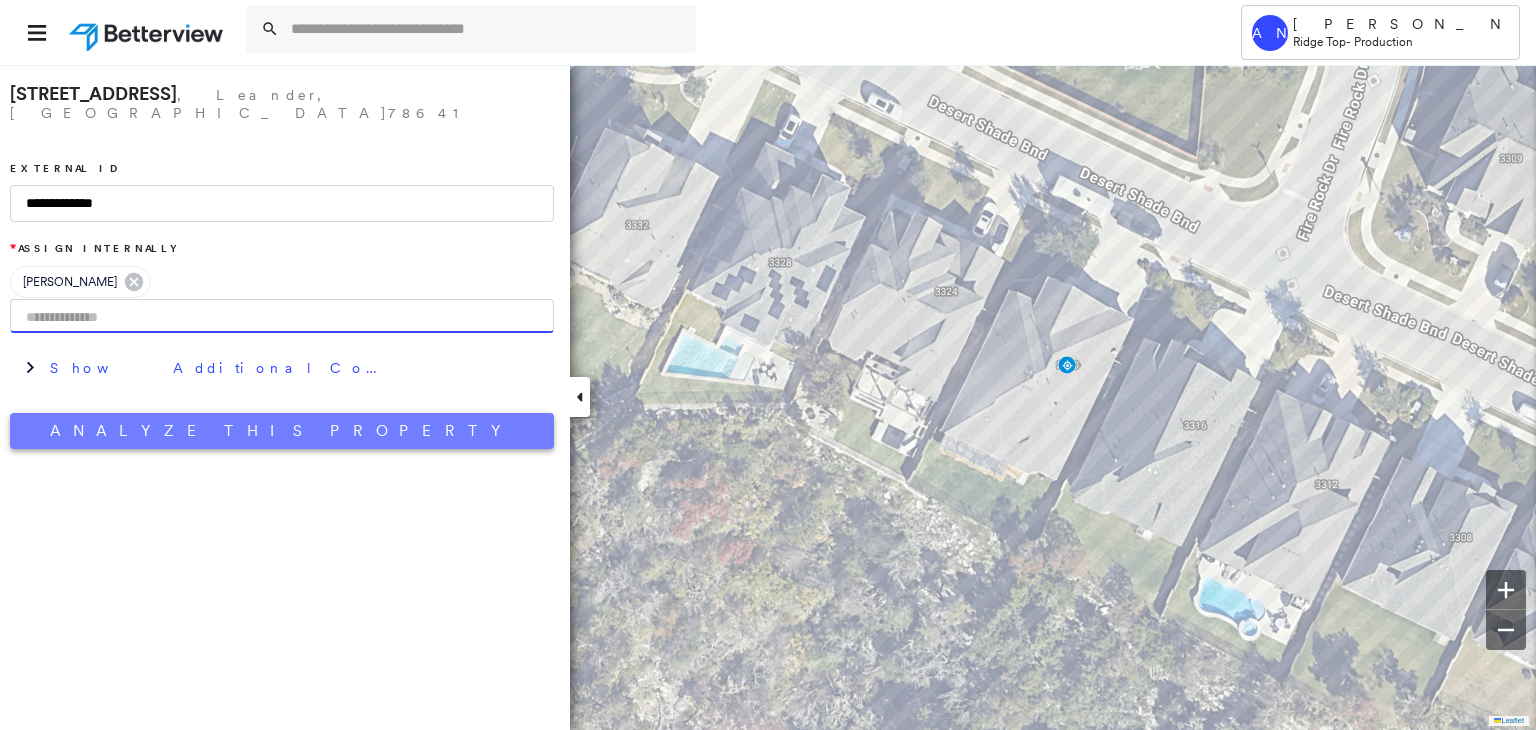 click on "Analyze This Property" at bounding box center (282, 431) 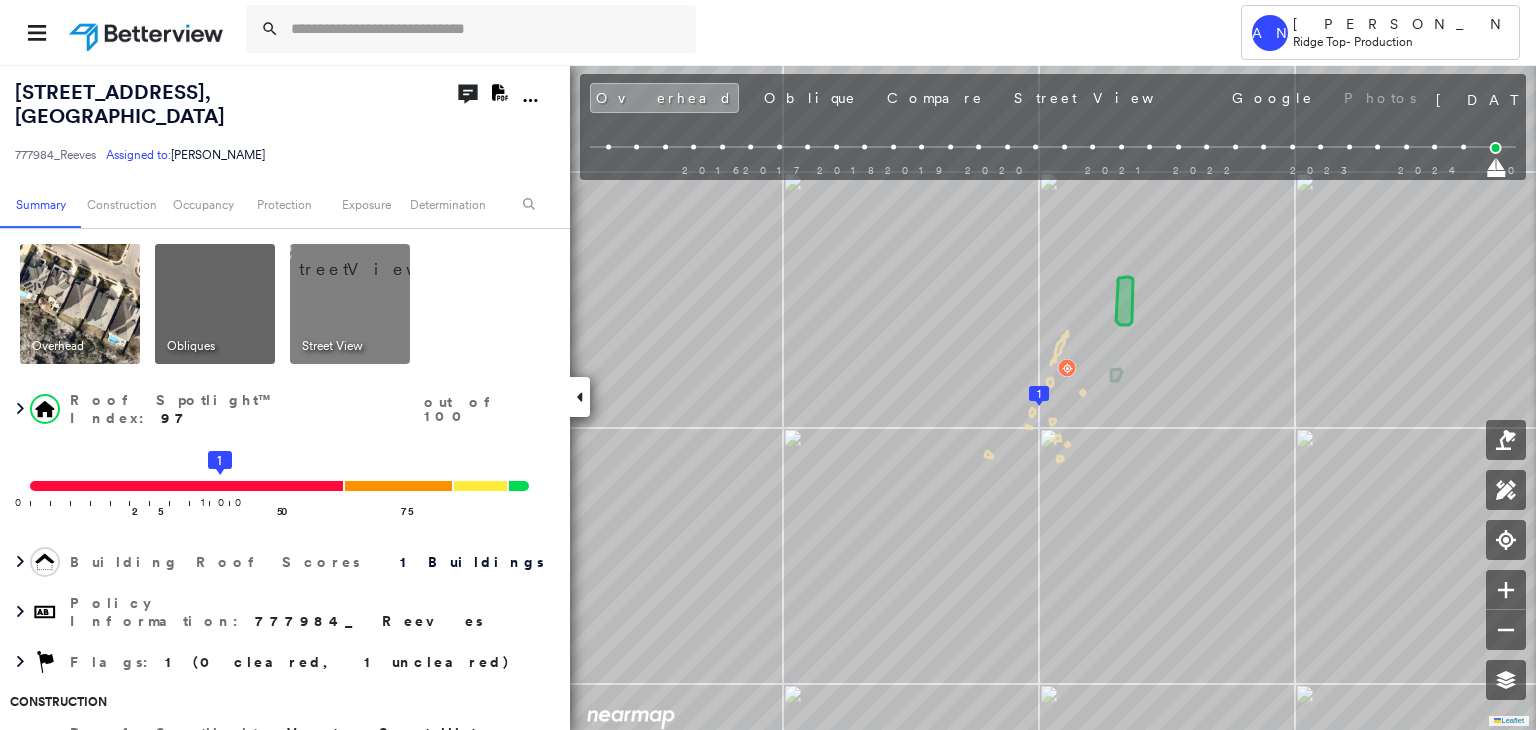 scroll, scrollTop: 0, scrollLeft: 0, axis: both 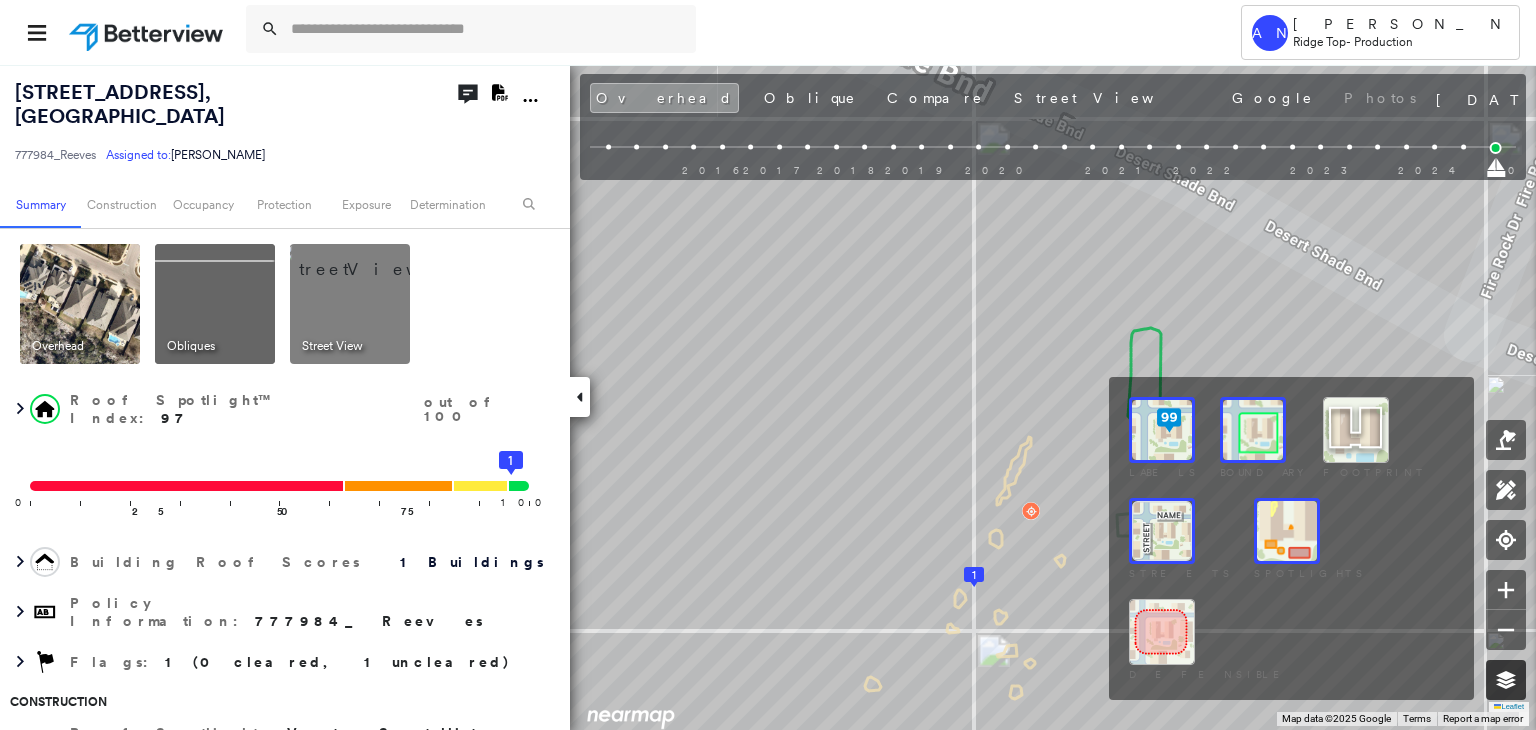 click 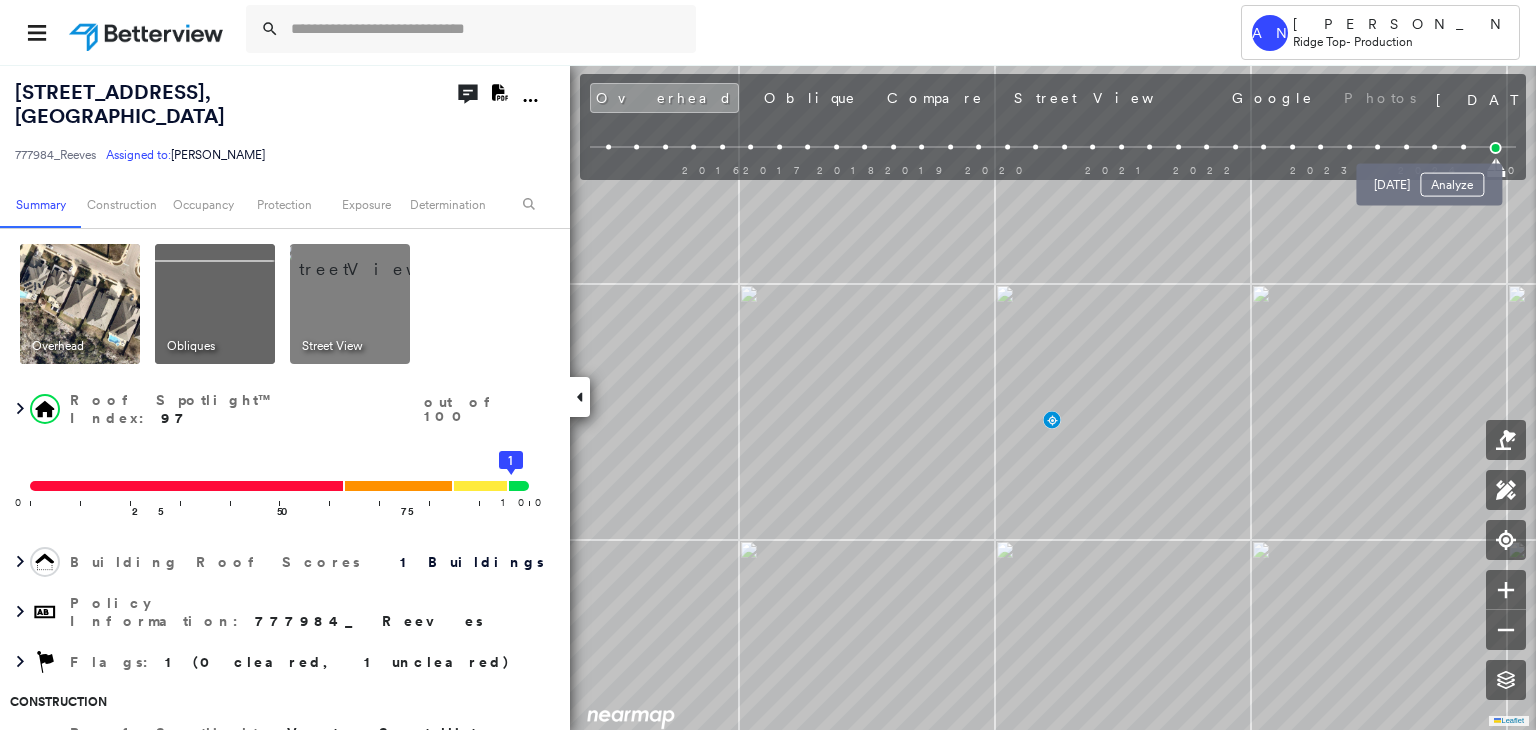 click on "[DATE] Analyze" at bounding box center (1429, 179) 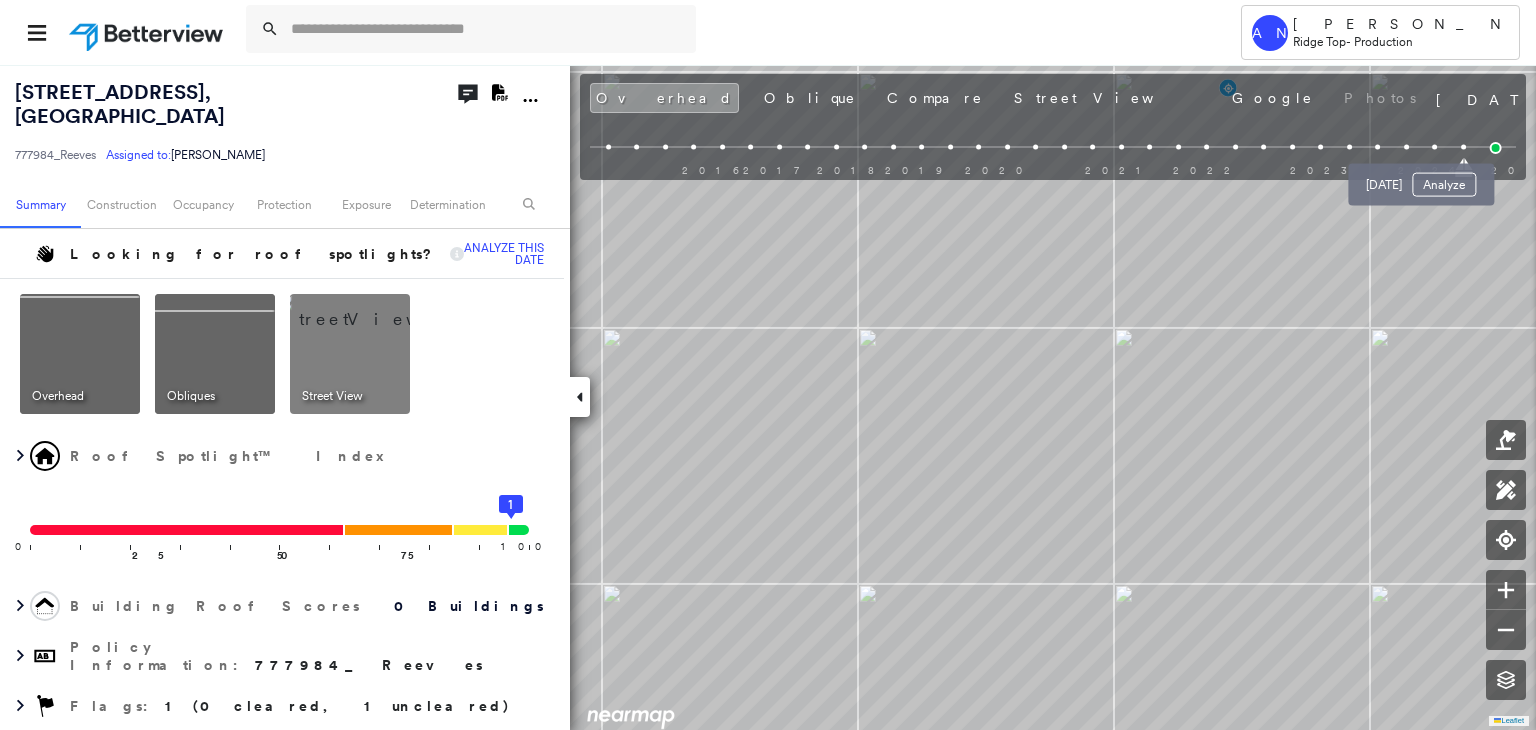 click at bounding box center (1435, 147) 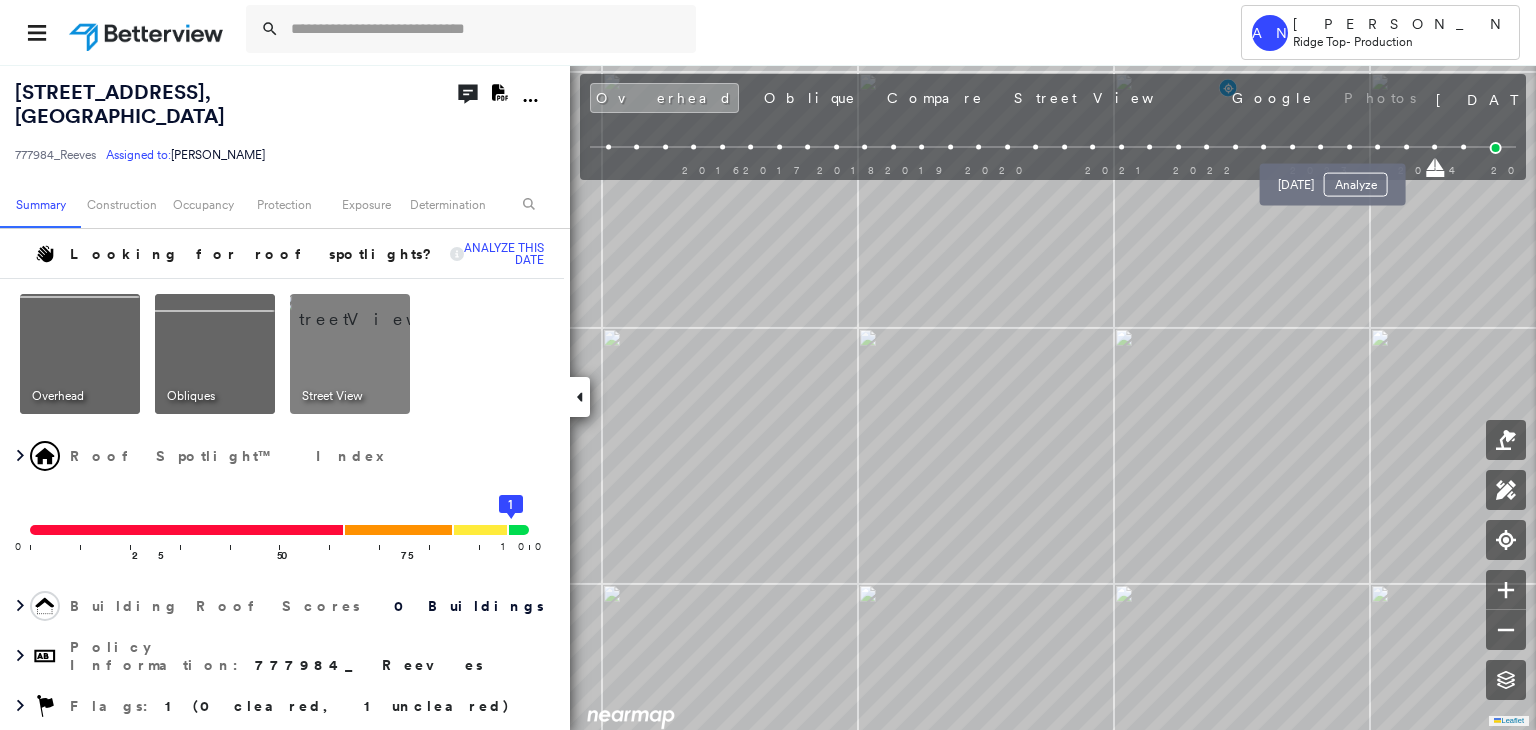 click at bounding box center (1349, 147) 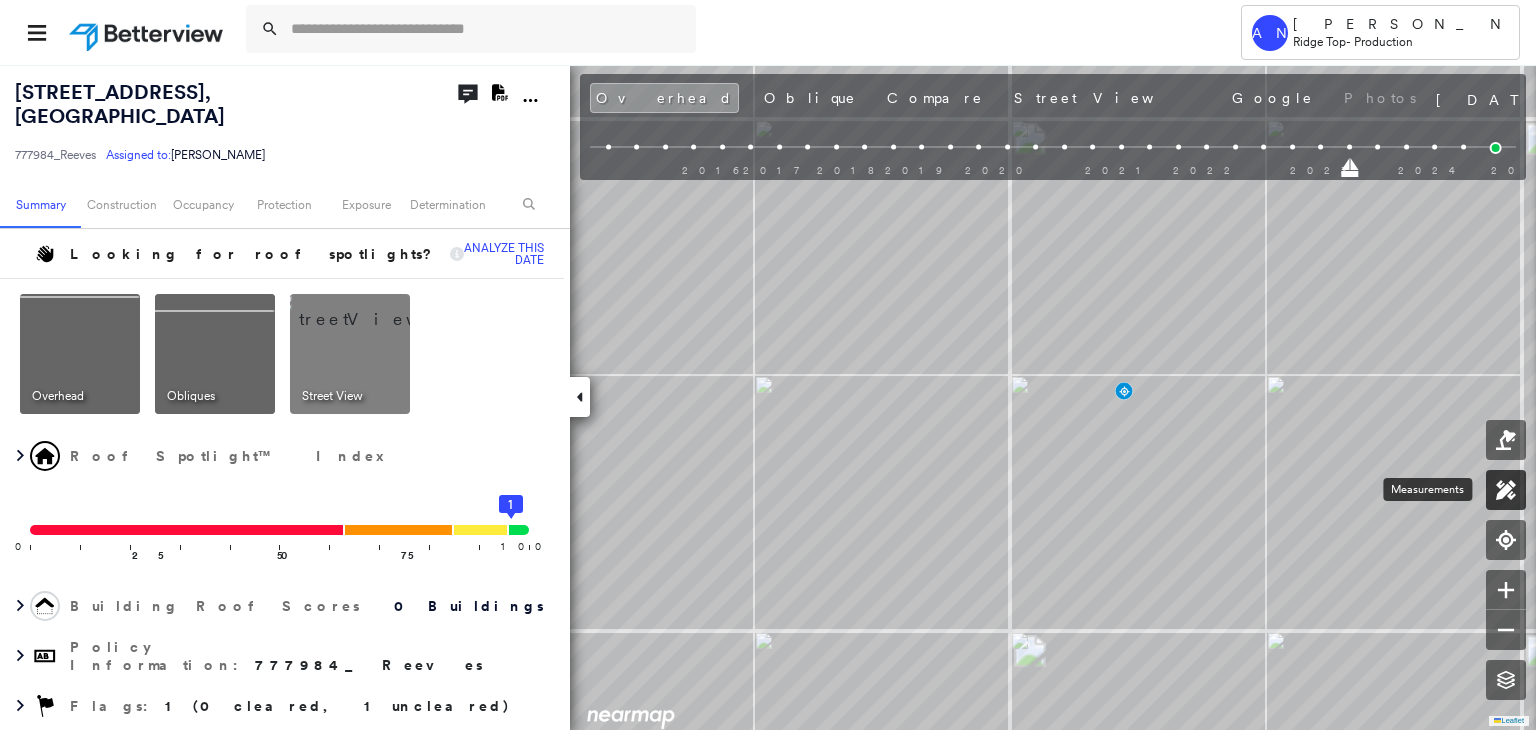 click 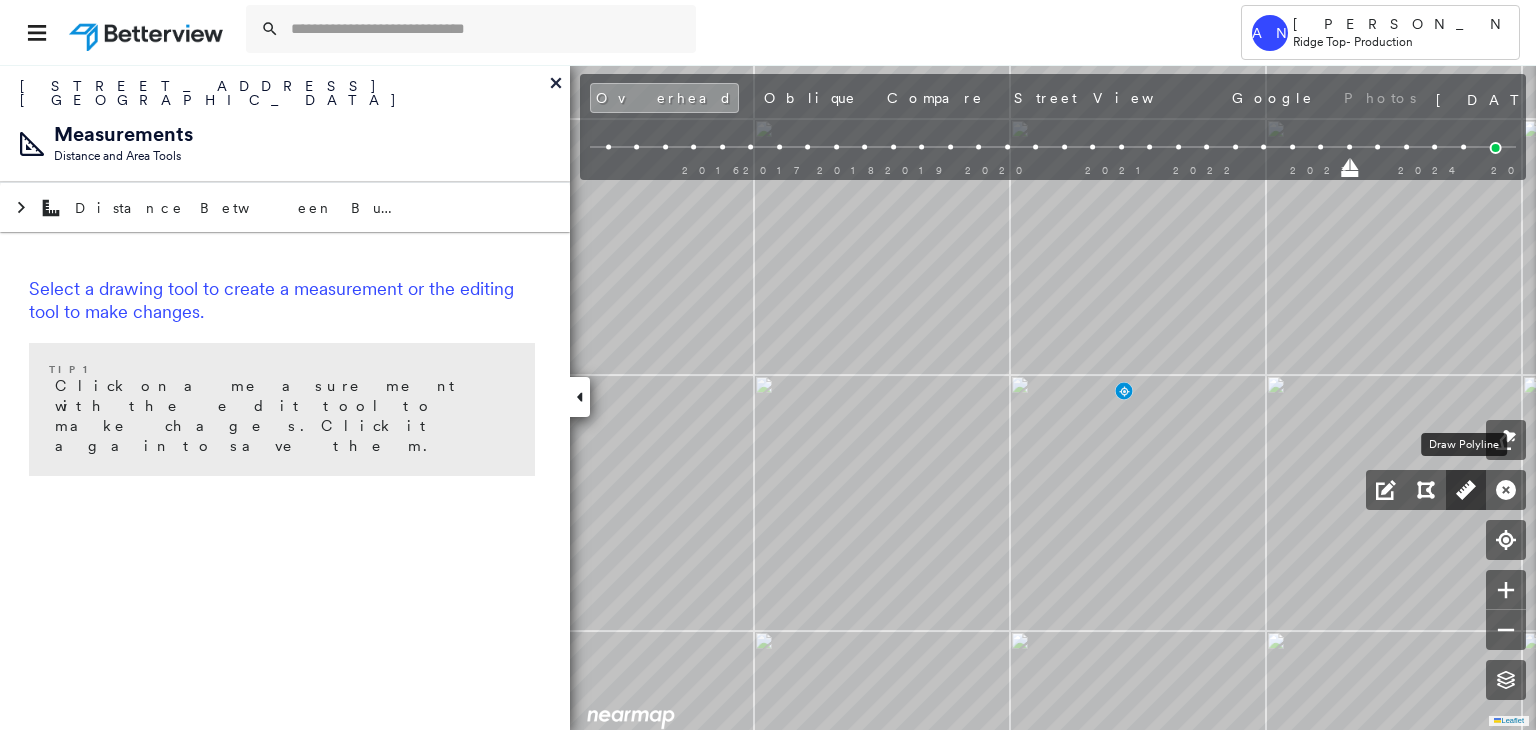 click at bounding box center [1466, 490] 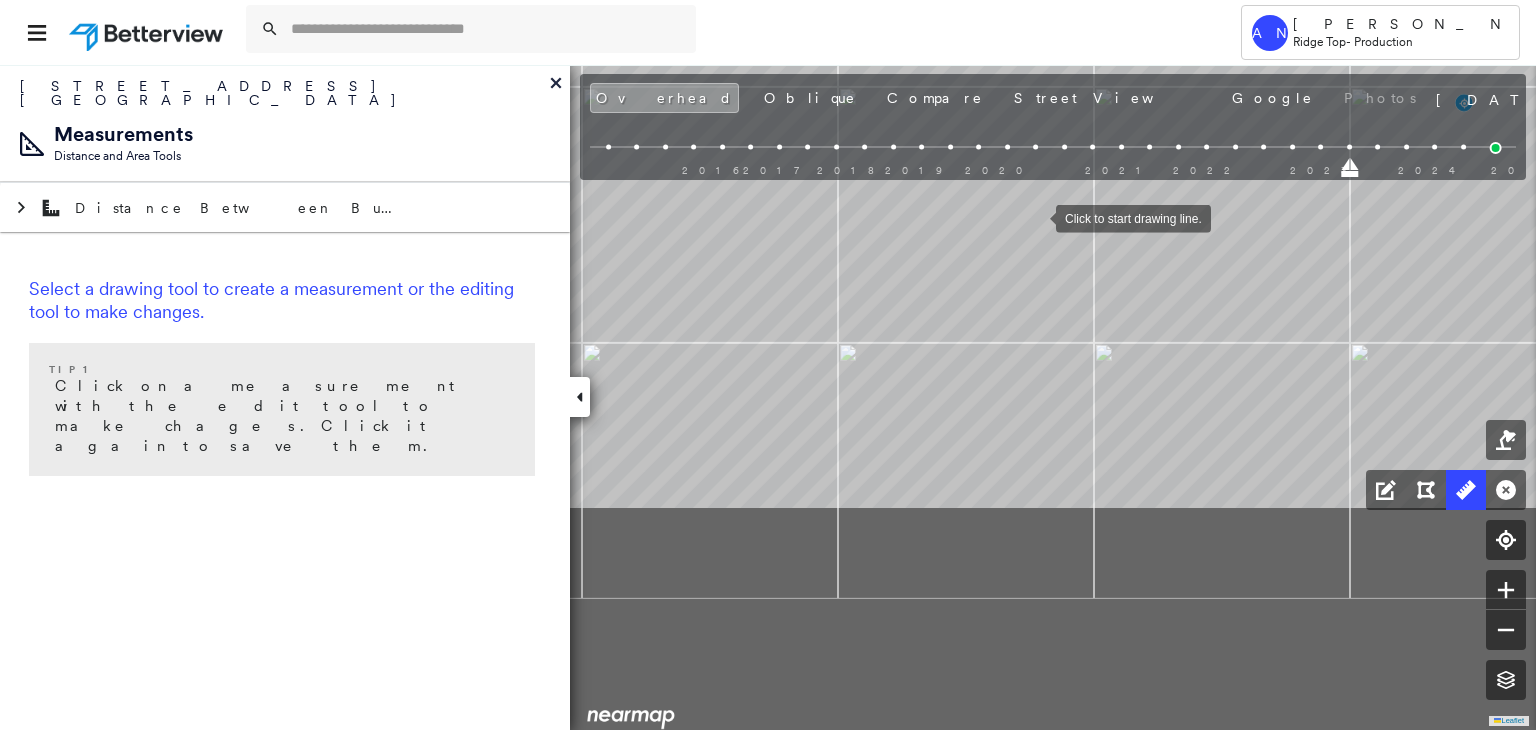 click at bounding box center (1036, 217) 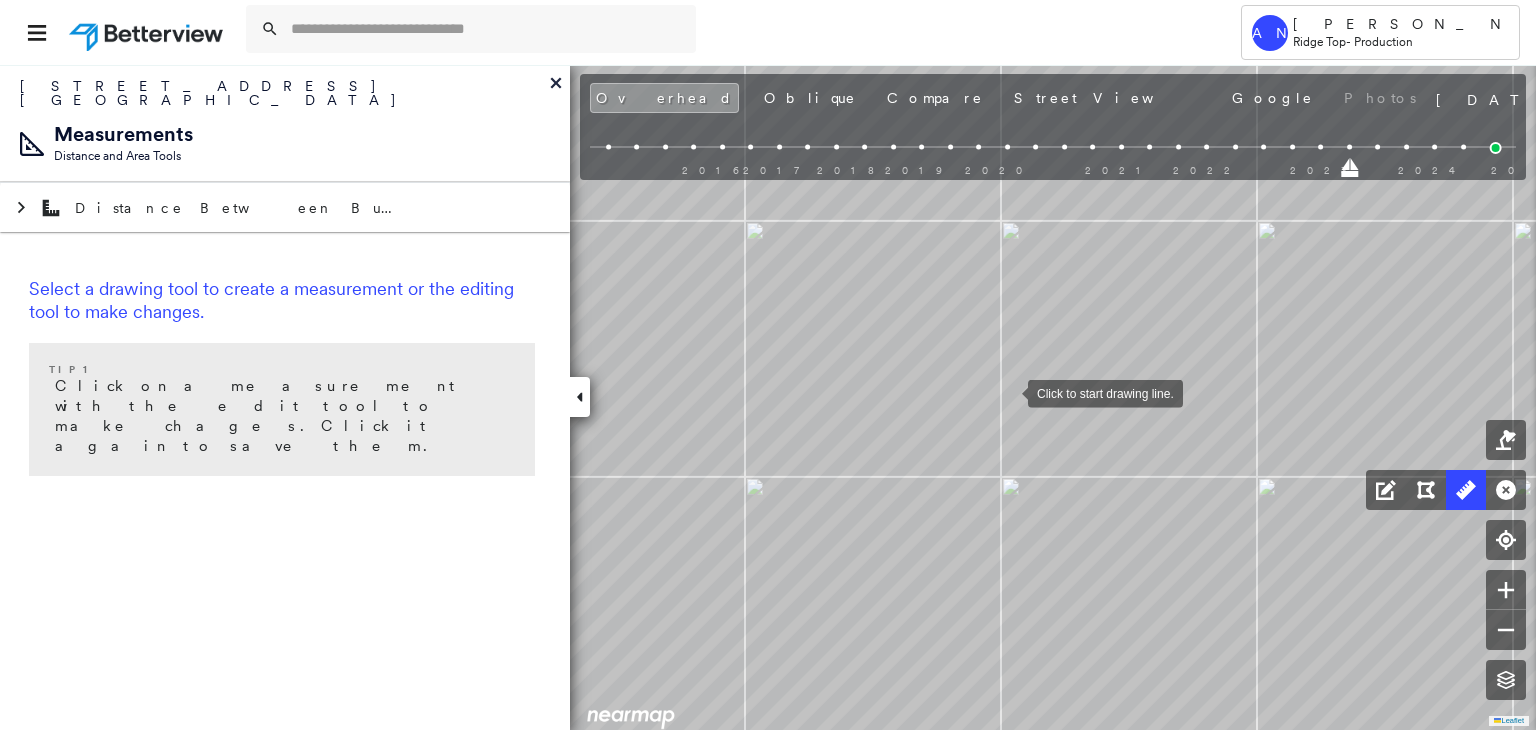 click at bounding box center [1008, 392] 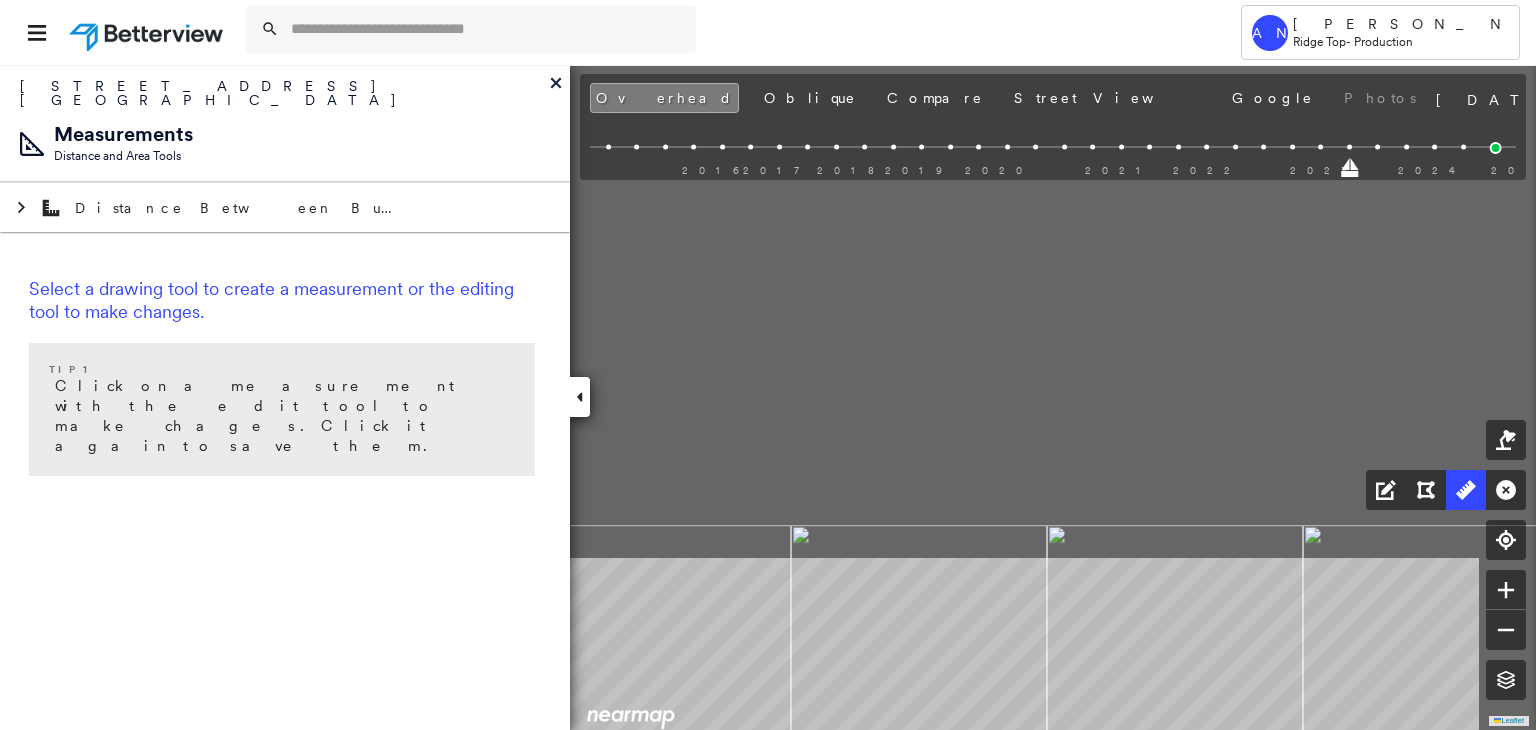 drag, startPoint x: 1084, startPoint y: 297, endPoint x: 897, endPoint y: 776, distance: 514.2081 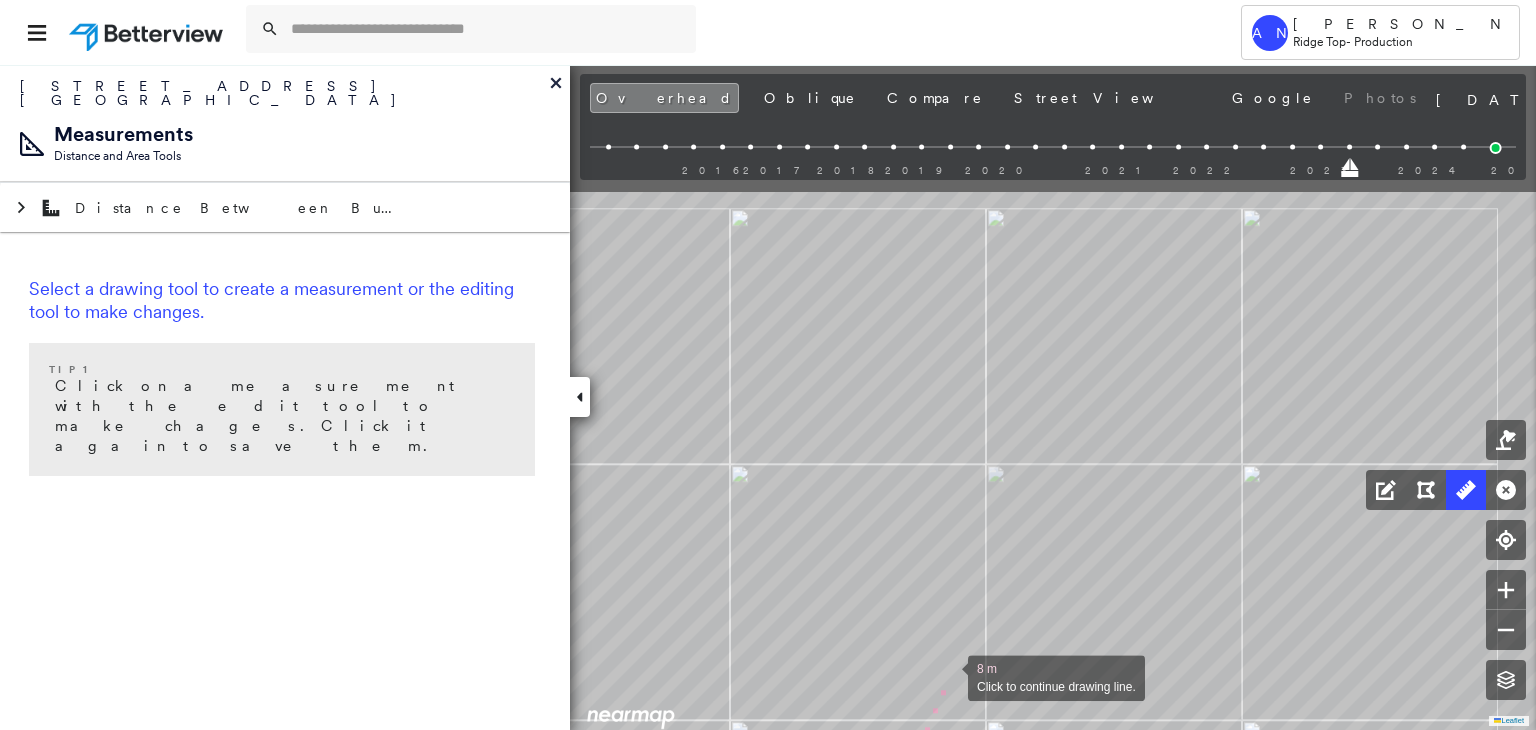 drag, startPoint x: 1010, startPoint y: 481, endPoint x: 960, endPoint y: 651, distance: 177.20045 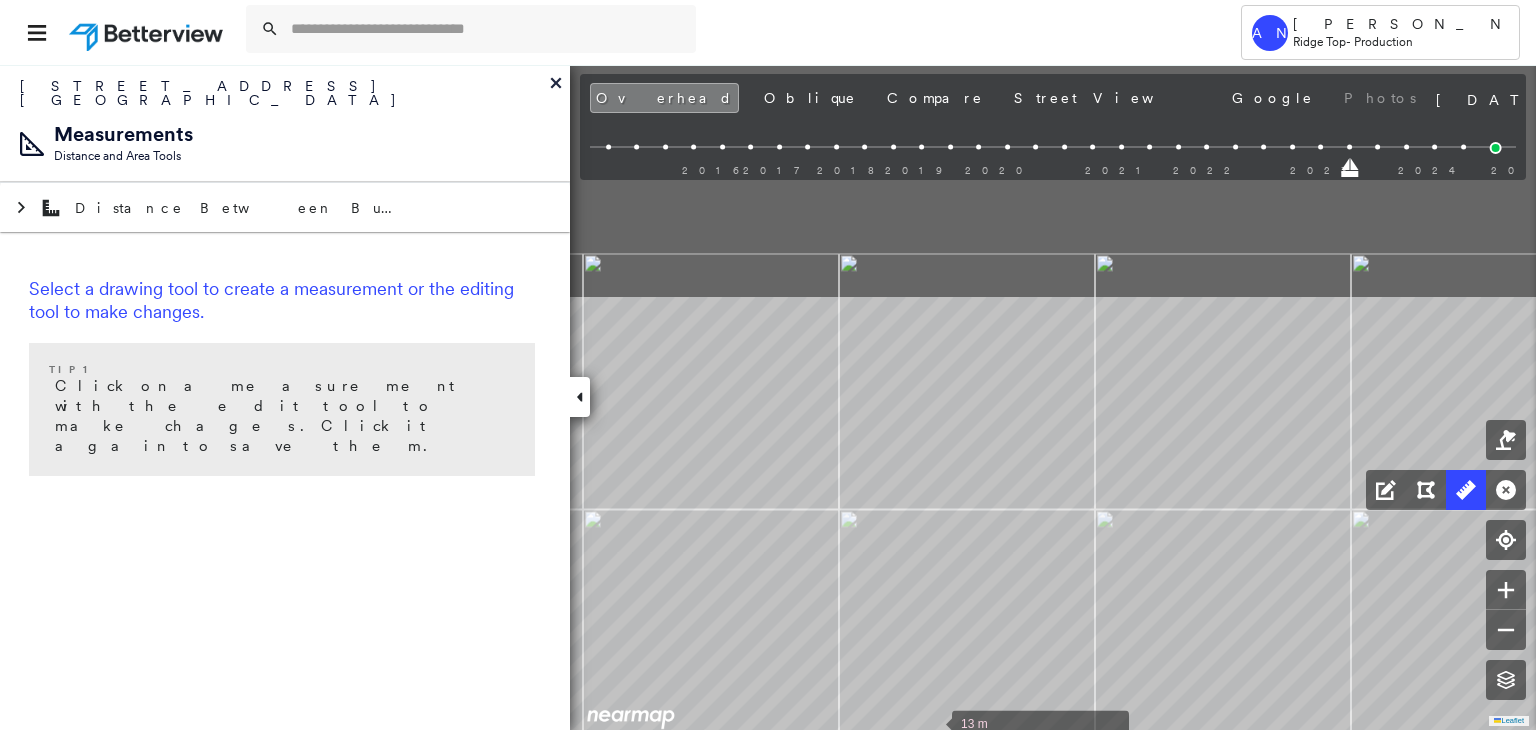 drag, startPoint x: 1079, startPoint y: 429, endPoint x: 932, endPoint y: 729, distance: 334.07935 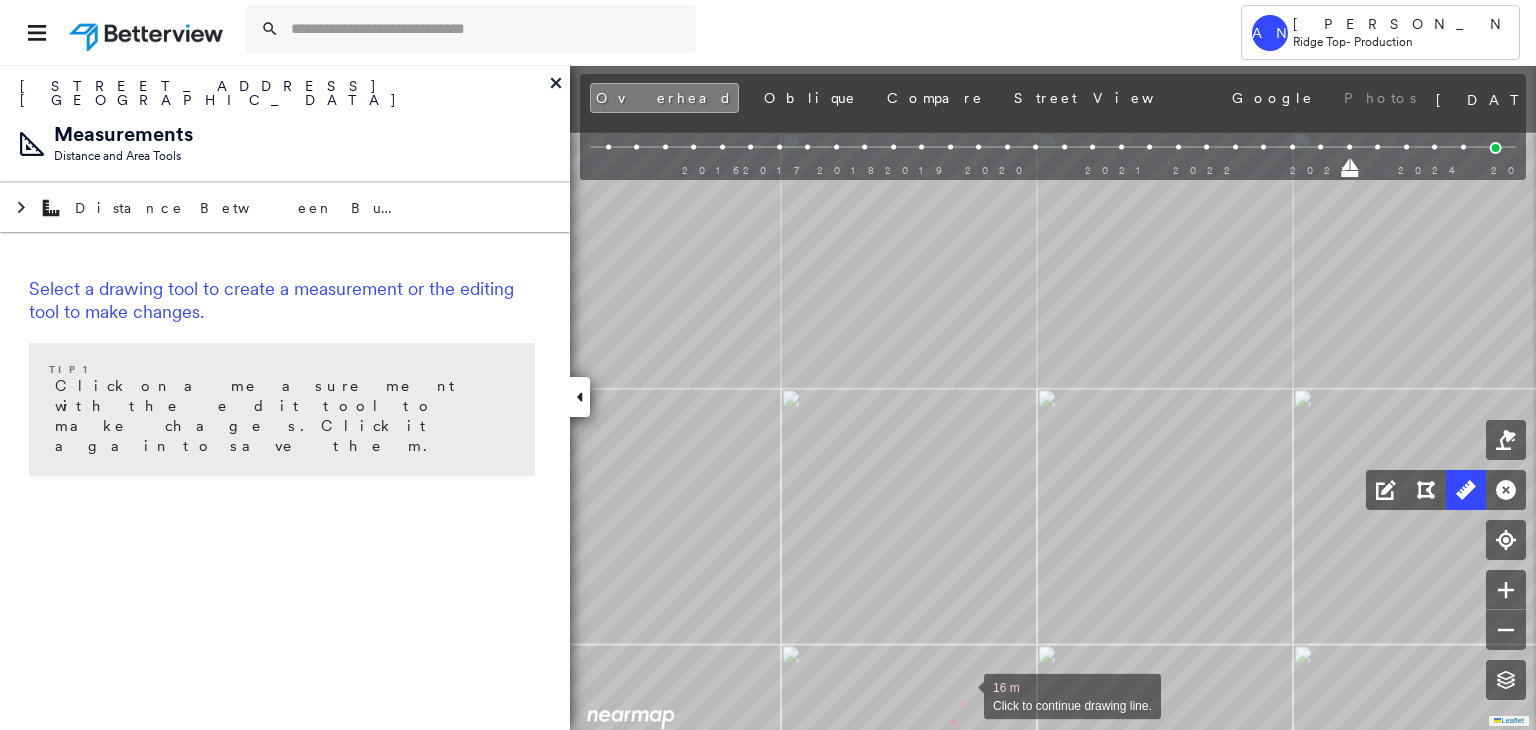 drag, startPoint x: 1022, startPoint y: 558, endPoint x: 1024, endPoint y: 548, distance: 10.198039 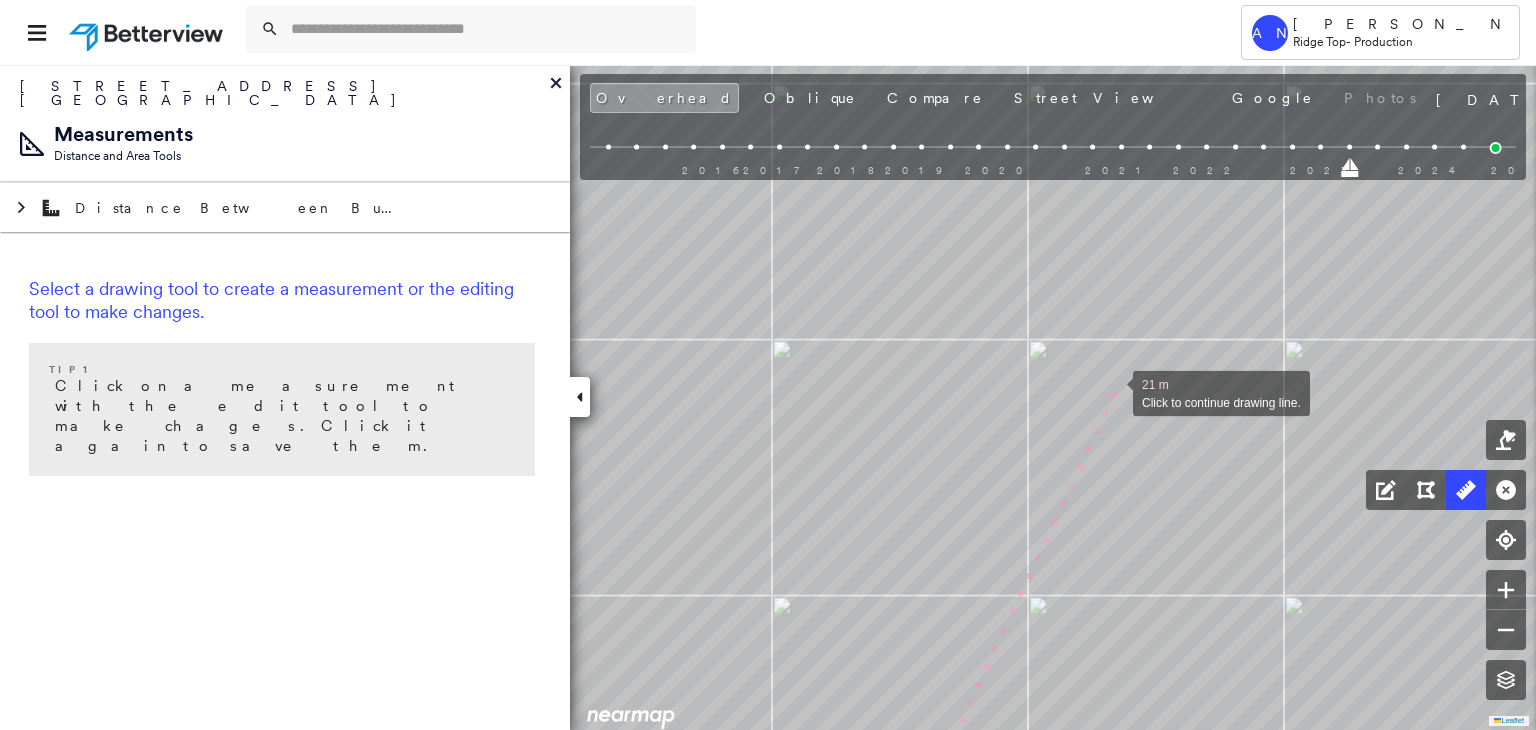 click at bounding box center (1113, 392) 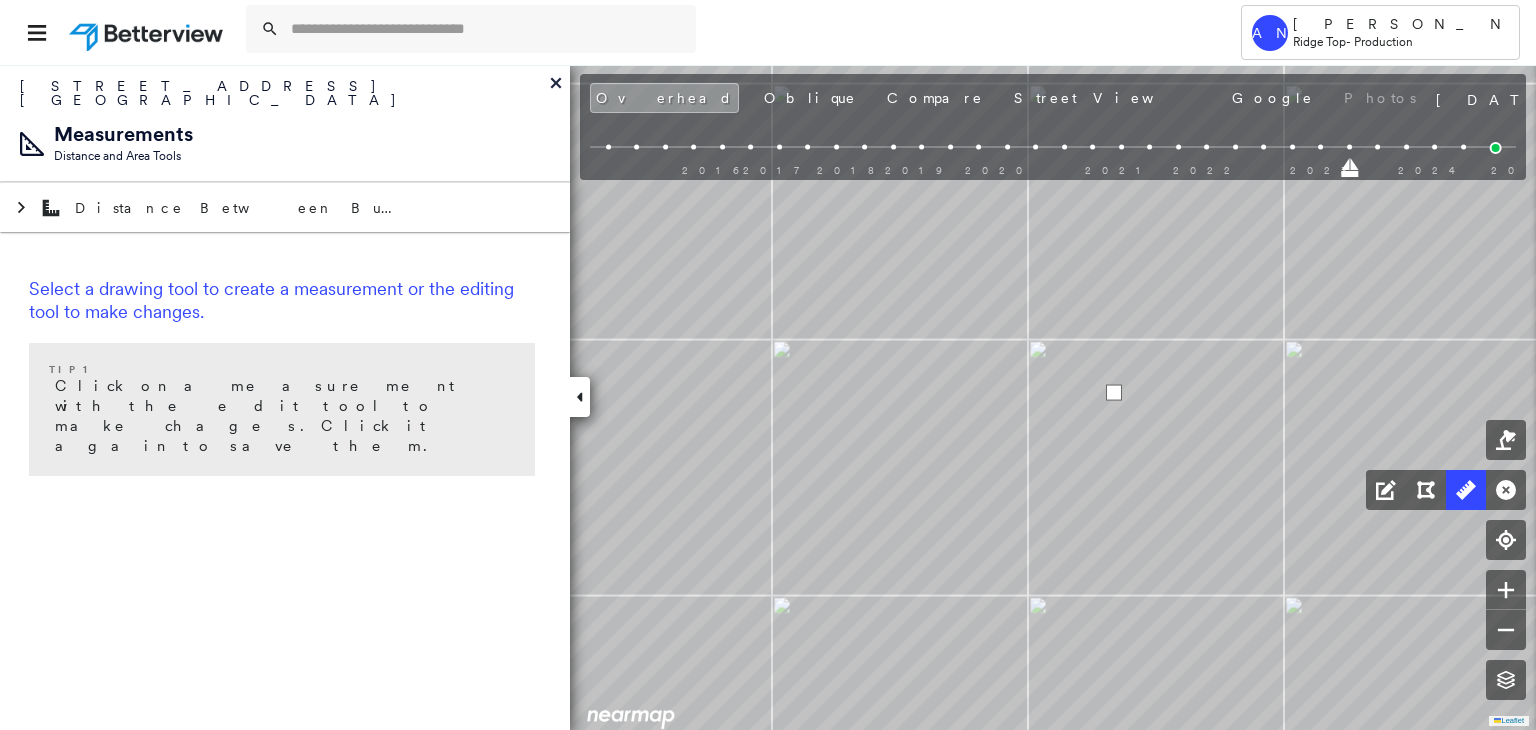 click at bounding box center (1114, 393) 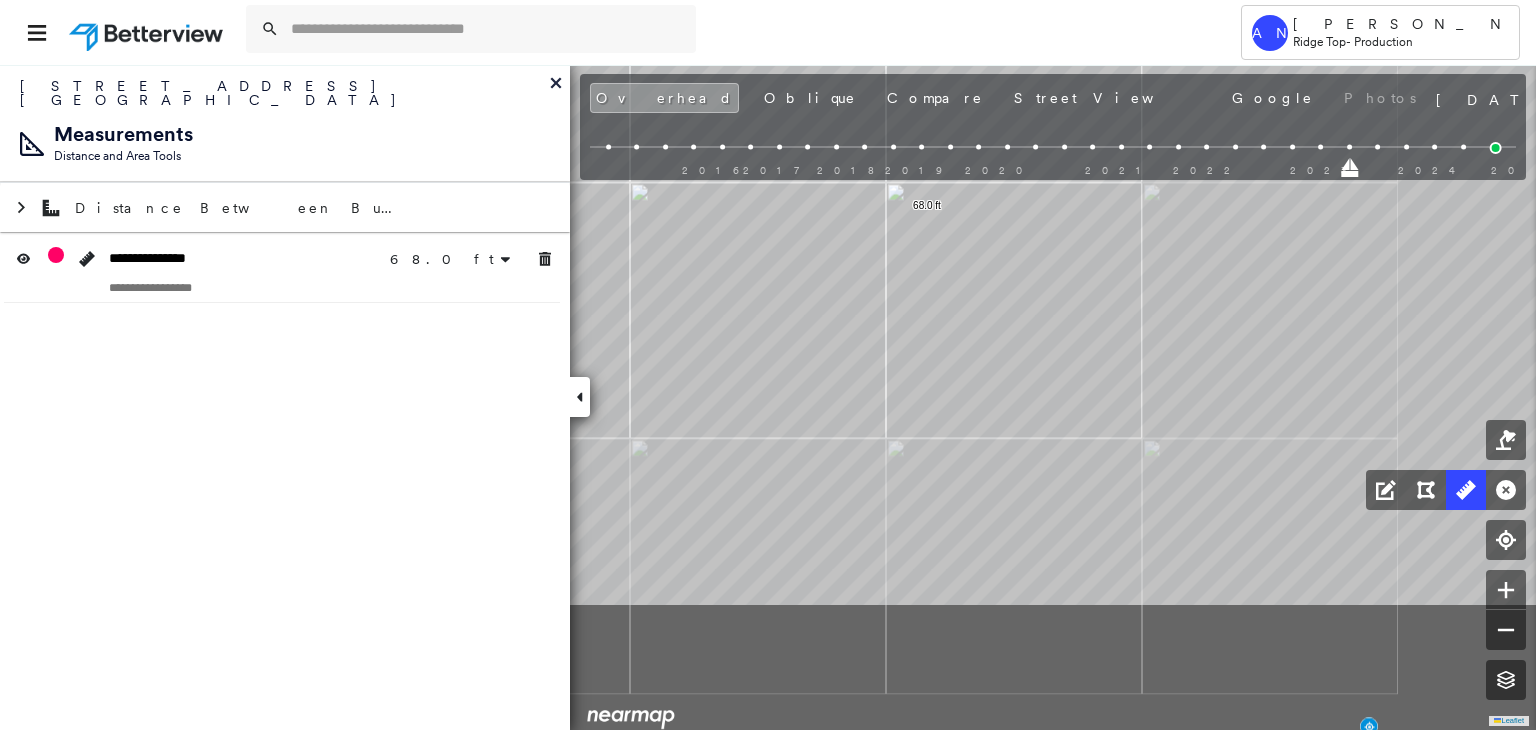 drag, startPoint x: 848, startPoint y: 307, endPoint x: 826, endPoint y: 223, distance: 86.833176 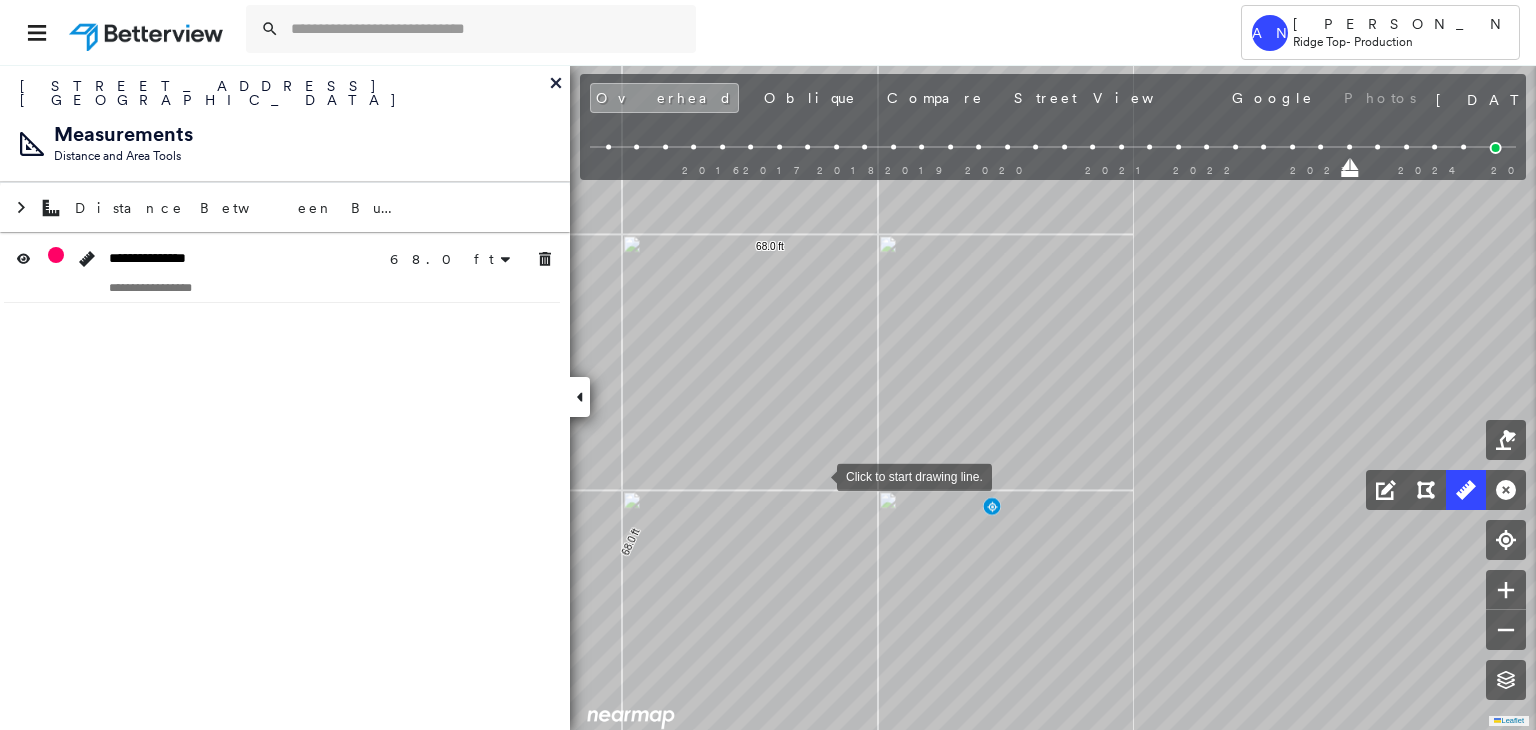 click on "68.0 ft 68.0 ft Click to start drawing line." at bounding box center (-383, 725) 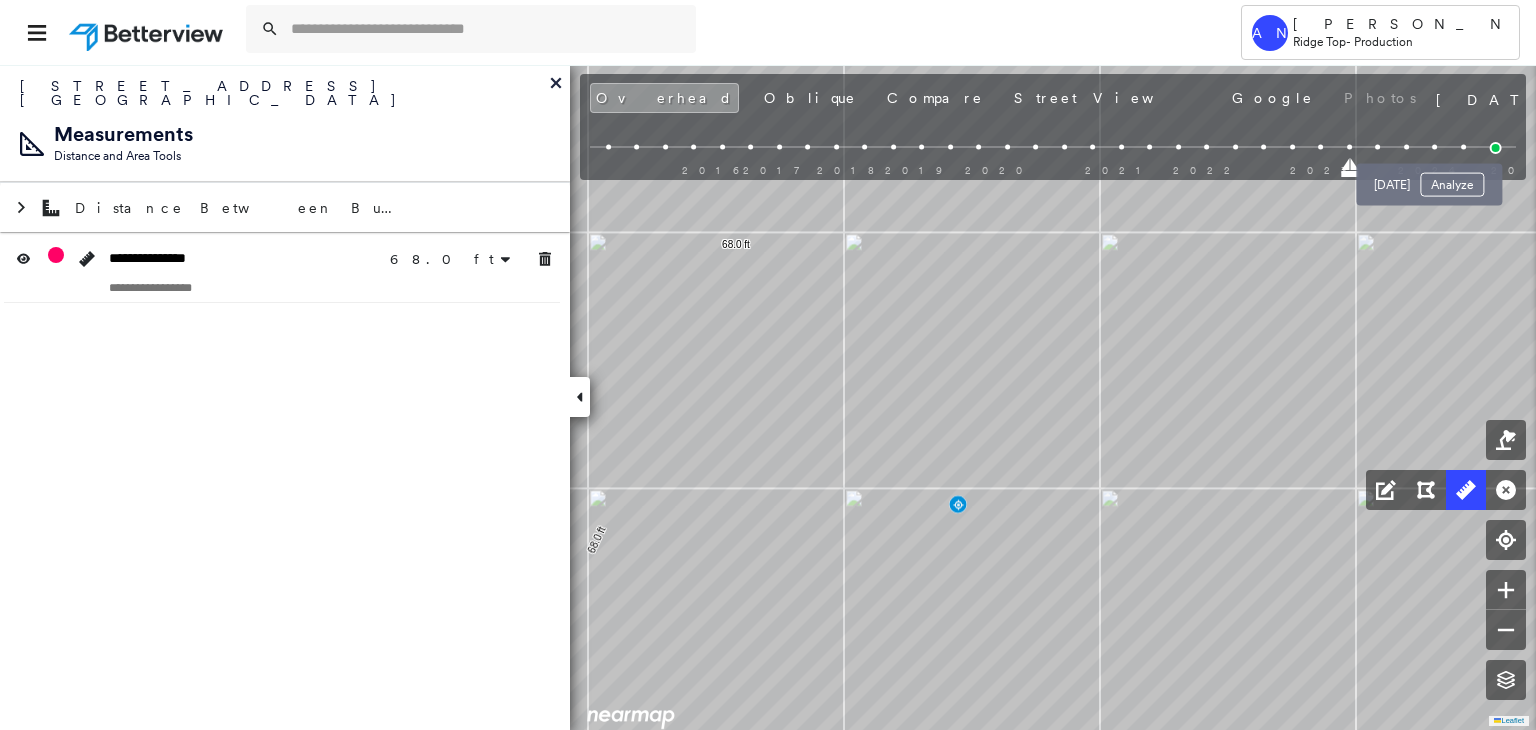 click at bounding box center [1463, 147] 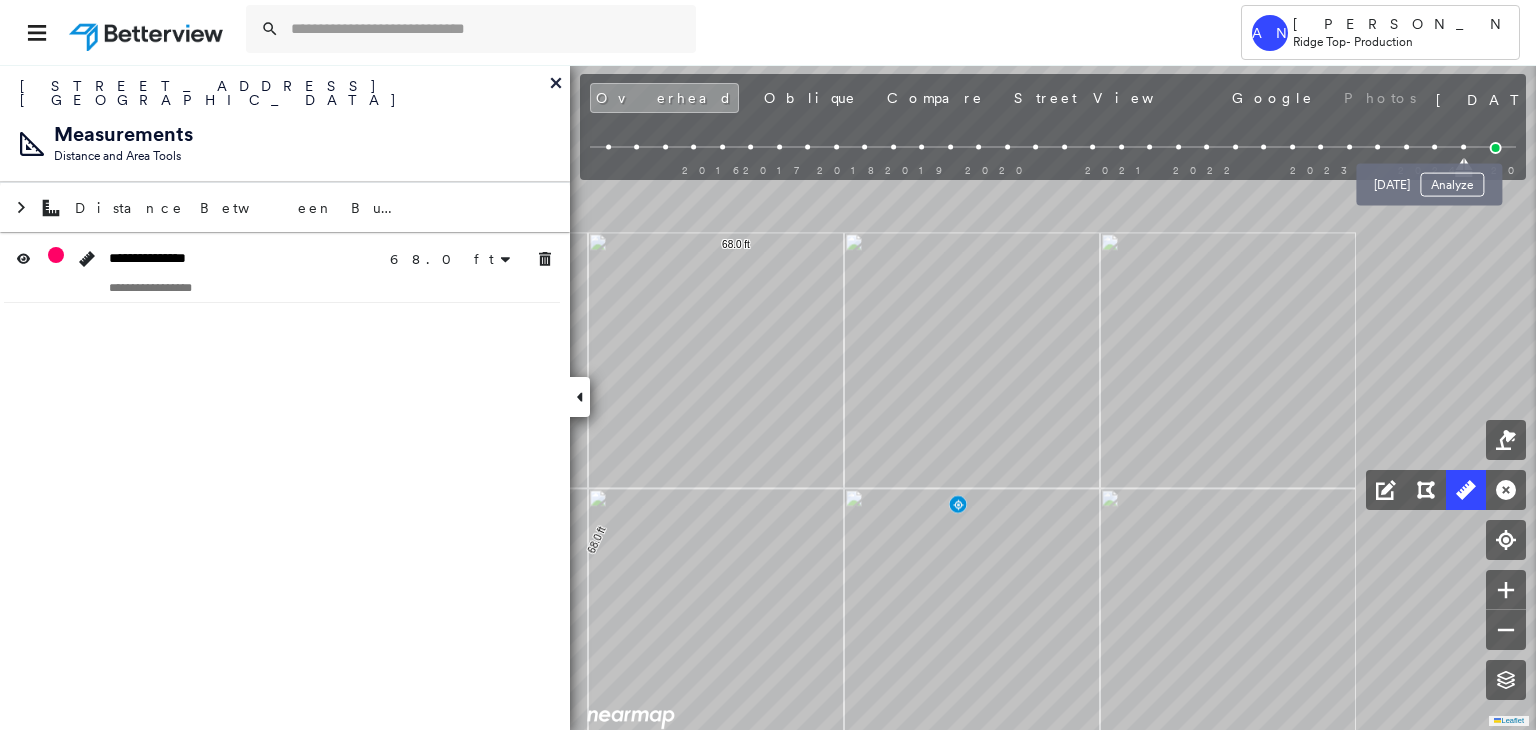 click at bounding box center [1463, 147] 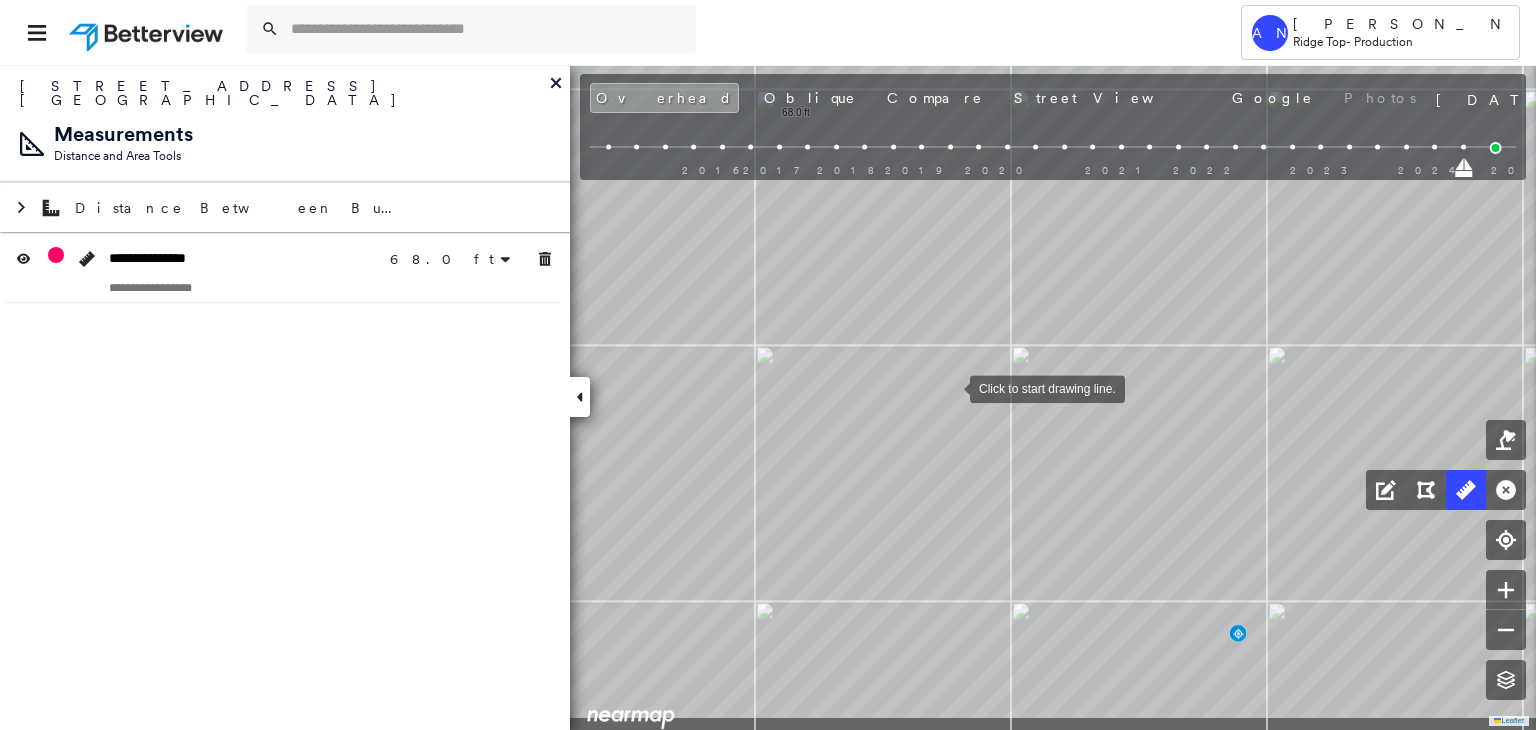 drag, startPoint x: 946, startPoint y: 399, endPoint x: 996, endPoint y: 220, distance: 185.8521 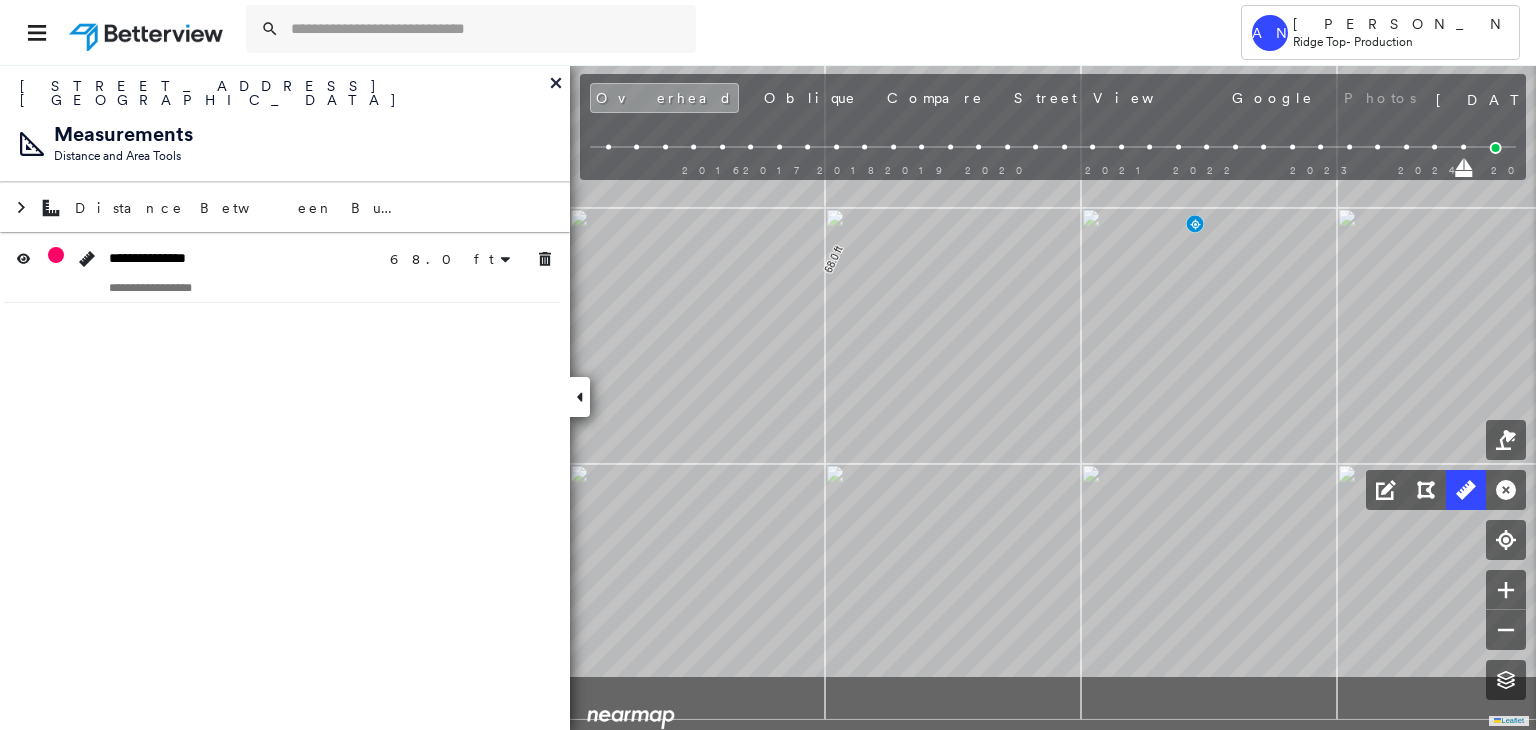 drag, startPoint x: 975, startPoint y: 333, endPoint x: 1020, endPoint y: 189, distance: 150.8675 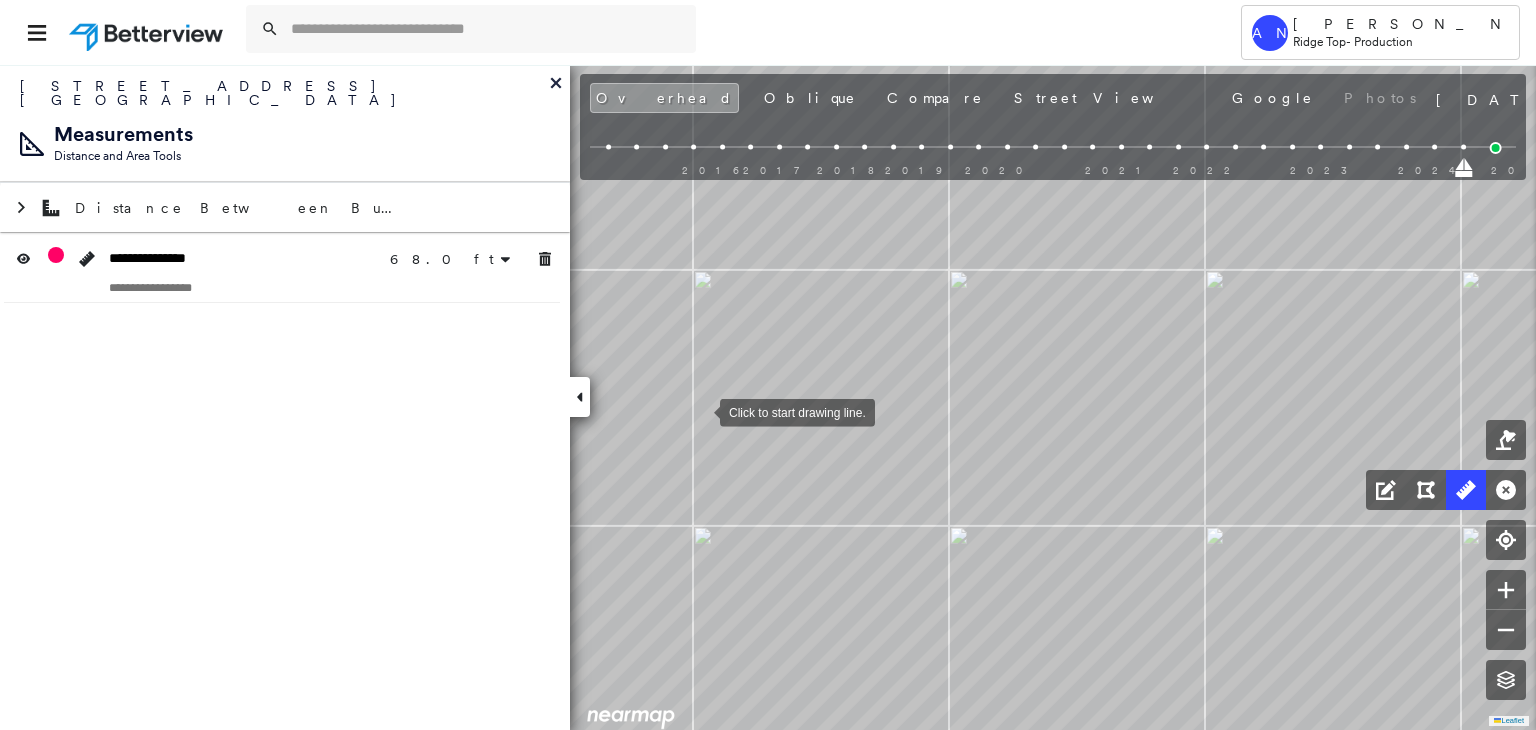 click at bounding box center [700, 411] 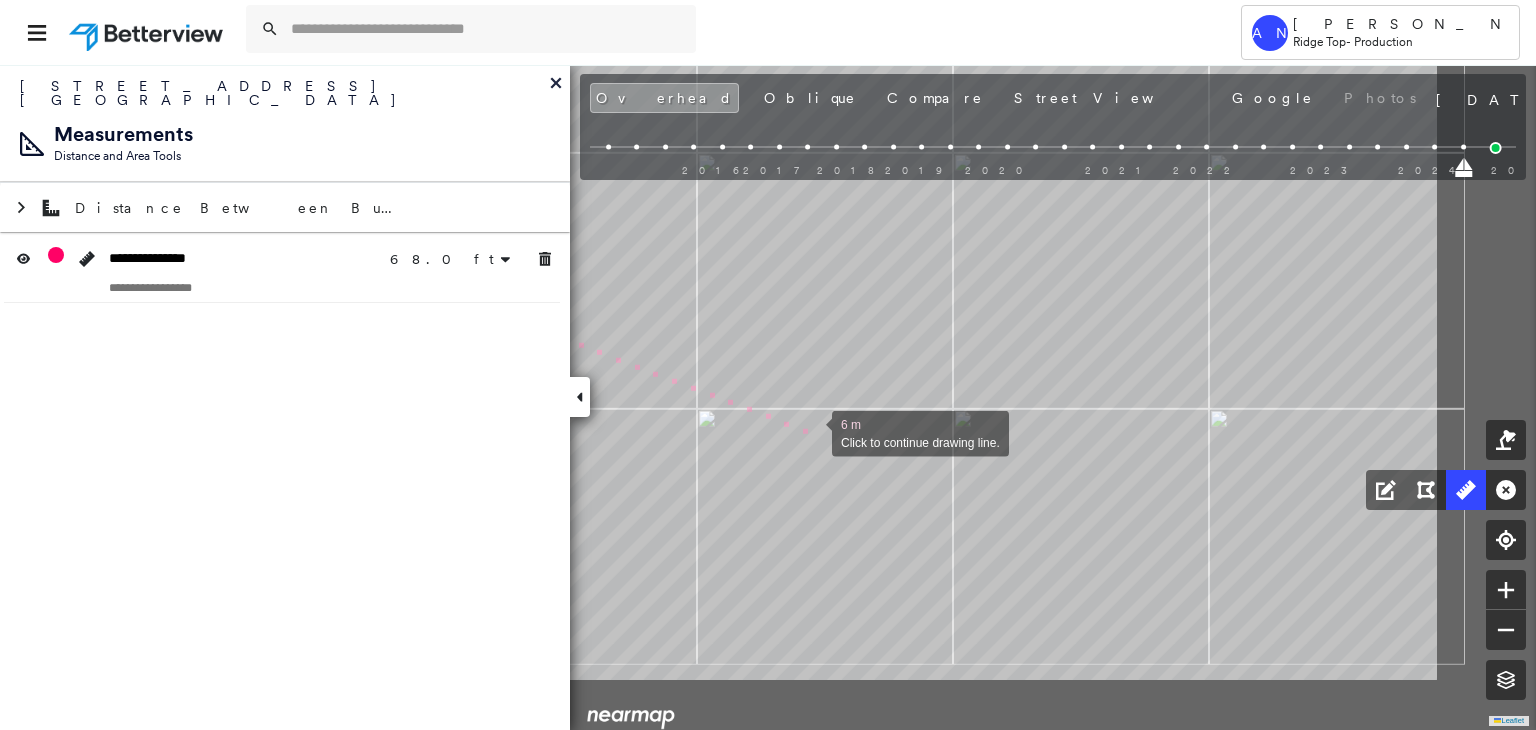 drag, startPoint x: 1064, startPoint y: 550, endPoint x: 810, endPoint y: 432, distance: 280.0714 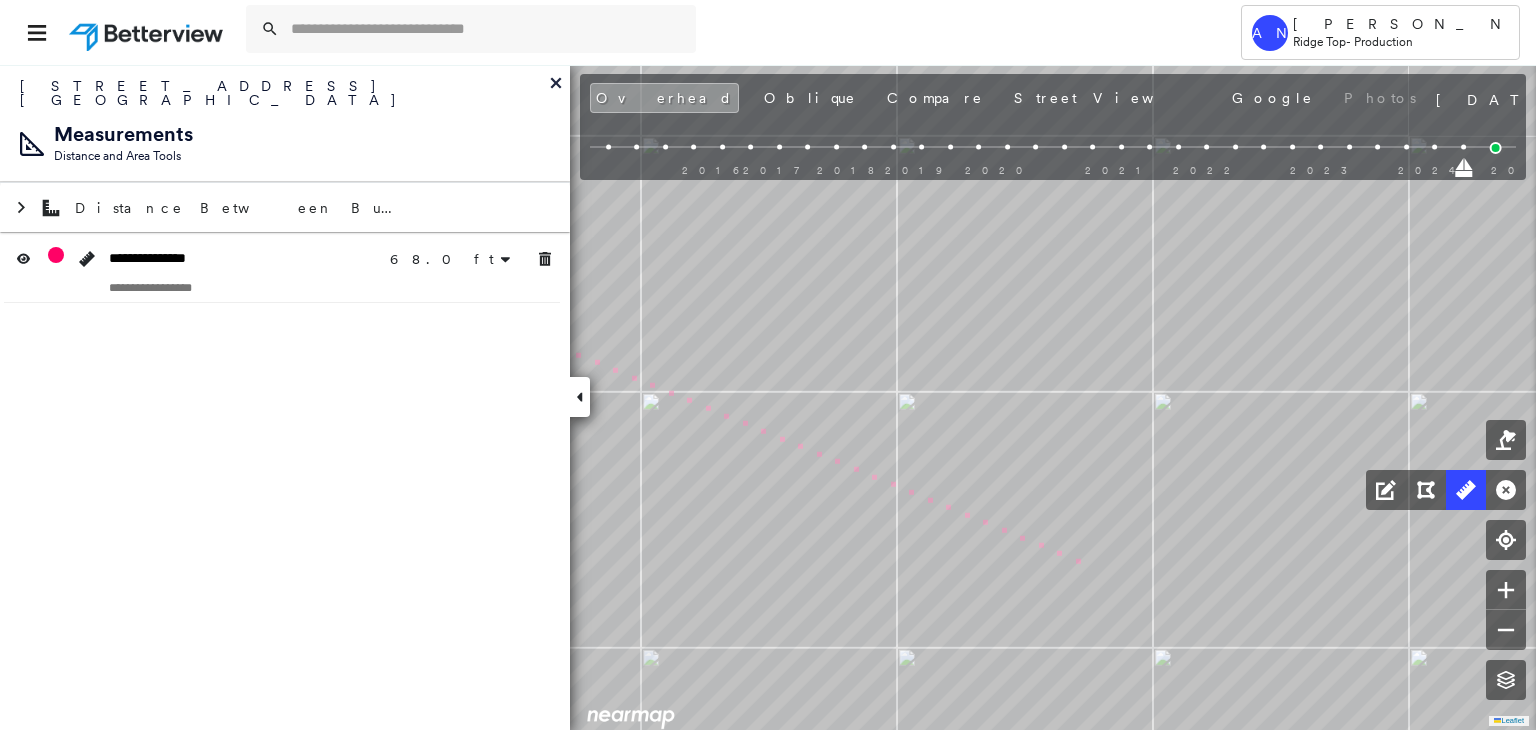 drag, startPoint x: 1119, startPoint y: 573, endPoint x: 984, endPoint y: 533, distance: 140.80128 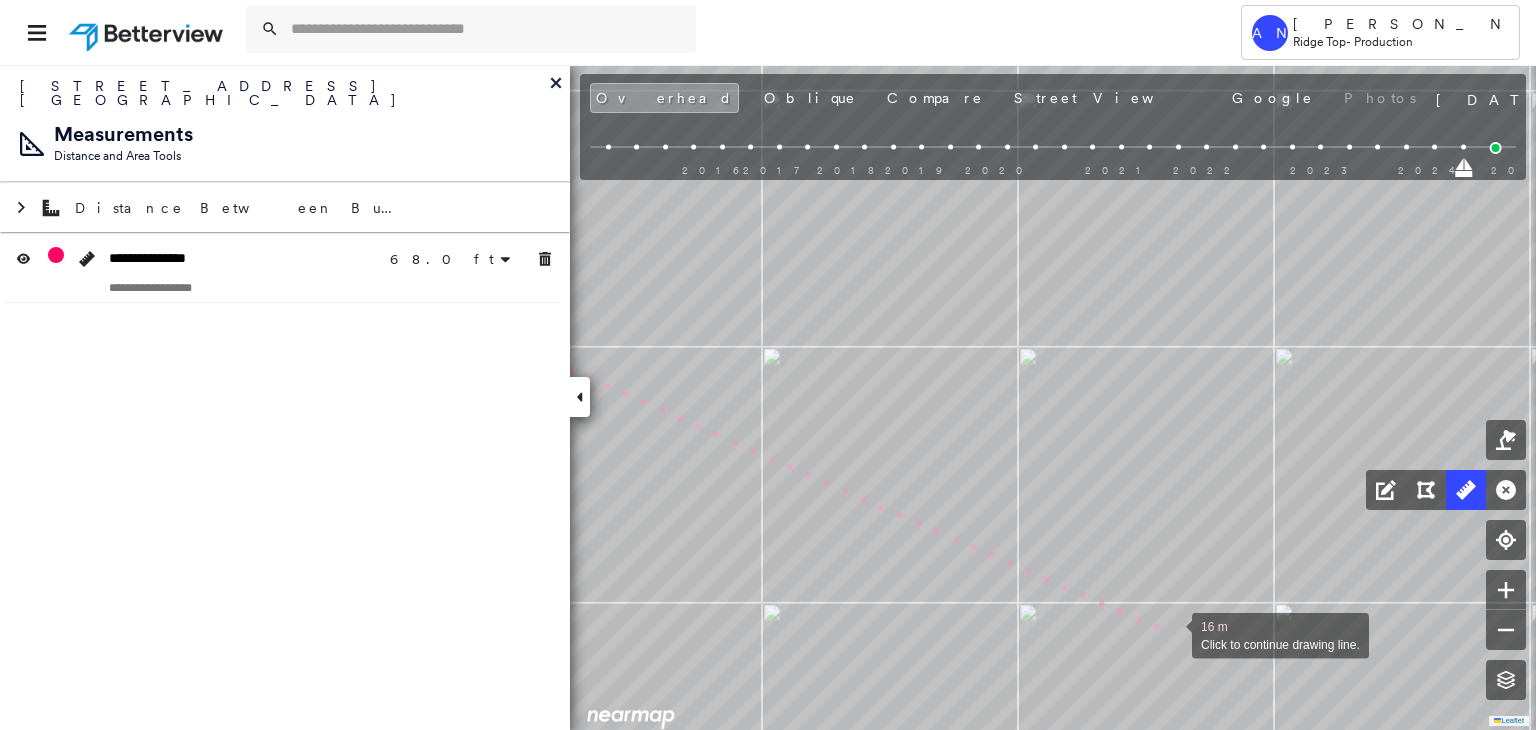 click at bounding box center (1172, 634) 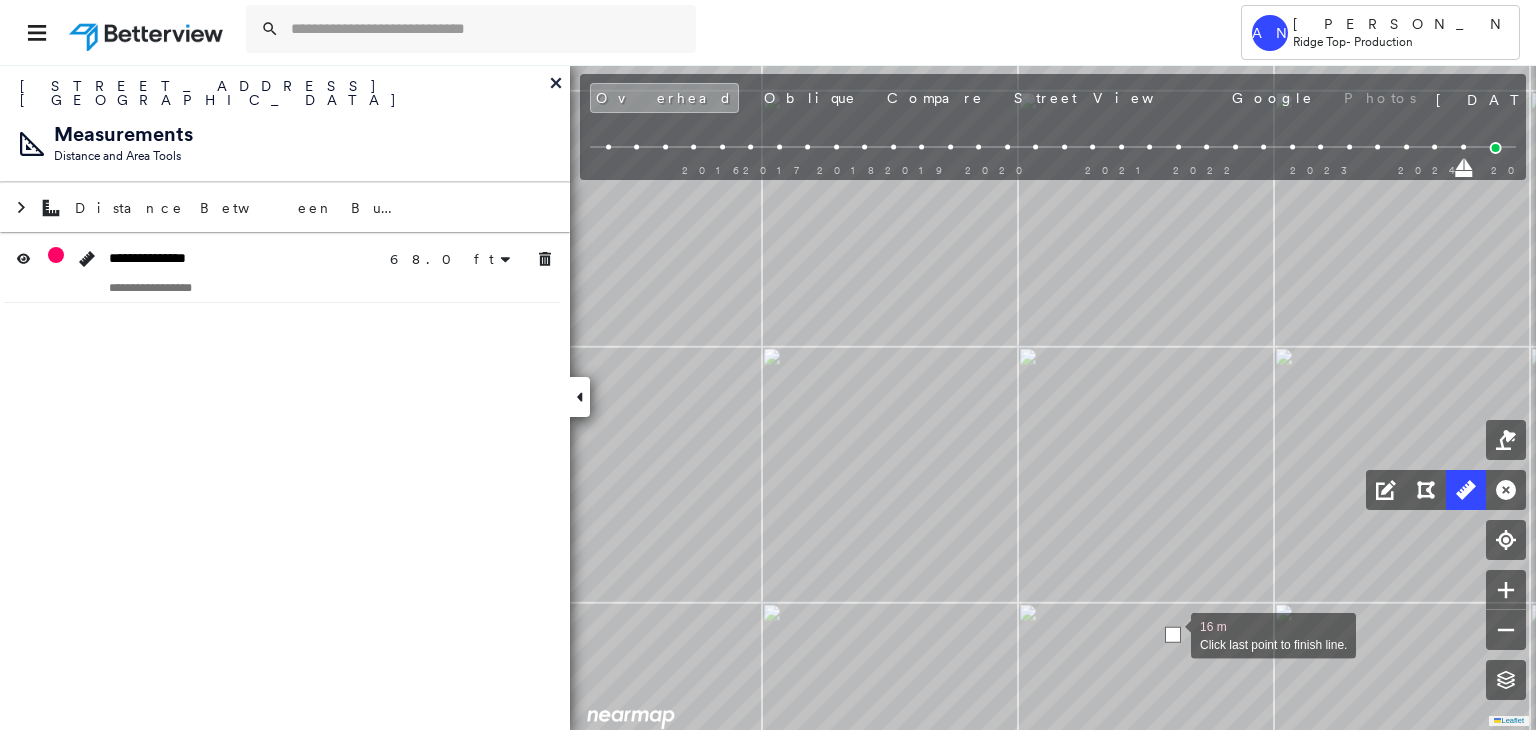 click at bounding box center (1173, 635) 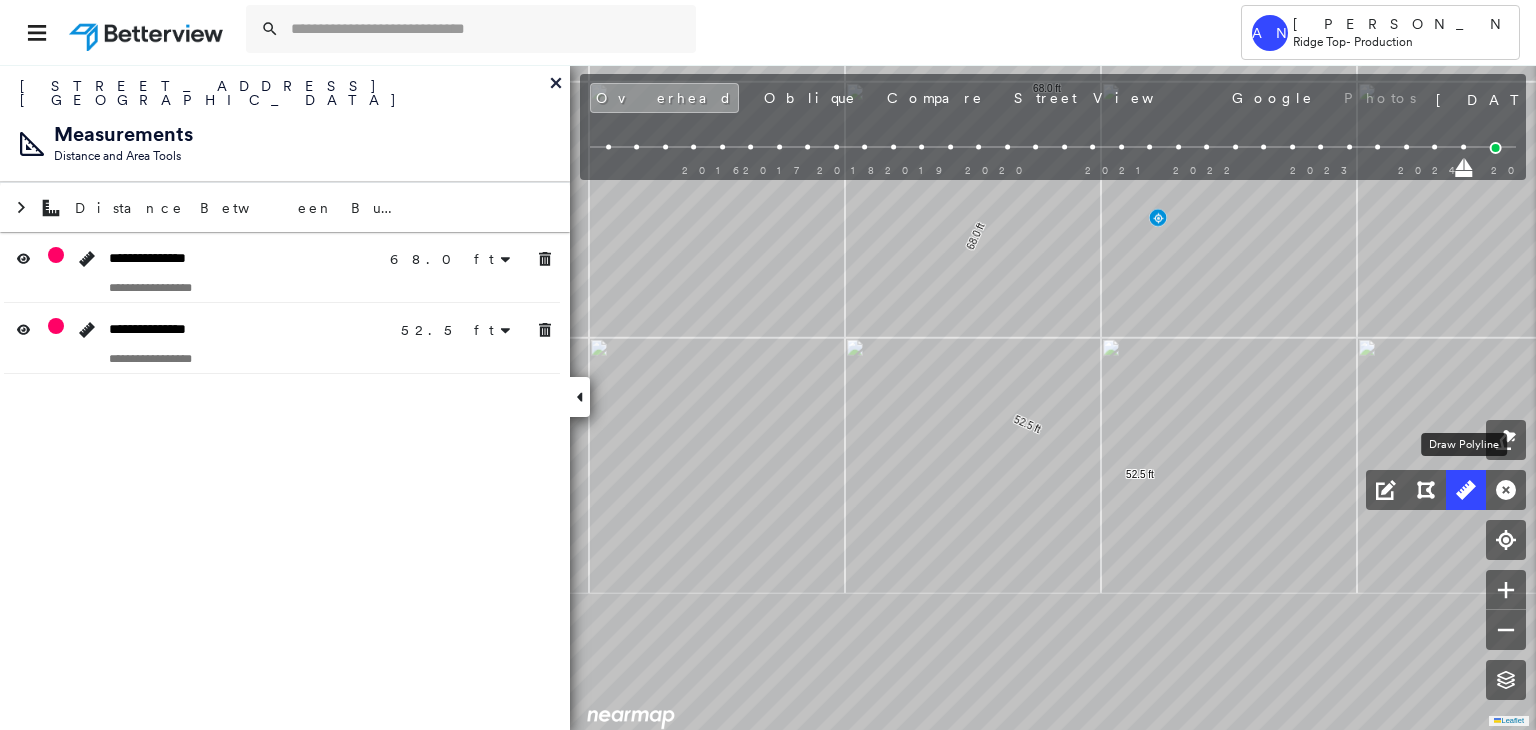 click 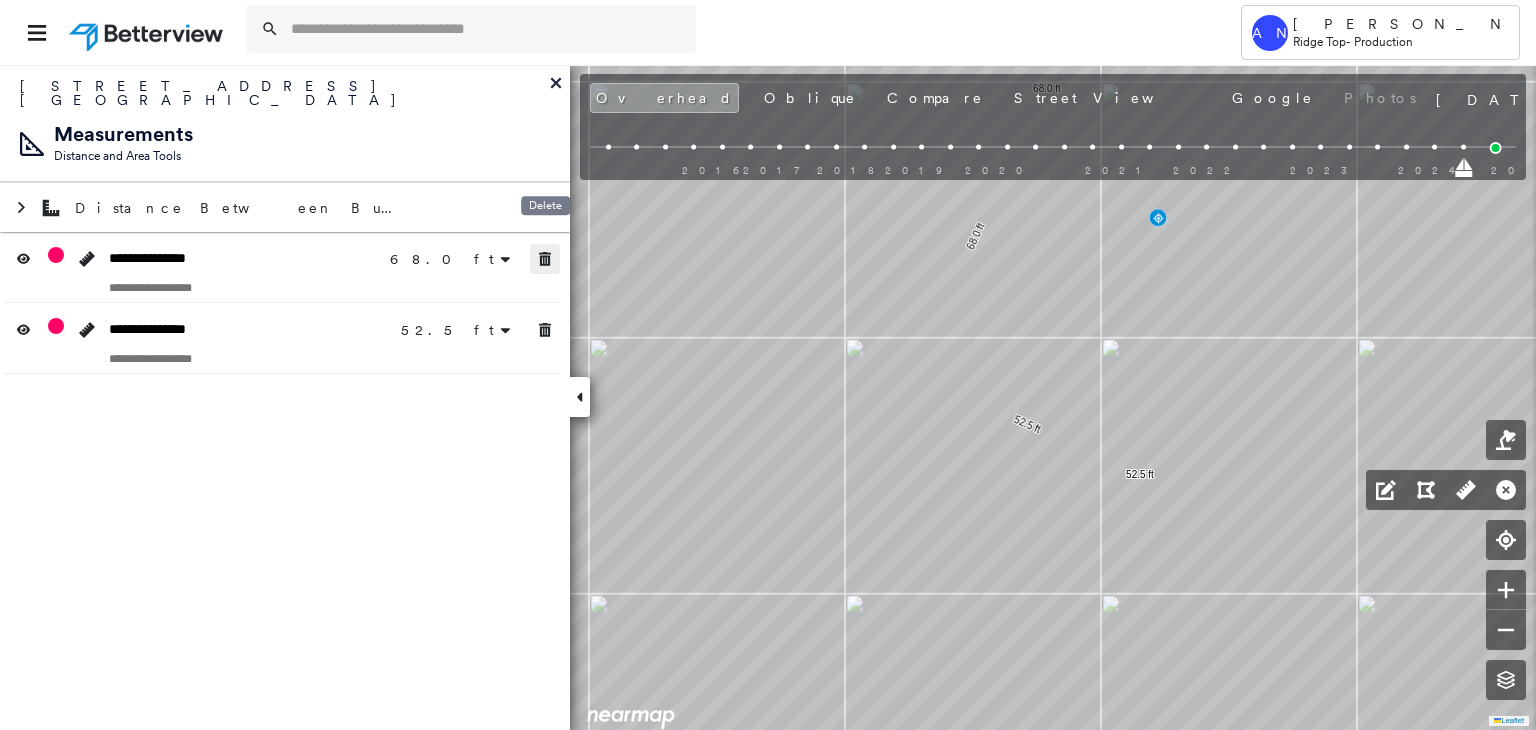 click 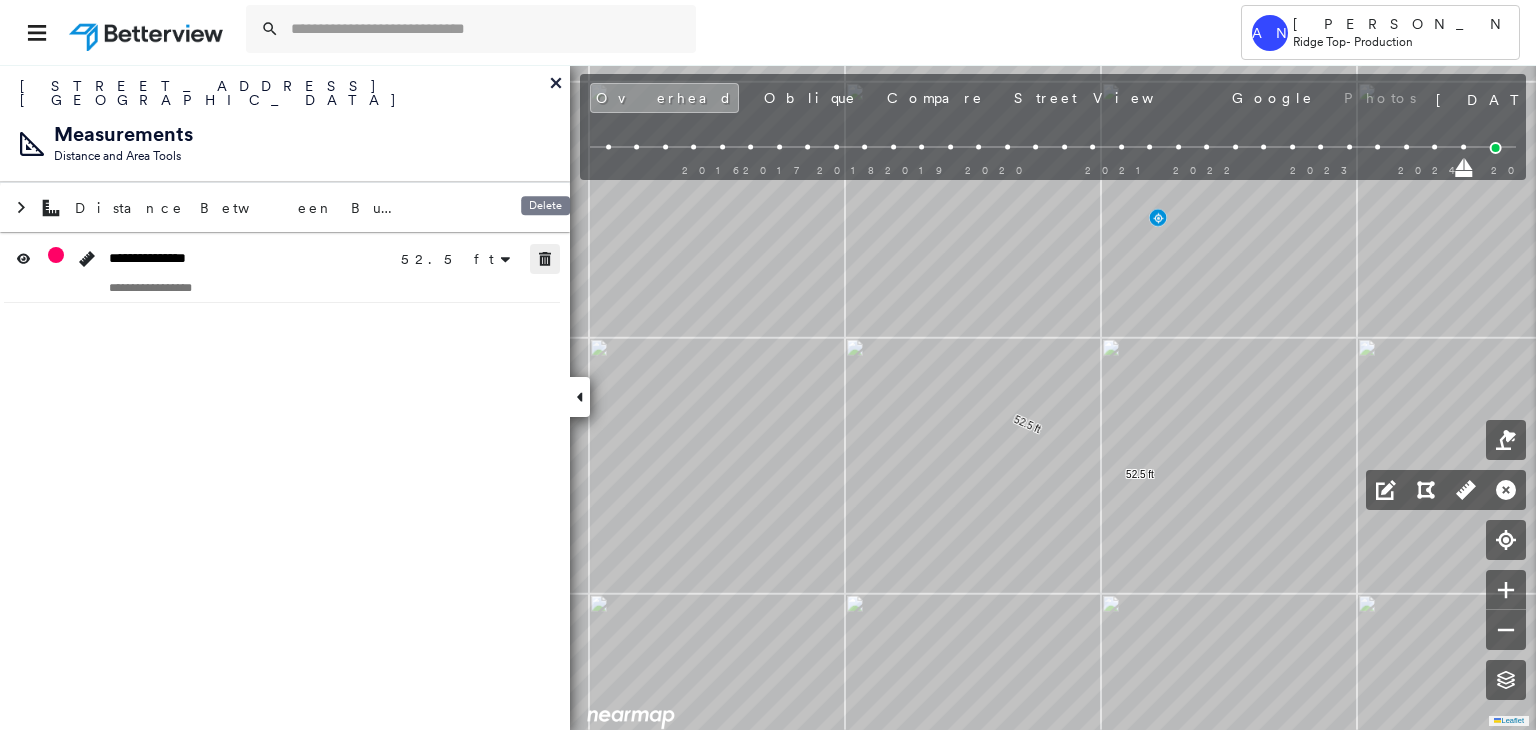 click 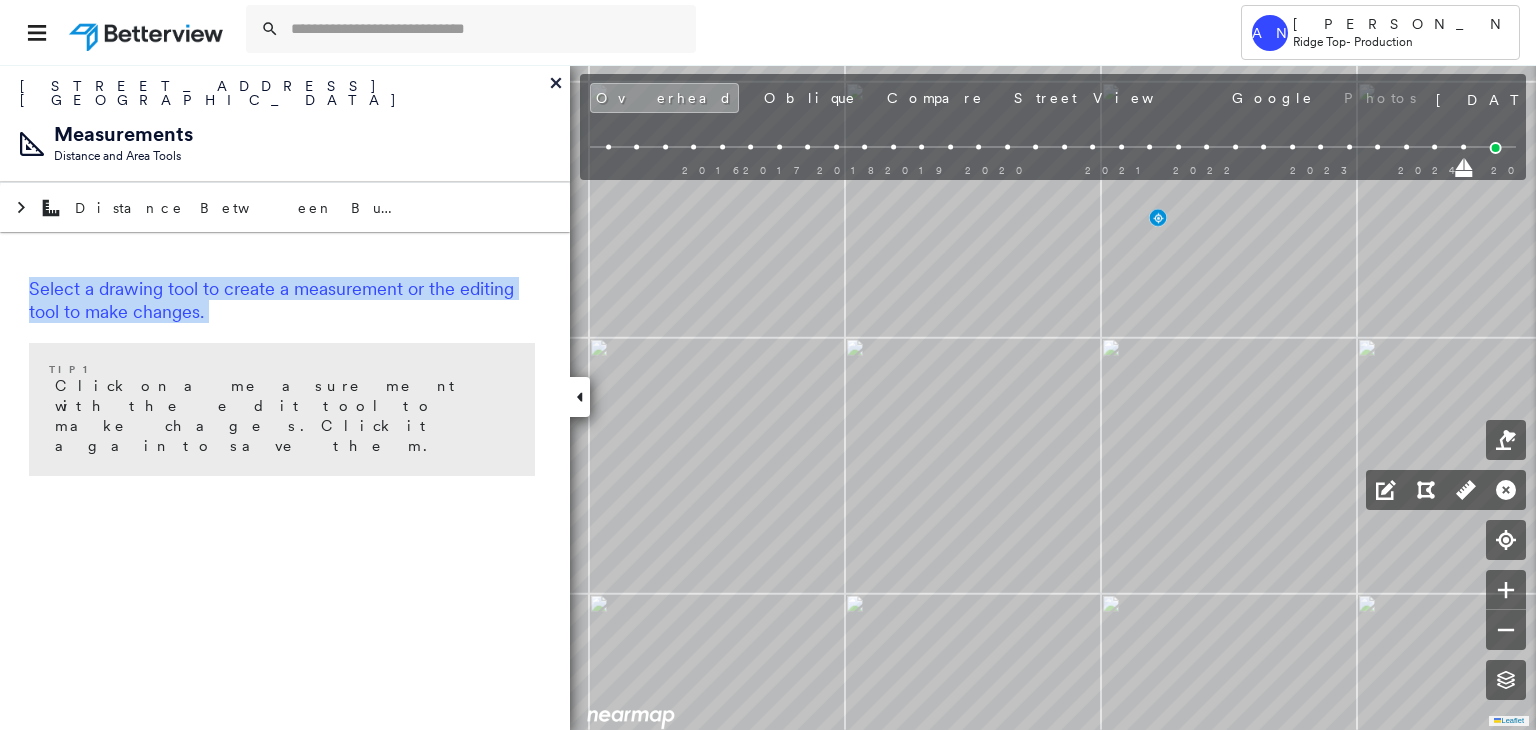 click on "Select a drawing tool to create a measurement or the editing tool to make changes. Tip 1 Click on a measurement with the edit tool to make chages. Click it again to save them." at bounding box center [285, 380] 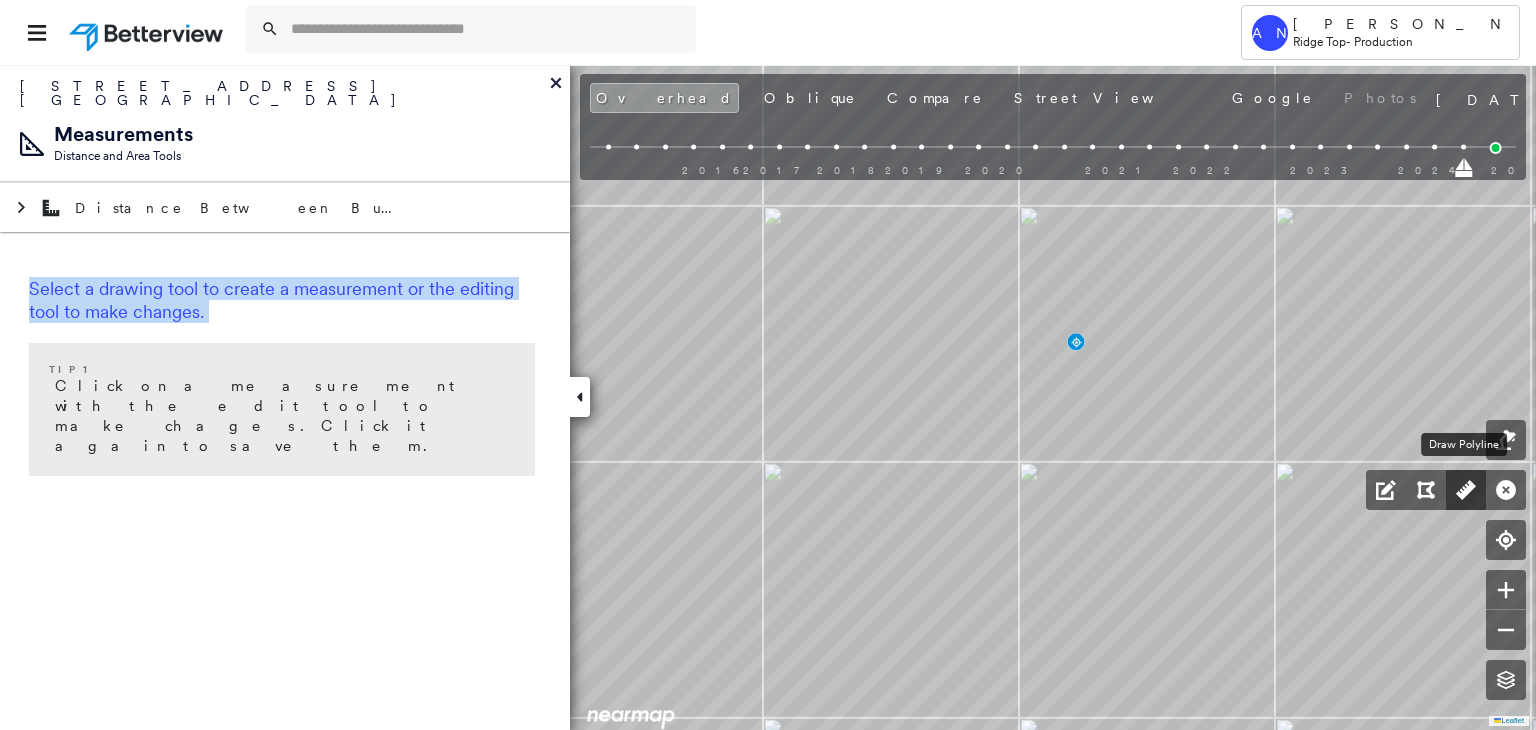 click 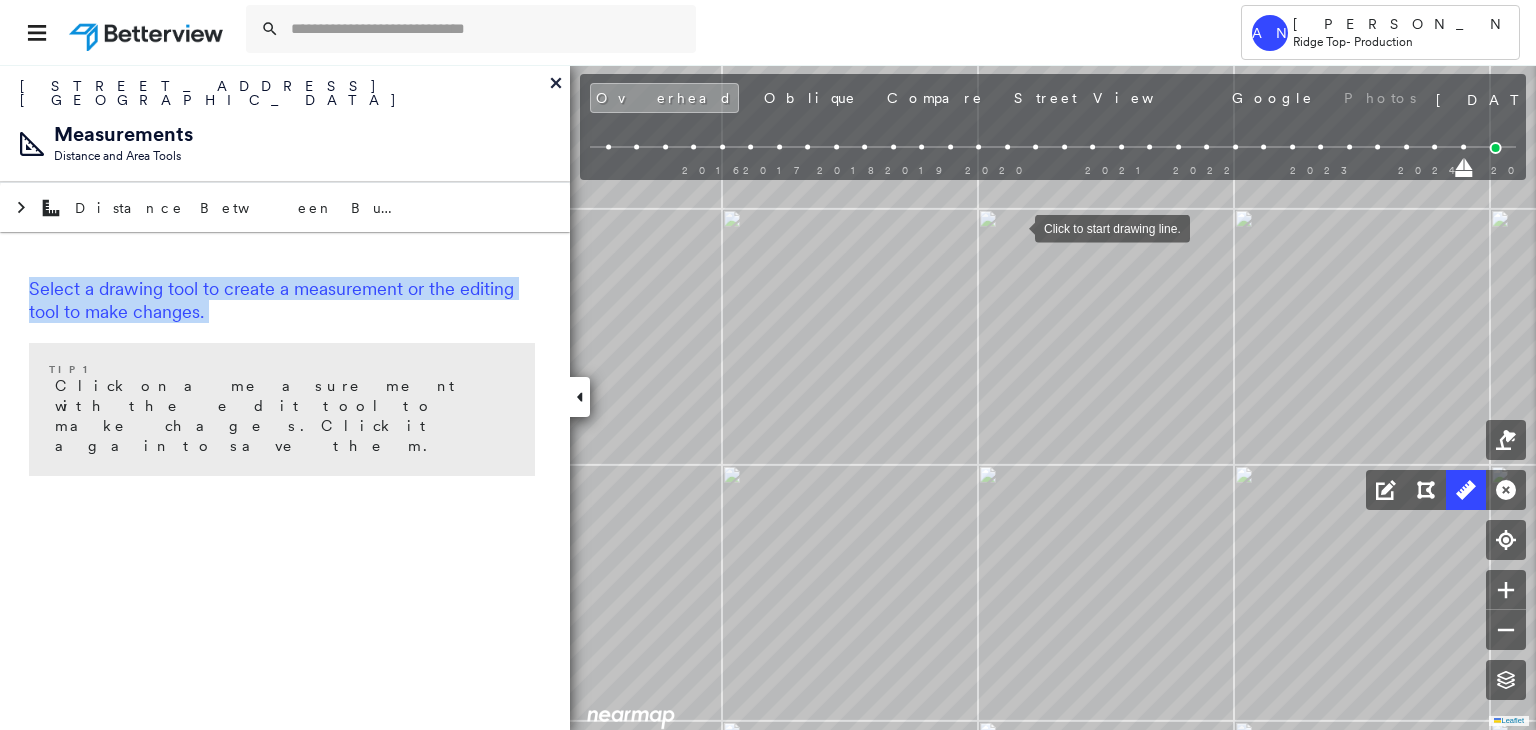 click at bounding box center (1015, 227) 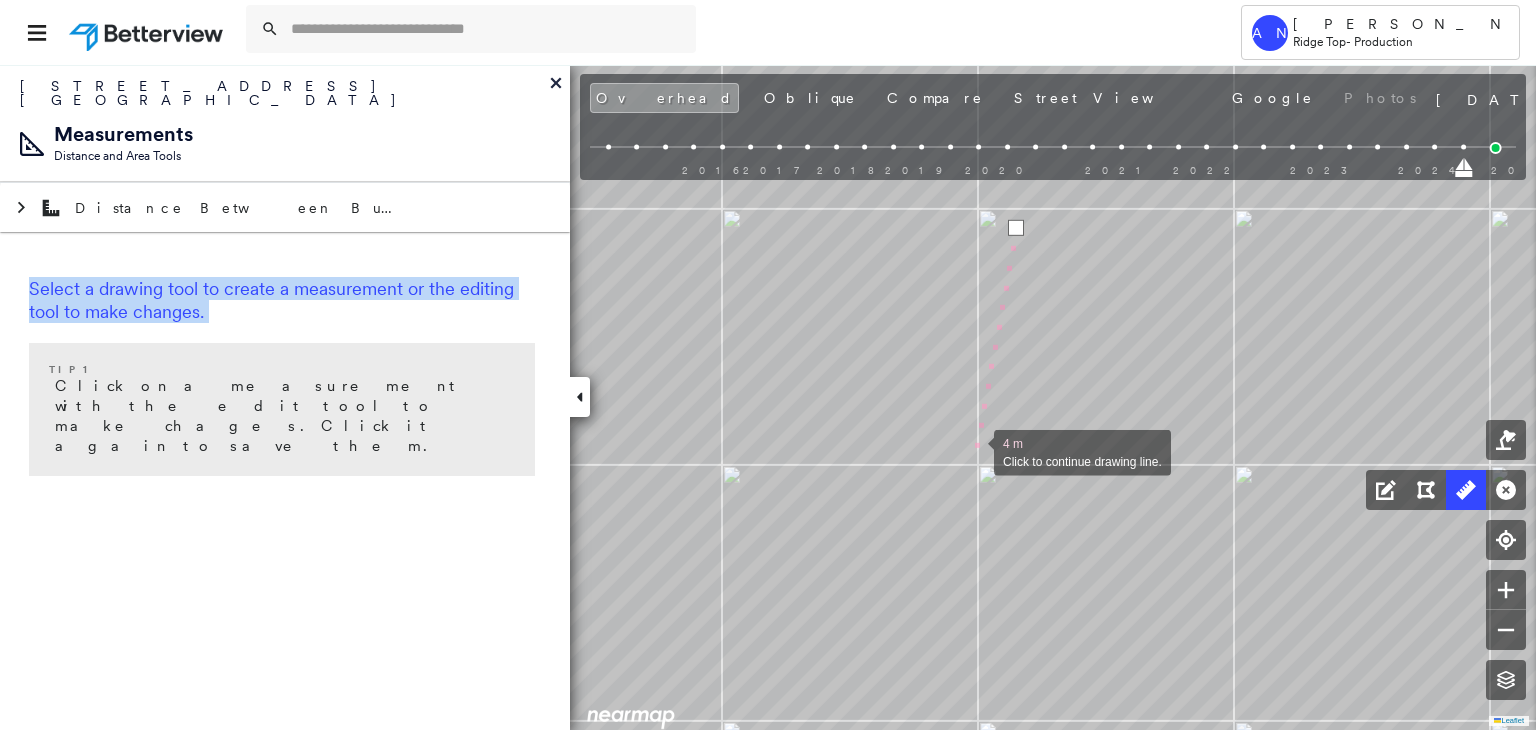 drag, startPoint x: 1039, startPoint y: 373, endPoint x: 1205, endPoint y: 81, distance: 335.88687 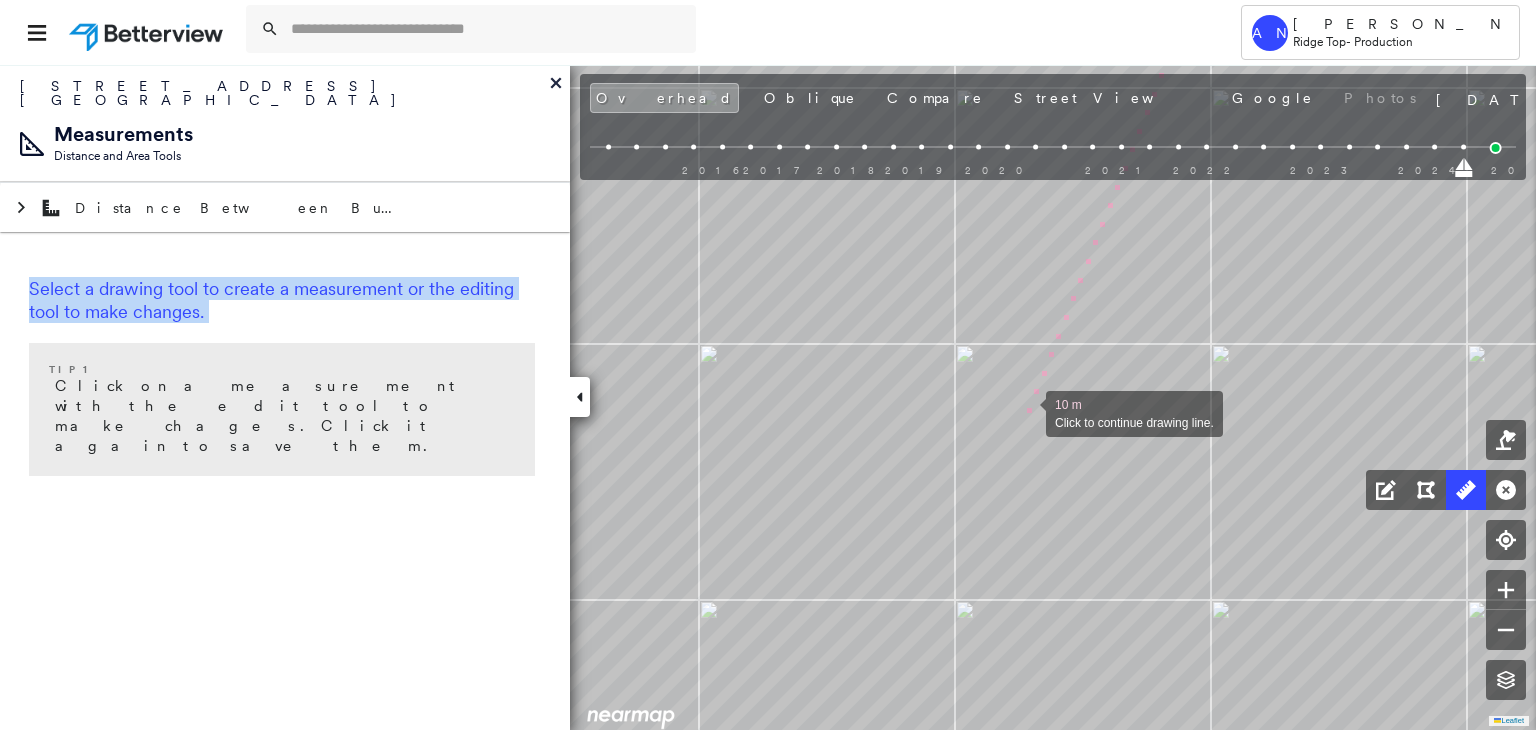 drag, startPoint x: 1026, startPoint y: 412, endPoint x: 1154, endPoint y: 188, distance: 257.99225 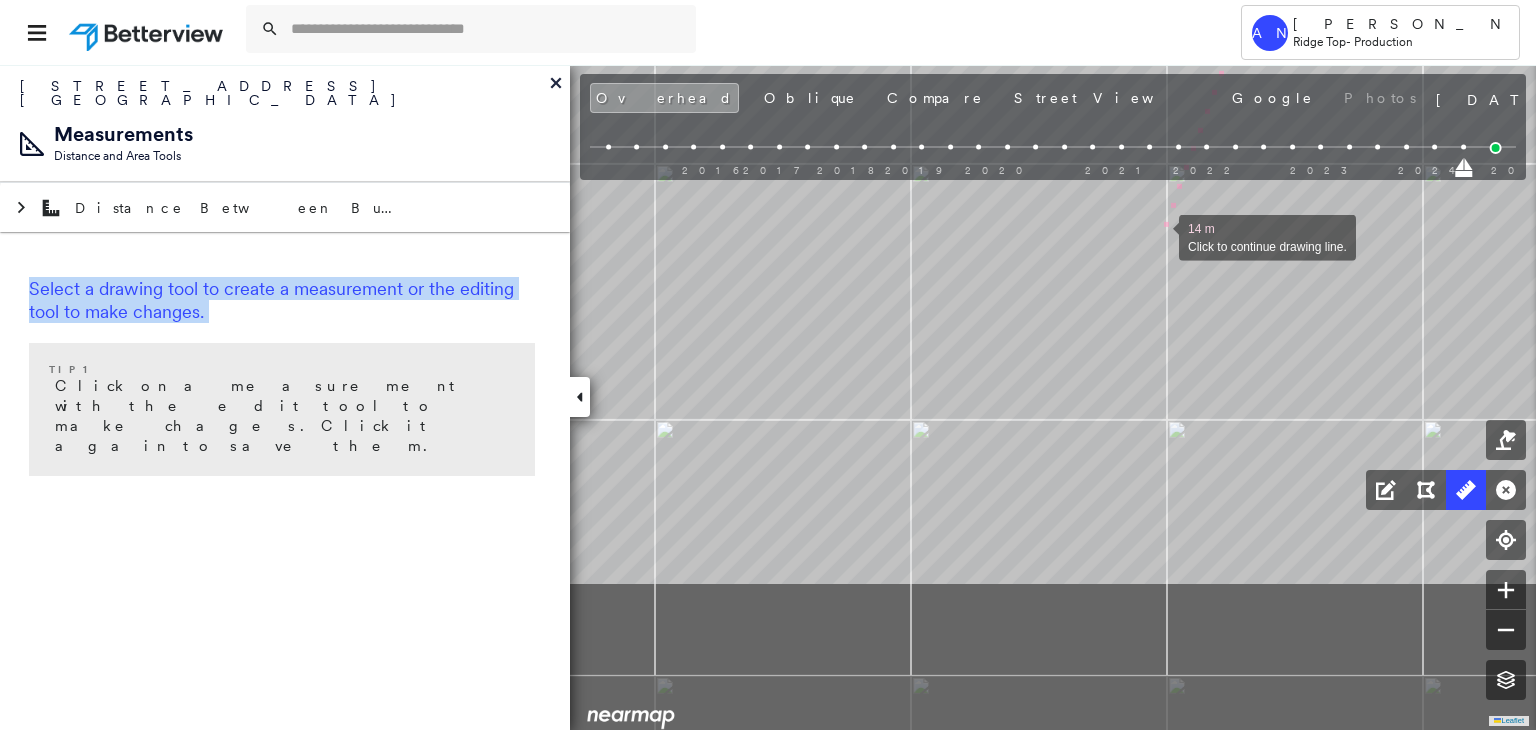 drag, startPoint x: 1072, startPoint y: 443, endPoint x: 1159, endPoint y: 237, distance: 223.61798 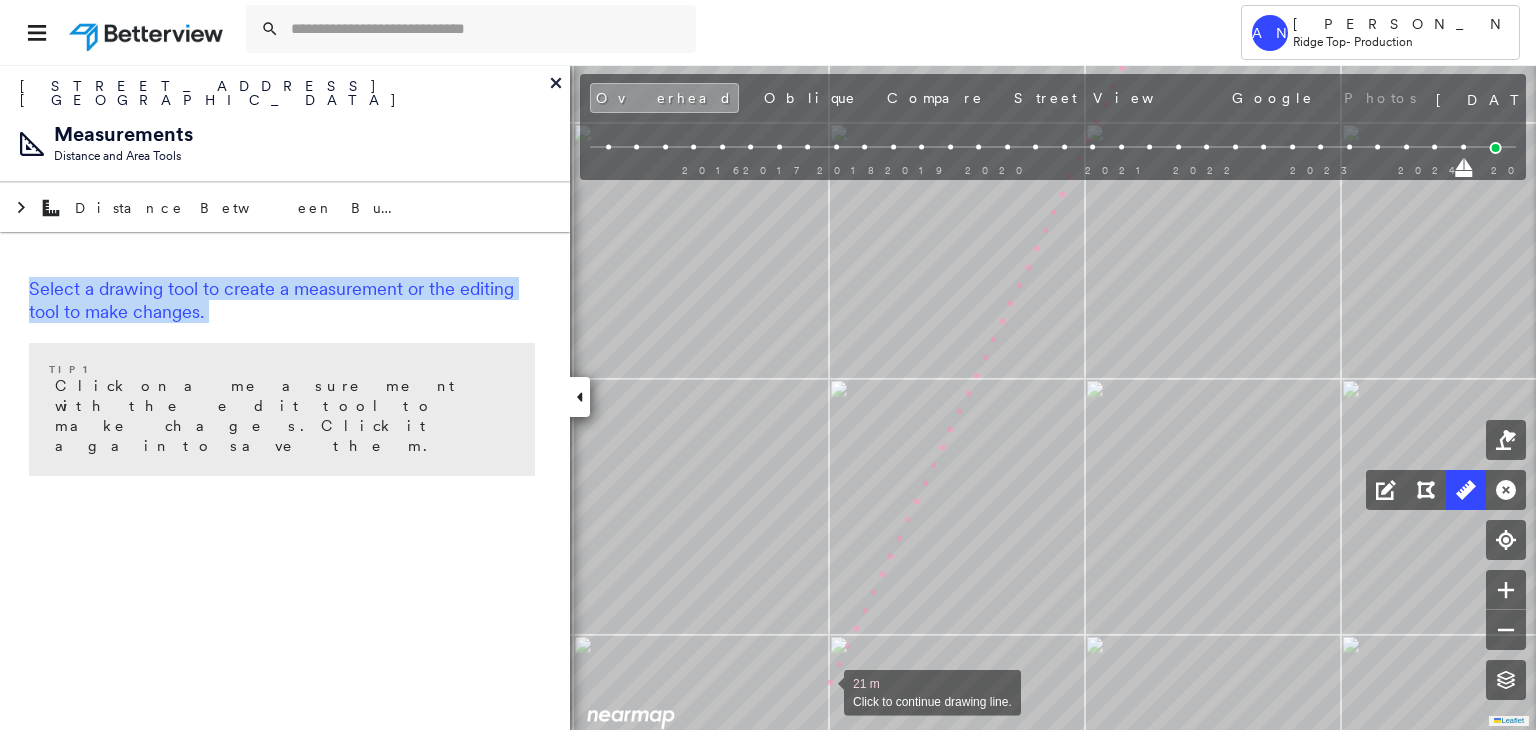click at bounding box center [824, 691] 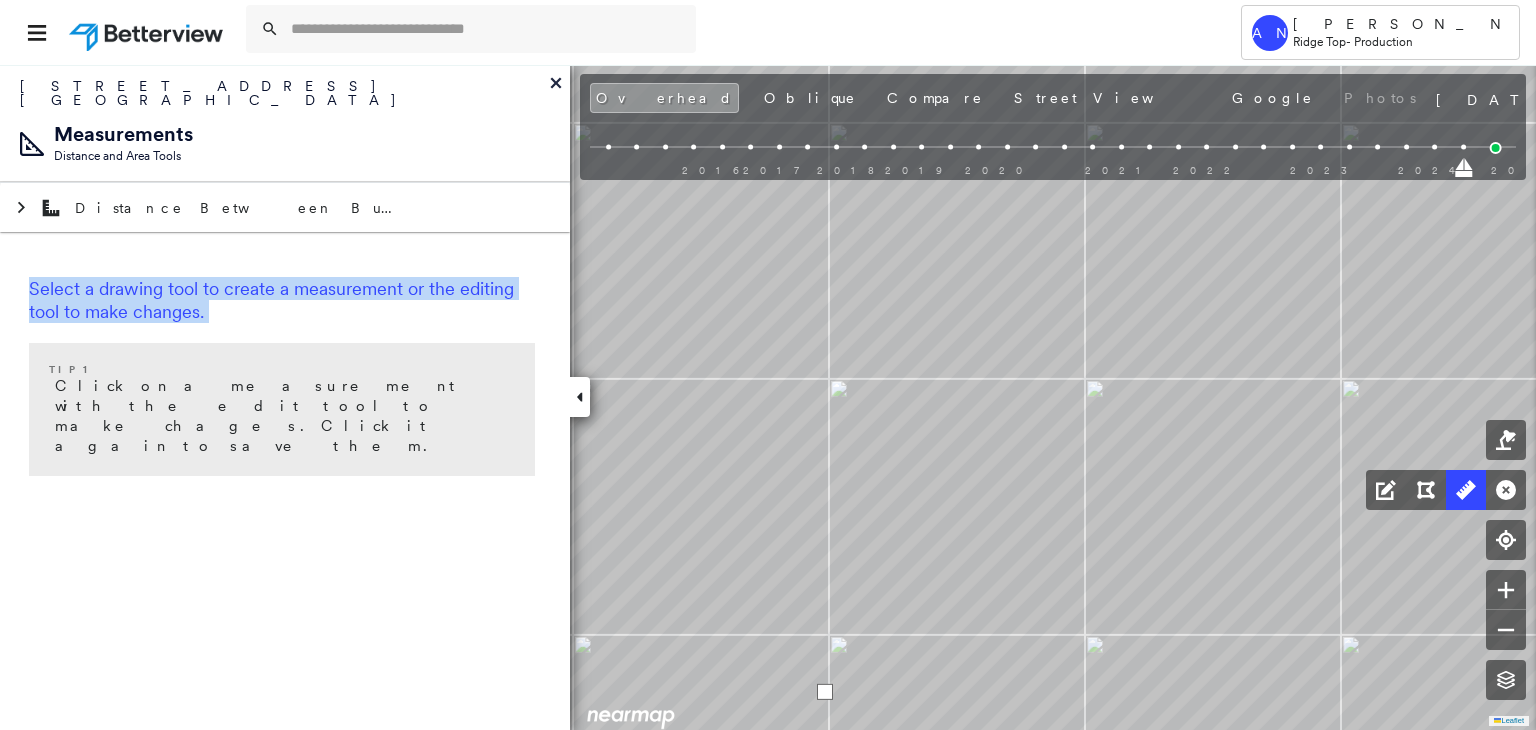 click at bounding box center [825, 692] 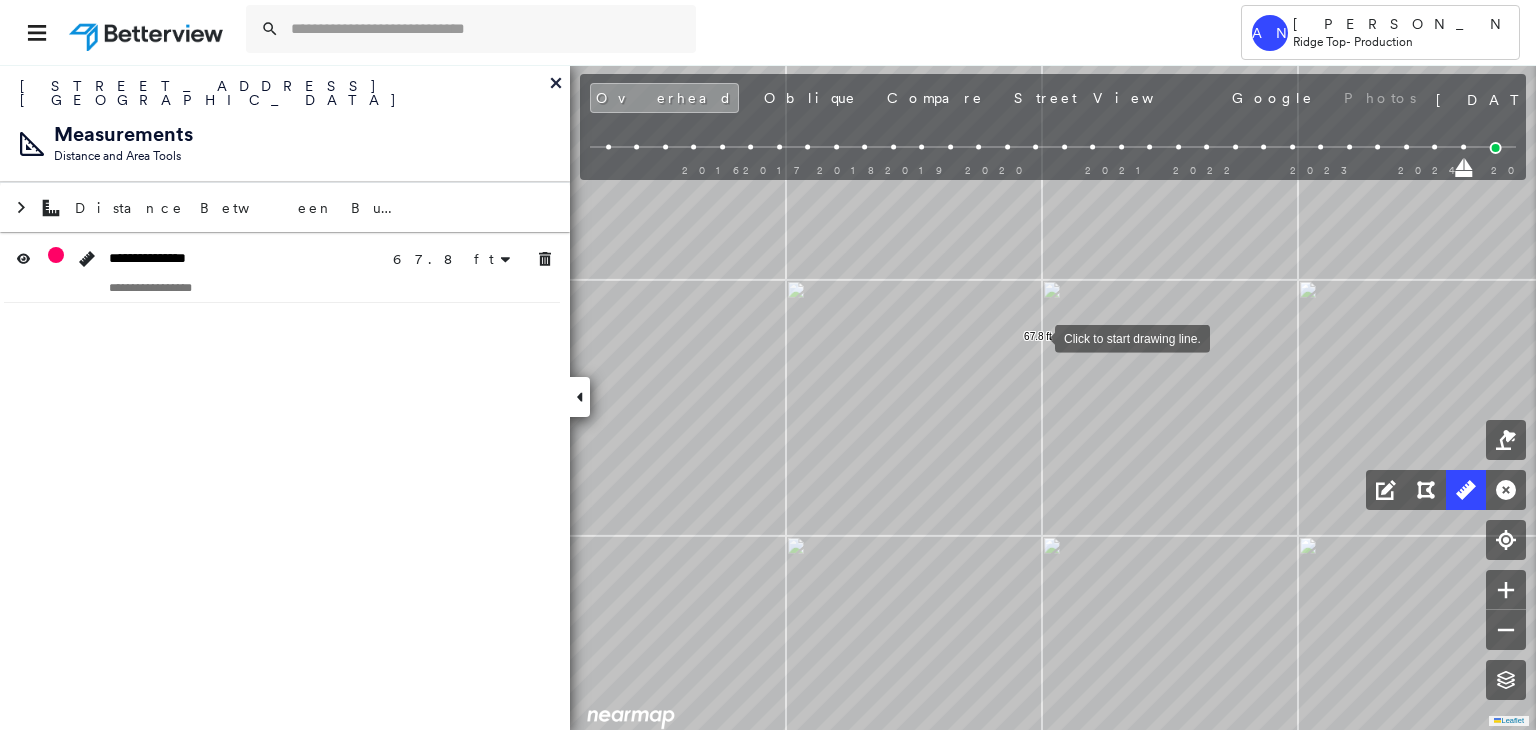 drag, startPoint x: 1035, startPoint y: 337, endPoint x: 1056, endPoint y: 341, distance: 21.377558 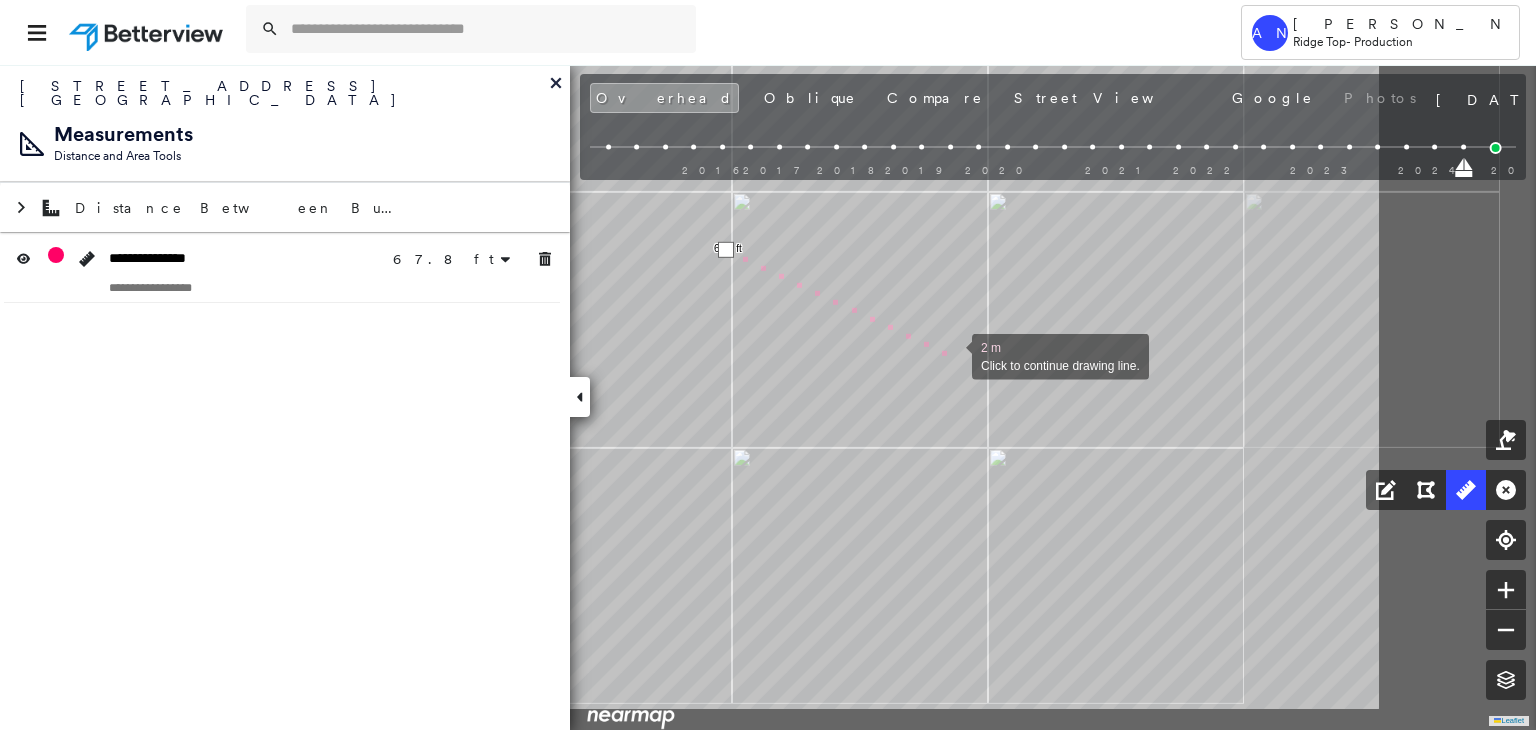 drag, startPoint x: 1263, startPoint y: 446, endPoint x: 1005, endPoint y: 382, distance: 265.8195 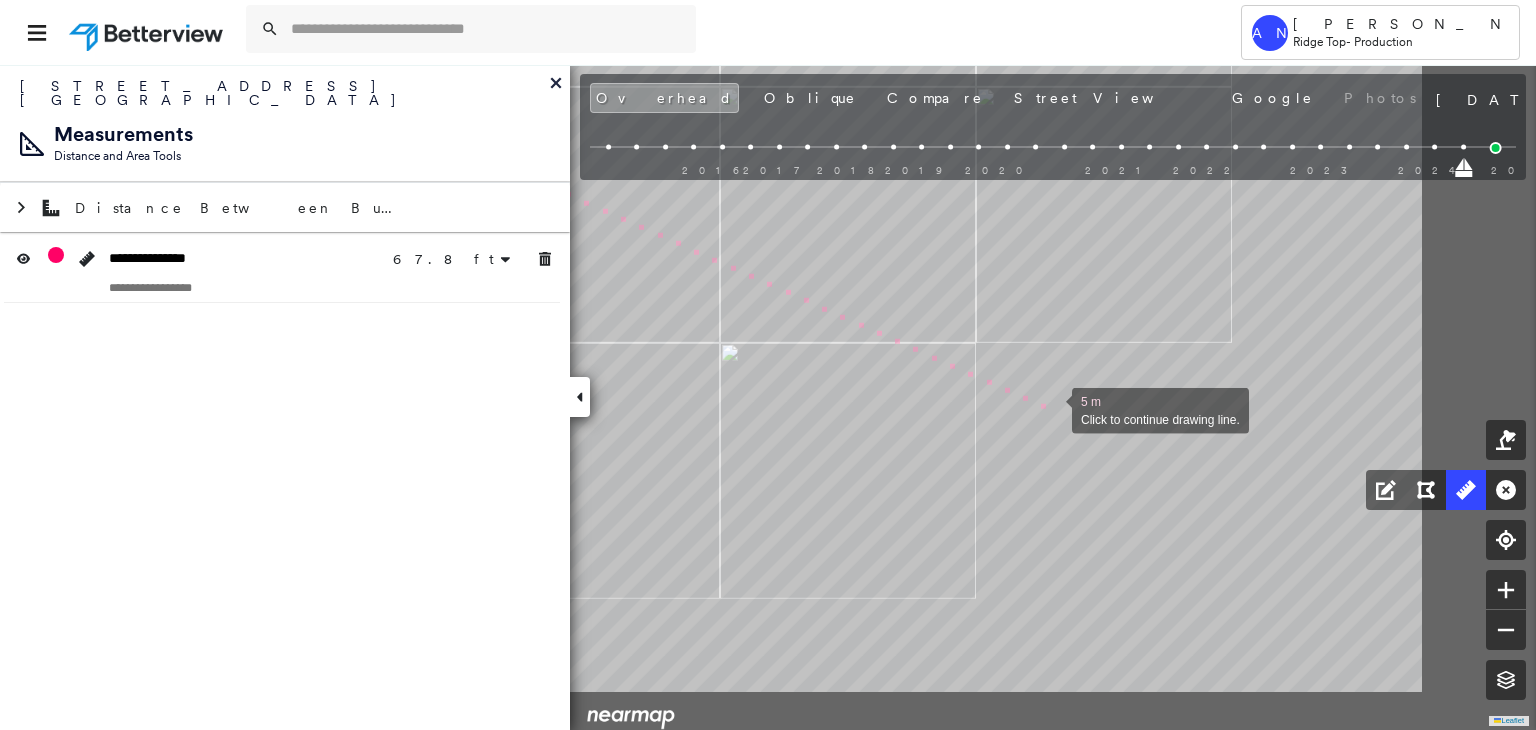 drag, startPoint x: 1306, startPoint y: 513, endPoint x: 1053, endPoint y: 407, distance: 274.30823 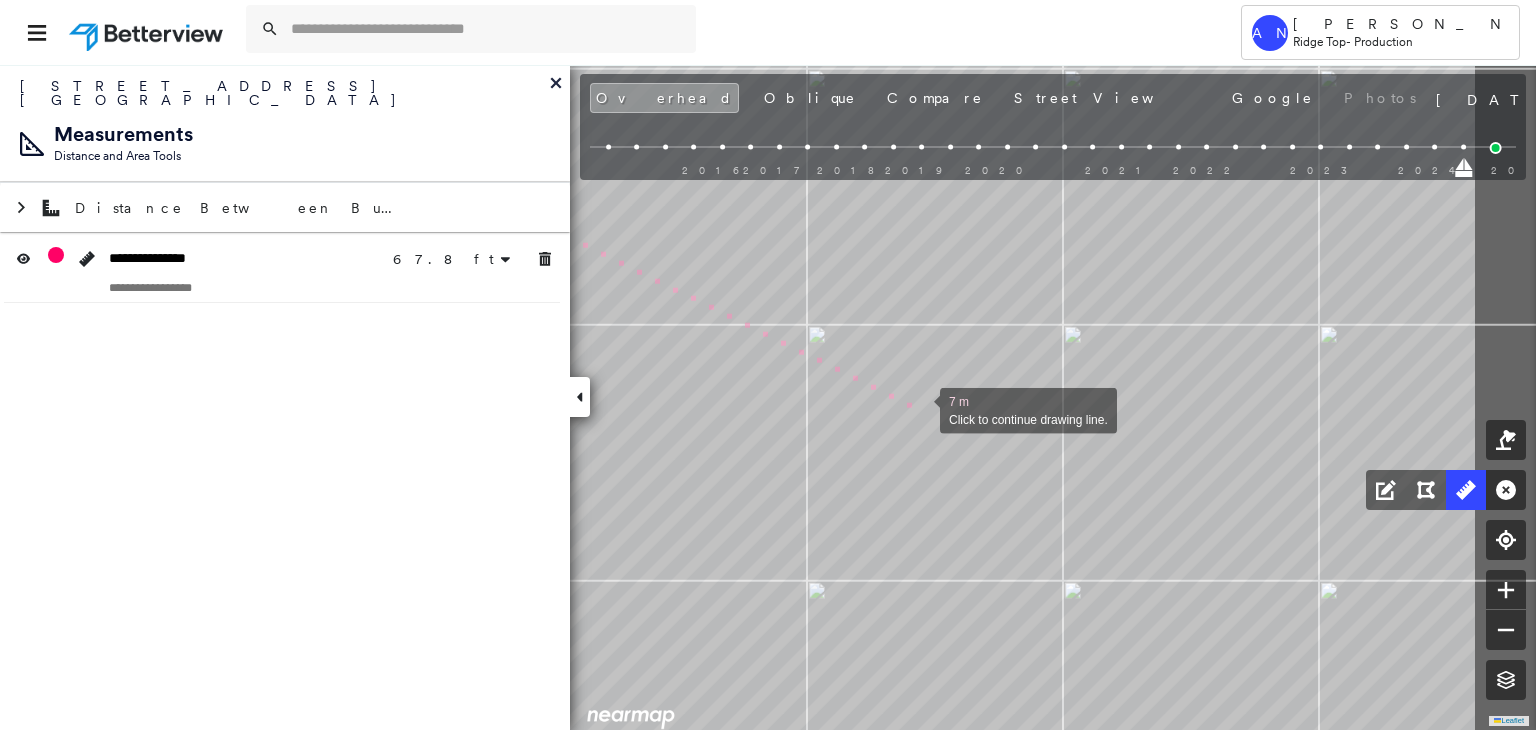 drag, startPoint x: 1072, startPoint y: 421, endPoint x: 921, endPoint y: 409, distance: 151.47607 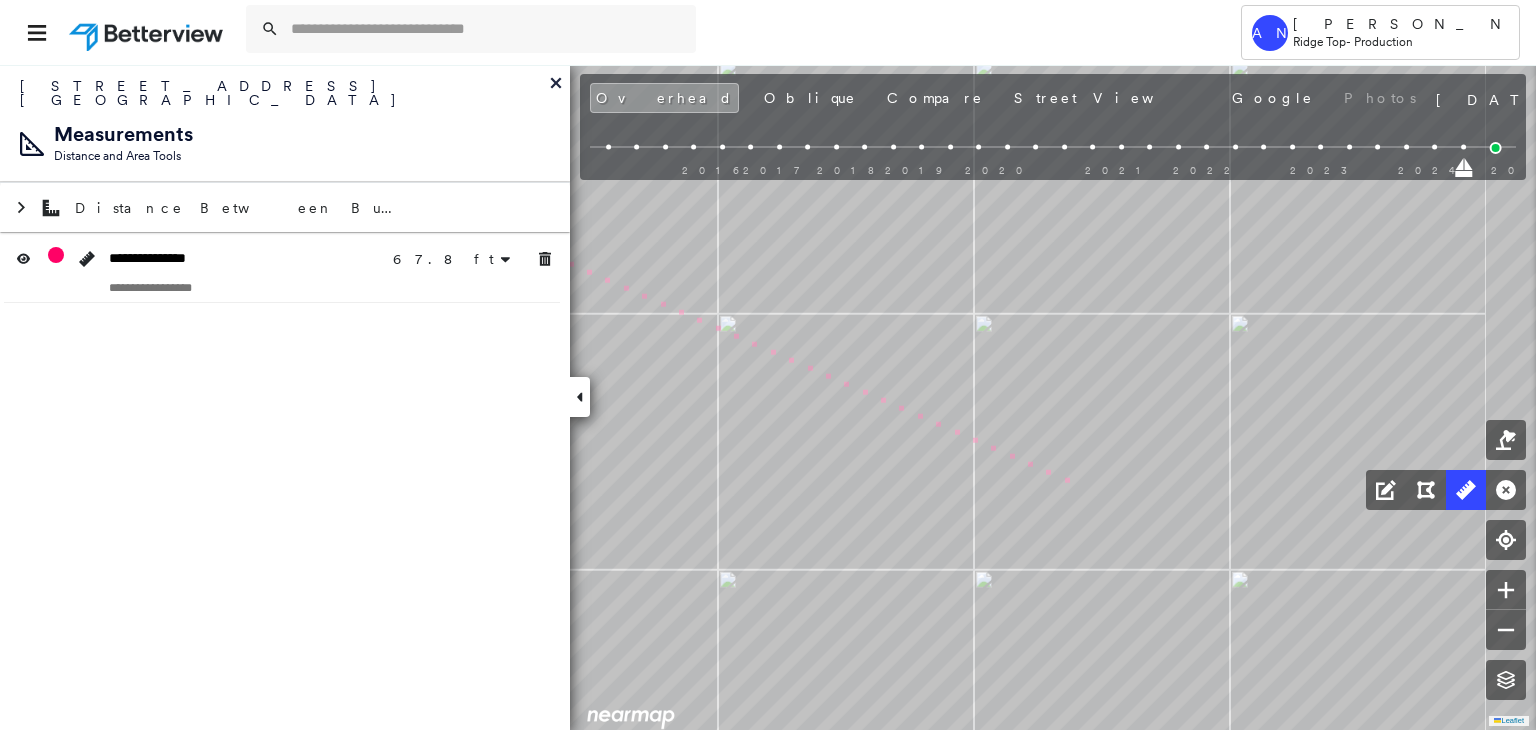 click on "67.8 ft 67.8 ft 11 m Click to continue drawing line." at bounding box center (-1218, -893) 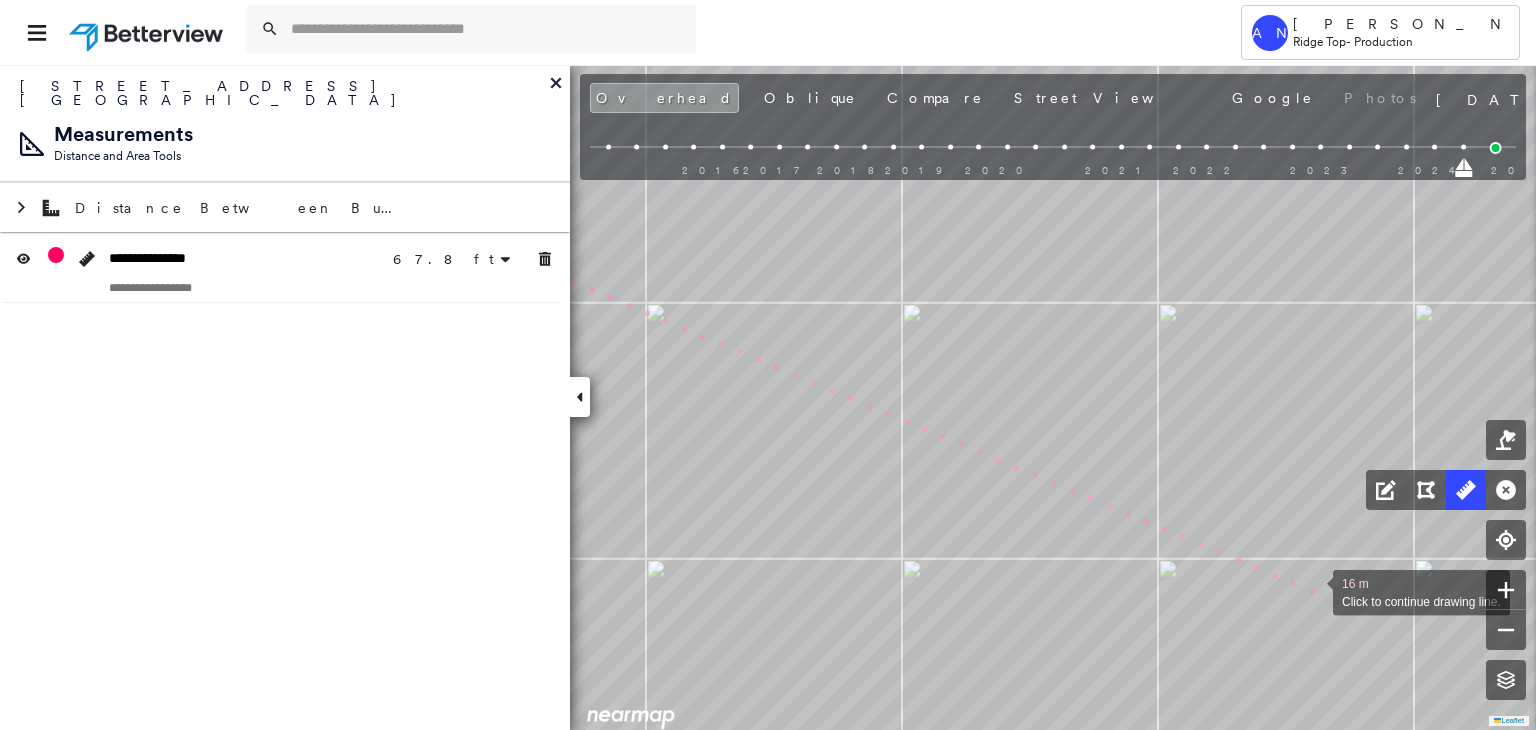 click at bounding box center (1313, 591) 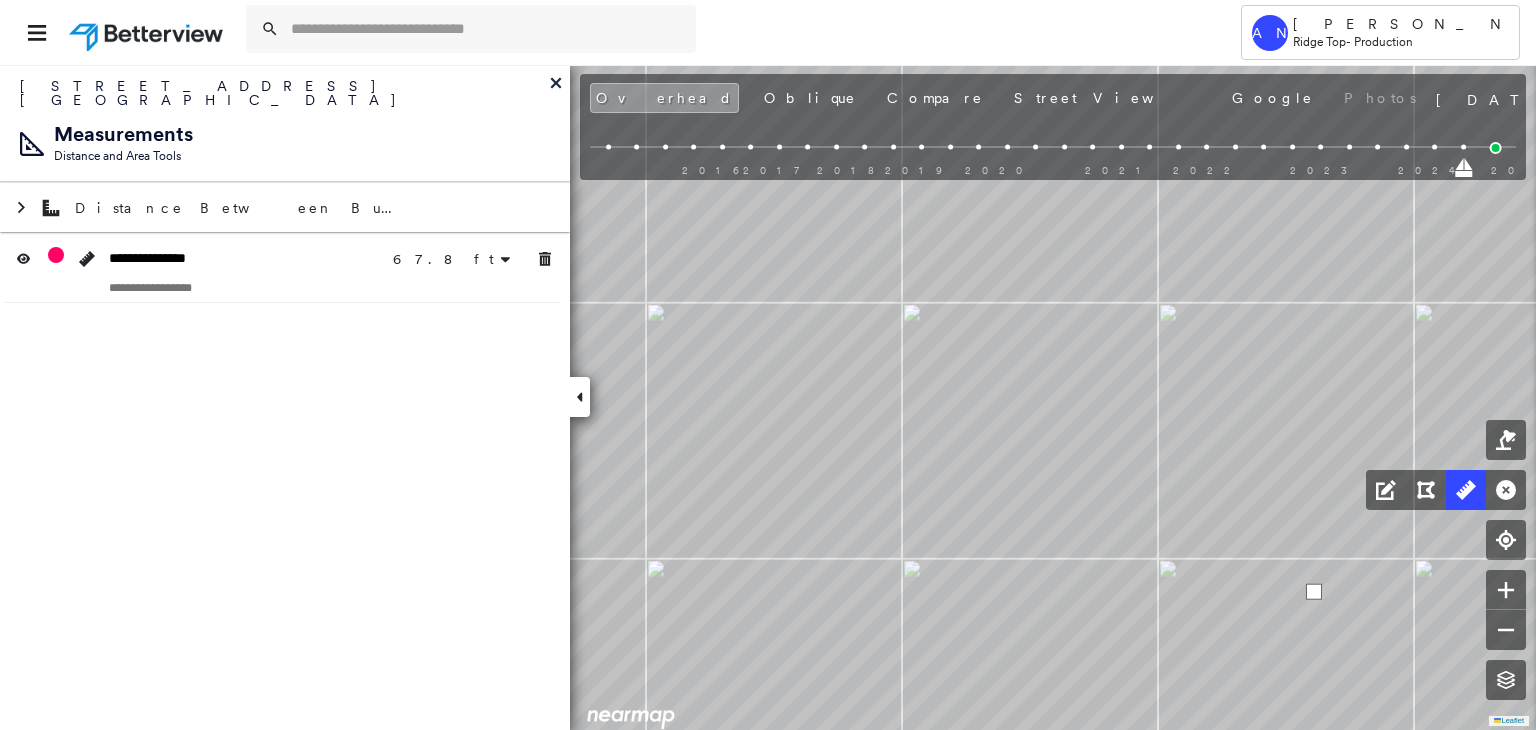 click at bounding box center [1314, 592] 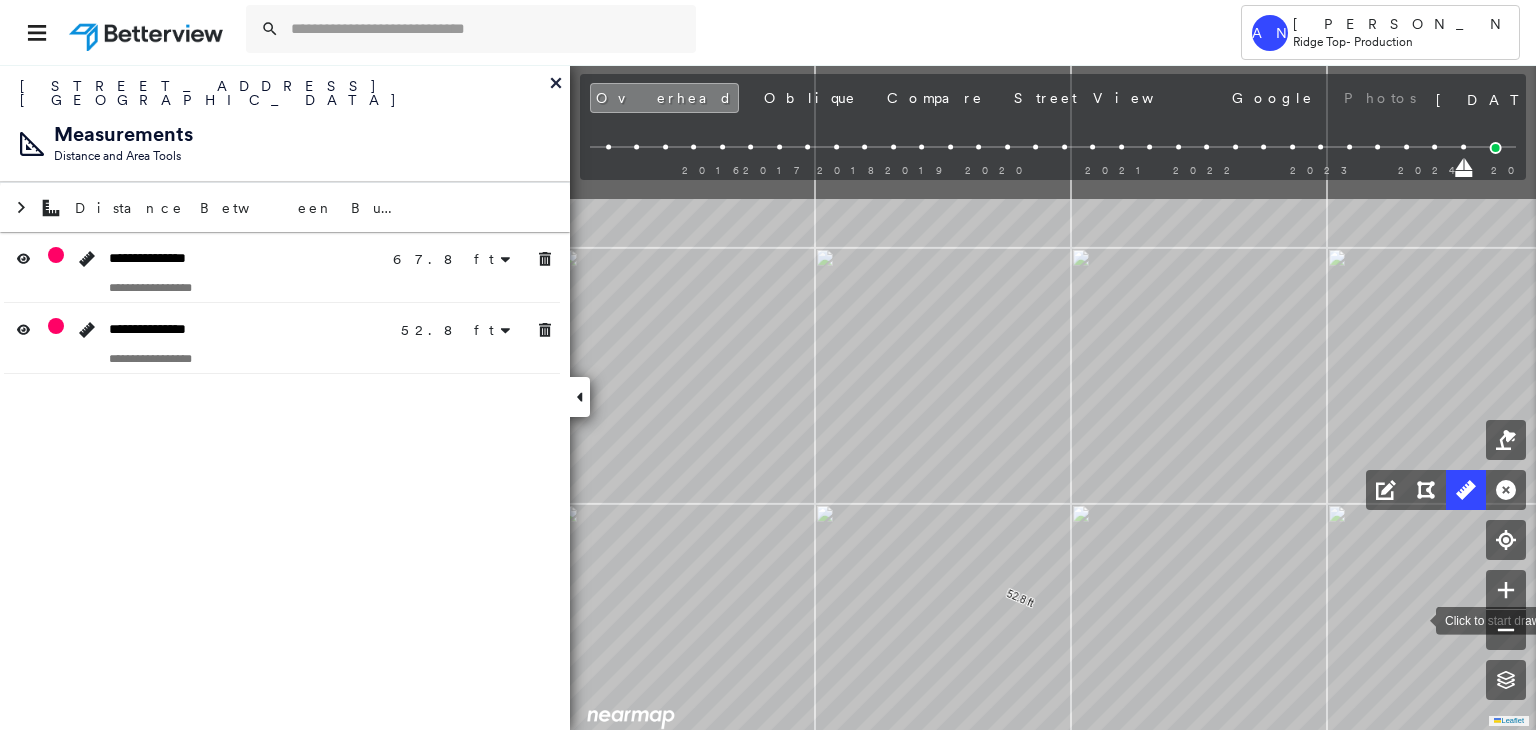 drag, startPoint x: 1246, startPoint y: 418, endPoint x: 1415, endPoint y: 619, distance: 262.60617 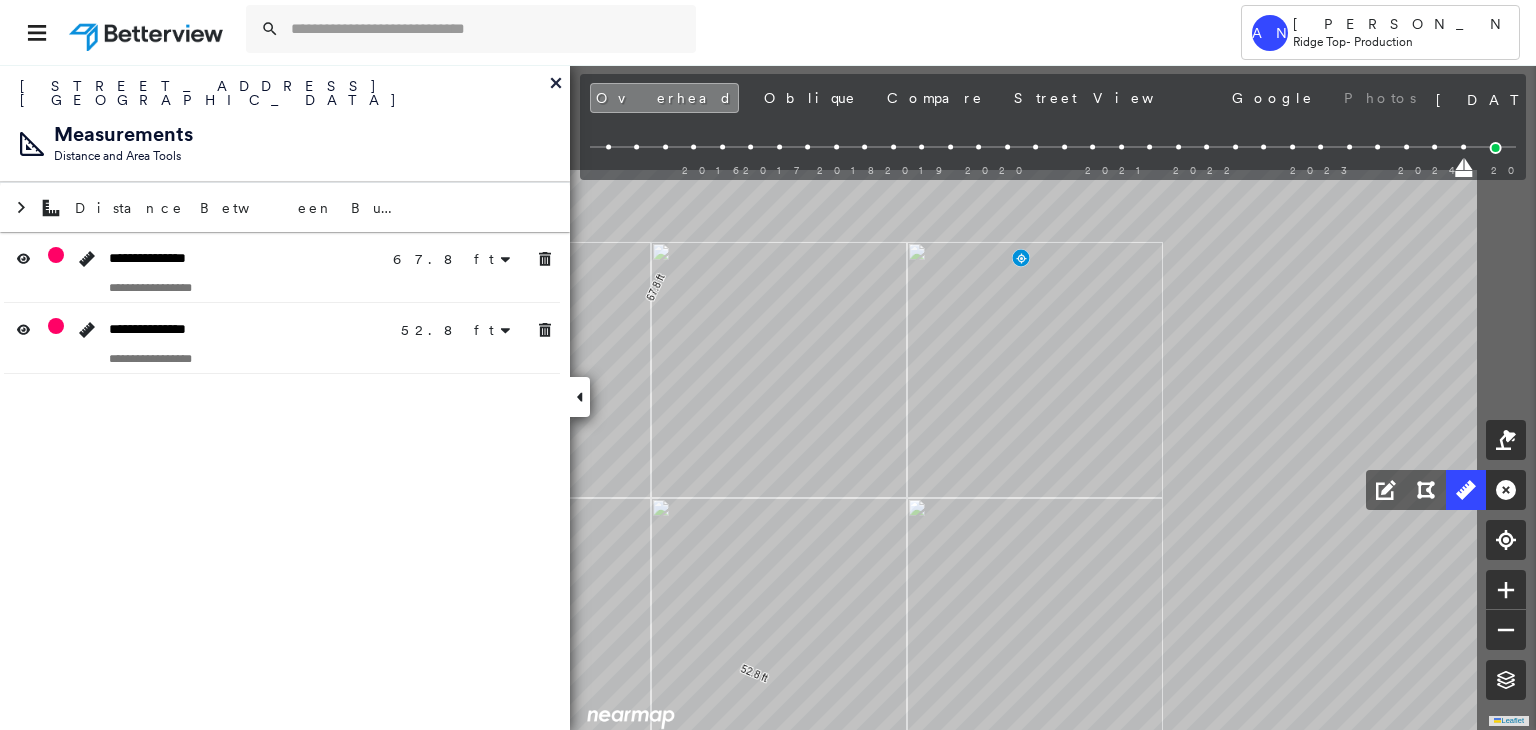 drag, startPoint x: 921, startPoint y: 409, endPoint x: 631, endPoint y: 665, distance: 386.82812 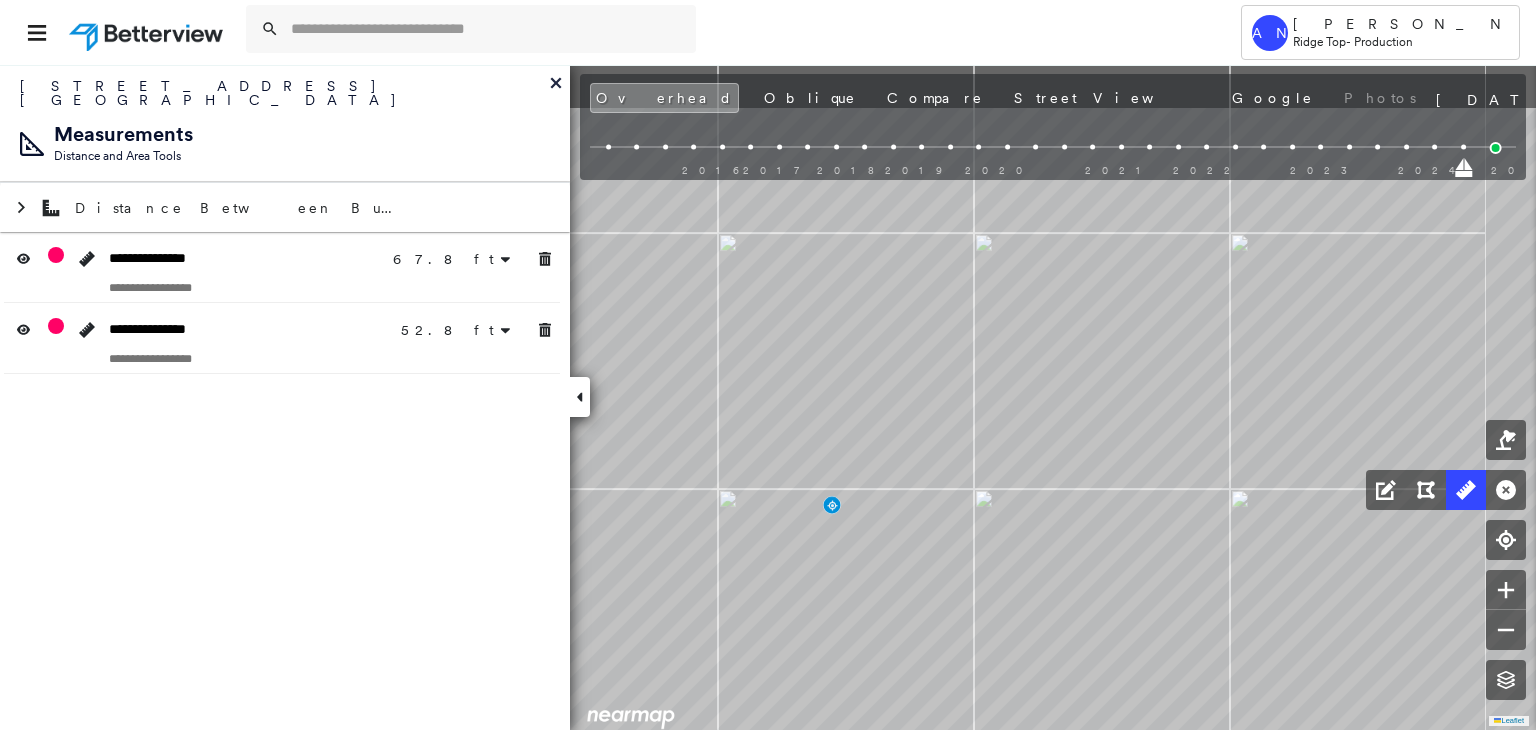 click on "67.8 ft 67.8 ft 52.8 ft 52.8 ft Click to start drawing line." at bounding box center [-1522, -284] 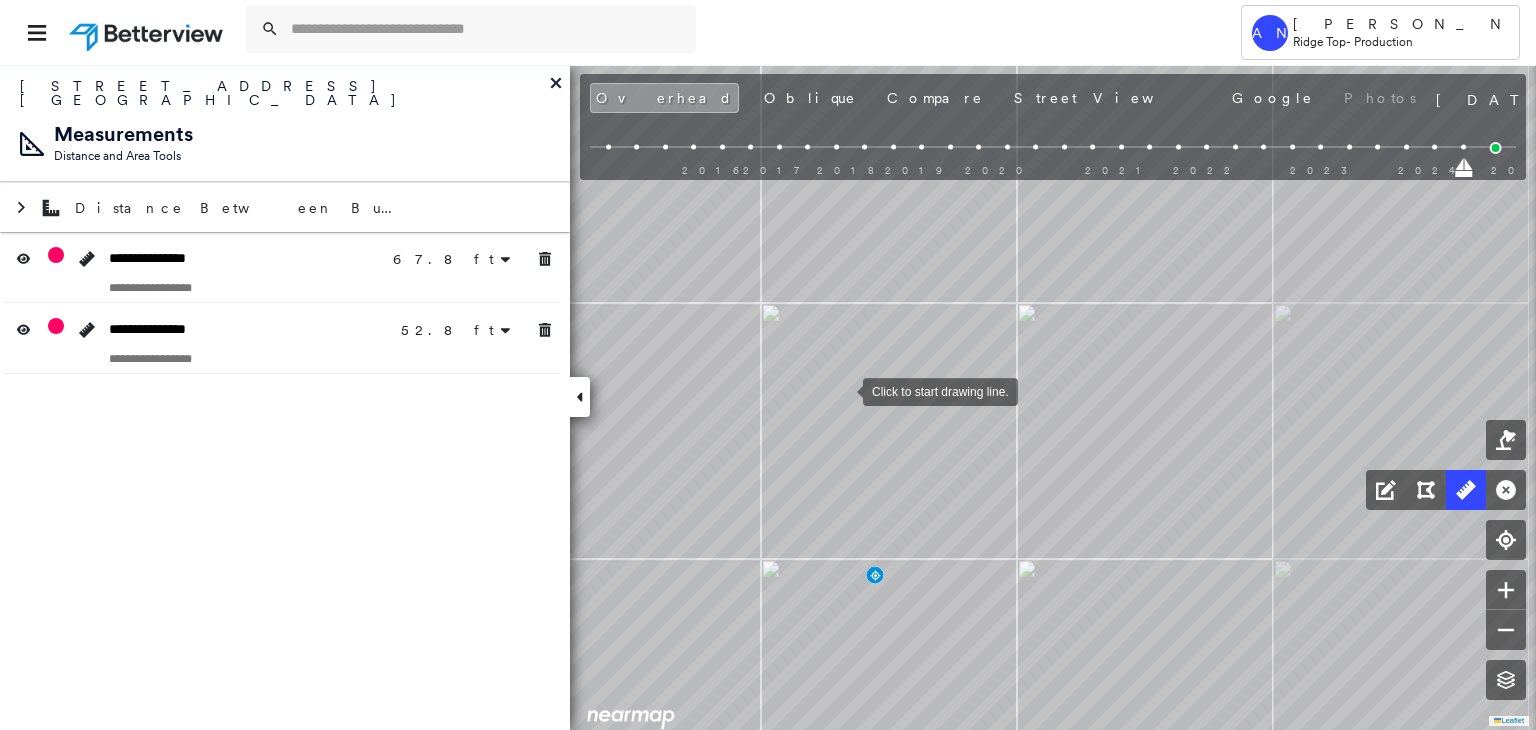 drag, startPoint x: 905, startPoint y: 380, endPoint x: 763, endPoint y: 397, distance: 143.01399 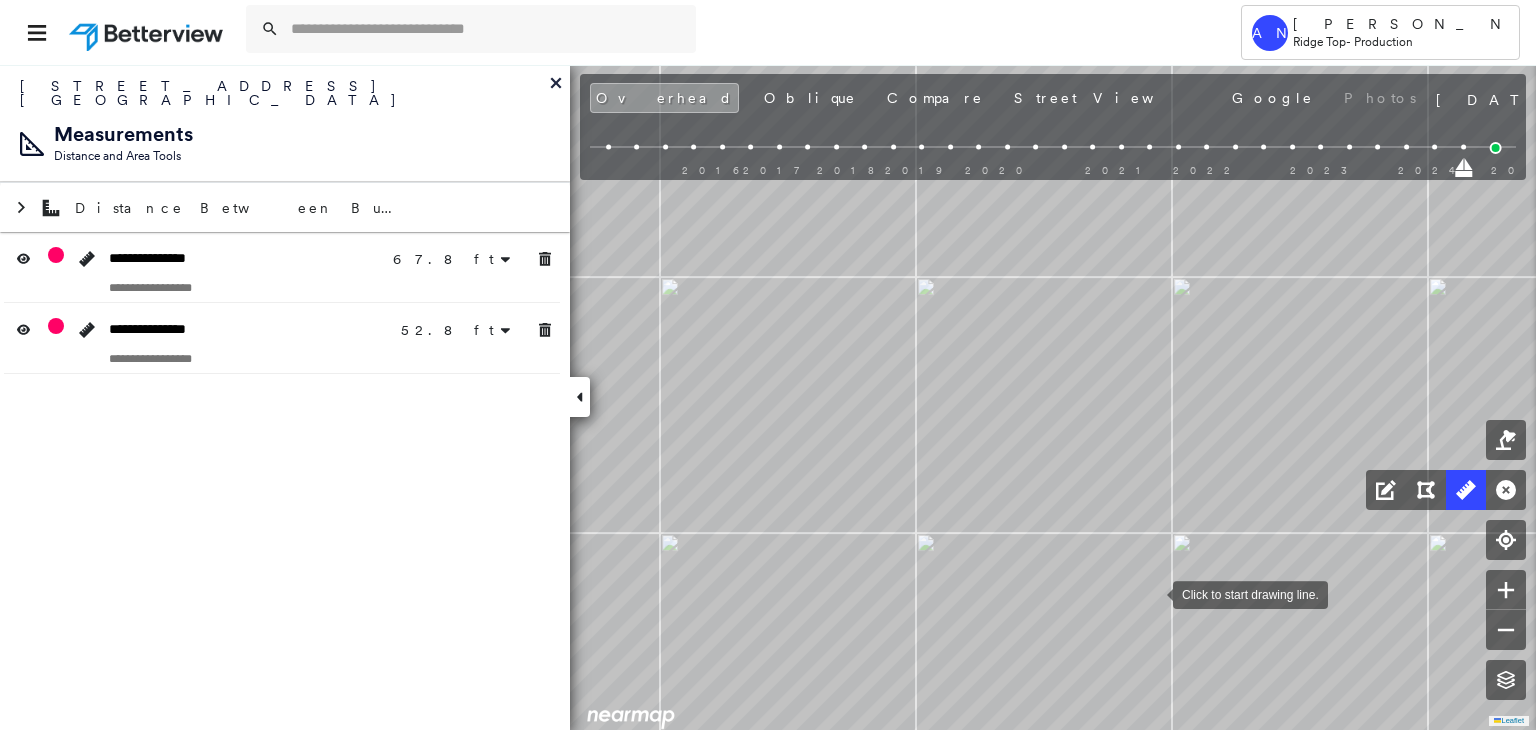 click at bounding box center (1153, 593) 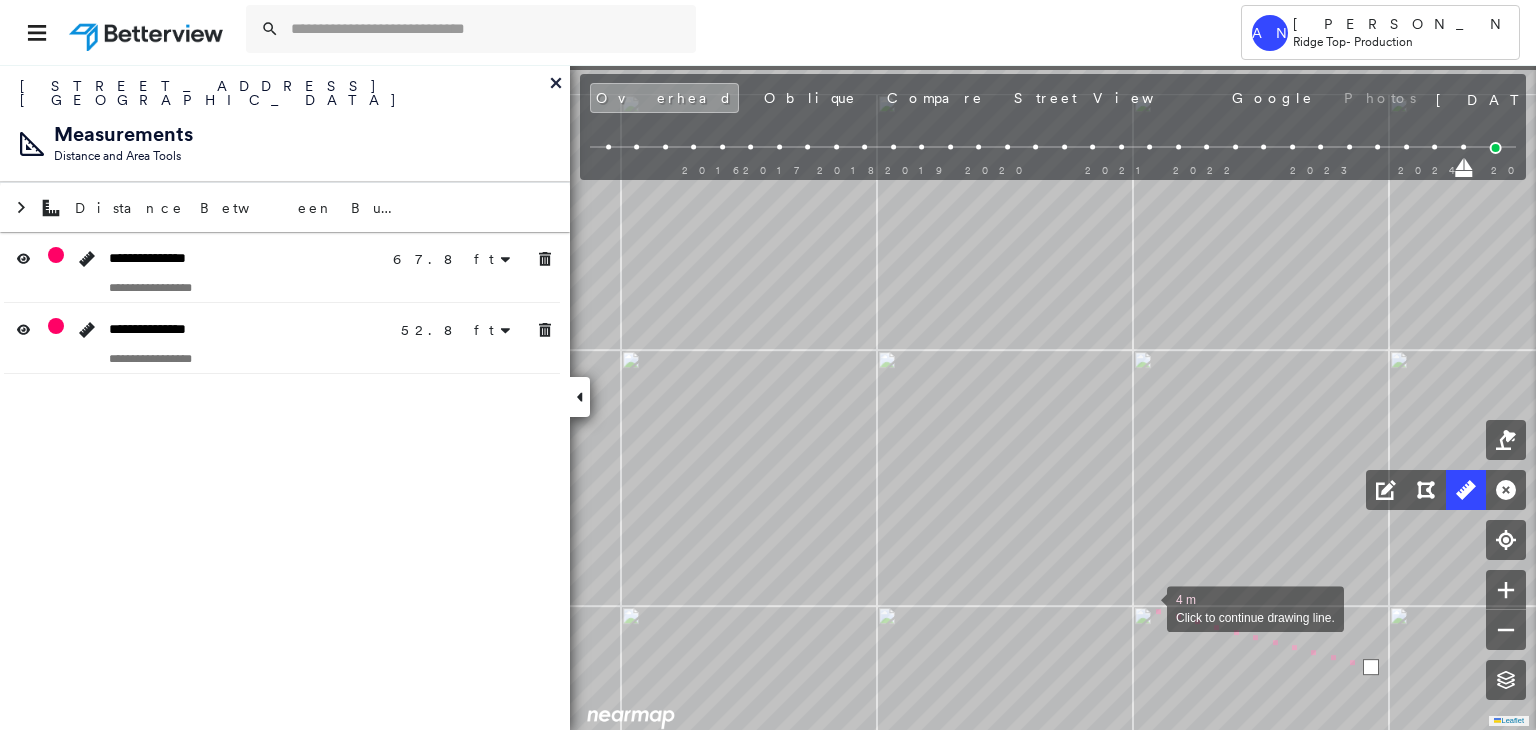 drag, startPoint x: 927, startPoint y: 532, endPoint x: 1147, endPoint y: 606, distance: 232.11205 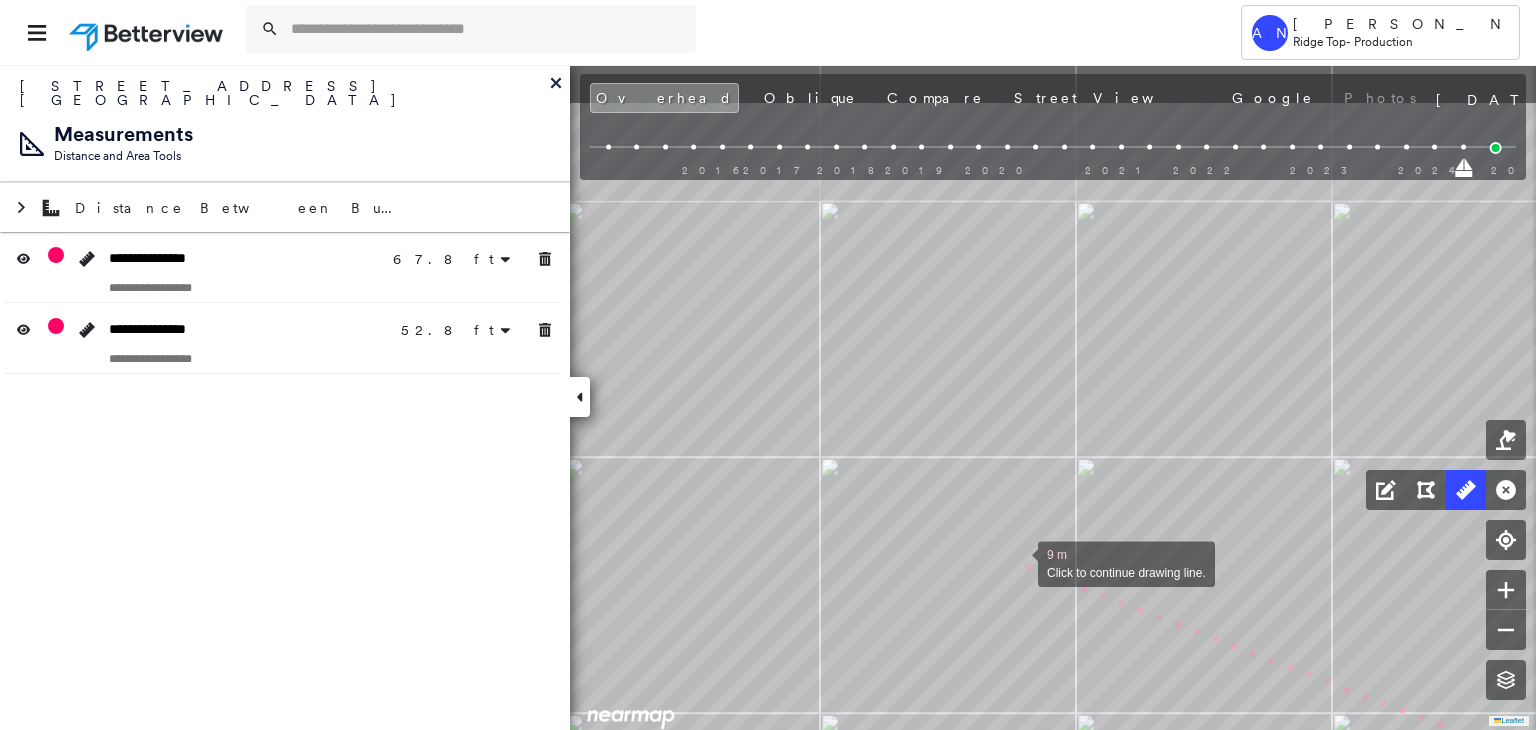 click on "67.8 ft 67.8 ft 52.8 ft 52.8 ft 9 m Click to continue drawing line." at bounding box center [-1237, -73] 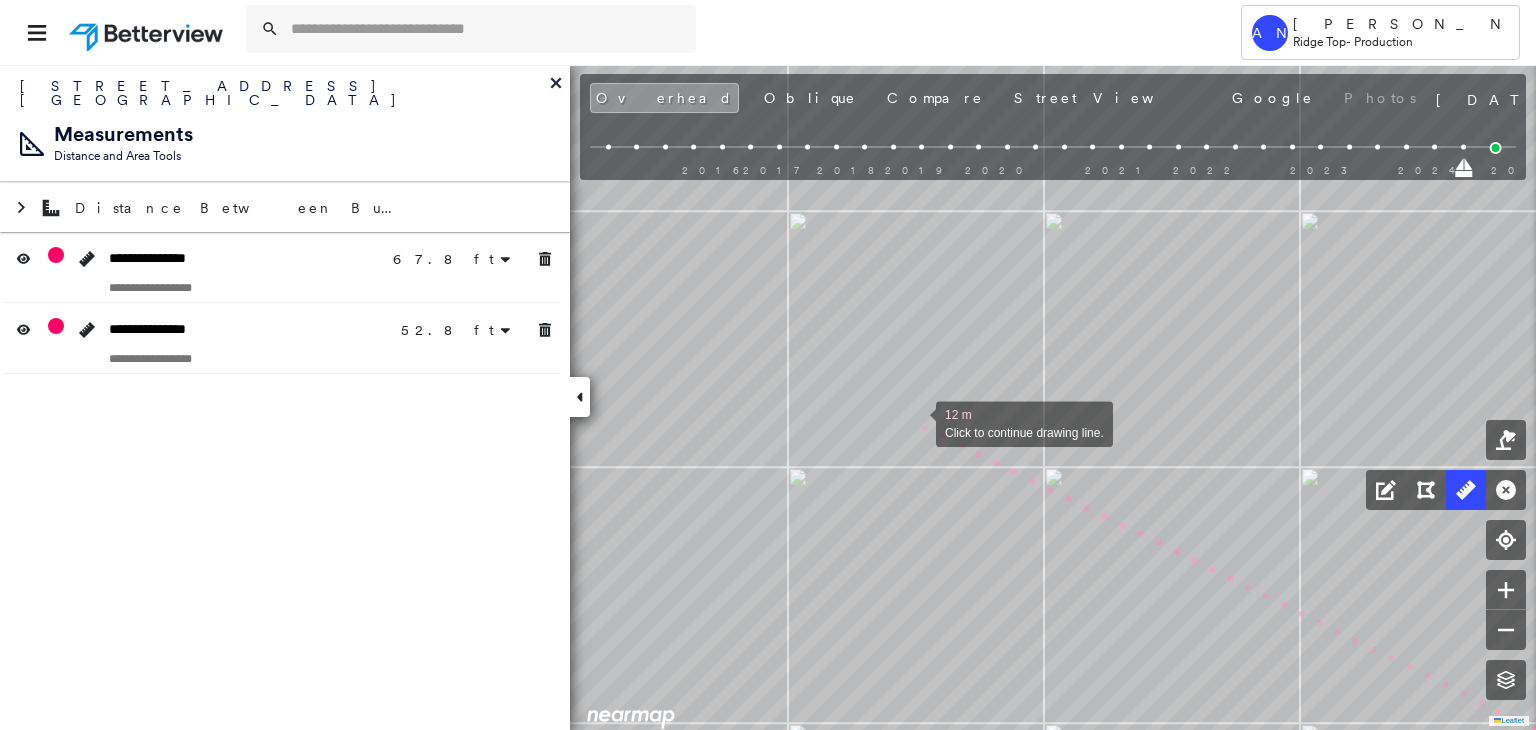 click at bounding box center [916, 422] 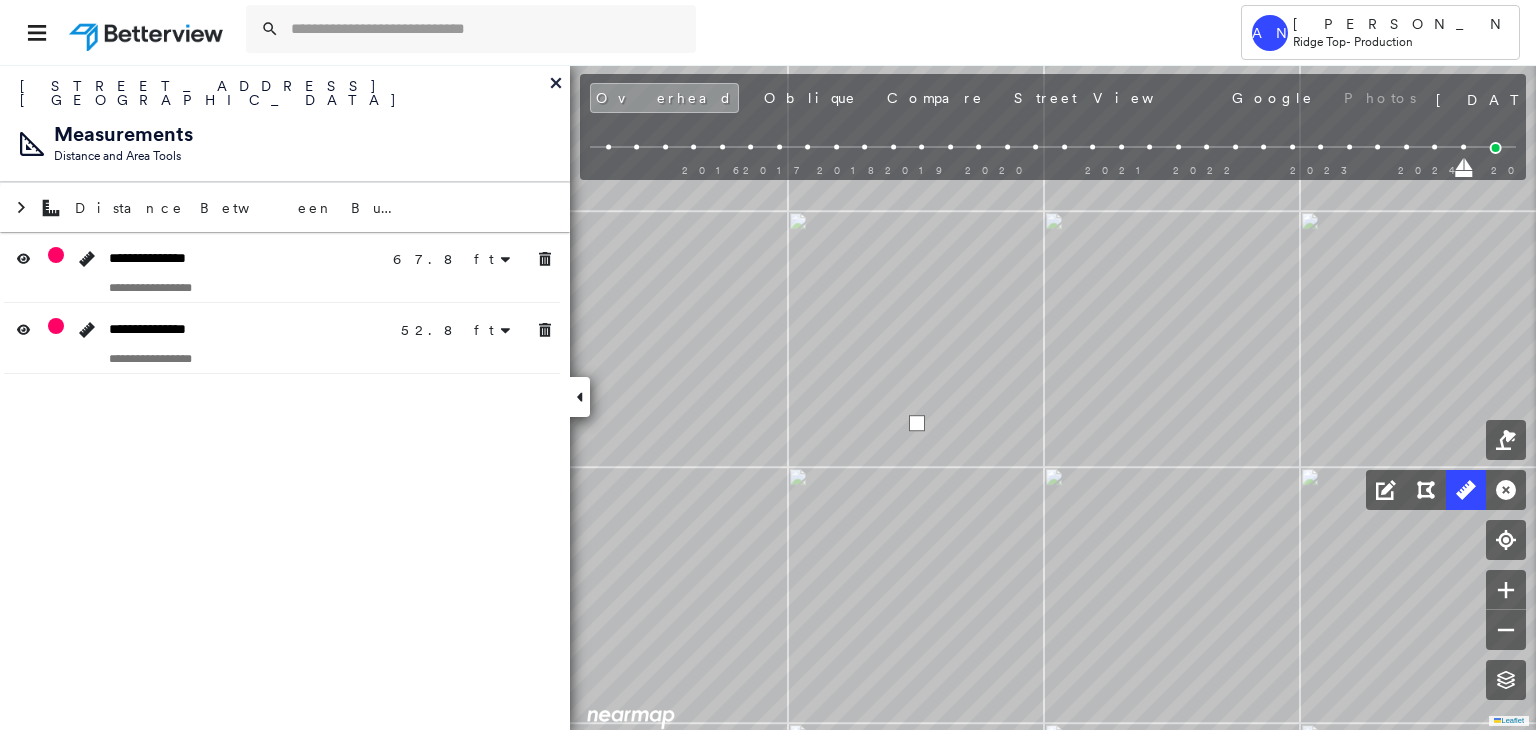 click at bounding box center (917, 423) 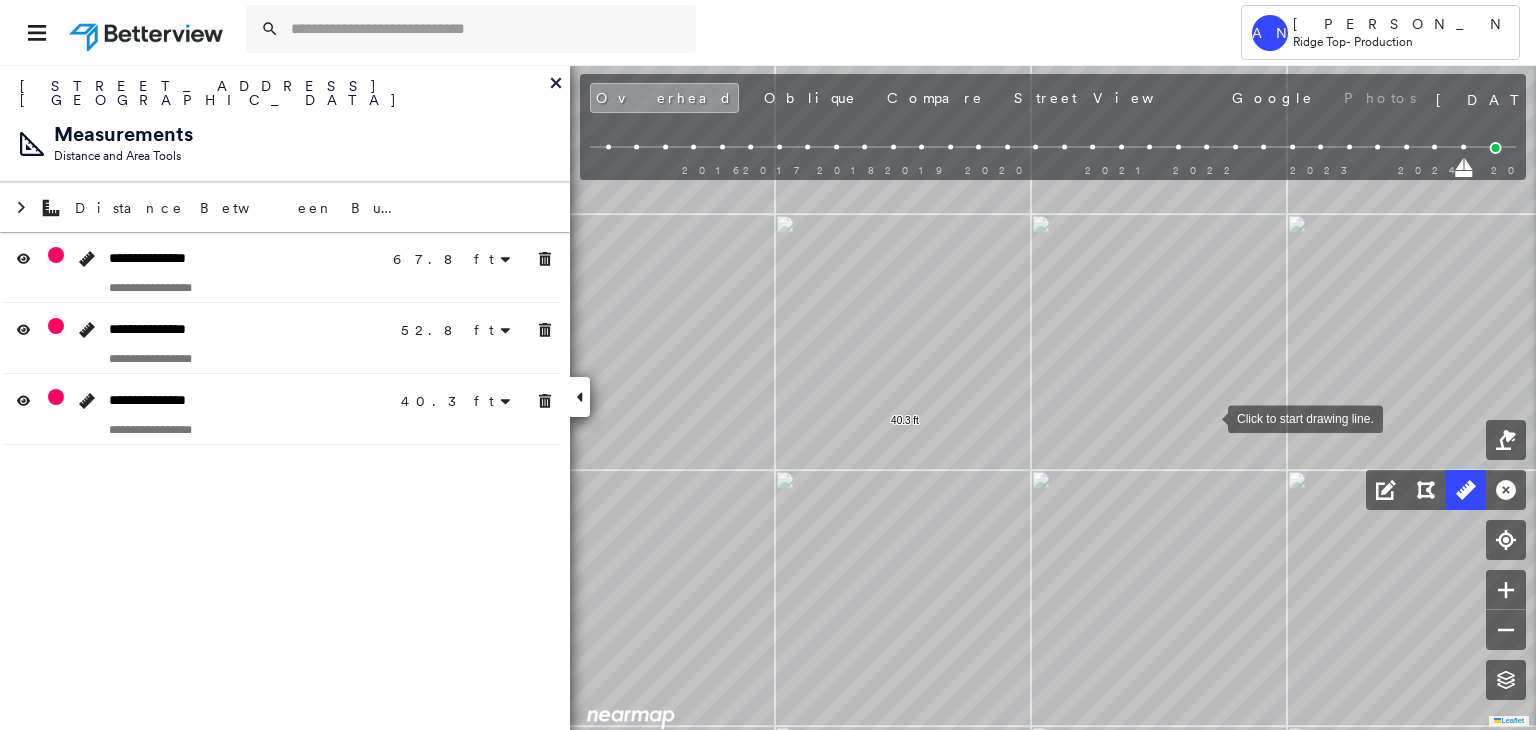 click on "67.8 ft 67.8 ft 52.8 ft 52.8 ft 40.3 ft 40.3 ft Click to start drawing line." at bounding box center [-1217, -57] 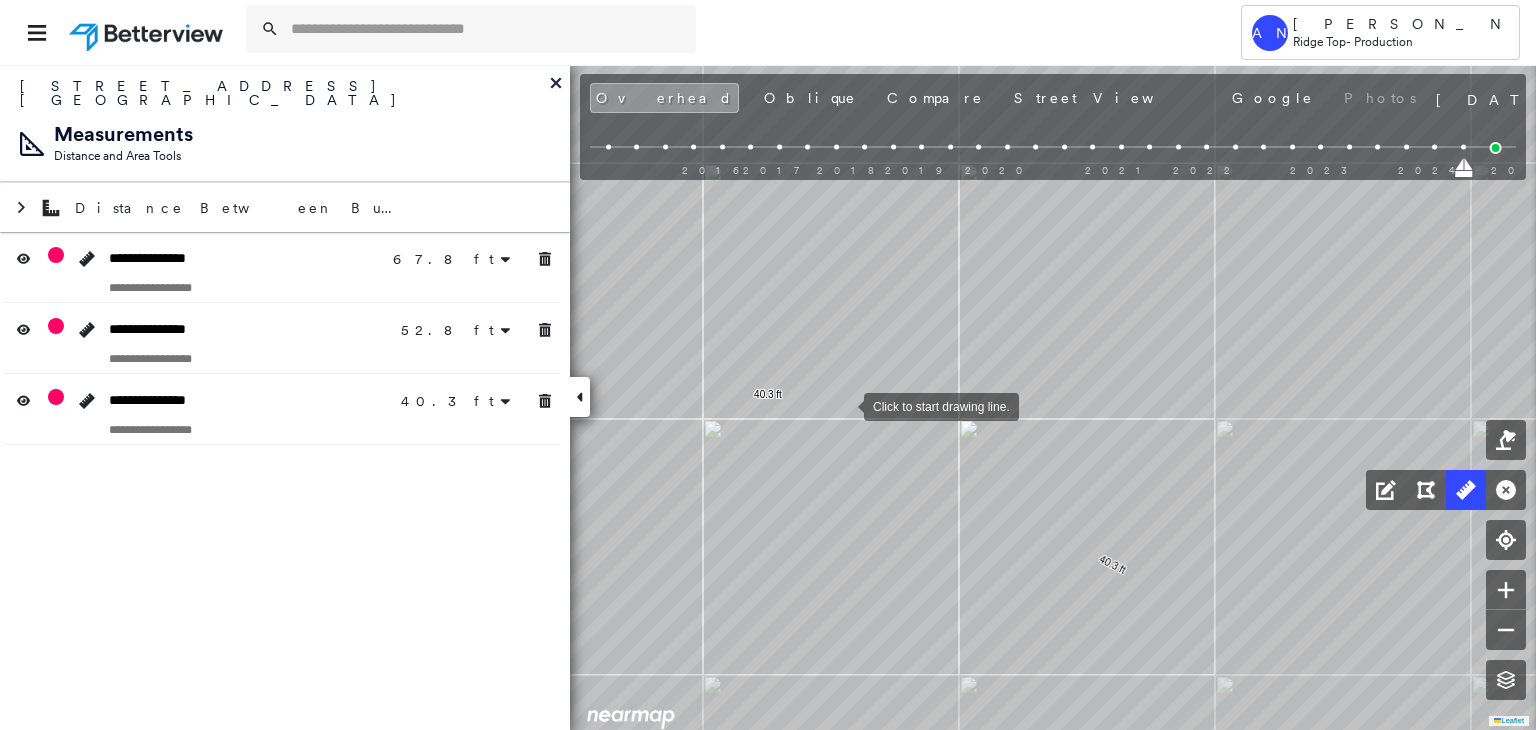 drag, startPoint x: 978, startPoint y: 418, endPoint x: 844, endPoint y: 405, distance: 134.62912 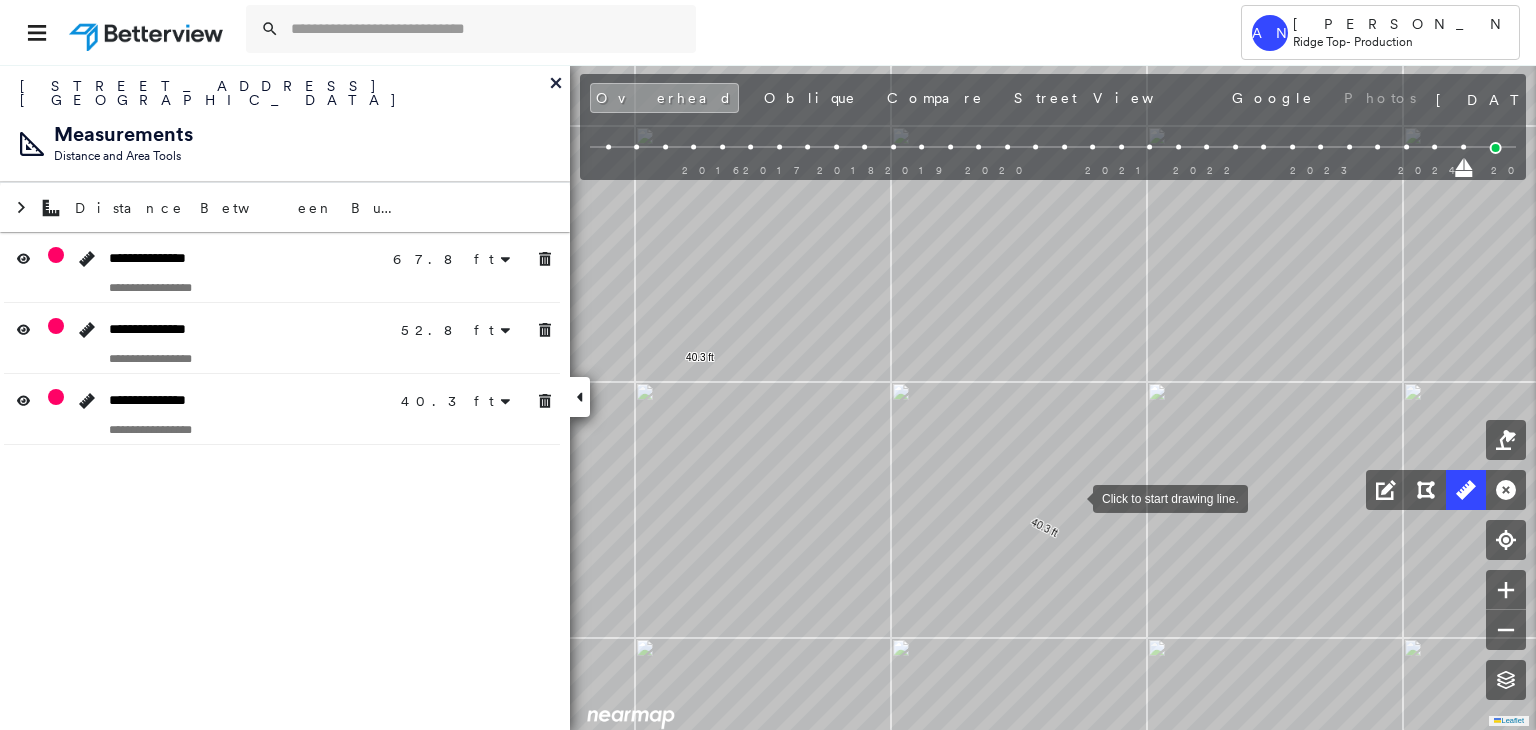 drag, startPoint x: 1141, startPoint y: 535, endPoint x: 1073, endPoint y: 493, distance: 79.924965 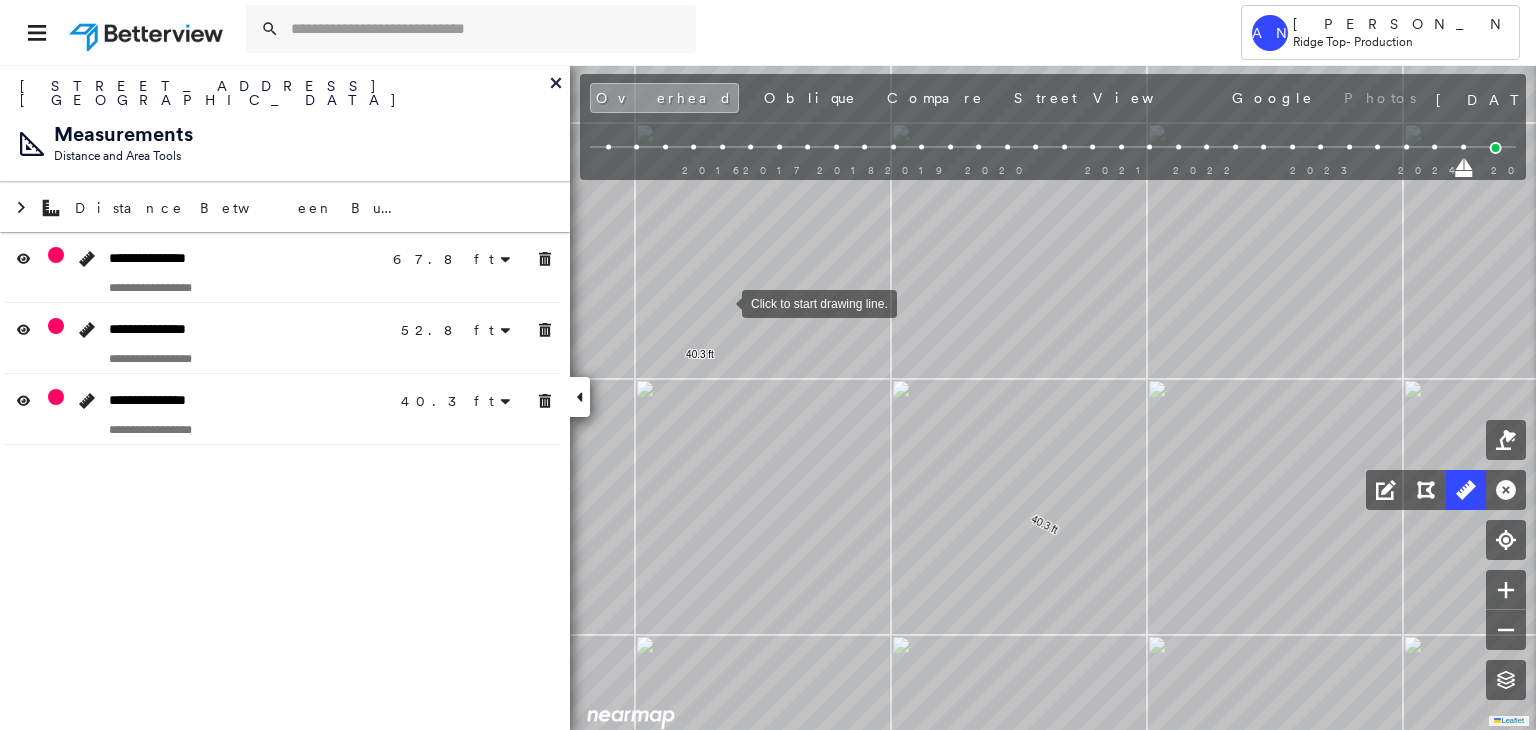 click at bounding box center [722, 302] 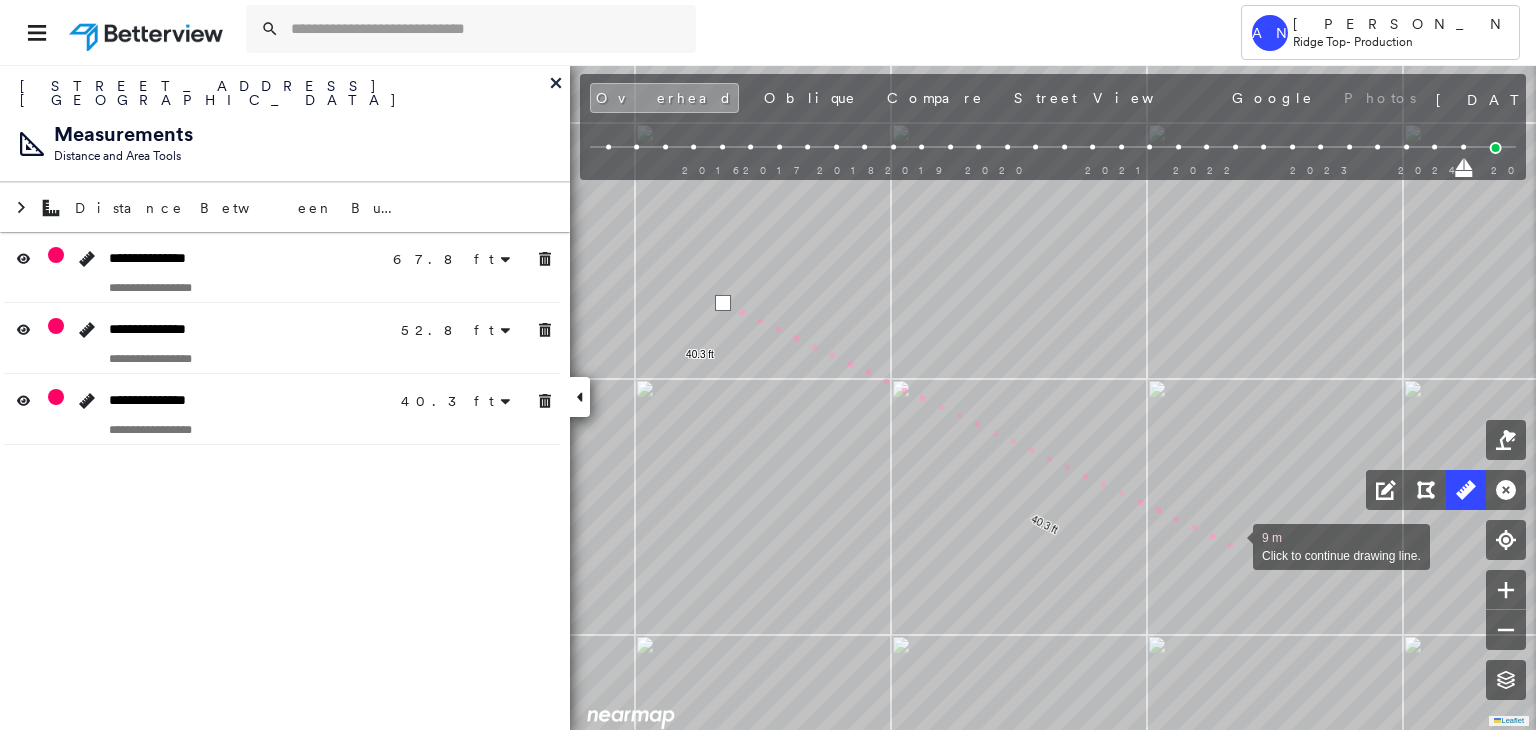 click at bounding box center (1233, 545) 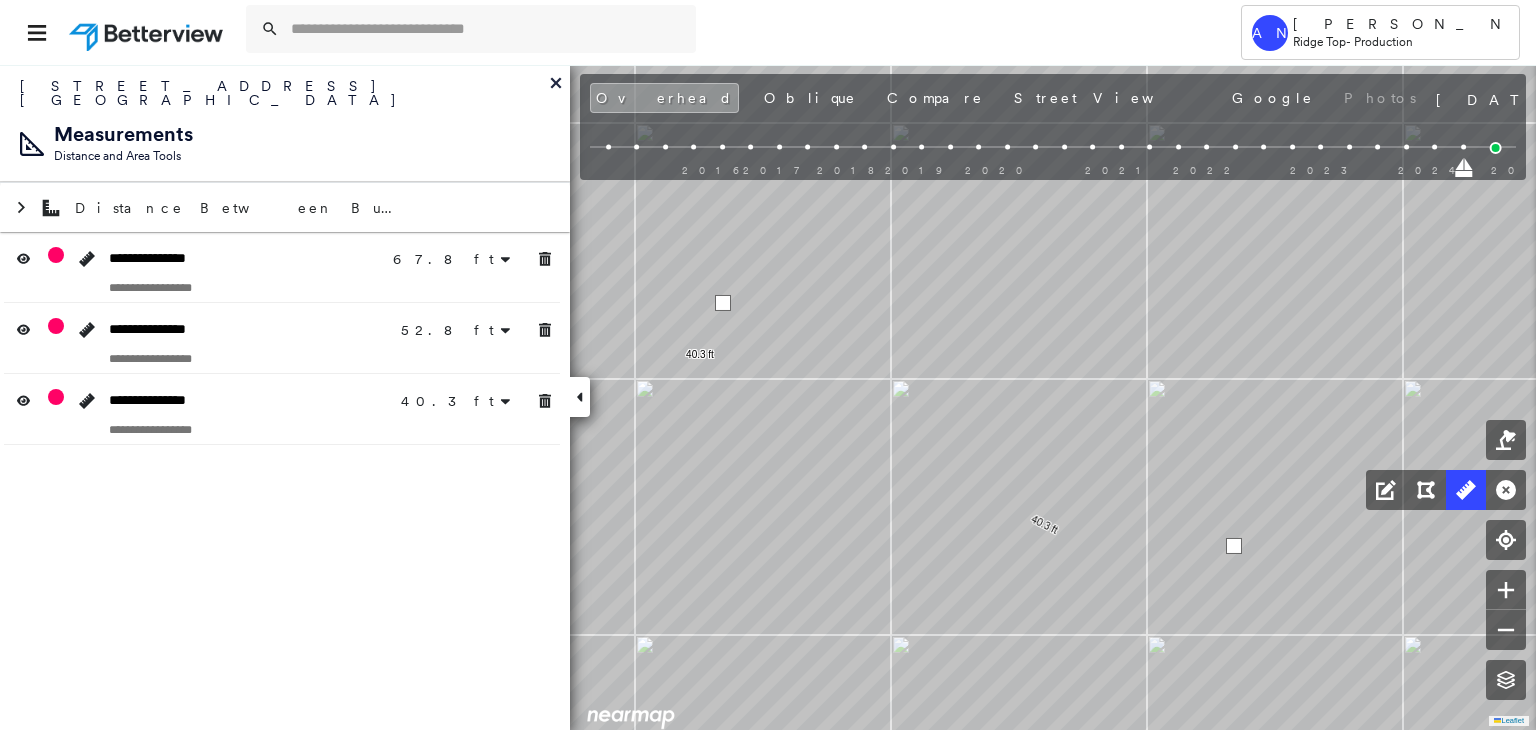 click at bounding box center [1234, 546] 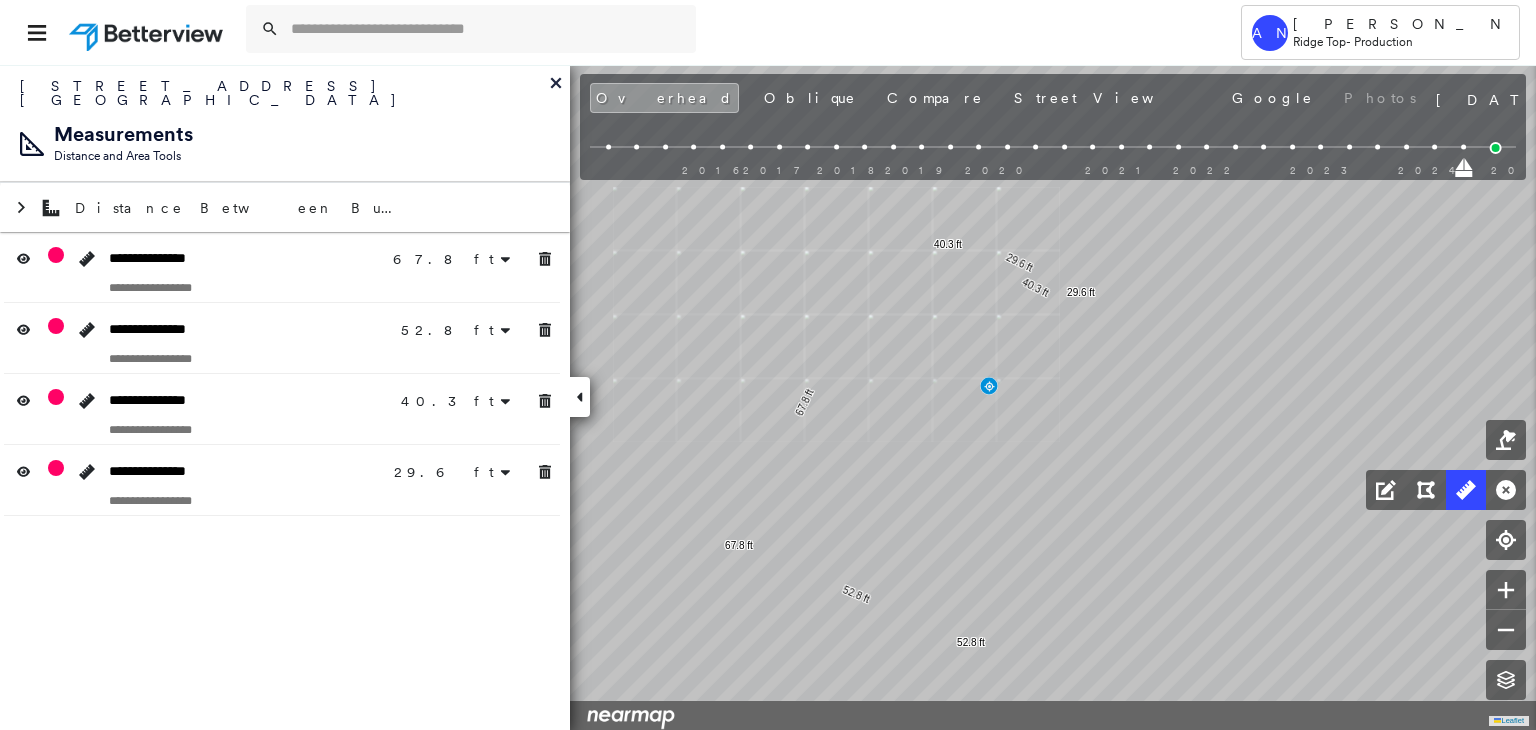 drag, startPoint x: 956, startPoint y: 350, endPoint x: 1036, endPoint y: 205, distance: 165.60495 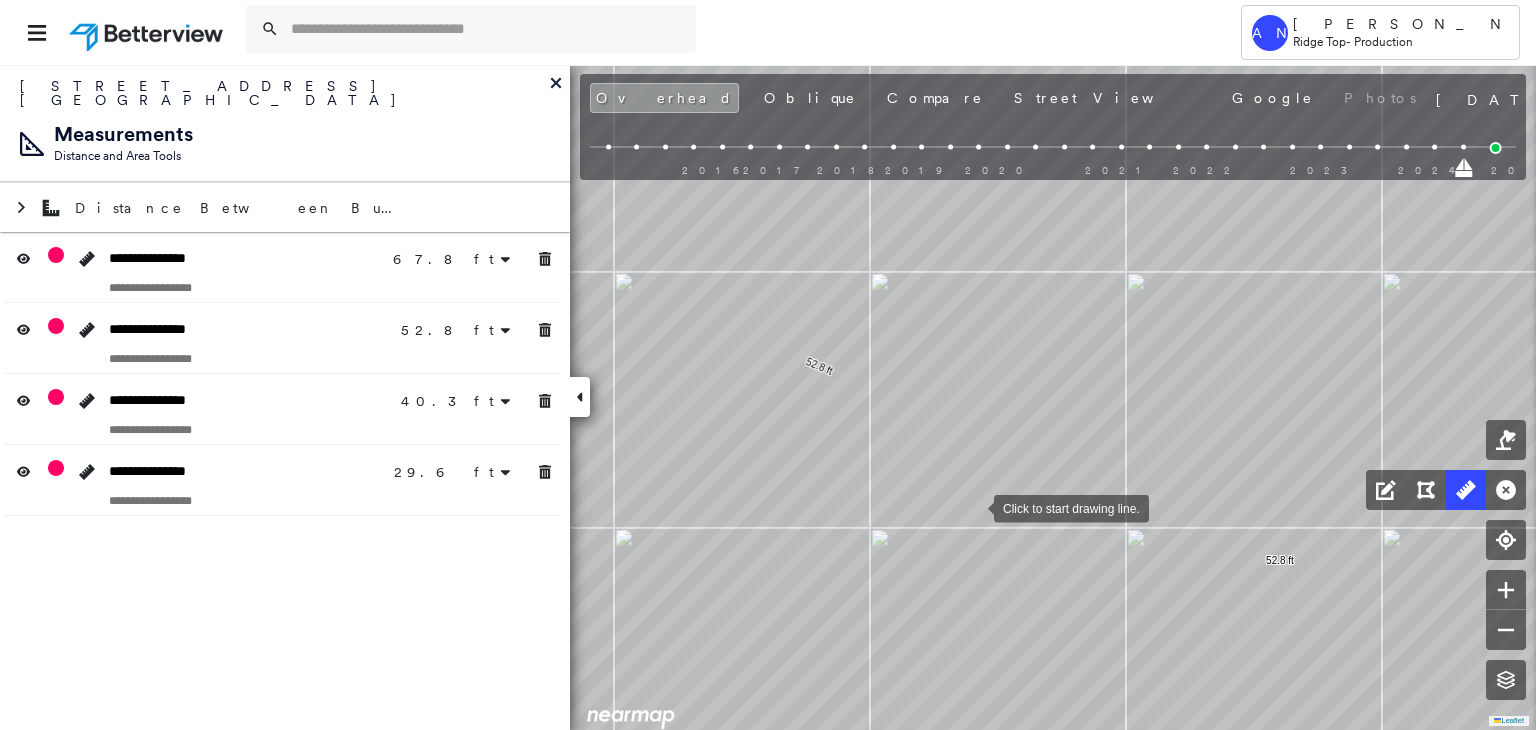 drag, startPoint x: 976, startPoint y: 504, endPoint x: 955, endPoint y: 601, distance: 99.24717 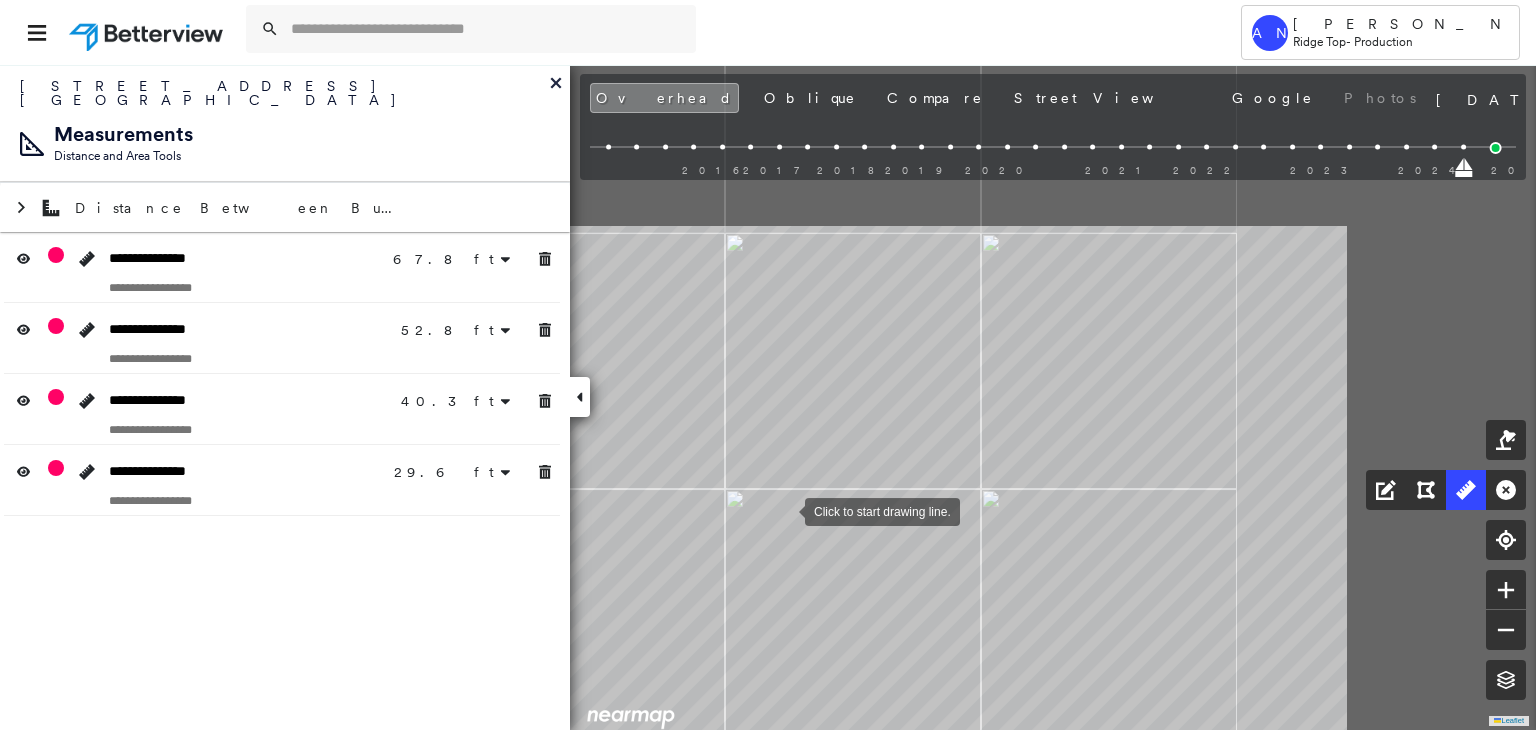 click on "67.8 ft 67.8 ft 52.8 ft 52.8 ft 40.3 ft 40.3 ft 29.6 ft 29.6 ft Click to start drawing line." at bounding box center (-1870, -44) 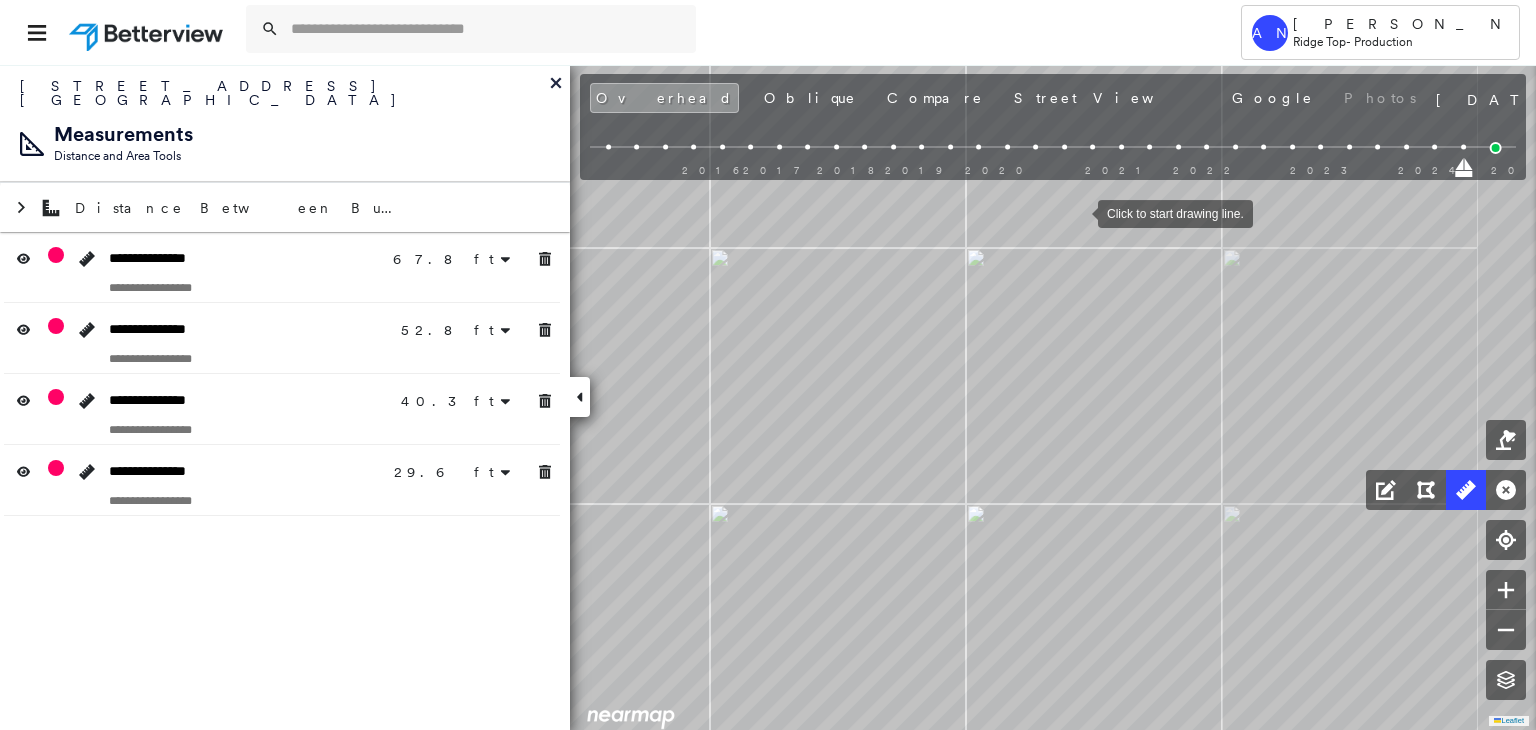 drag, startPoint x: 1079, startPoint y: 277, endPoint x: 1092, endPoint y: 345, distance: 69.2315 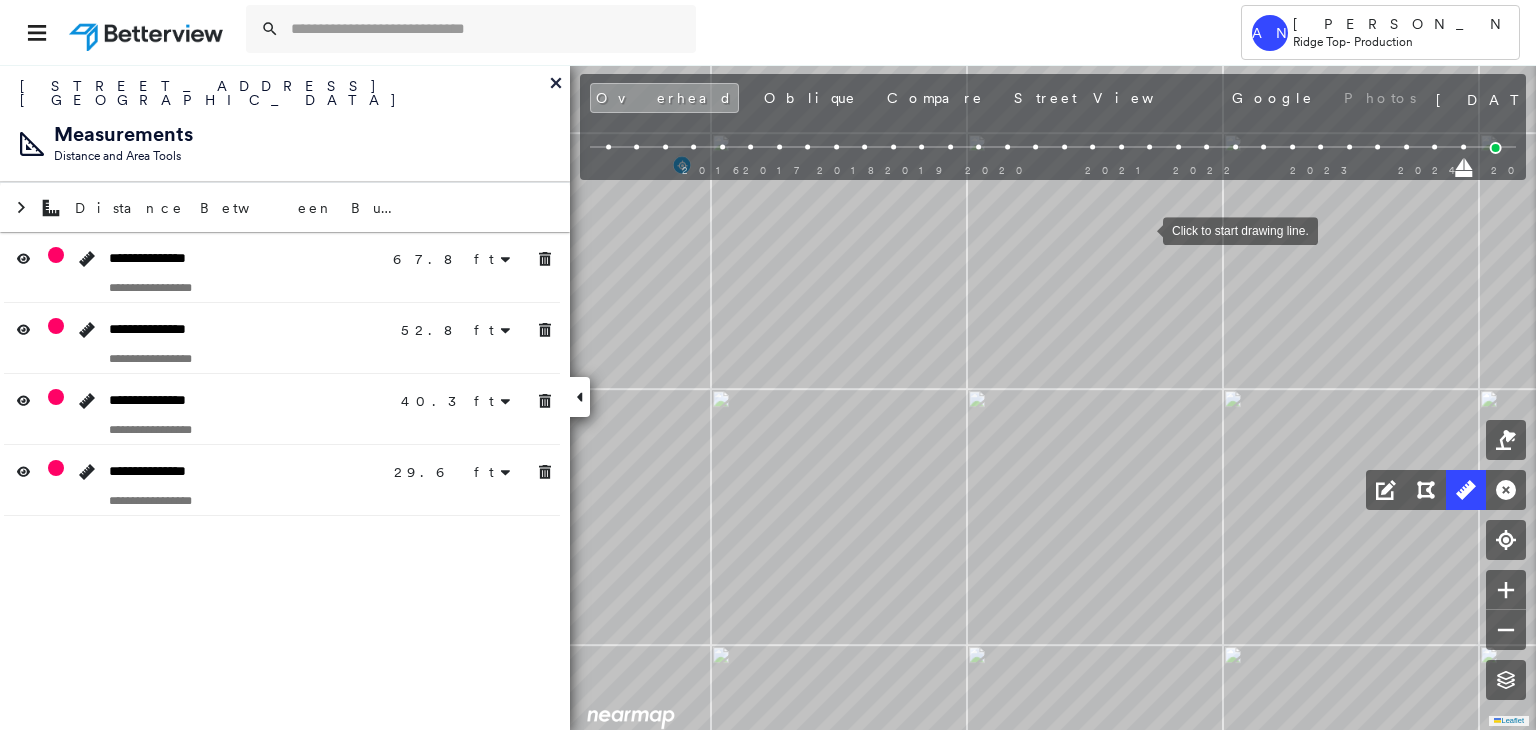 click at bounding box center (1143, 229) 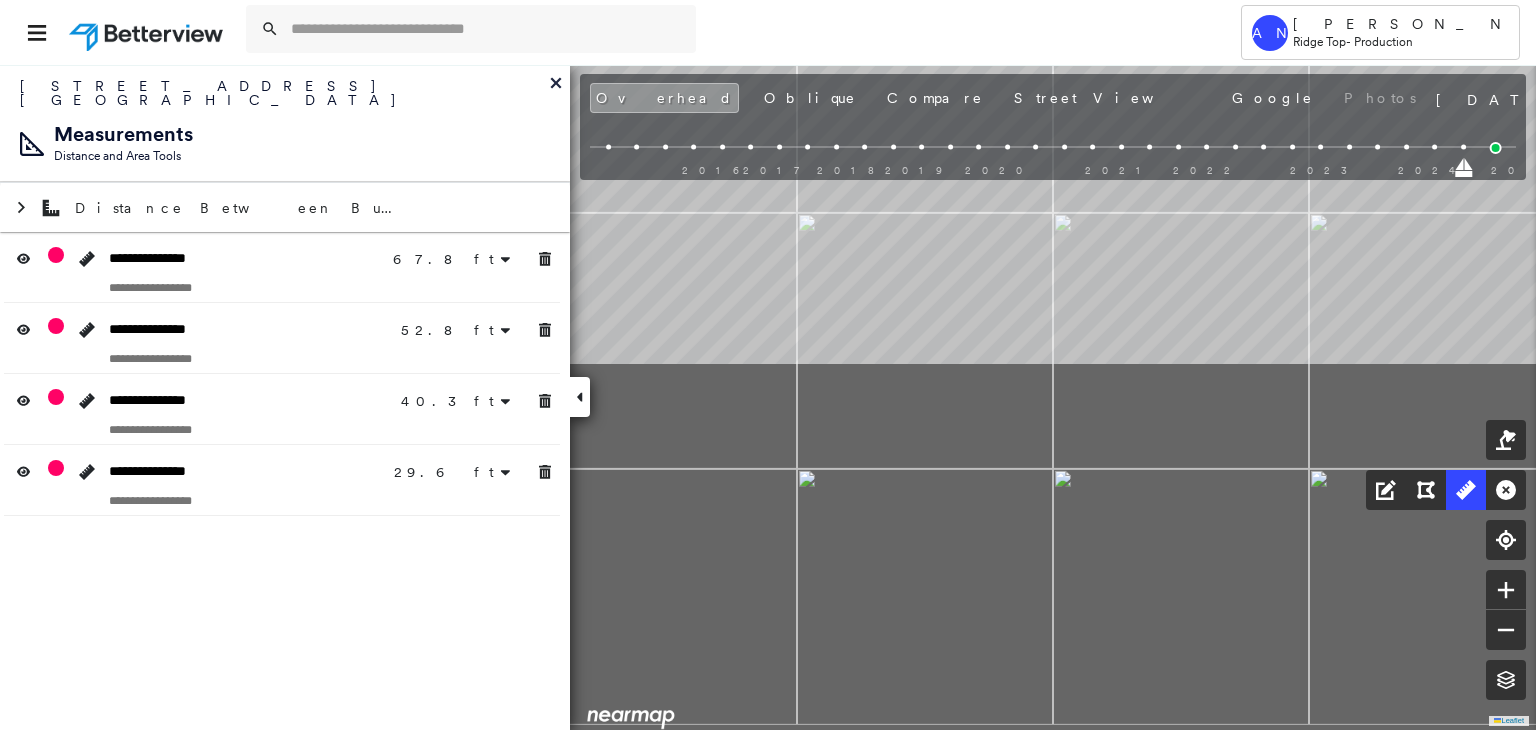 drag, startPoint x: 1184, startPoint y: 339, endPoint x: 1374, endPoint y: 18, distance: 373.01608 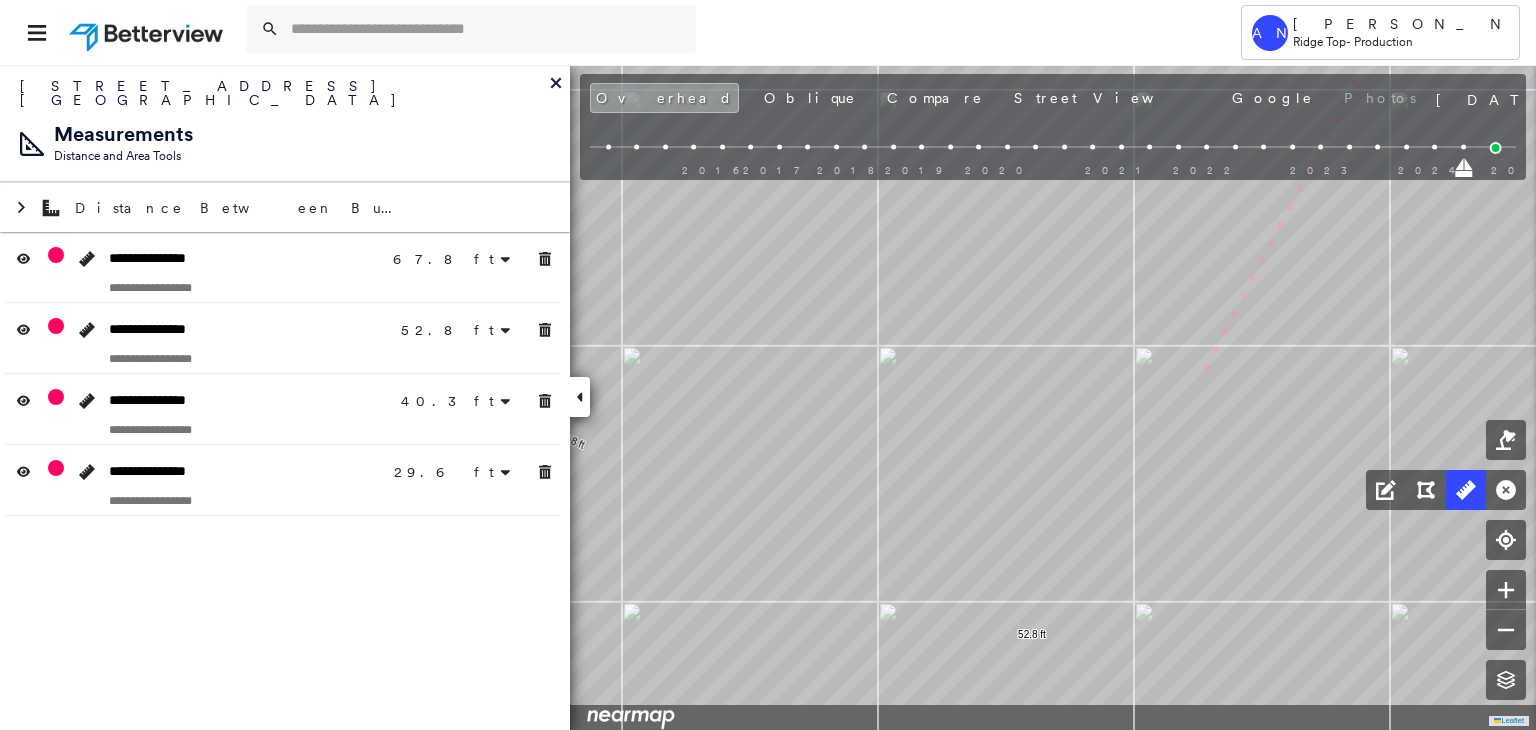 drag, startPoint x: 1123, startPoint y: 471, endPoint x: 1382, endPoint y: 52, distance: 492.58704 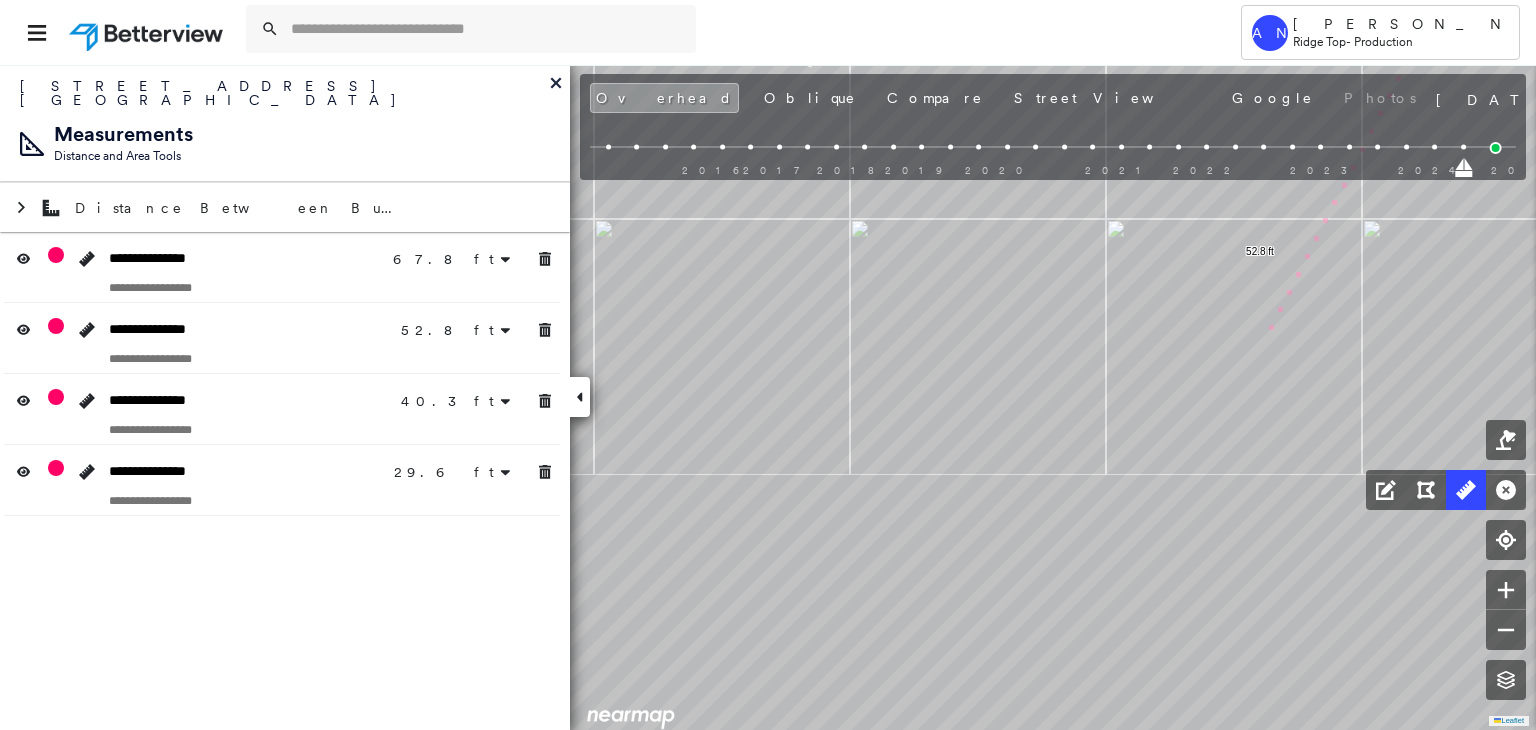 drag, startPoint x: 1200, startPoint y: 413, endPoint x: 1407, endPoint y: 72, distance: 398.911 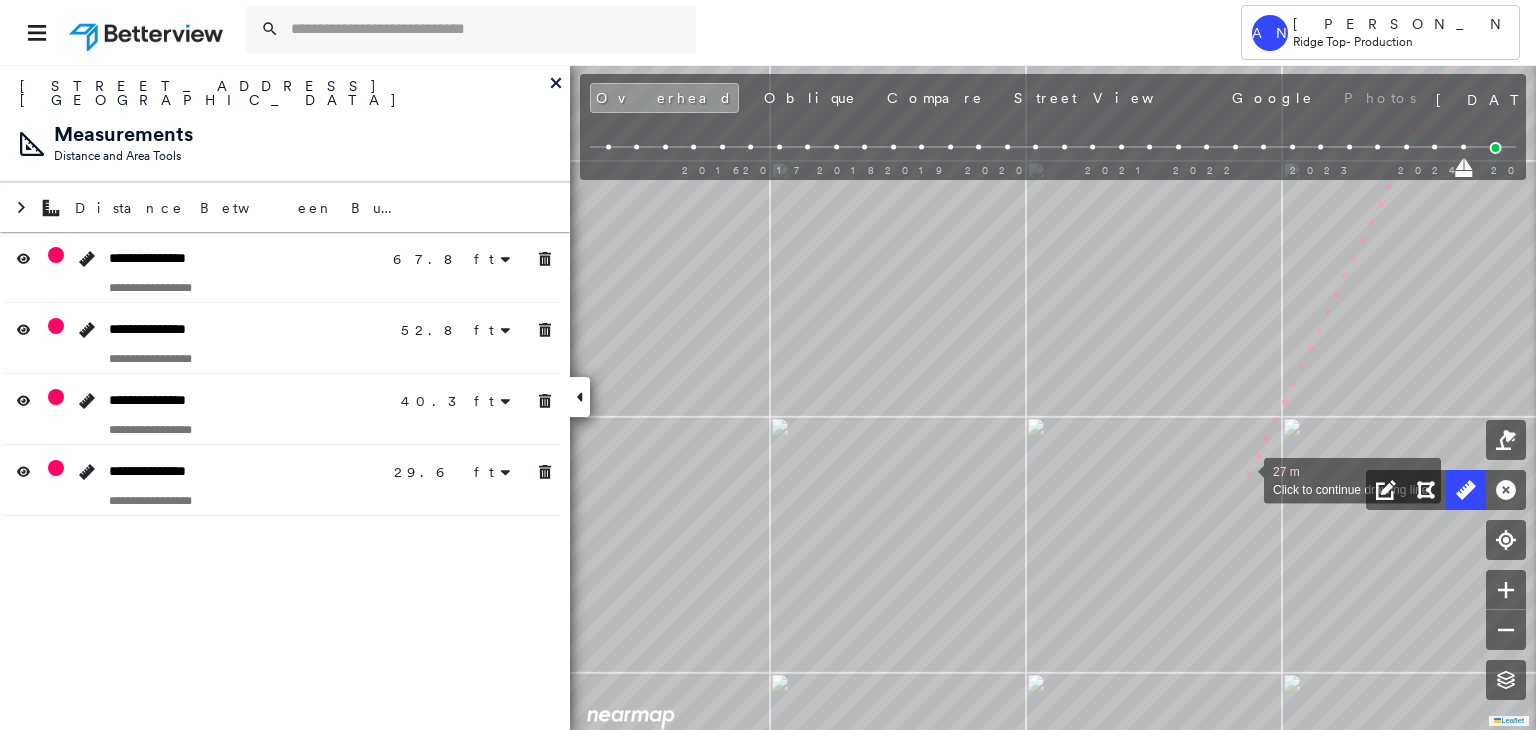 click at bounding box center (1244, 479) 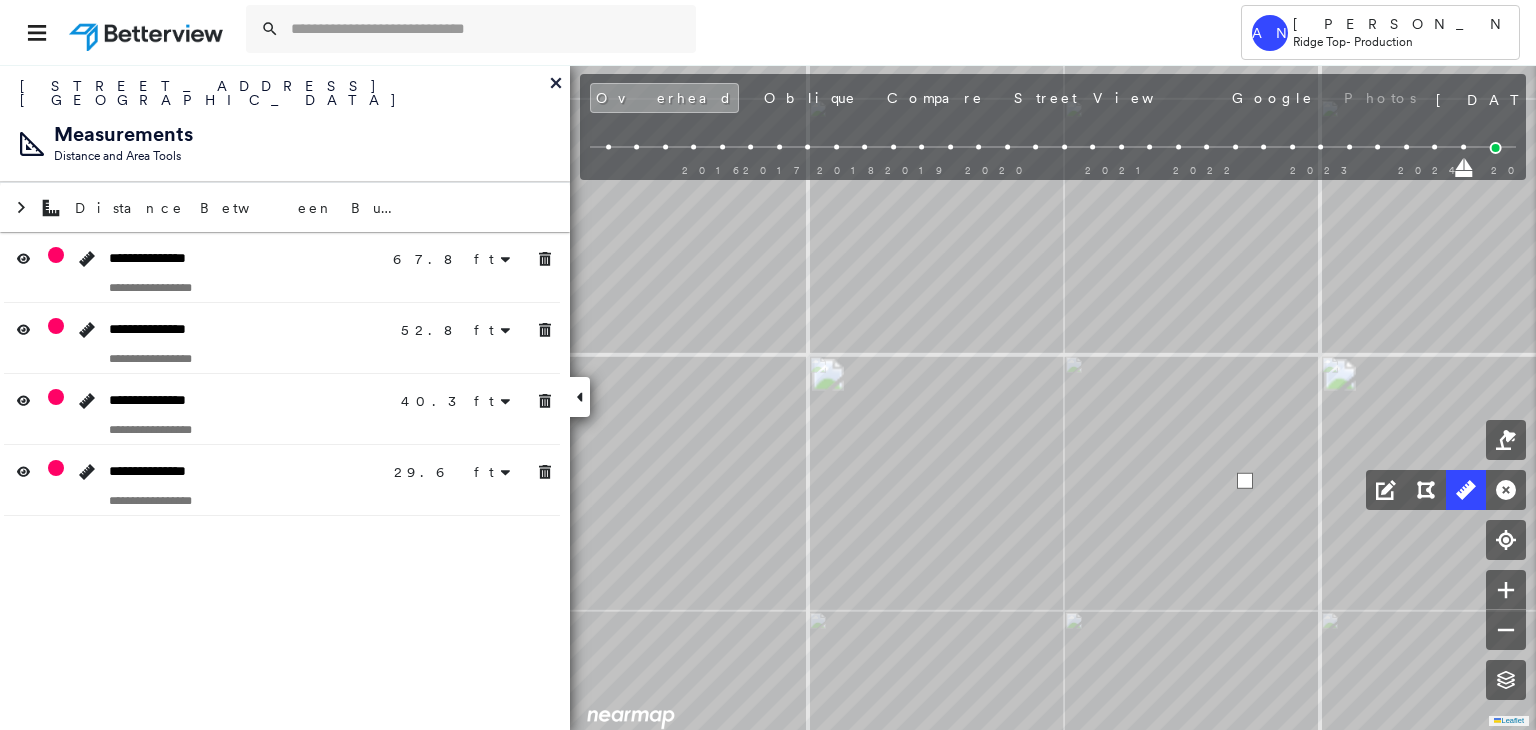 click at bounding box center [1245, 481] 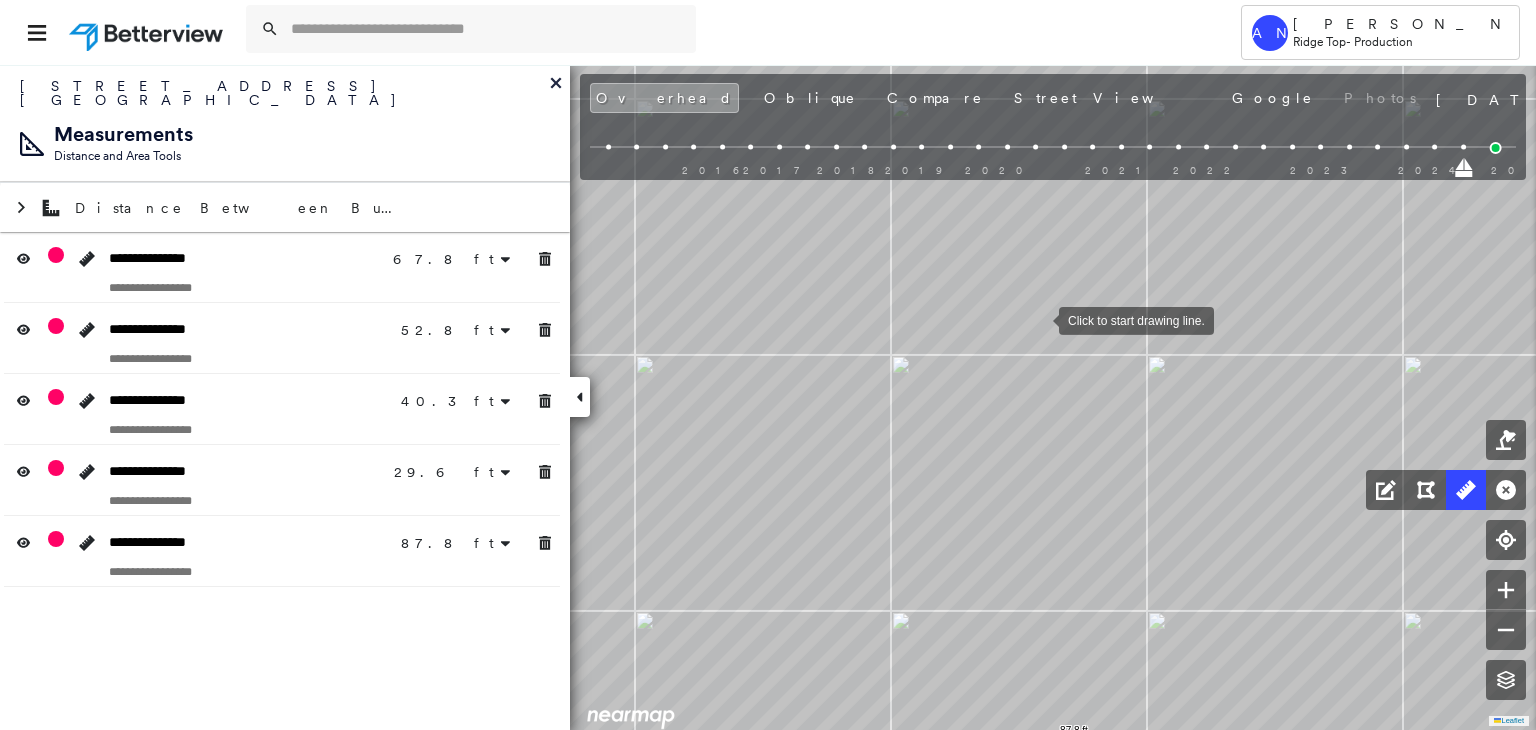 drag, startPoint x: 736, startPoint y: 776, endPoint x: 750, endPoint y: 758, distance: 22.803509 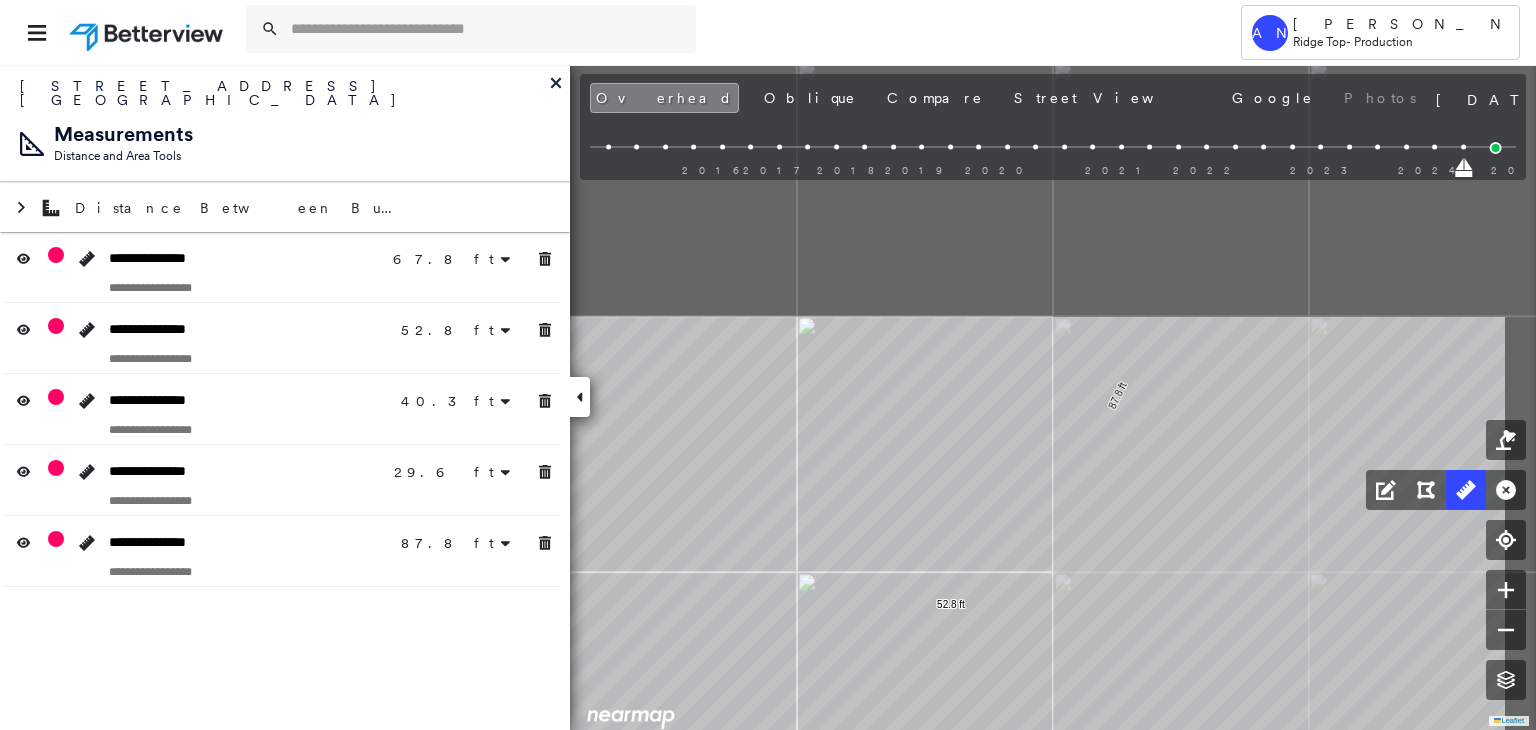 click on "Tower AN [PERSON_NAME] Nayyan Ridge Top  -   Production [STREET_ADDRESS] 777984_Reeves Assigned to:  [PERSON_NAME] Assigned to:  [PERSON_NAME] 777984_Reeves Assigned to:  [PERSON_NAME] Open Comments Download PDF Report Summary Construction Occupancy Protection Exposure Determination Looking for roof spotlights? Analyze this date Overhead Obliques Street View Roof Spotlight™ Index 0 100 25 50 75 1 Building Roof Scores 0 Buildings Policy Information :  777984_Reeves Flags :  1 (0 cleared, 1 uncleared) Construction Occupancy Protection Exposure Determination Flags :  1 (0 cleared, 1 uncleared) Uncleared Flags (1) Cleared Flags  (0) Betterview Property Flagged [DATE] Clear Action Taken New Entry History Quote/New Business Terms & Conditions Added ACV Endorsement Added Cosmetic Endorsement Inspection/Loss Control Report Information Added to Inspection Survey Onsite Inspection Ordered Determined No Inspection Needed General Used Report to Further Agent/Insured Discussion Save Renewal General" at bounding box center [768, 365] 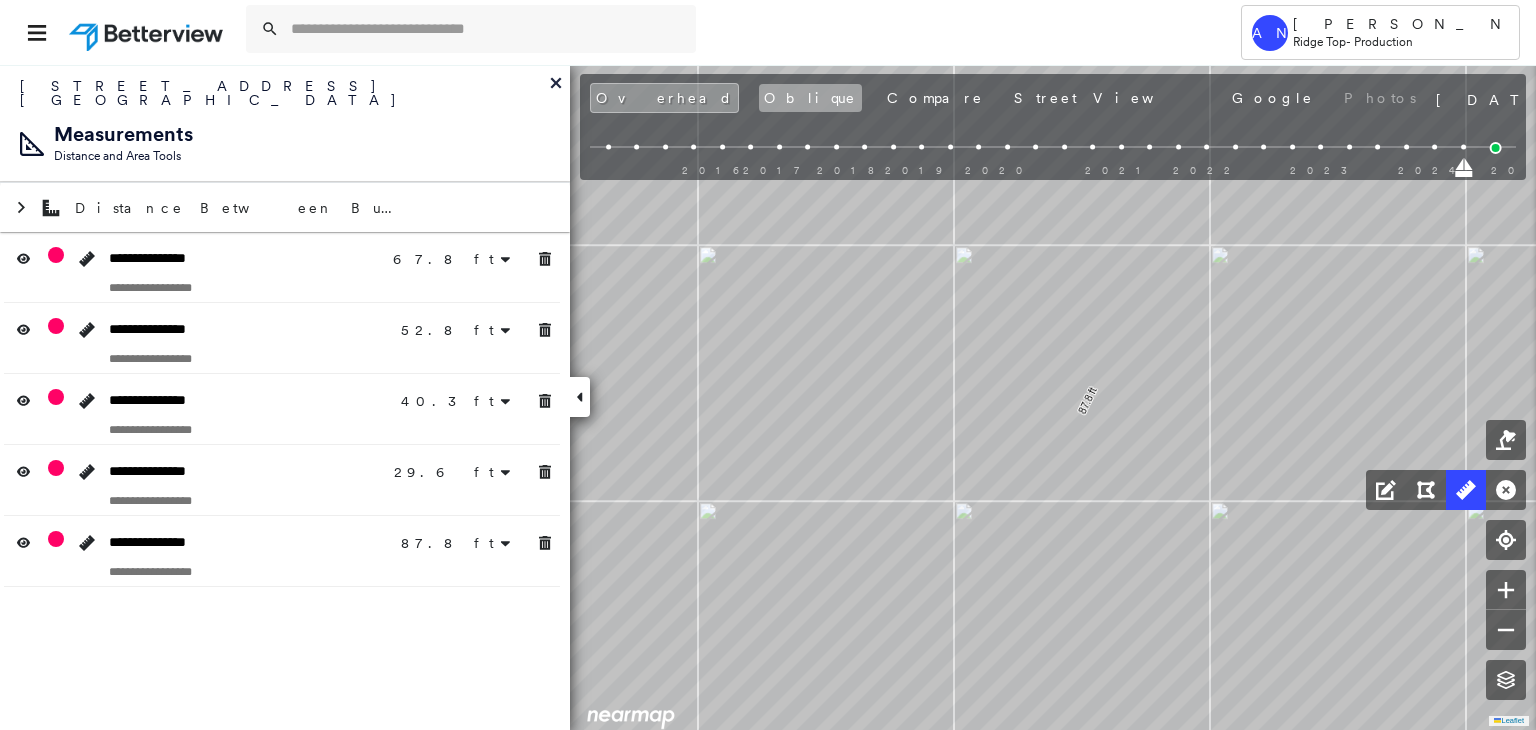 click on "Oblique" at bounding box center [810, 98] 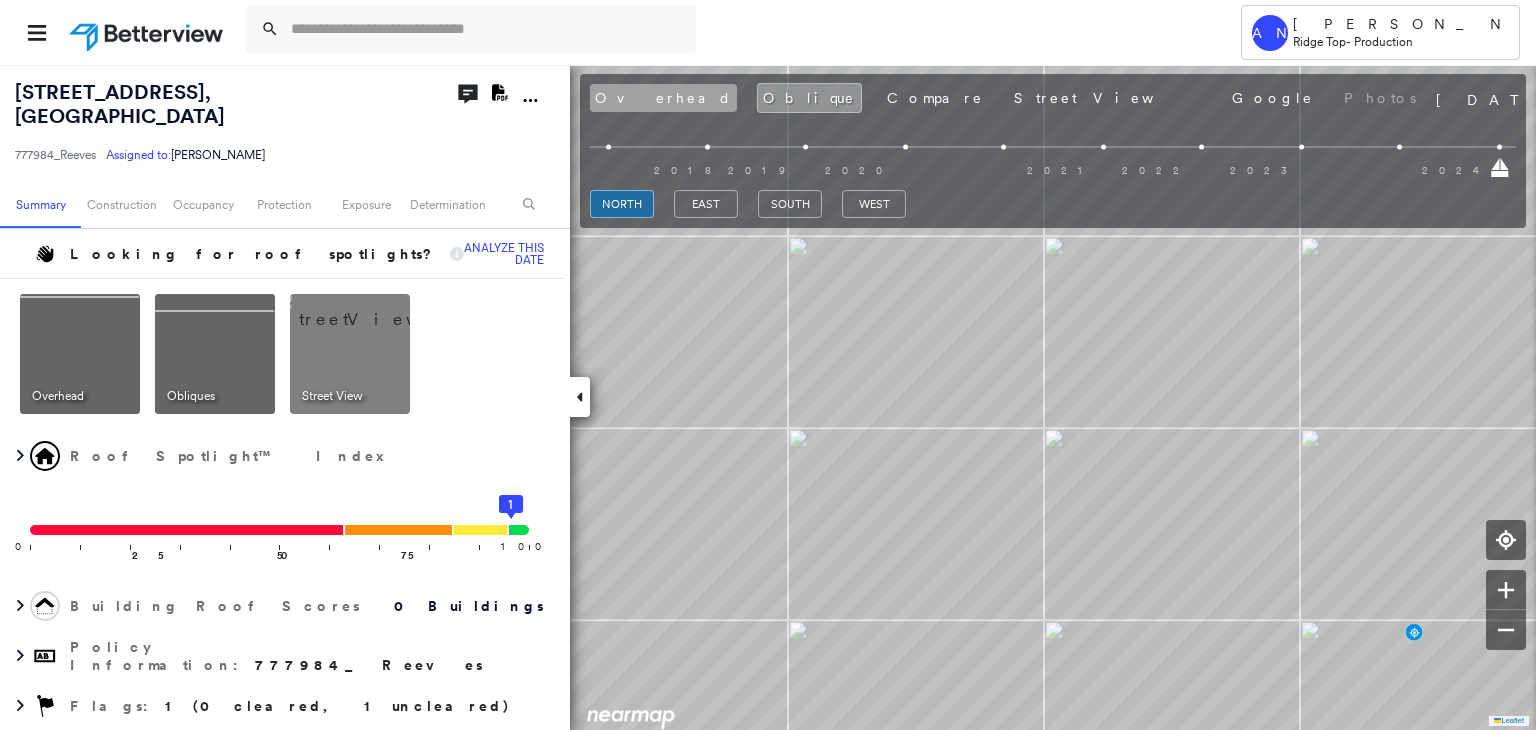 click on "Overhead" at bounding box center [663, 98] 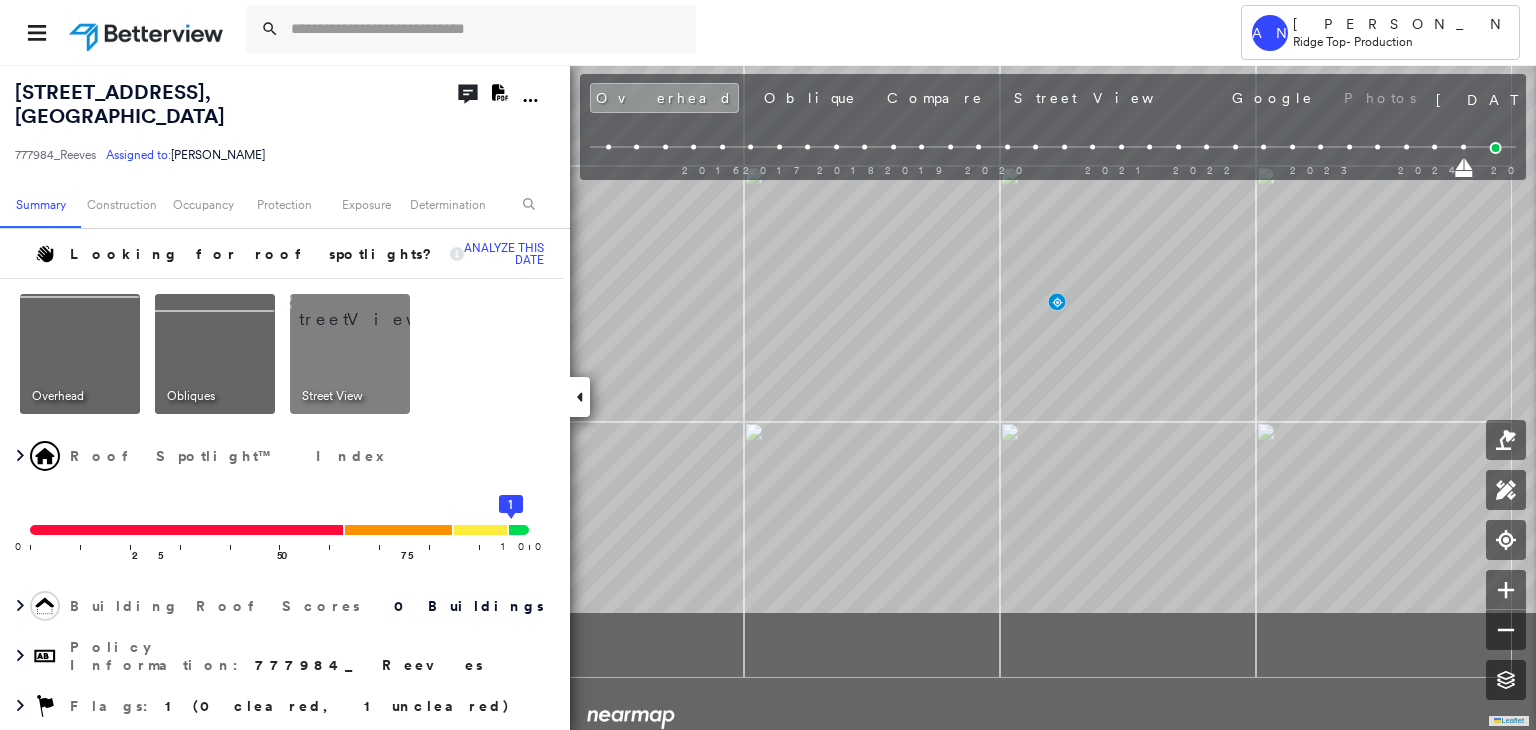 click on "[STREET_ADDRESS] 777984_Reeves Assigned to:  [PERSON_NAME] Assigned to:  [PERSON_NAME] 777984_Reeves Assigned to:  [PERSON_NAME] Open Comments Download PDF Report Summary Construction Occupancy Protection Exposure Determination Looking for roof spotlights? Analyze this date Overhead Obliques Street View Roof Spotlight™ Index 0 100 25 50 75 1 Building Roof Scores 0 Buildings Policy Information :  777984_Reeves Flags :  1 (0 cleared, 1 uncleared) Construction Occupancy Protection Exposure Determination Flags :  1 (0 cleared, 1 uncleared) Uncleared Flags (1) Cleared Flags  (0) Betterview Property Flagged [DATE] Clear Action Taken New Entry History Quote/New Business Terms & Conditions Added ACV Endorsement Added Cosmetic Endorsement Inspection/Loss Control Report Information Added to Inspection Survey Onsite Inspection Ordered Determined No Inspection Needed General Used Report to Further Agent/Insured Discussion Reject/Decline - New Business Allowed to Proceed / Policy Bound Save" at bounding box center [768, 397] 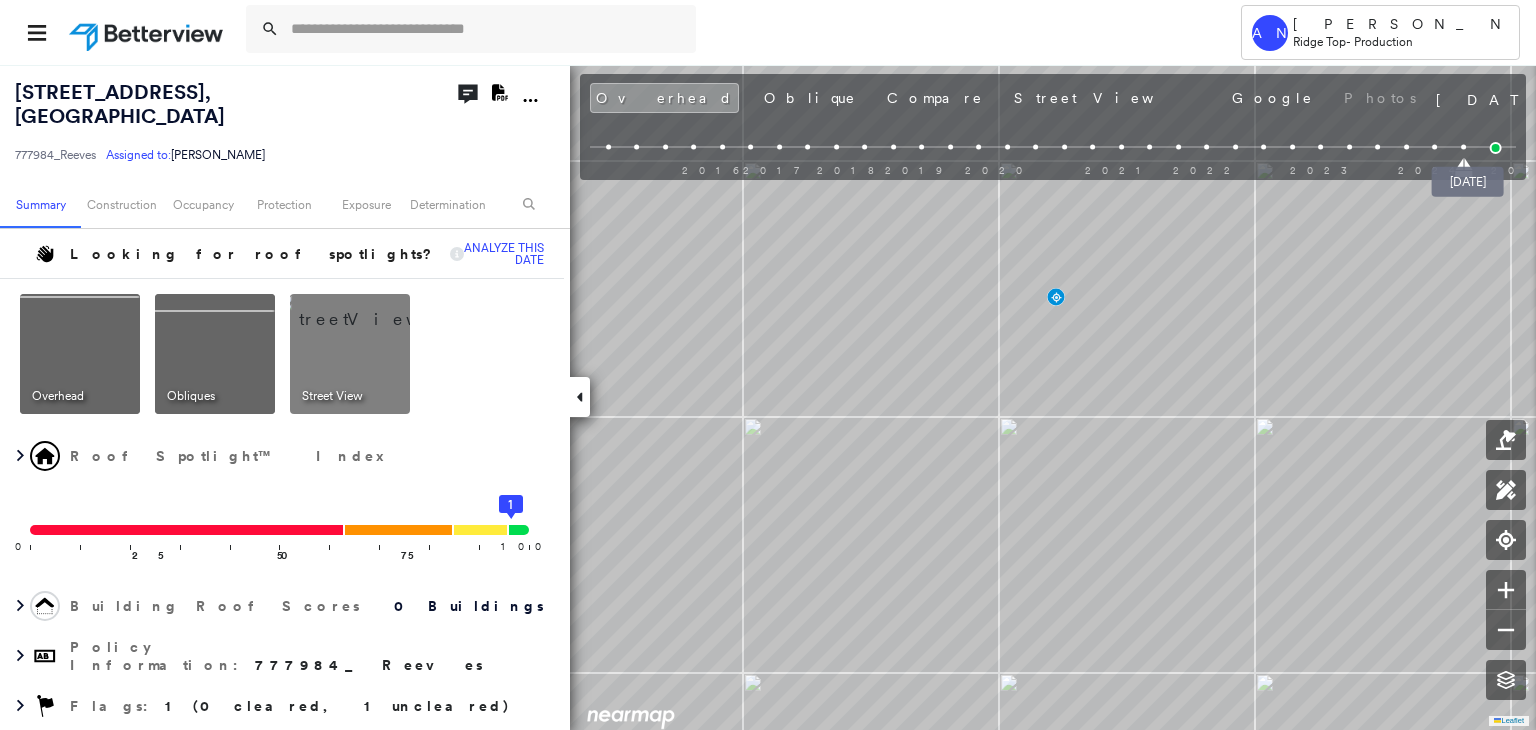 click at bounding box center [1496, 148] 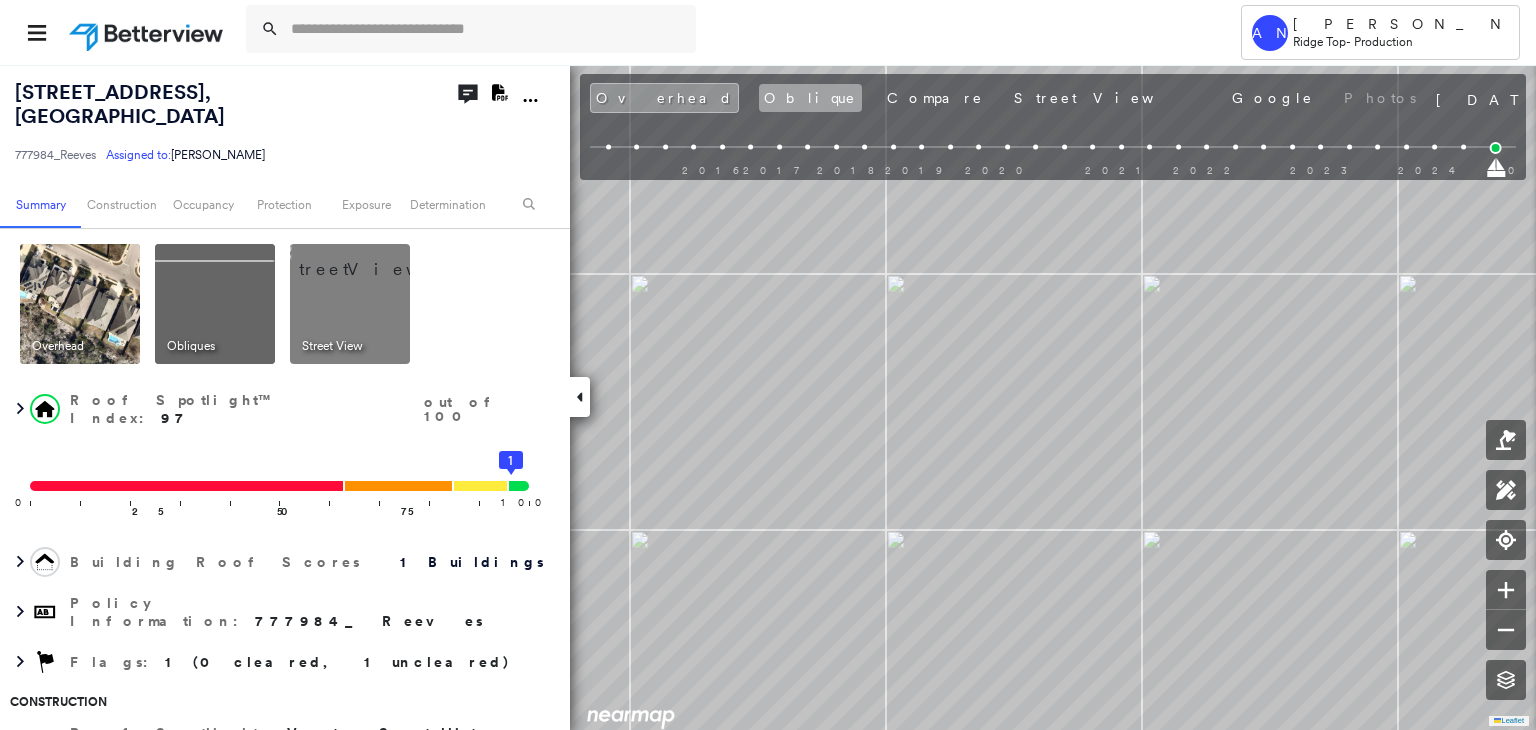 click on "Oblique" at bounding box center (810, 98) 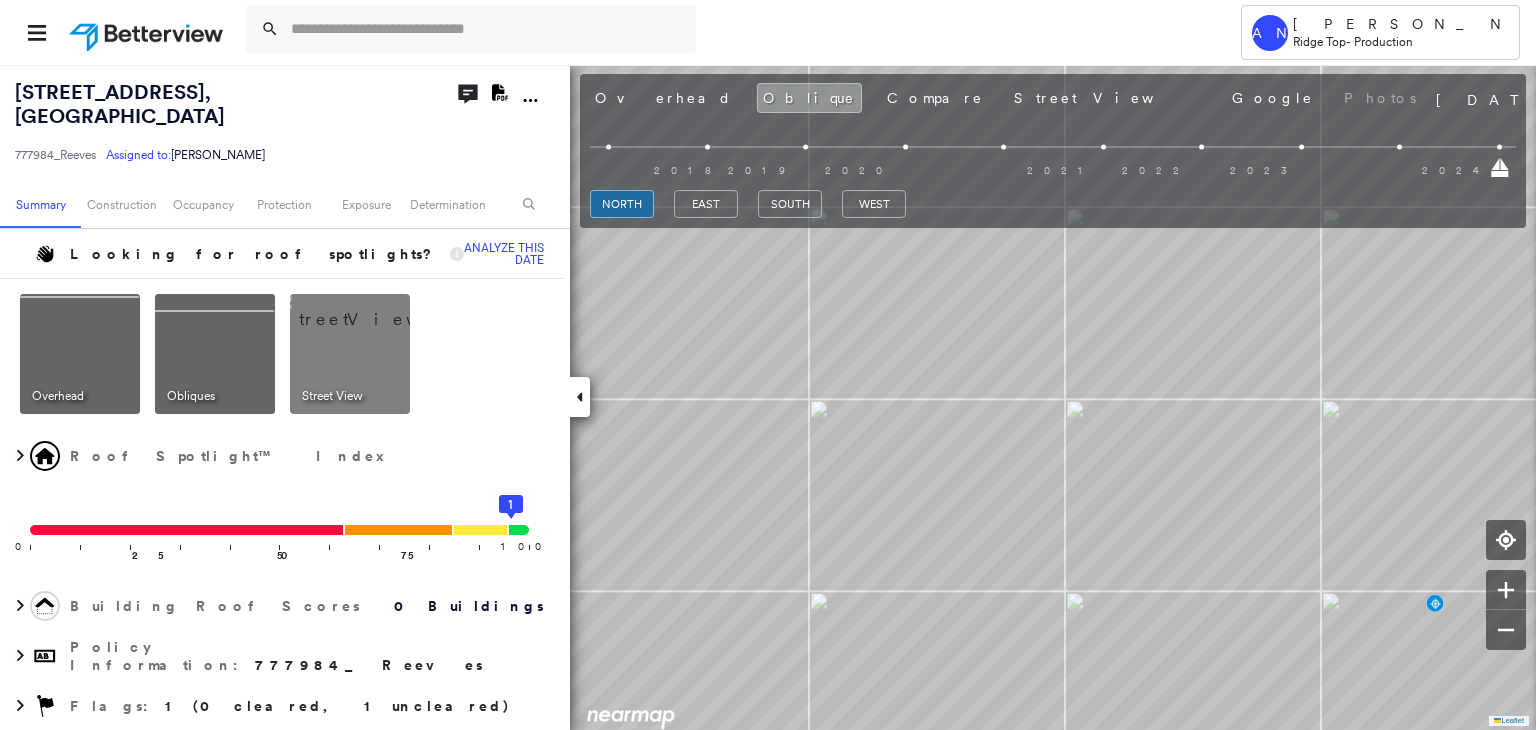 click on "east" at bounding box center (706, 207) 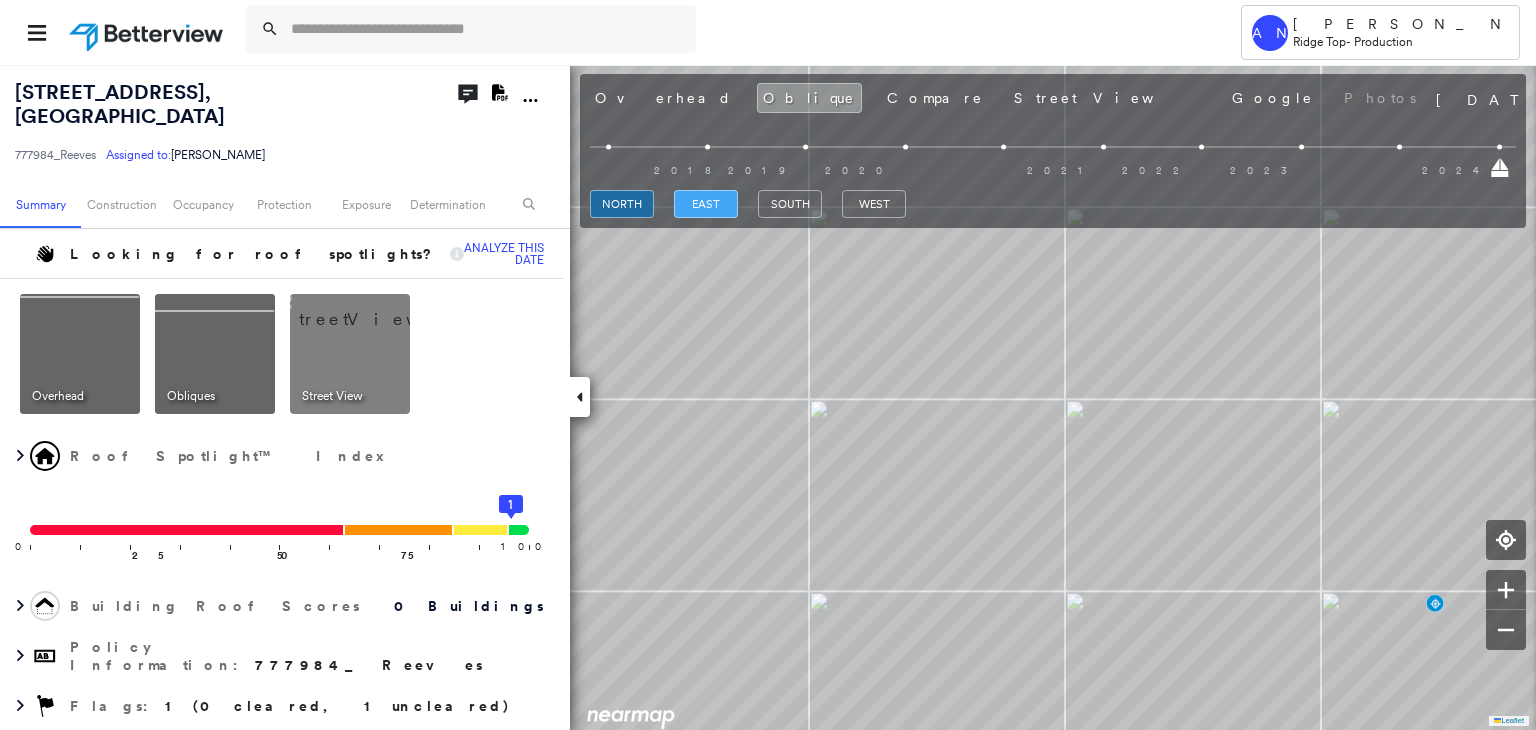 click on "east" at bounding box center [706, 204] 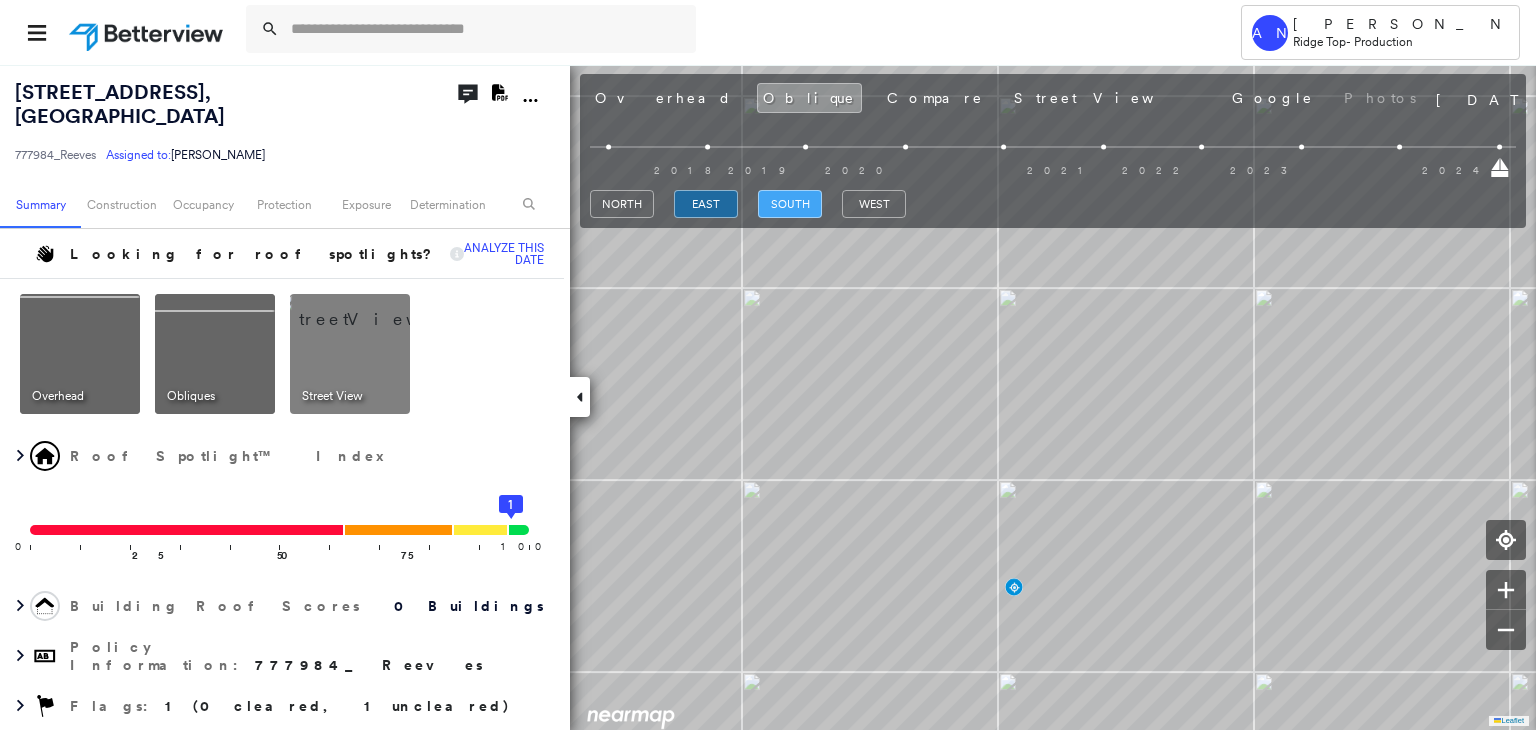 click on "south" at bounding box center (790, 204) 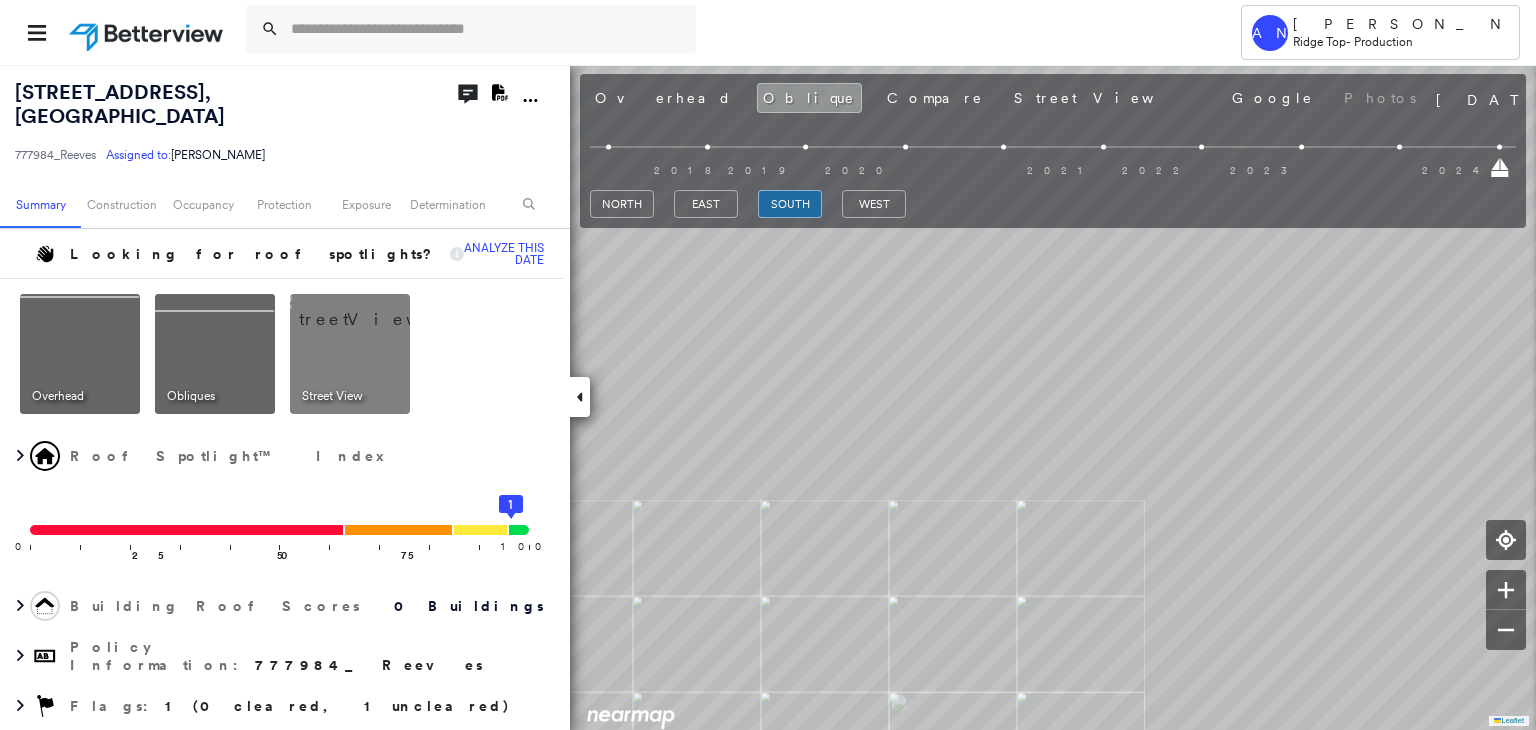 drag, startPoint x: 623, startPoint y: 89, endPoint x: 658, endPoint y: 129, distance: 53.15073 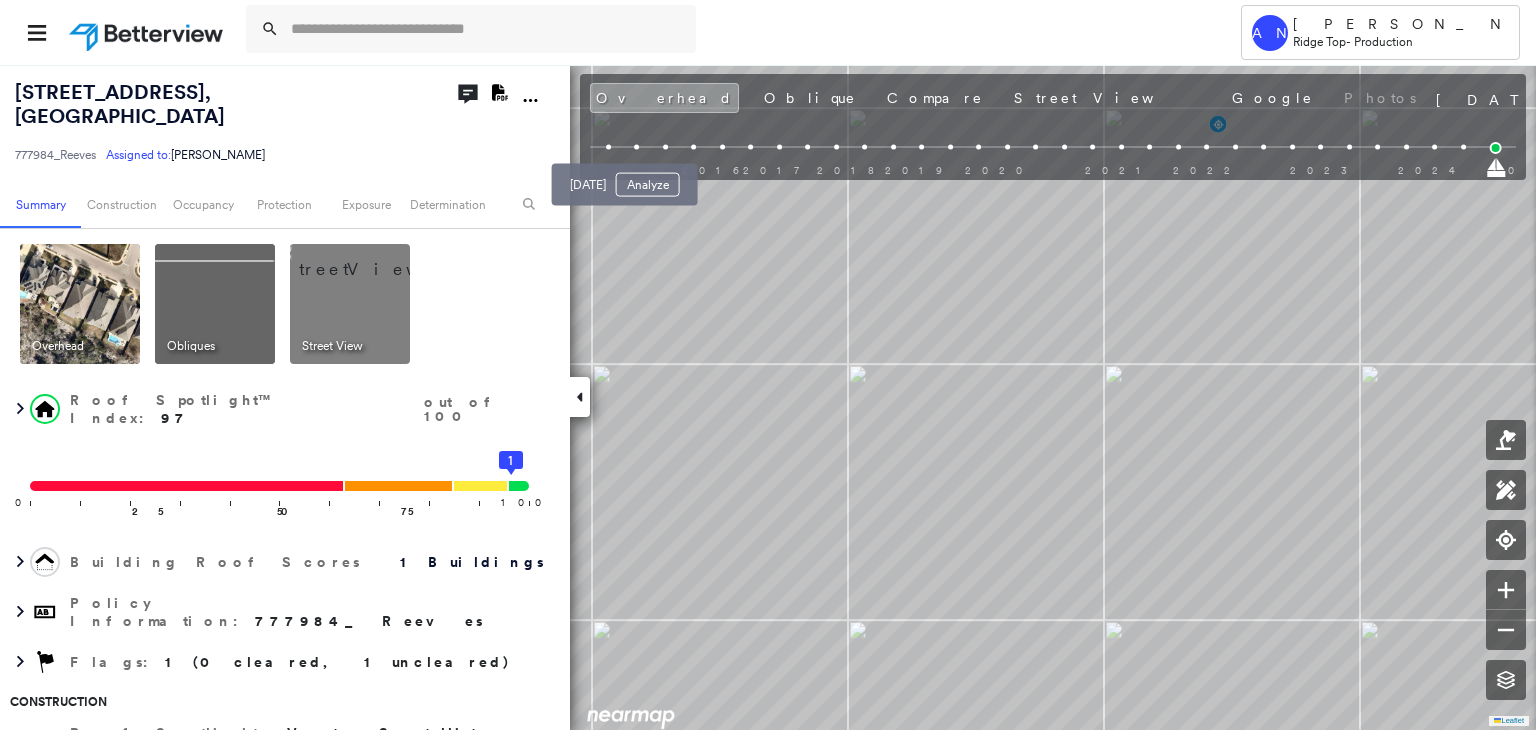 click at bounding box center (636, 147) 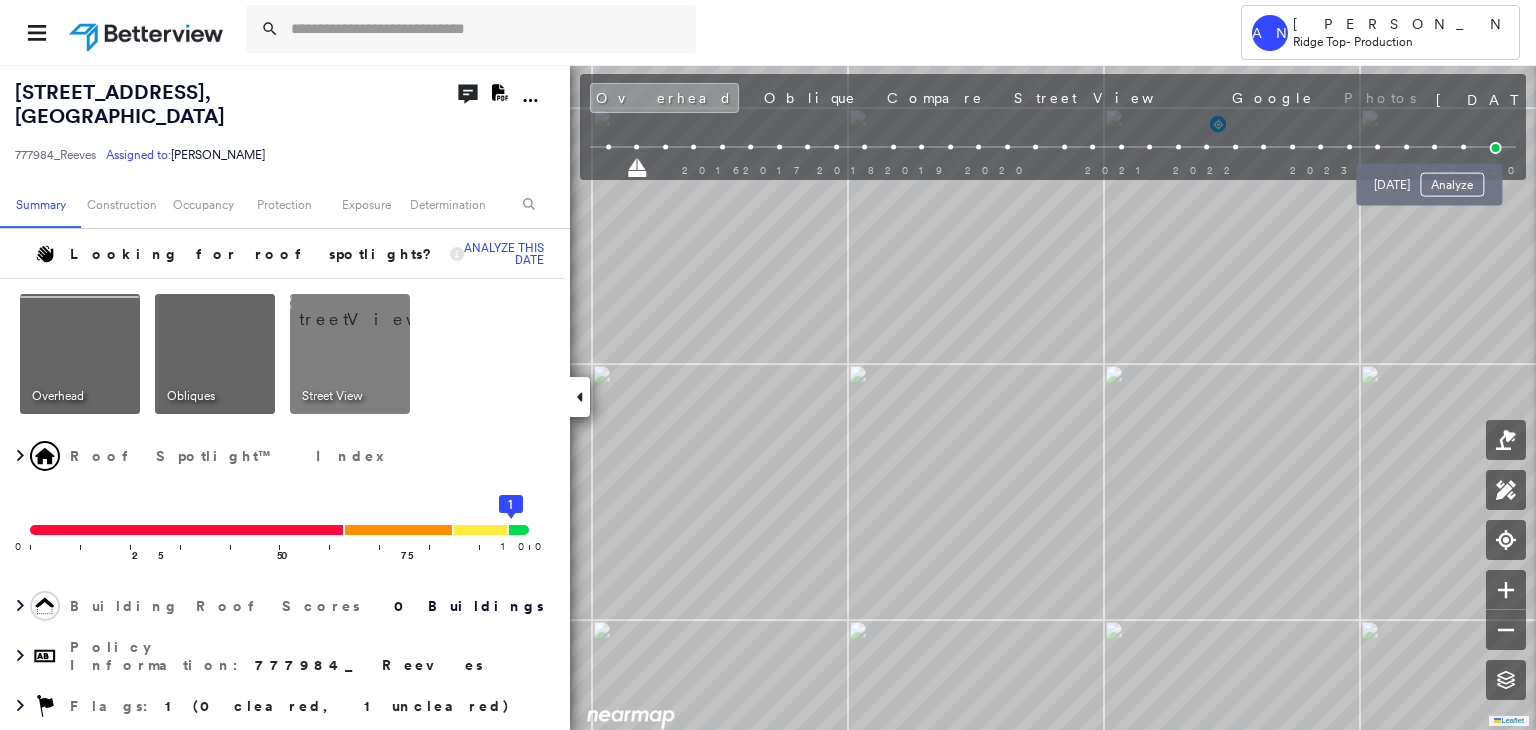 click on "2016 2017 2018 2019 2020 2021 2022 2023 2024 2025" at bounding box center (1053, 150) 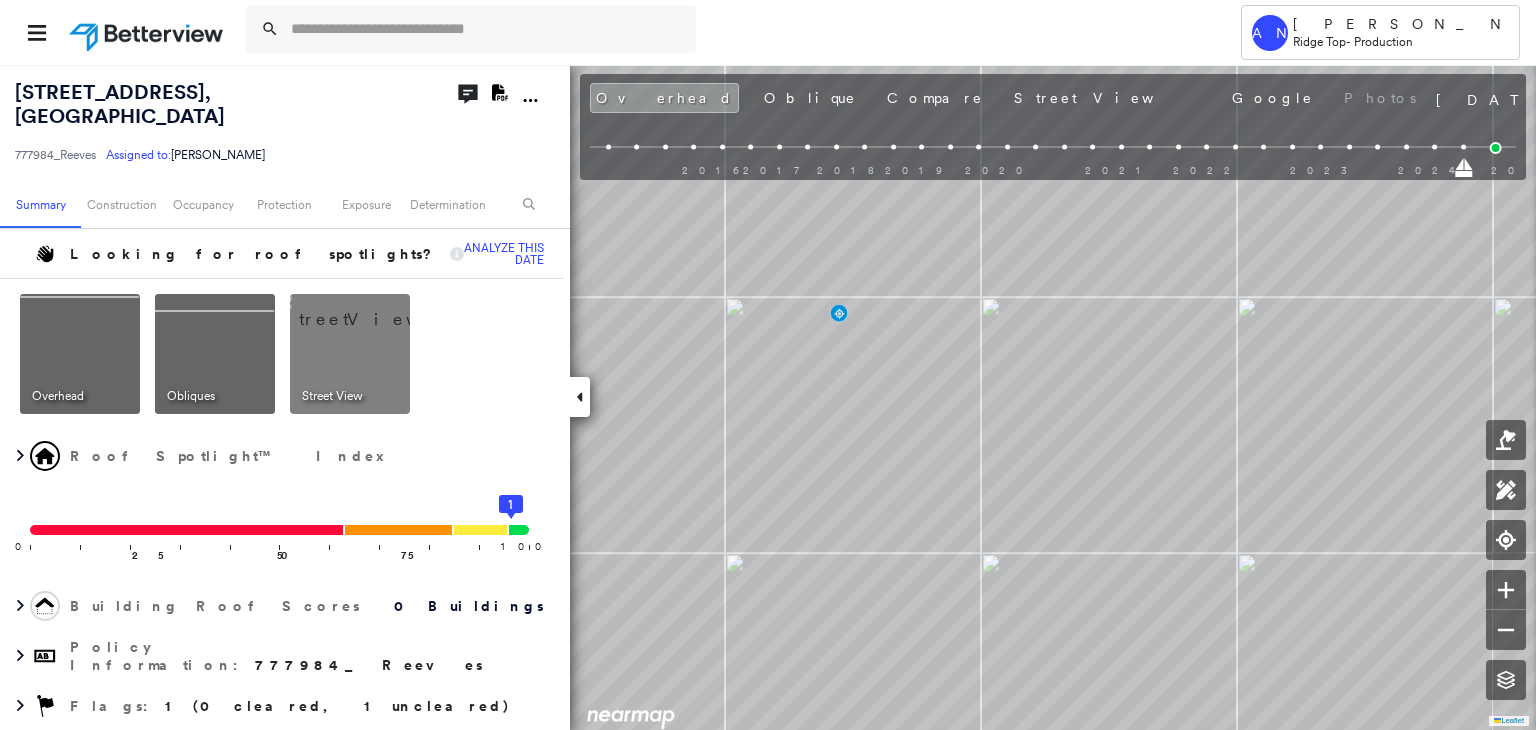 drag, startPoint x: 715, startPoint y: 93, endPoint x: 715, endPoint y: 117, distance: 24 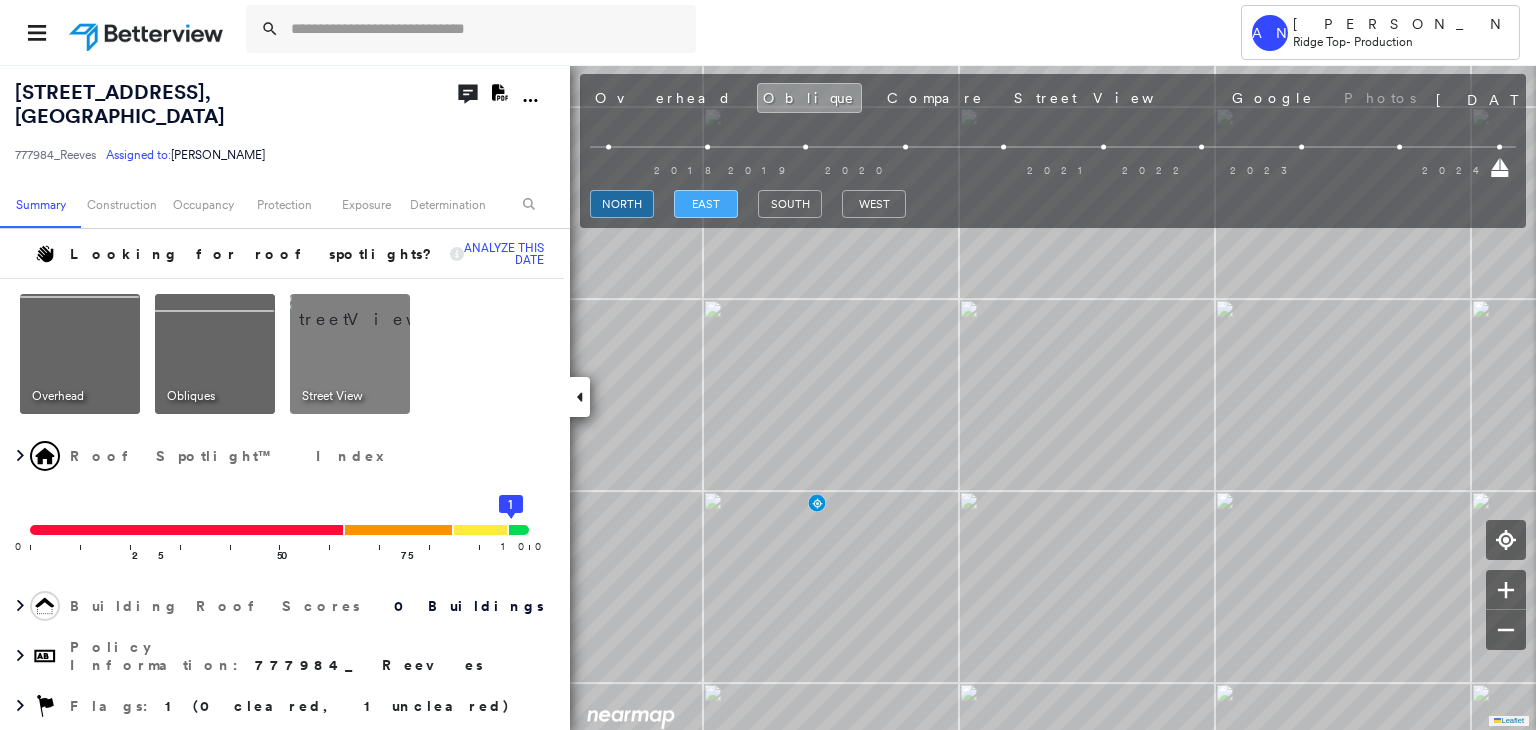 drag, startPoint x: 723, startPoint y: 202, endPoint x: 723, endPoint y: 218, distance: 16 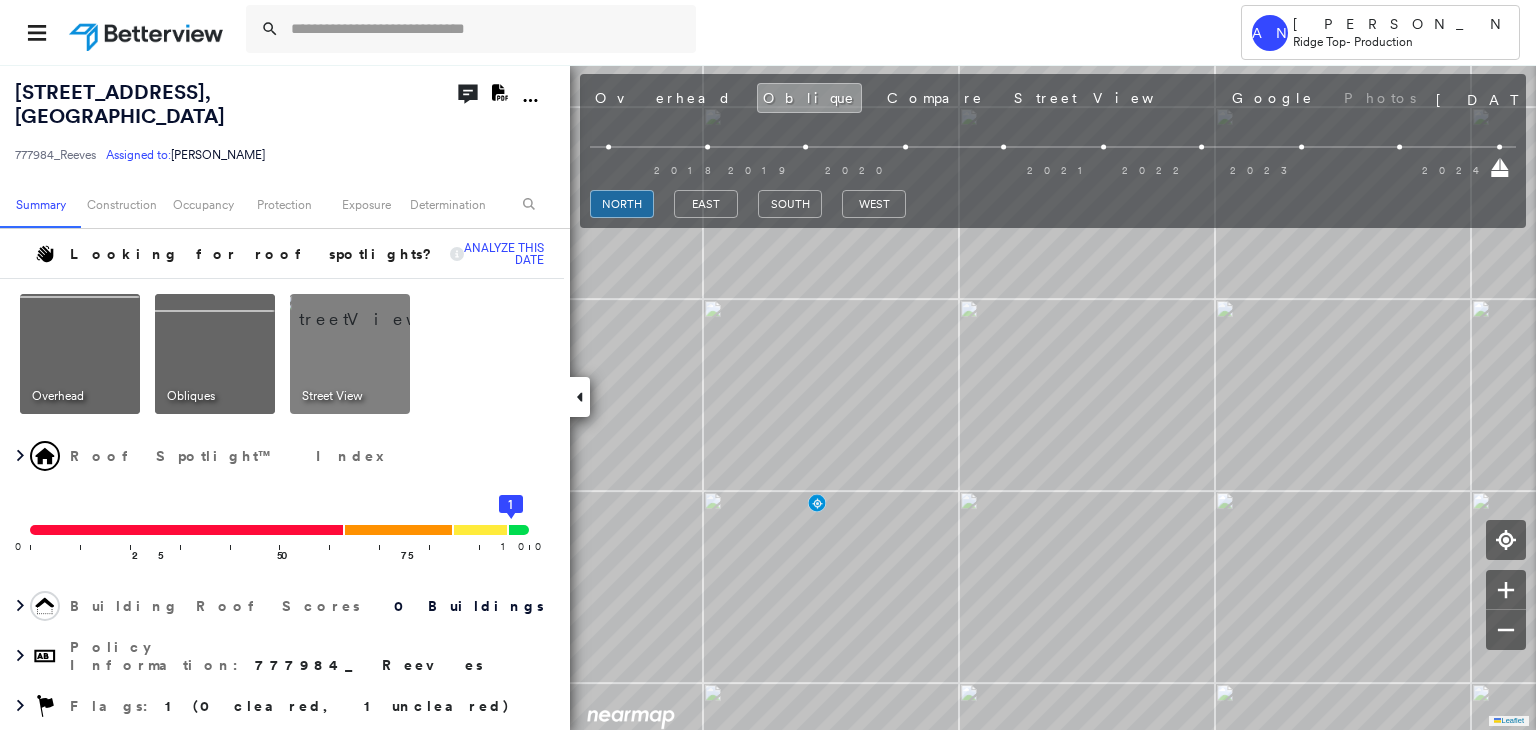 click on "east" at bounding box center (706, 204) 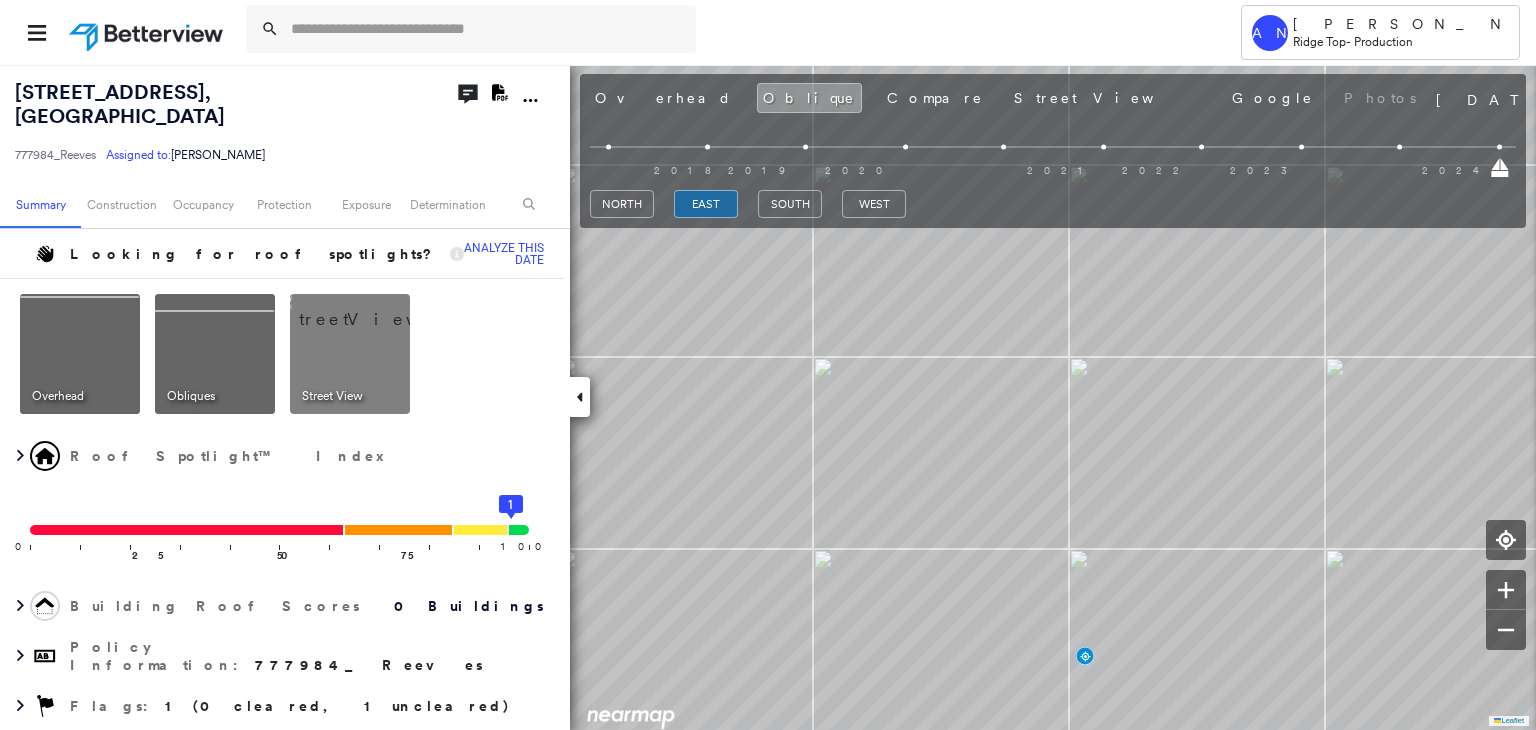 drag, startPoint x: 779, startPoint y: 195, endPoint x: 873, endPoint y: 219, distance: 97.015465 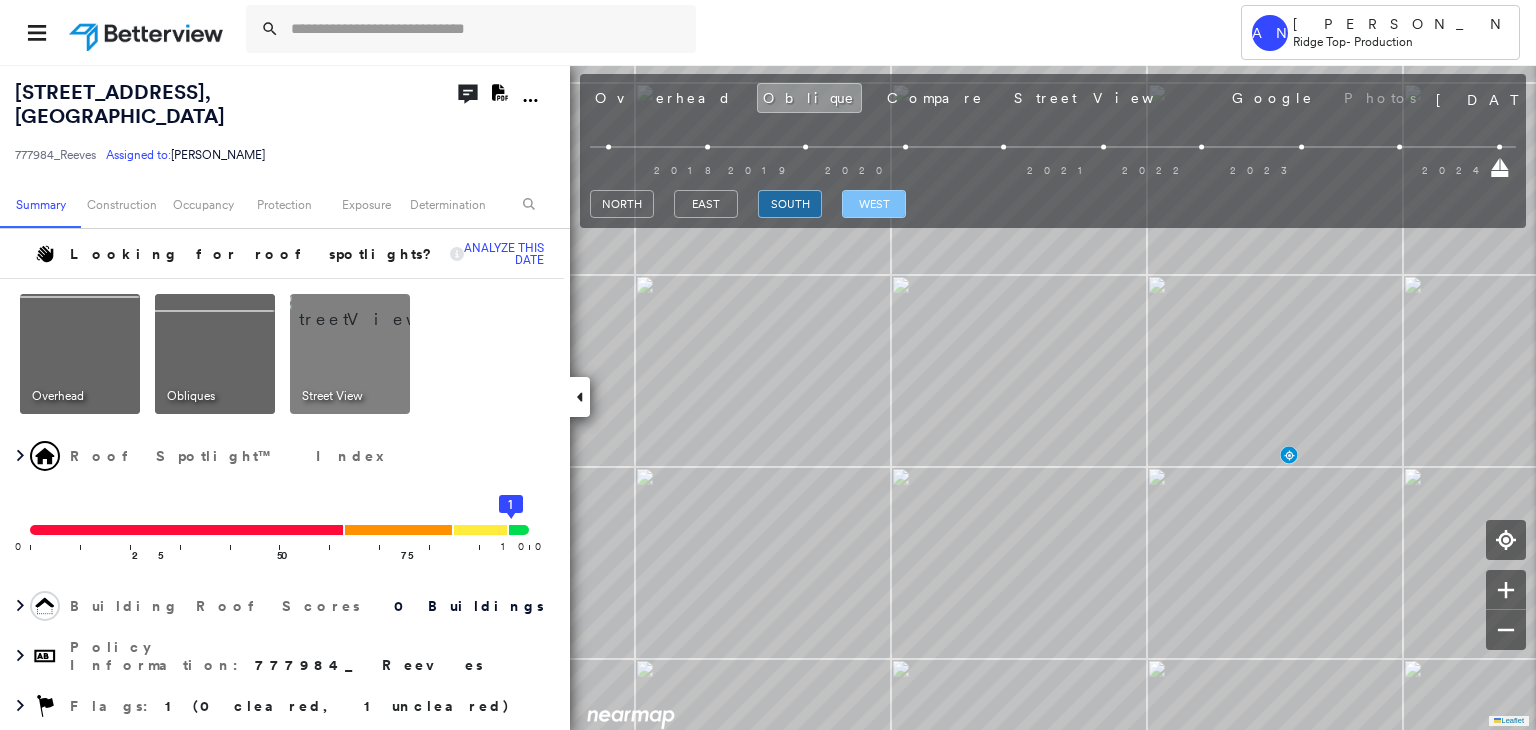 click on "west" at bounding box center [874, 204] 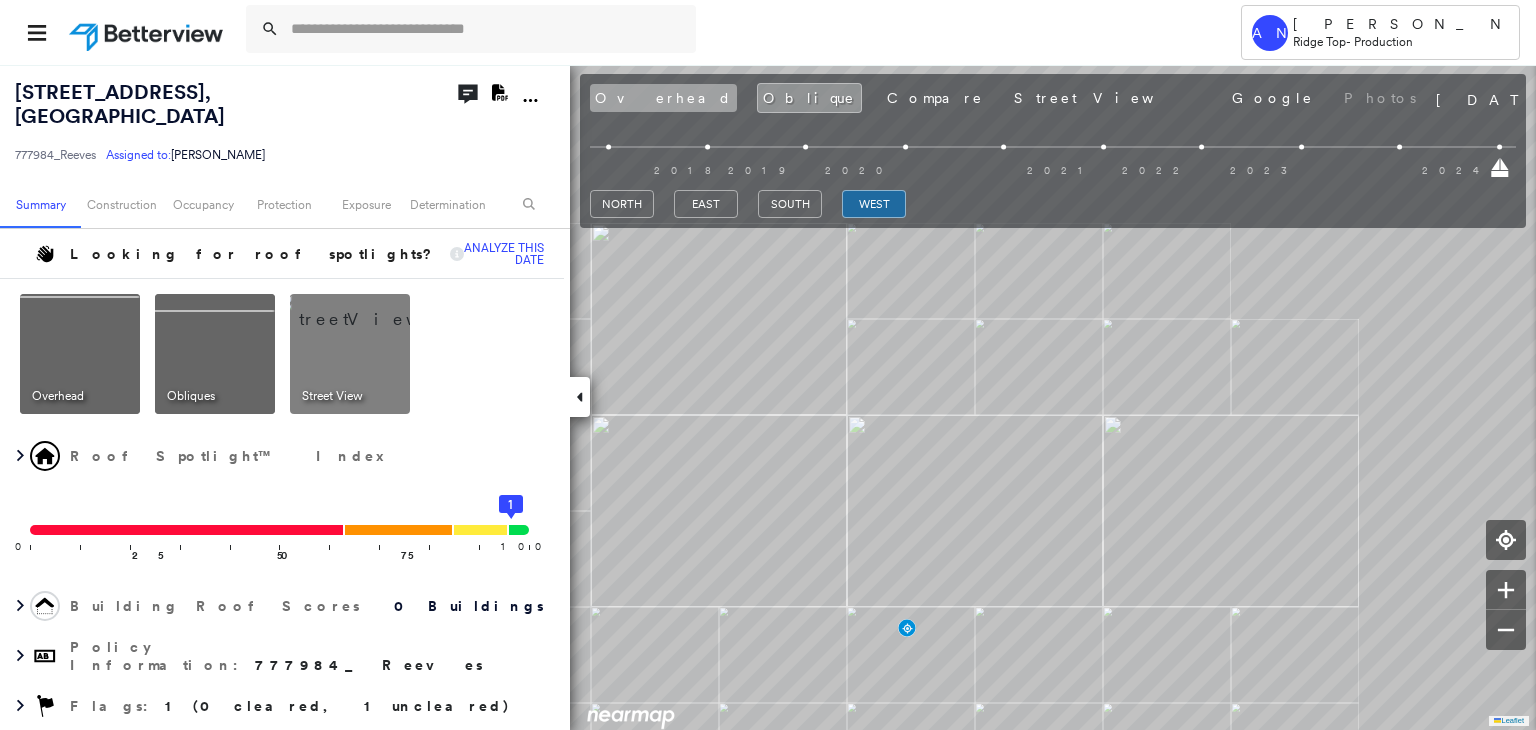 click on "Overhead" at bounding box center [663, 98] 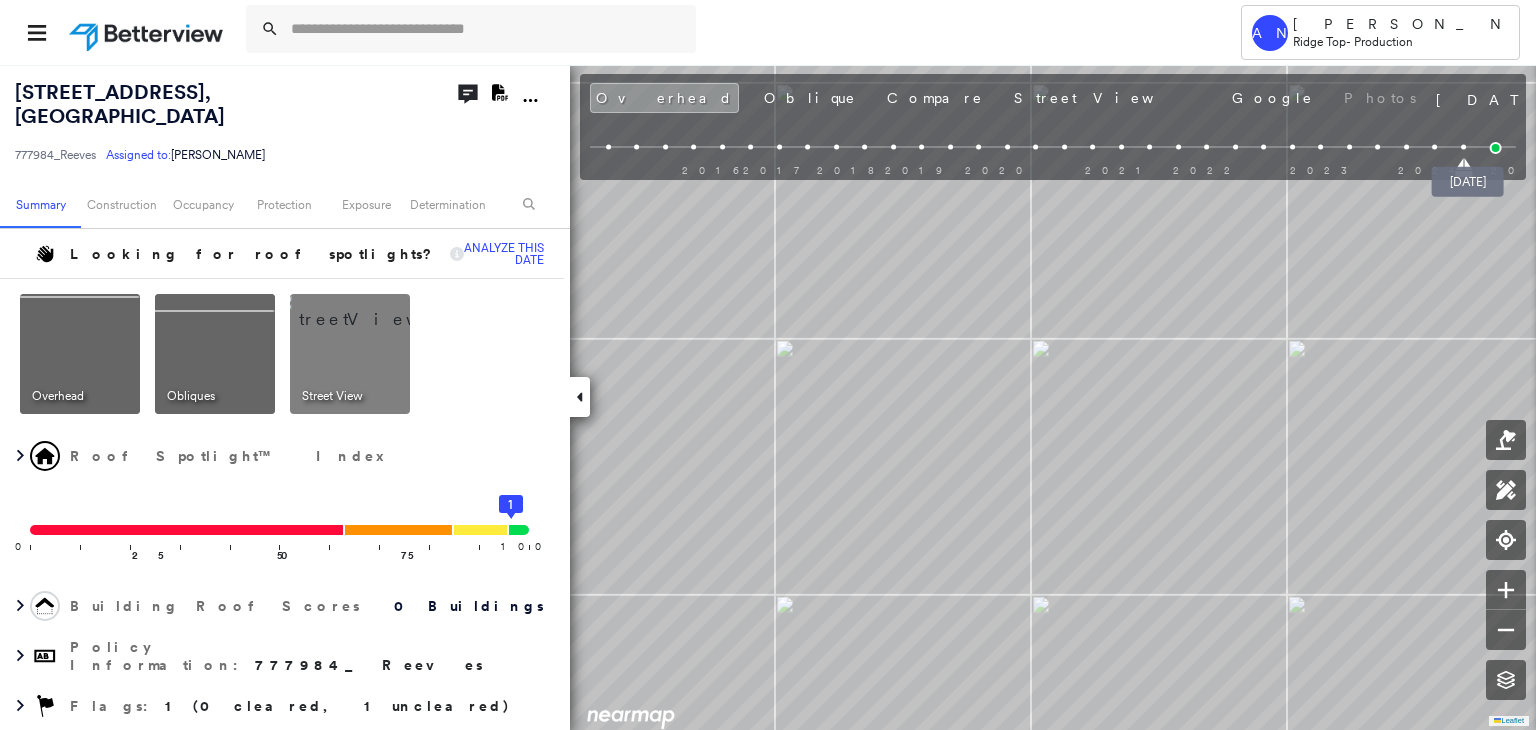 click at bounding box center [1496, 148] 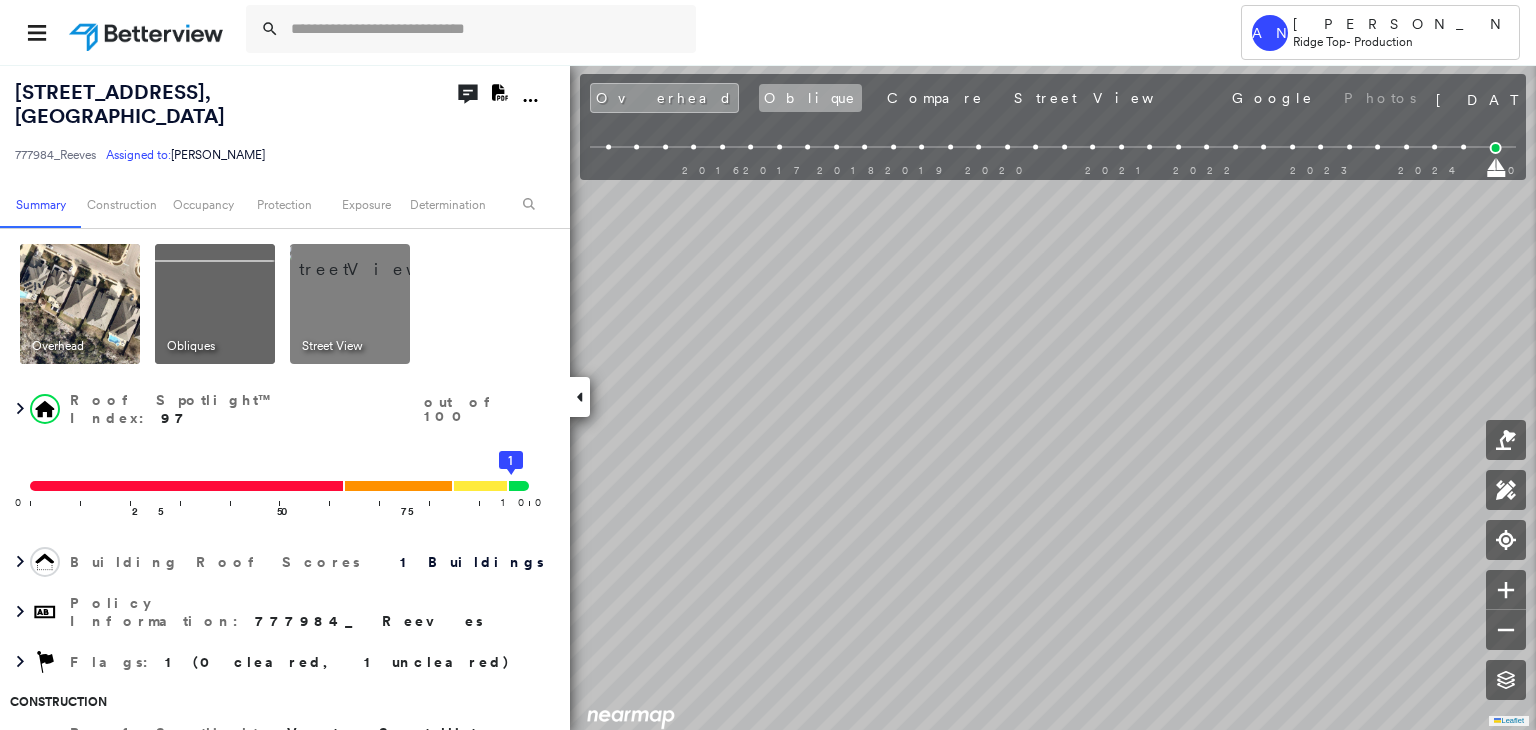 click on "Oblique" at bounding box center (810, 98) 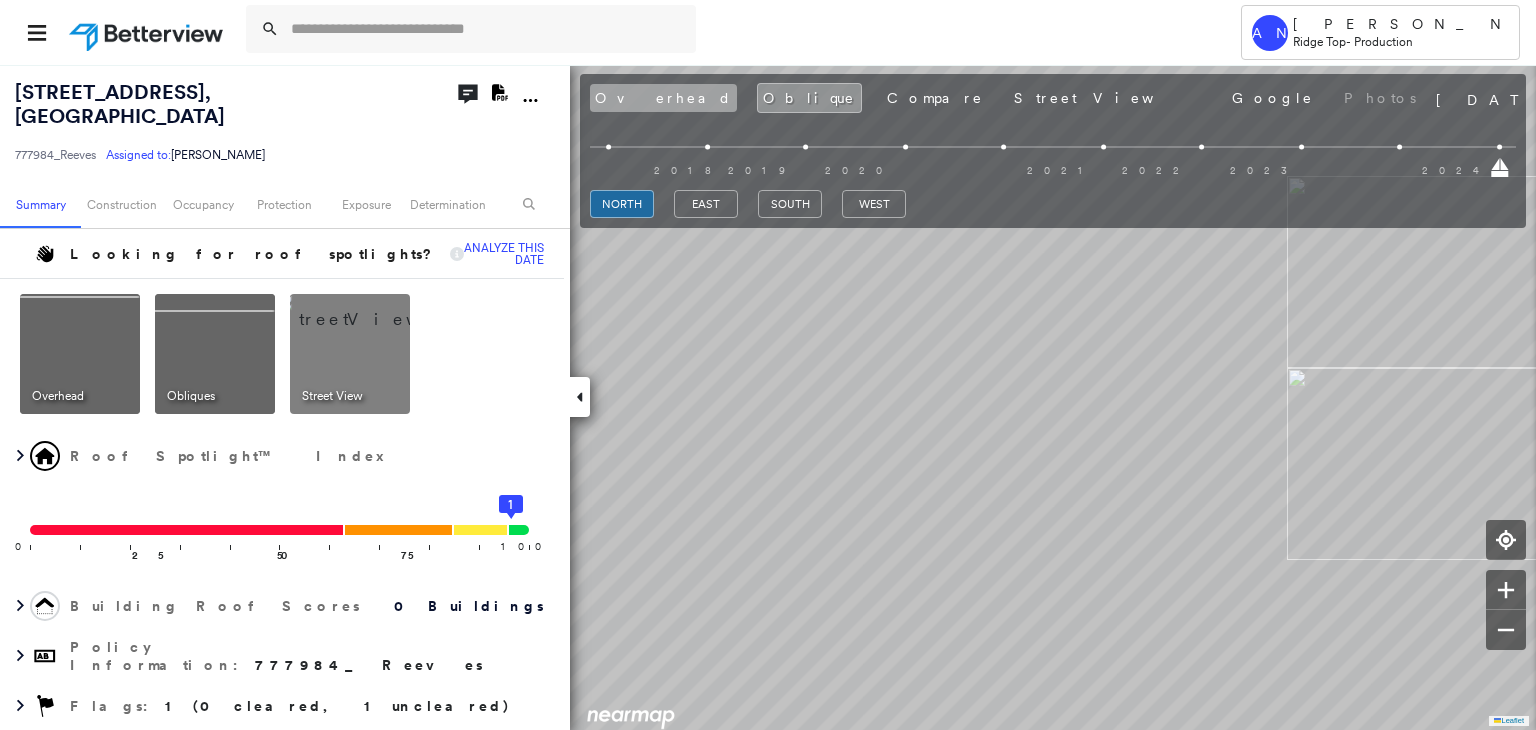 click on "Overhead" at bounding box center [663, 98] 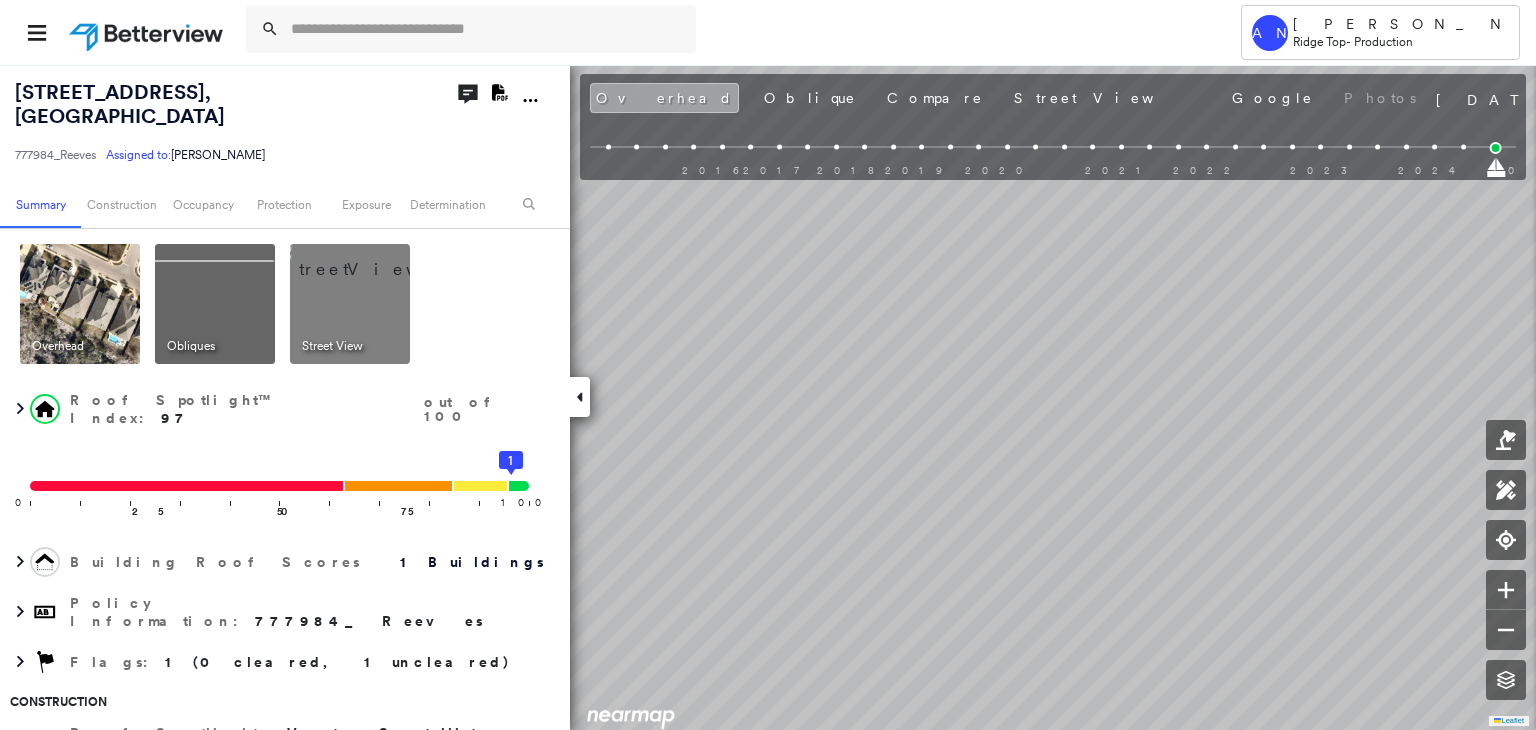 click on "Overhead" at bounding box center (664, 98) 